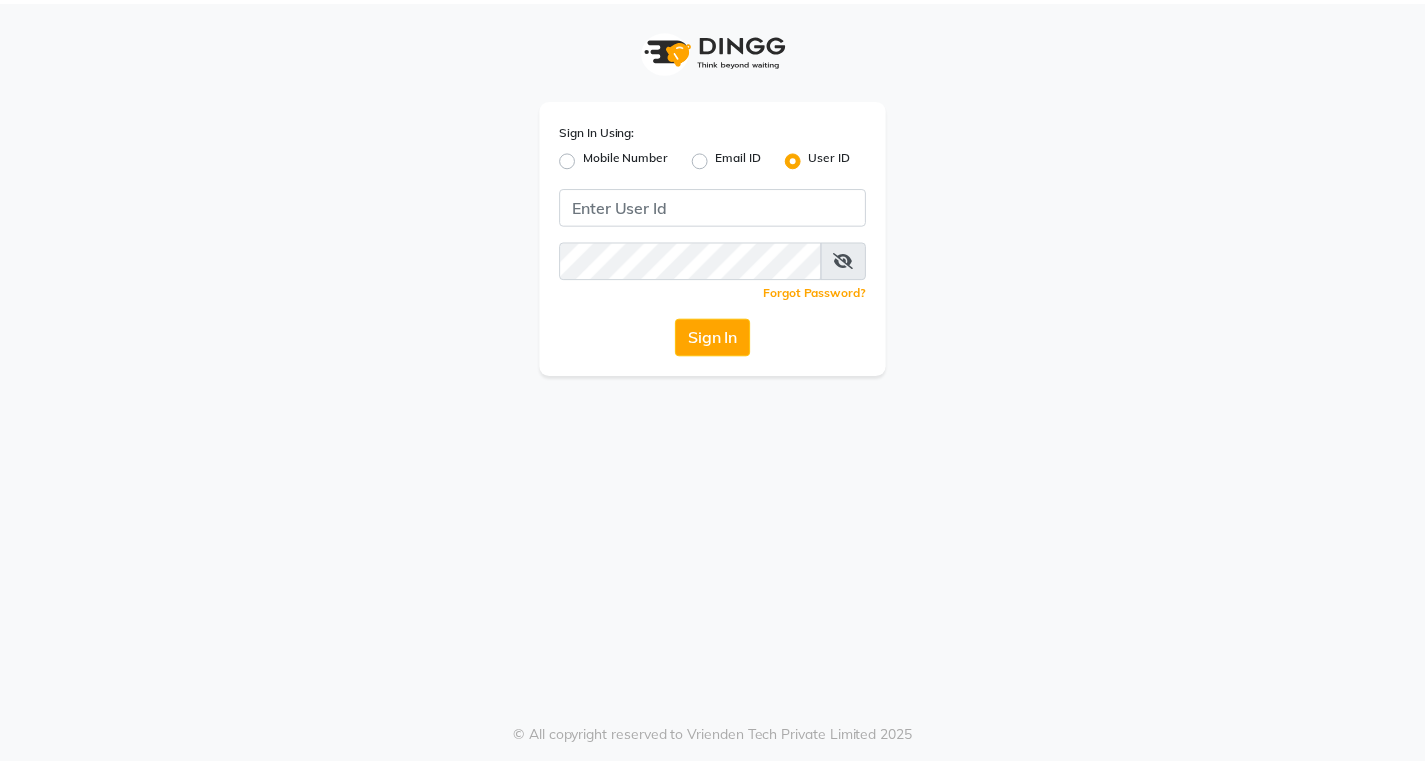 scroll, scrollTop: 0, scrollLeft: 0, axis: both 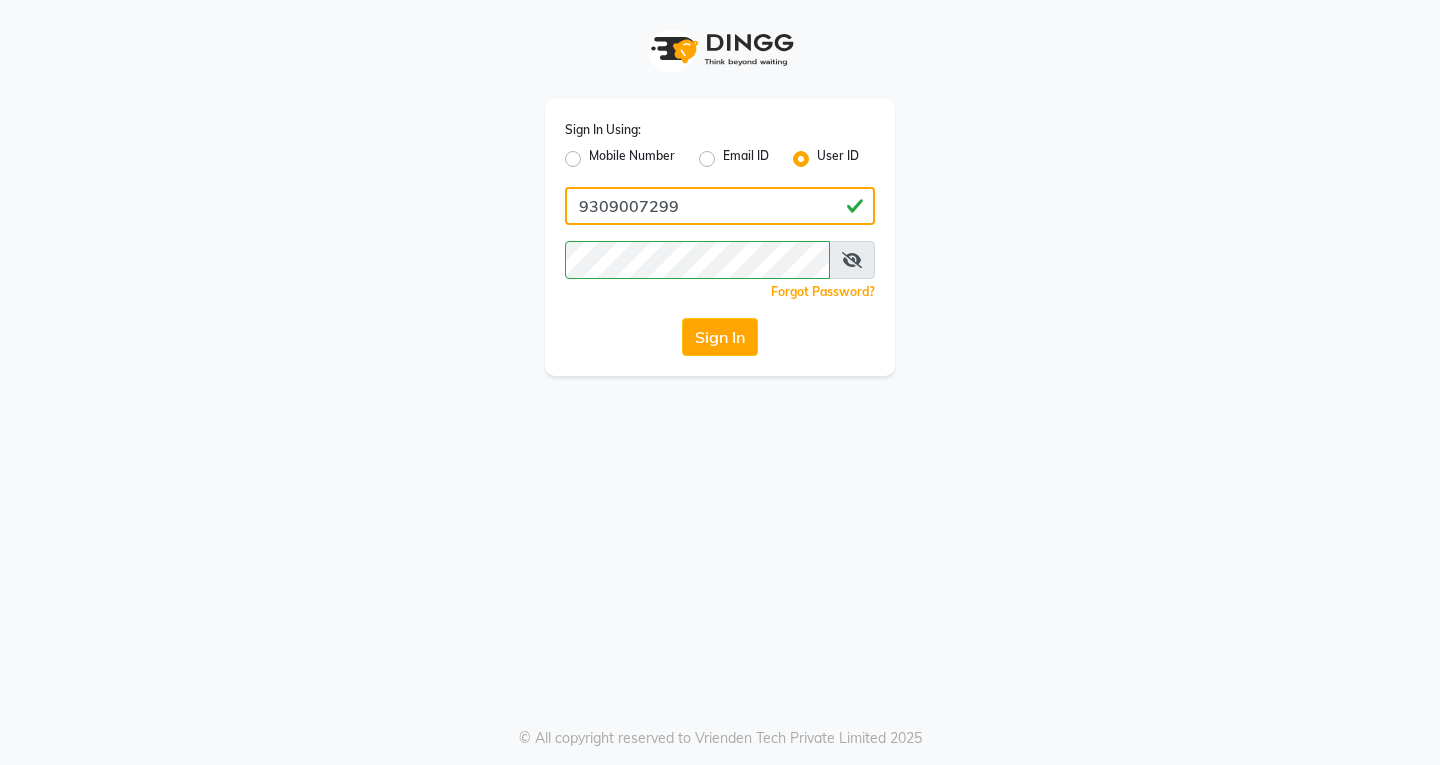 click on "9309007299" 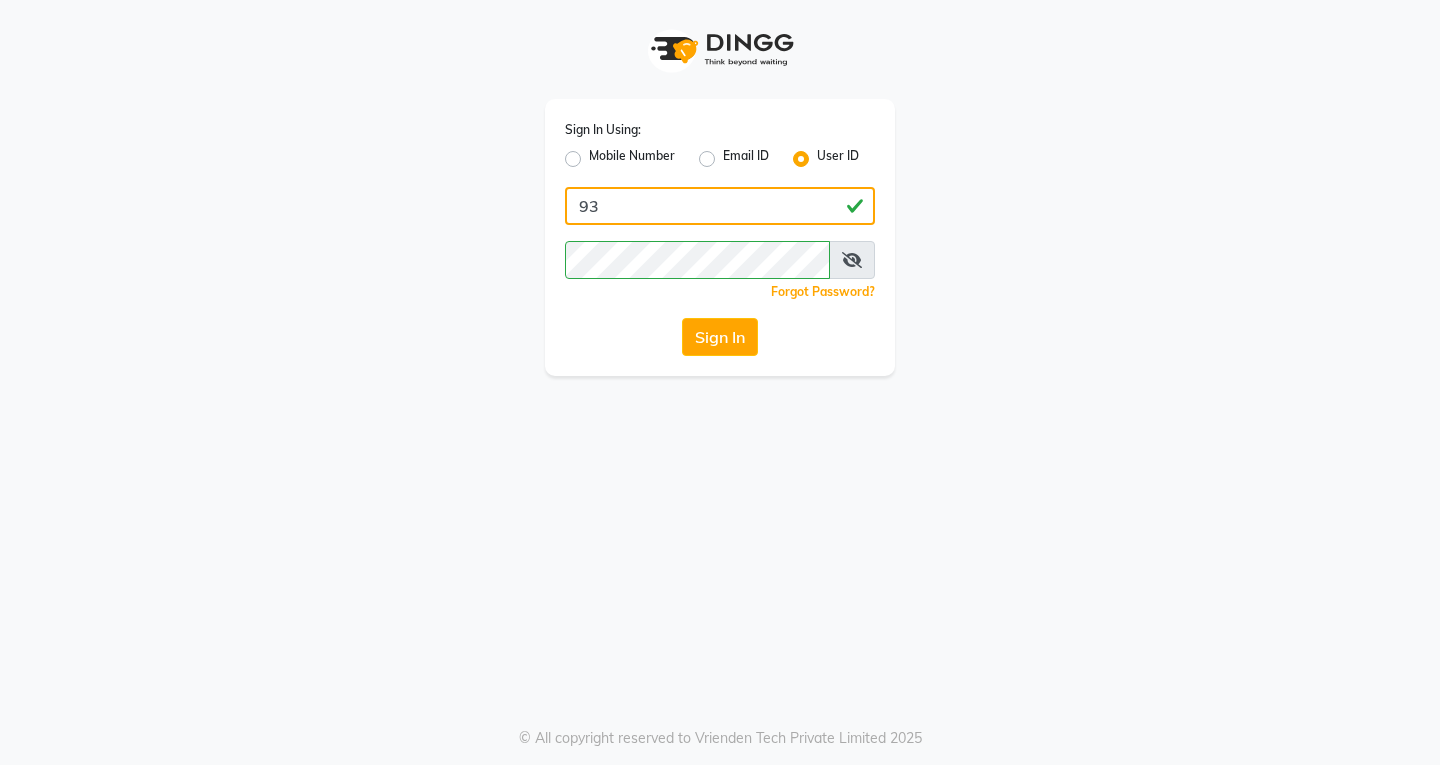 type on "9" 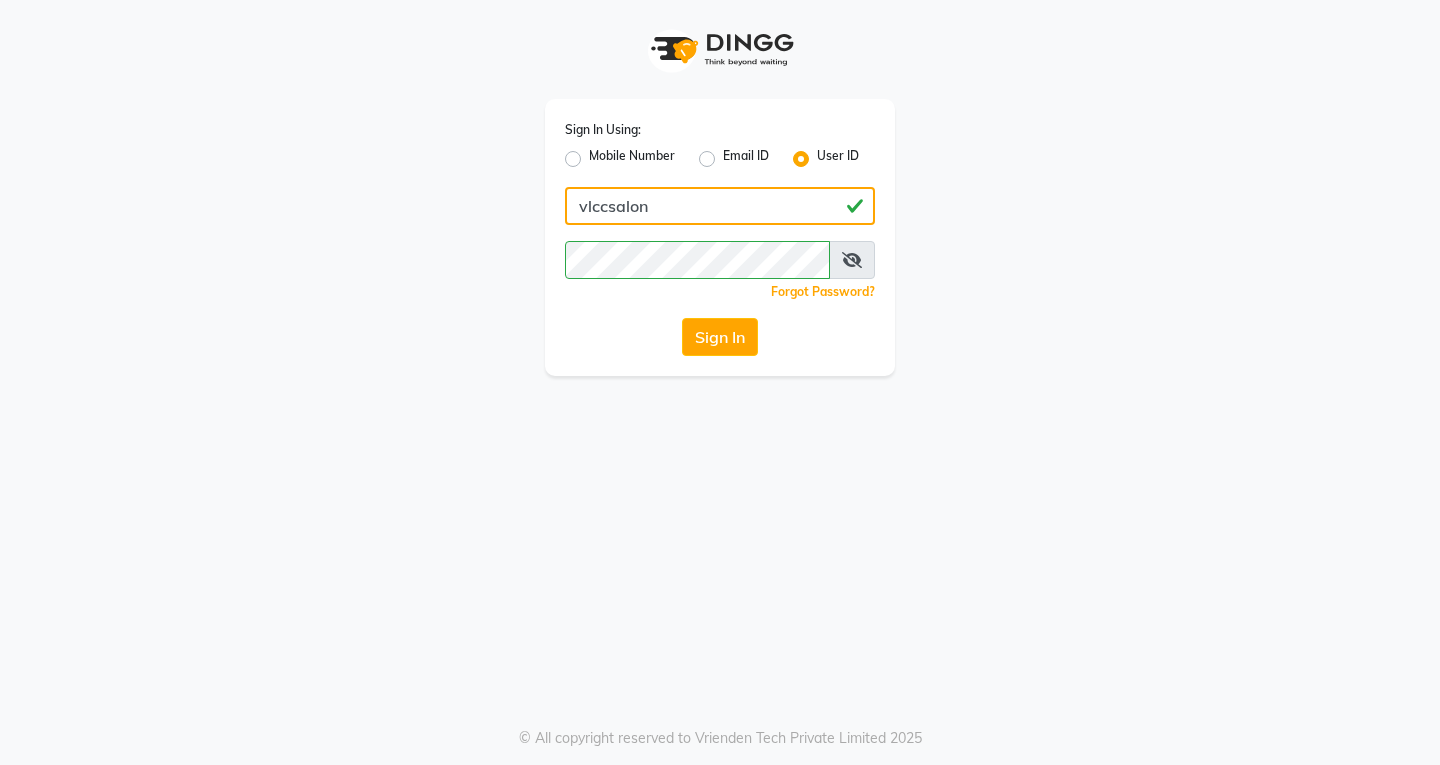 type on "vlccsalon" 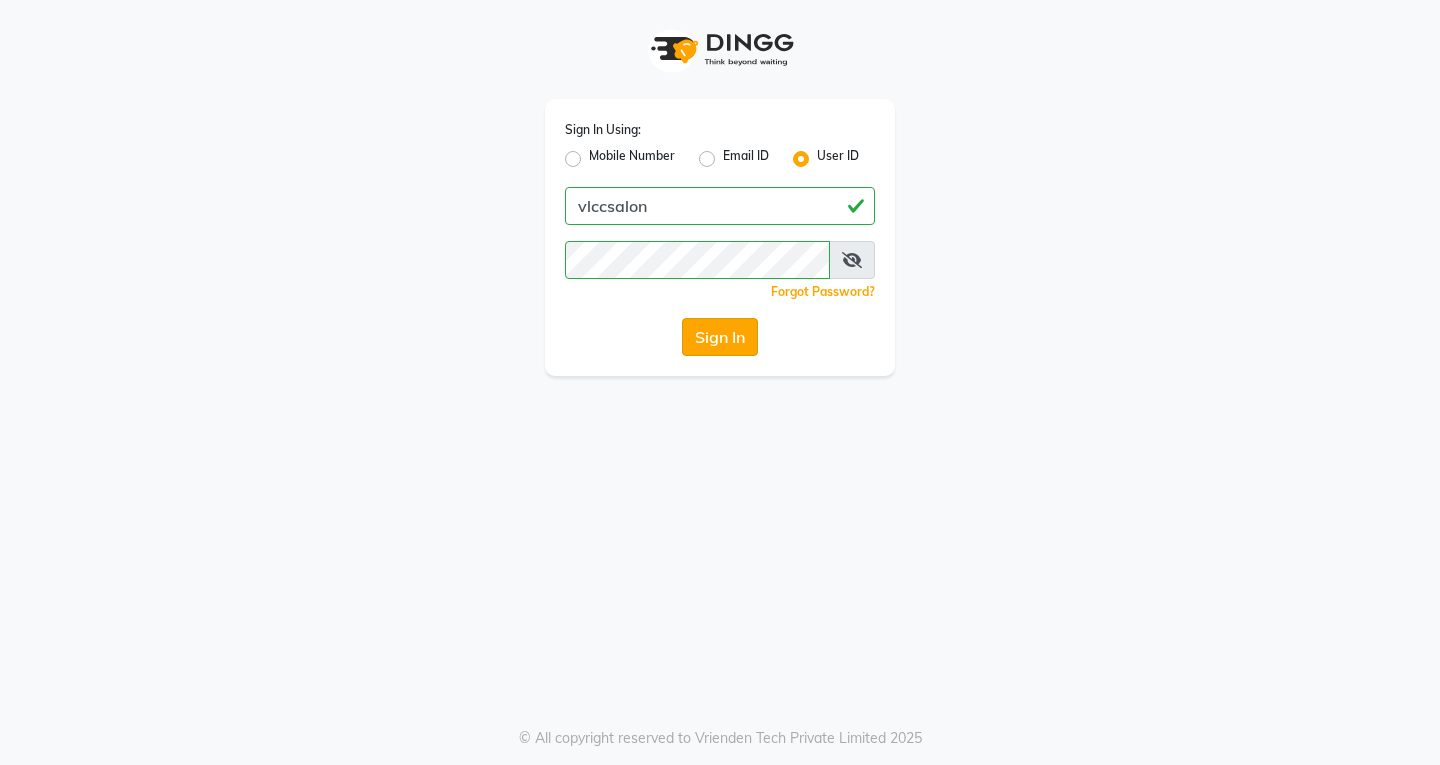click on "Sign In" 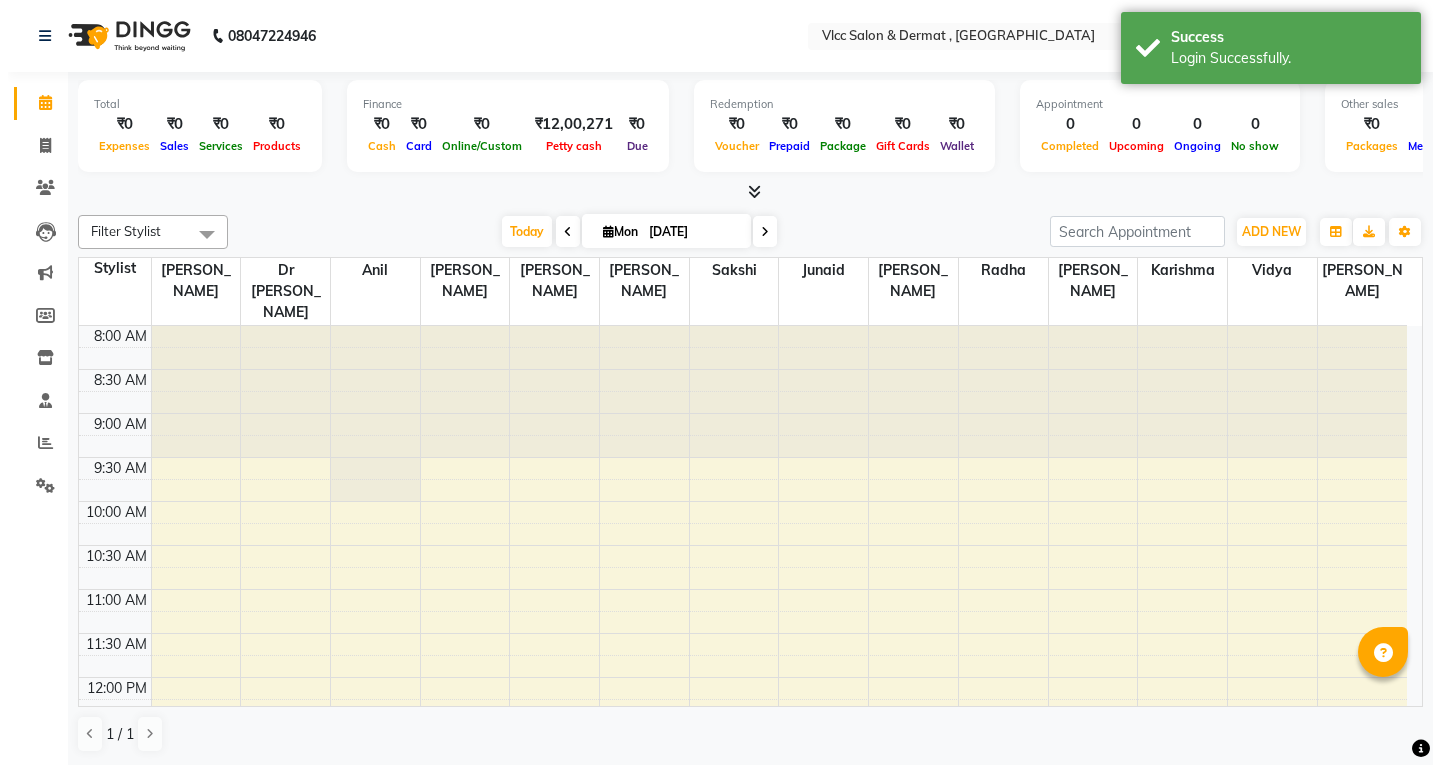 scroll, scrollTop: 0, scrollLeft: 0, axis: both 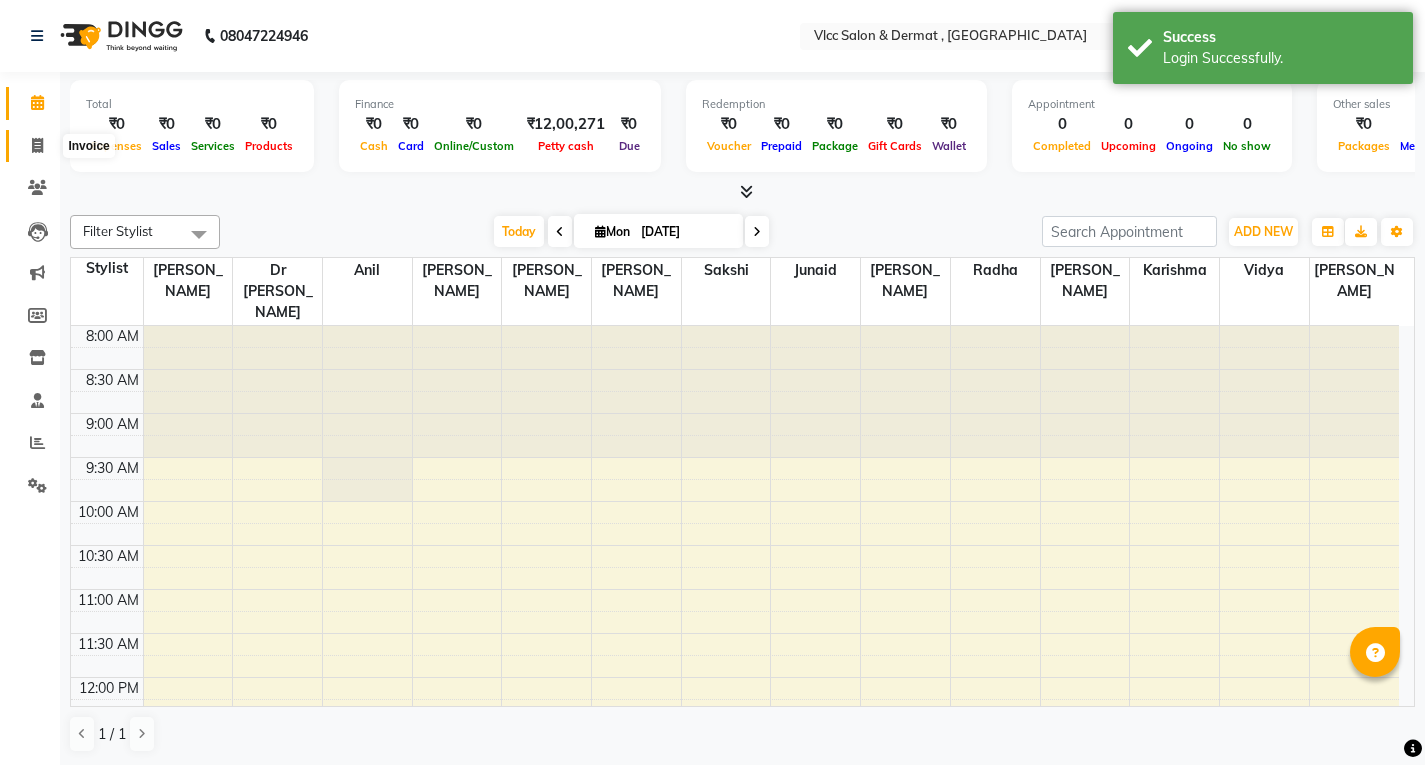 click 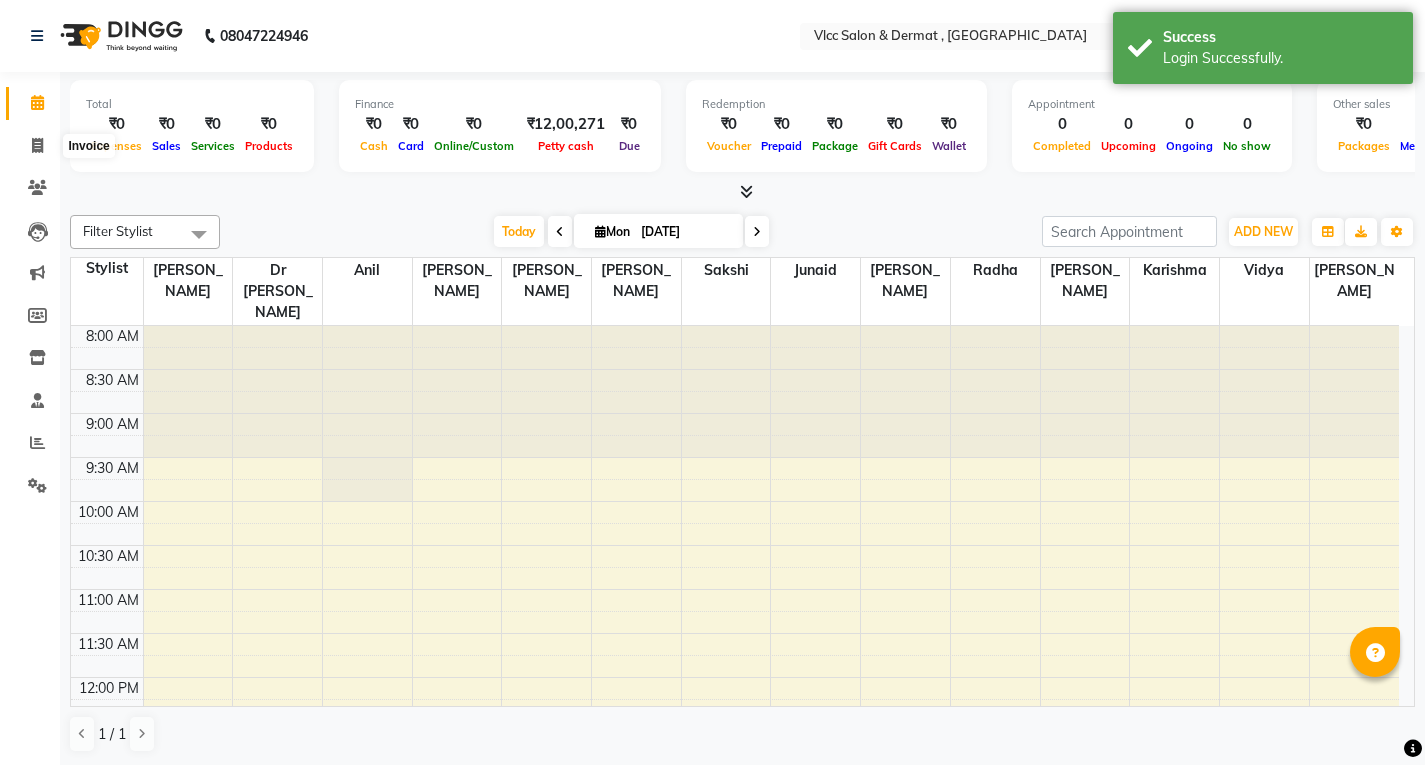 select on "service" 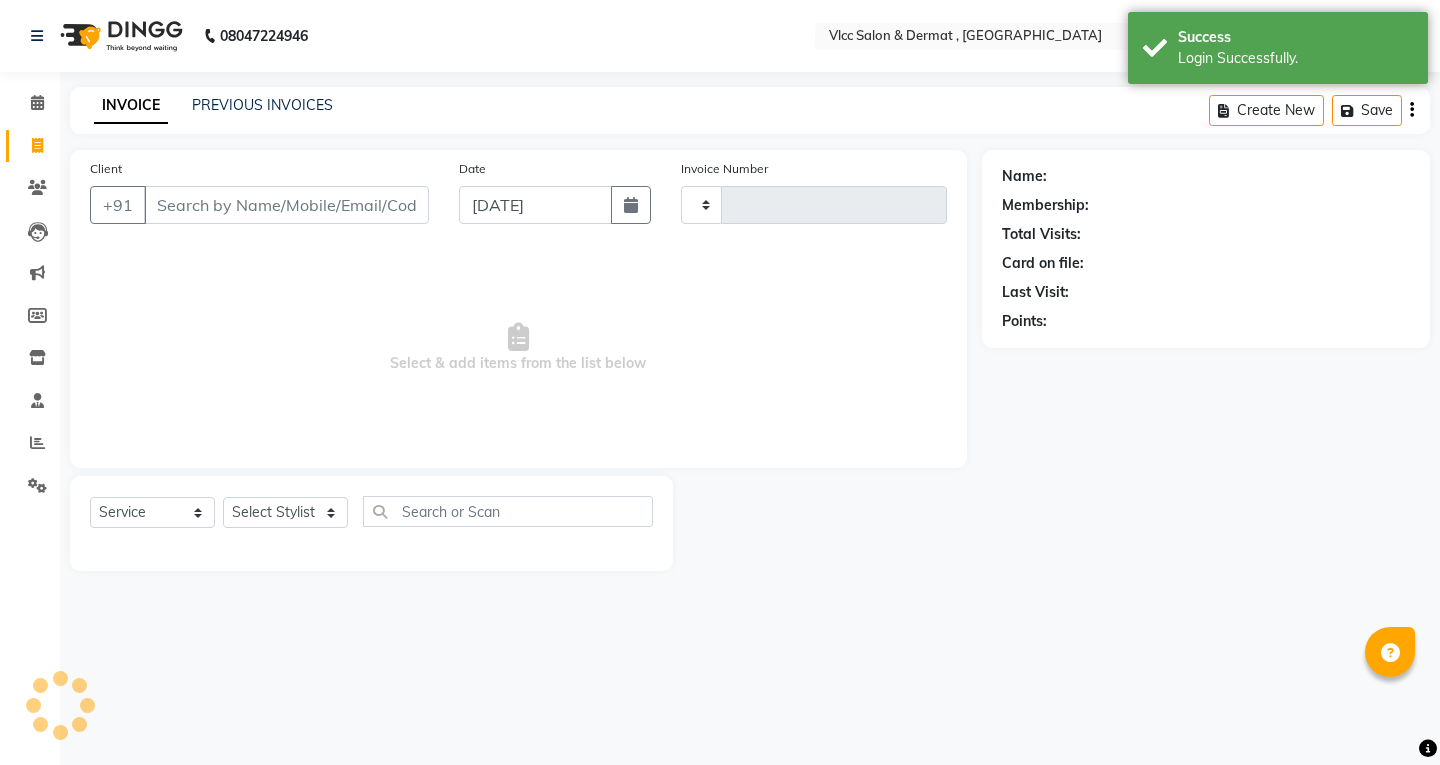 type on "0976" 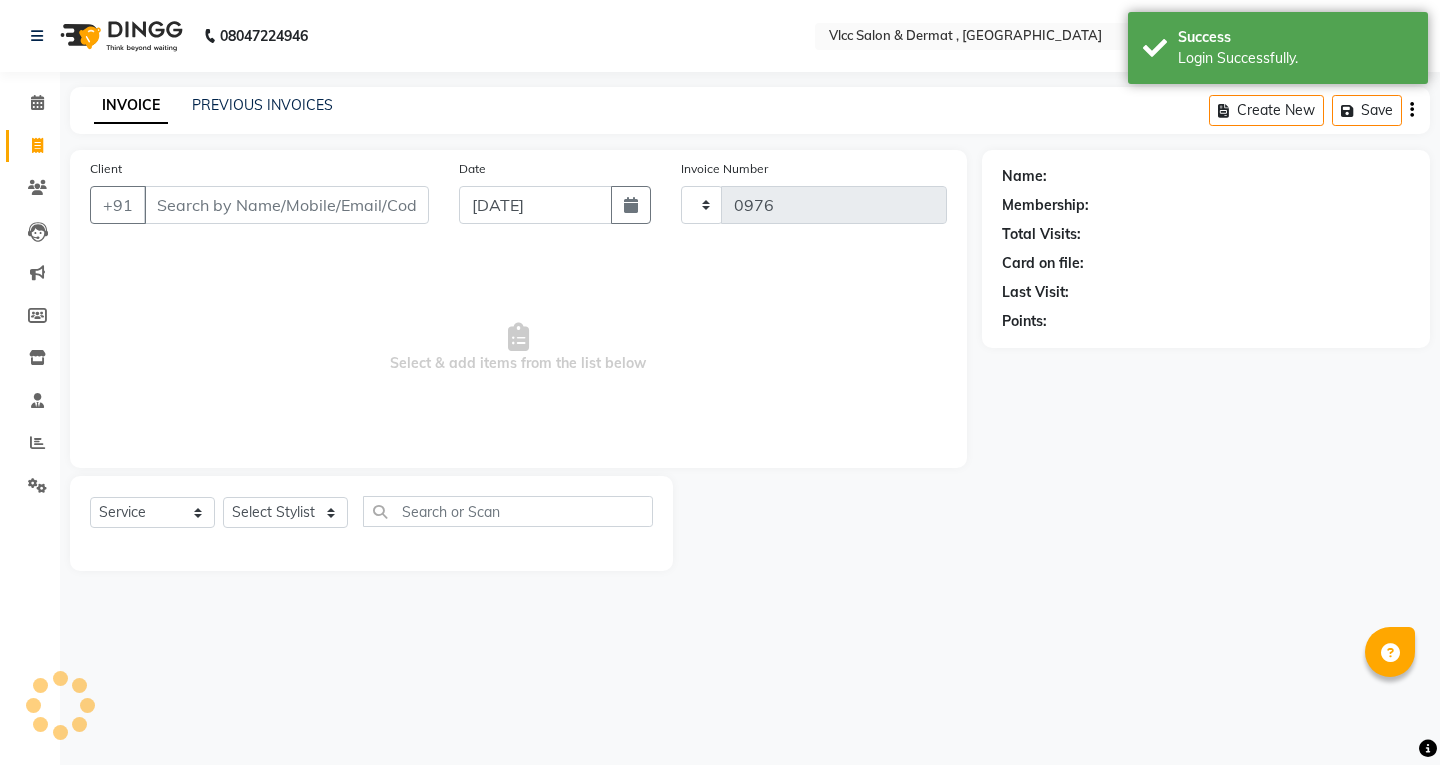 select on "5256" 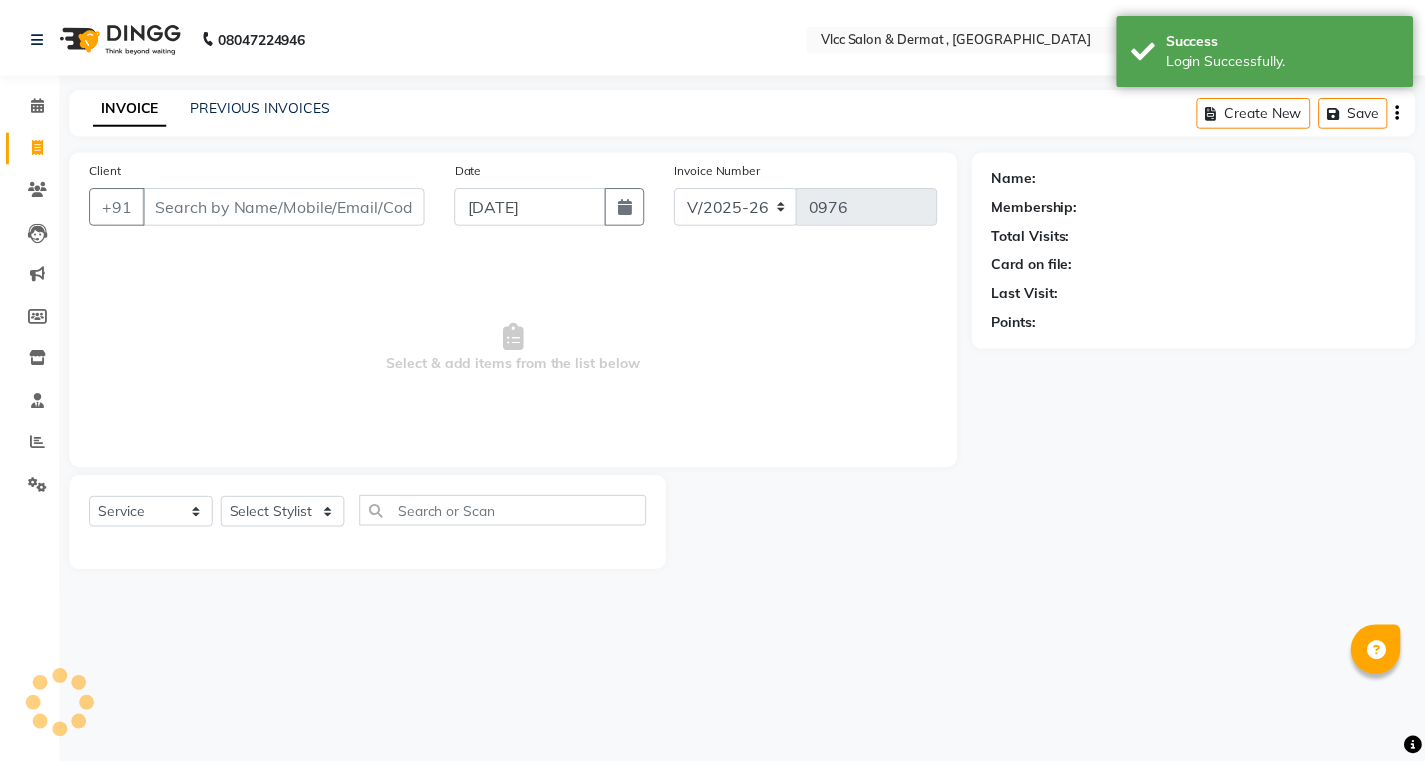scroll, scrollTop: 0, scrollLeft: 0, axis: both 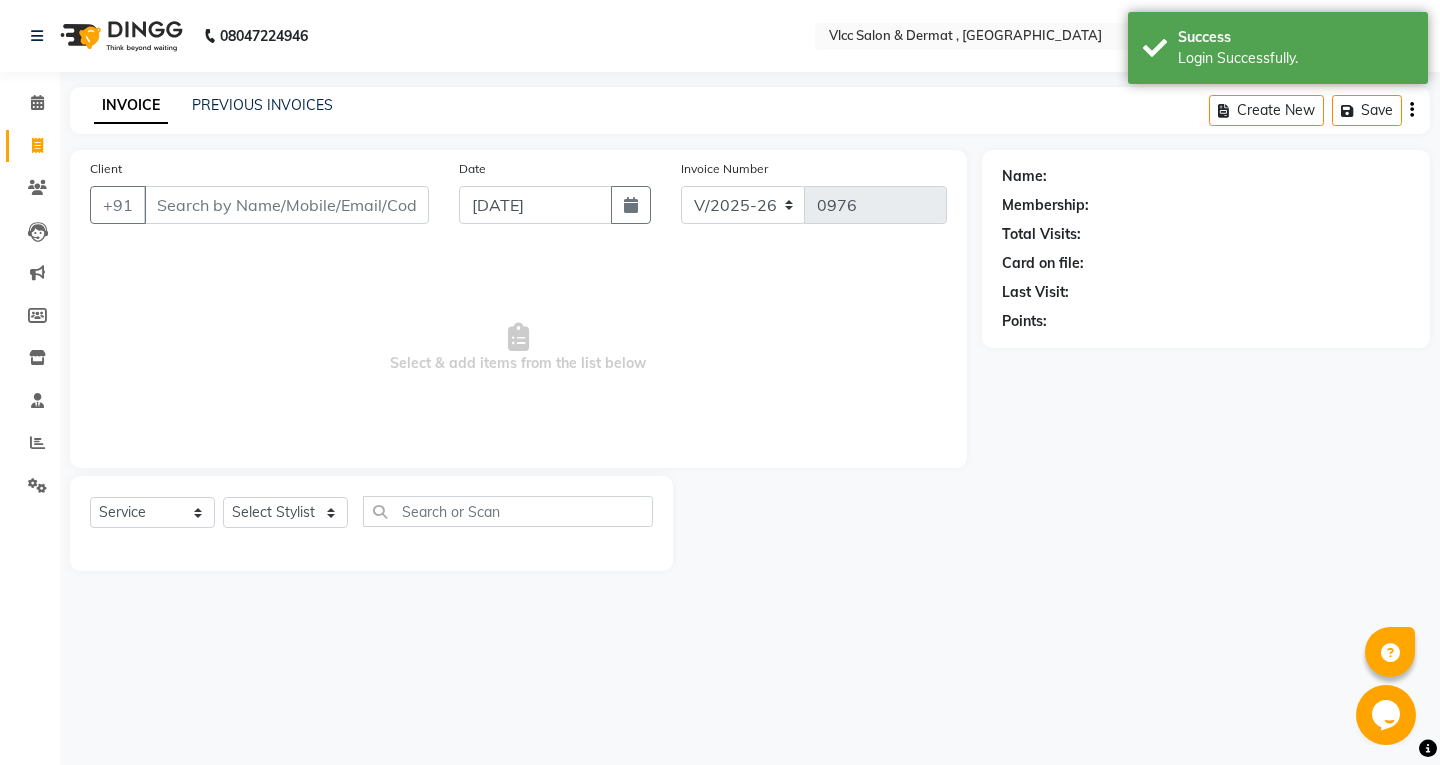 click on "Client" at bounding box center [286, 205] 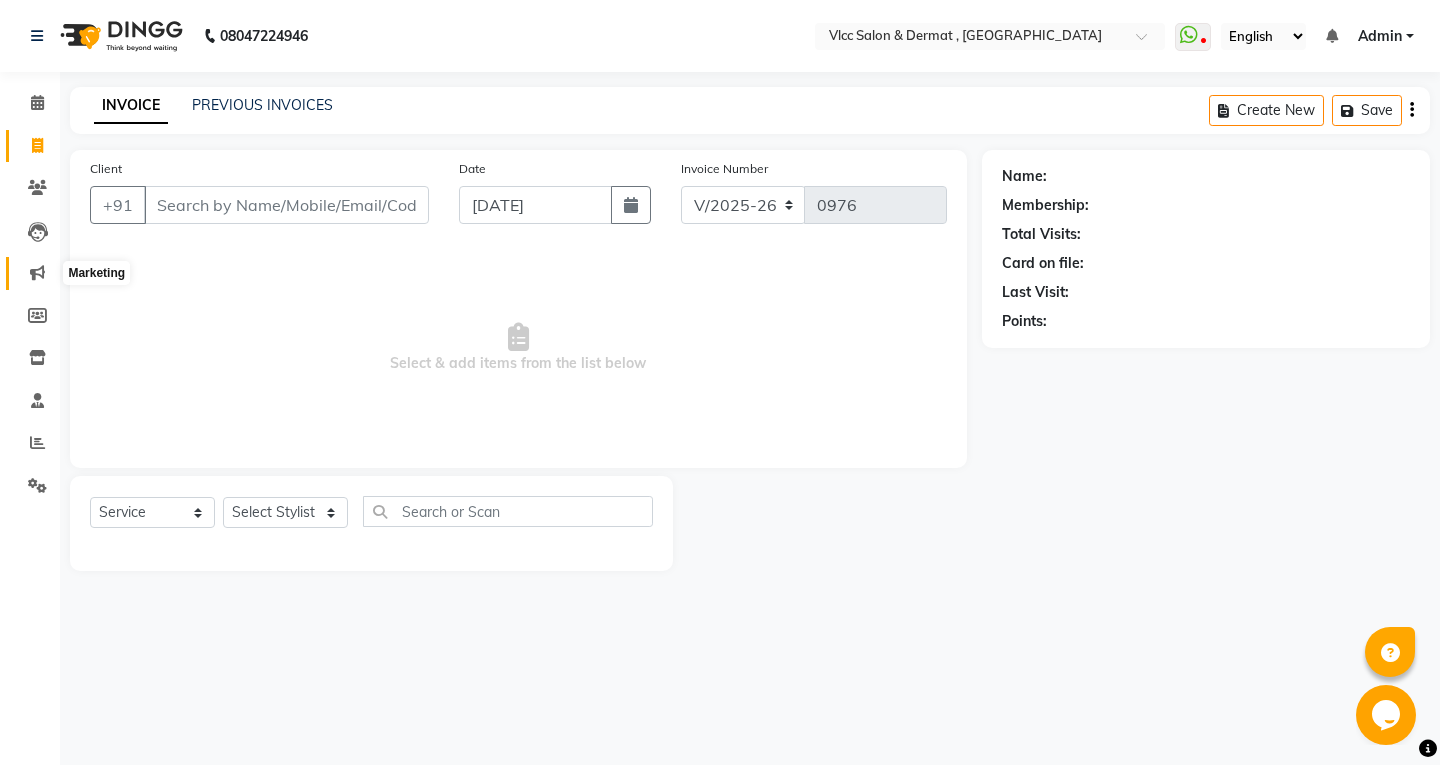 click 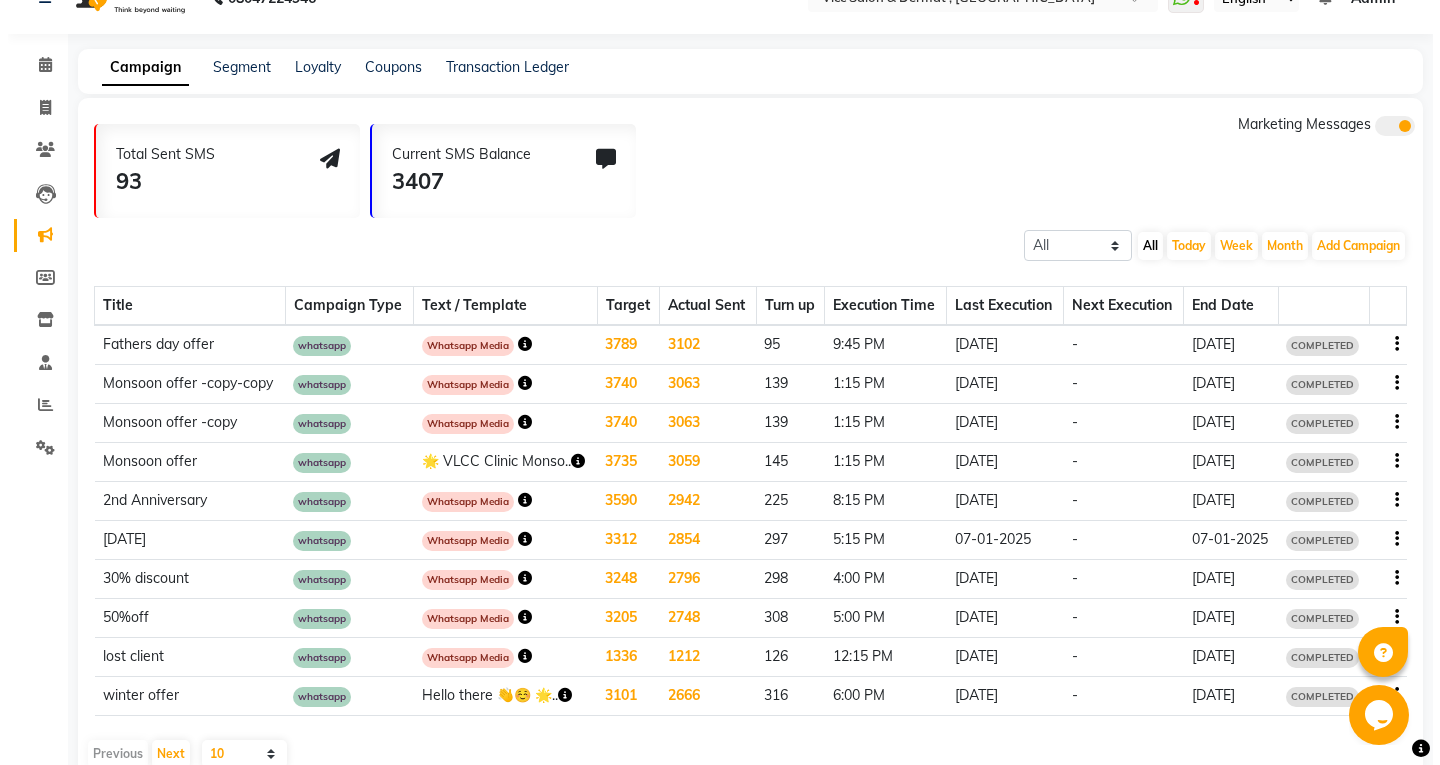 scroll, scrollTop: 0, scrollLeft: 0, axis: both 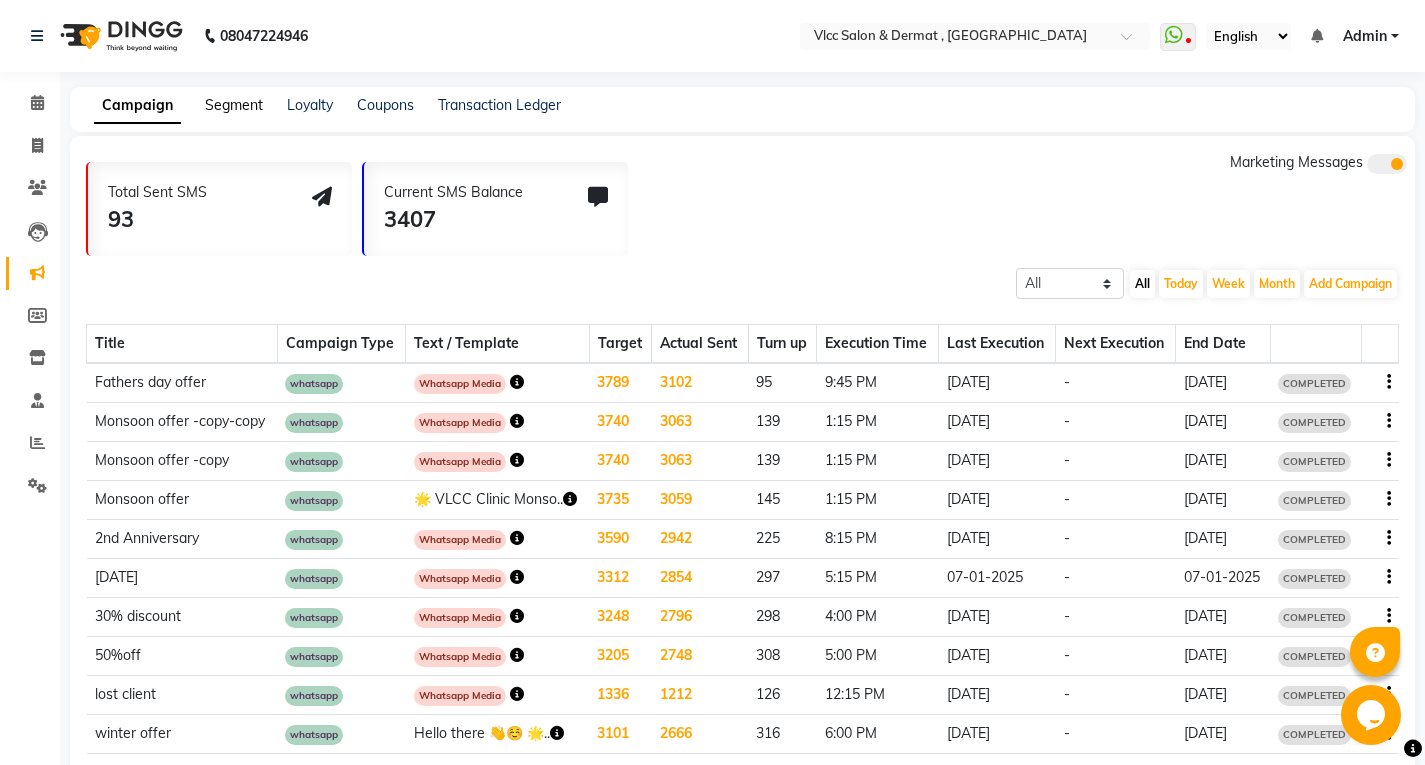 click on "Segment" 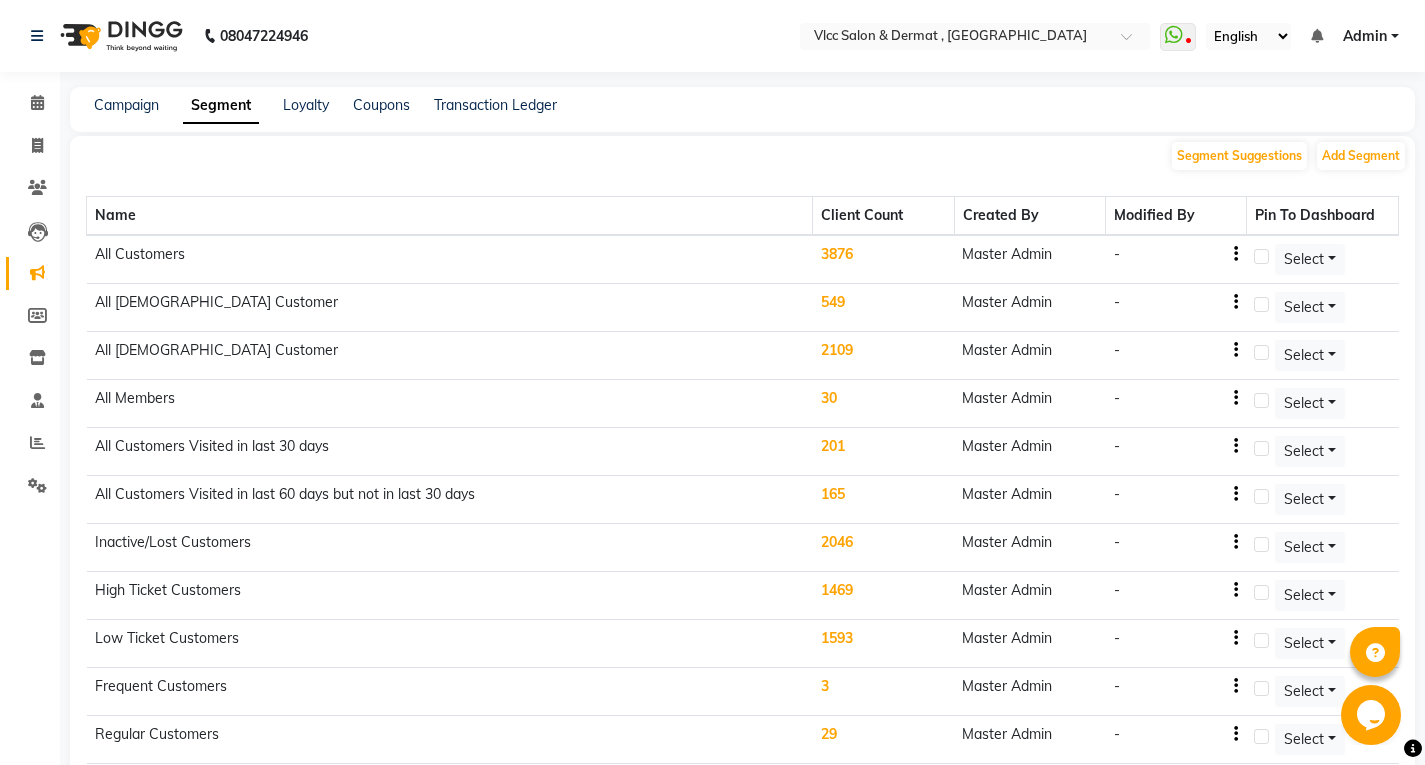 click on "Segment Suggestions Add Segment" 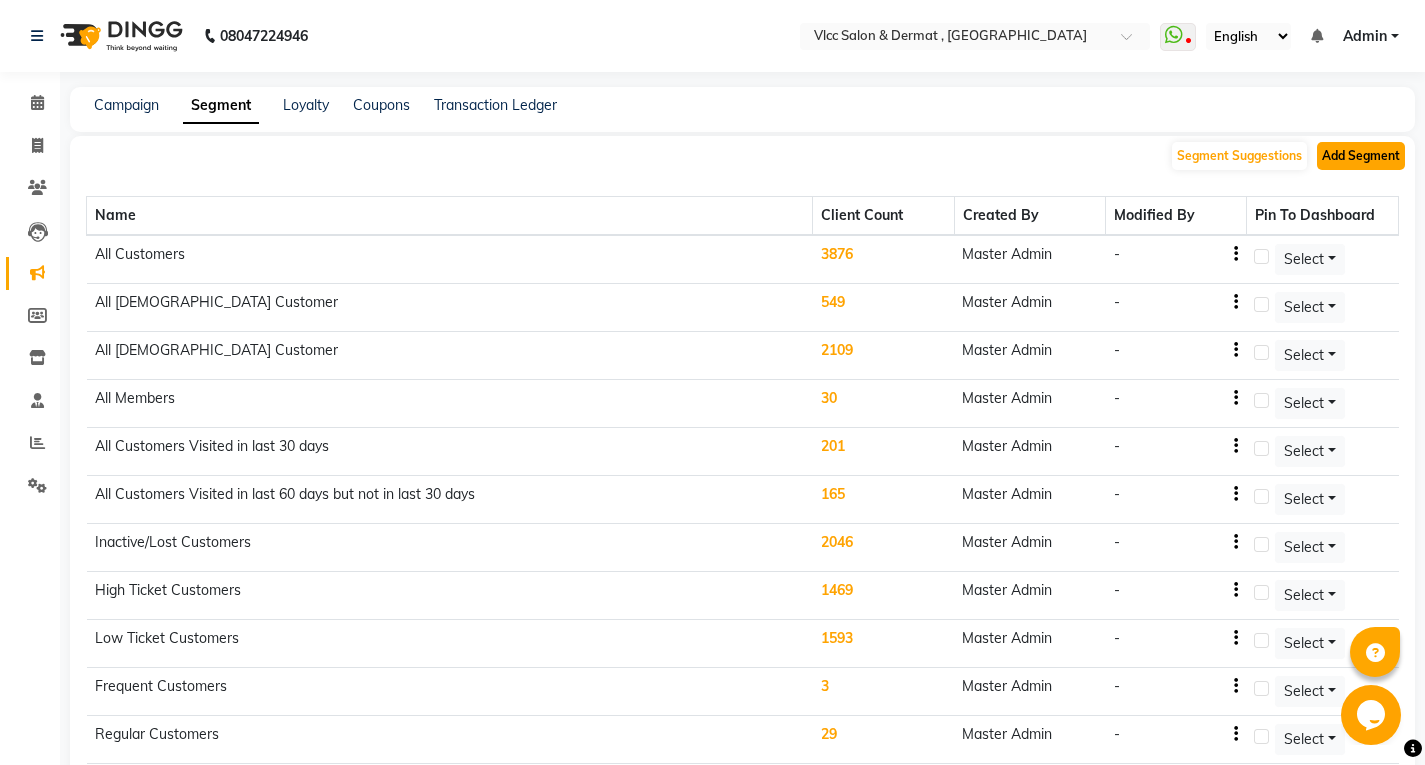 click on "Add Segment" 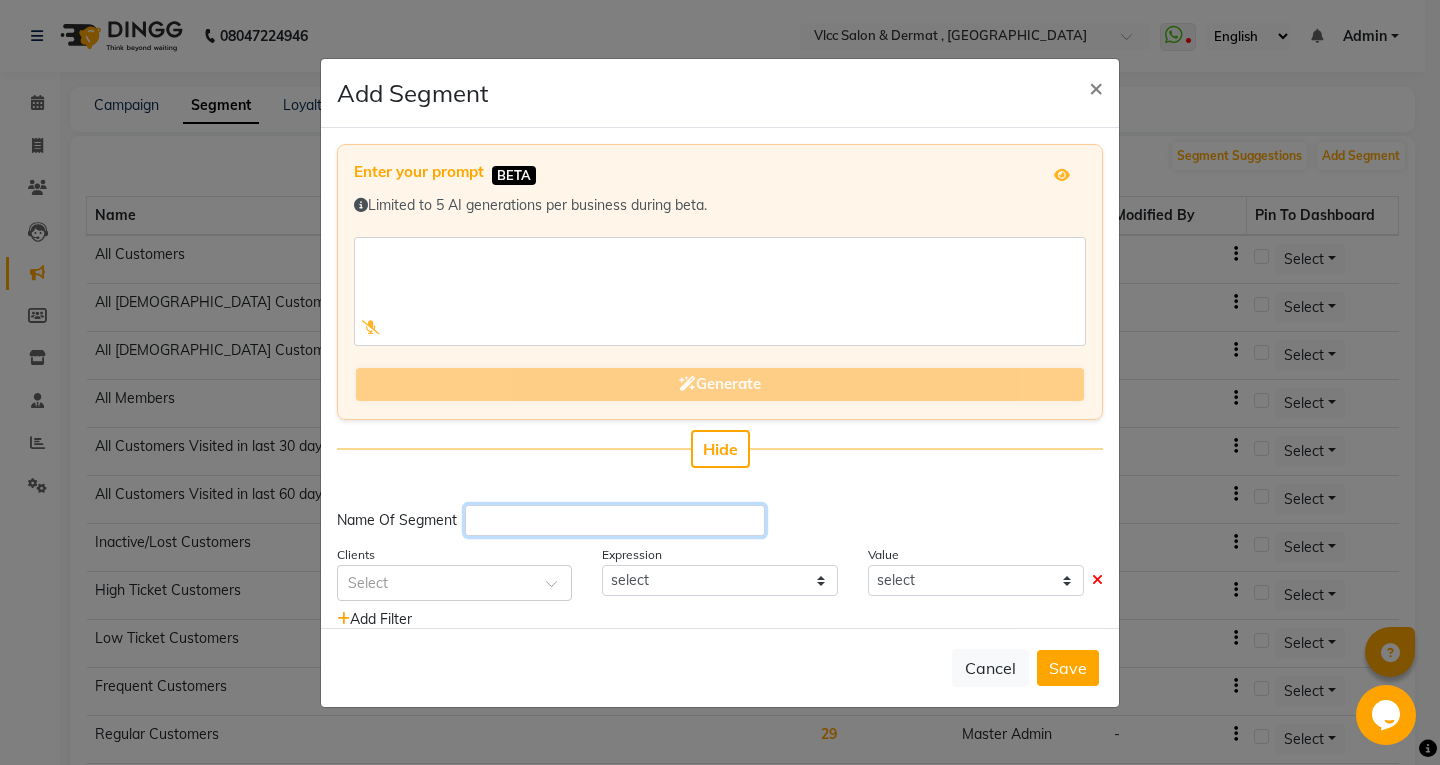 click 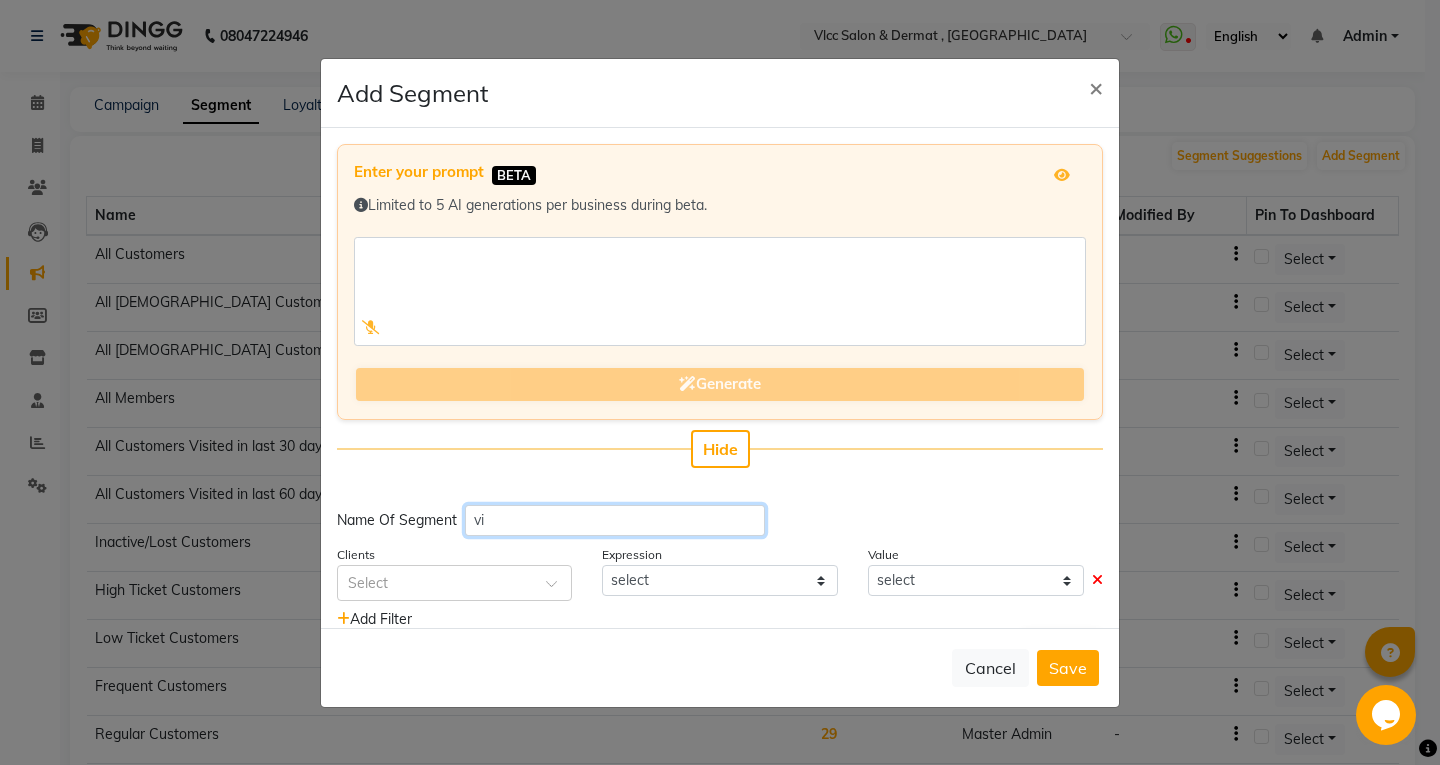type on "v" 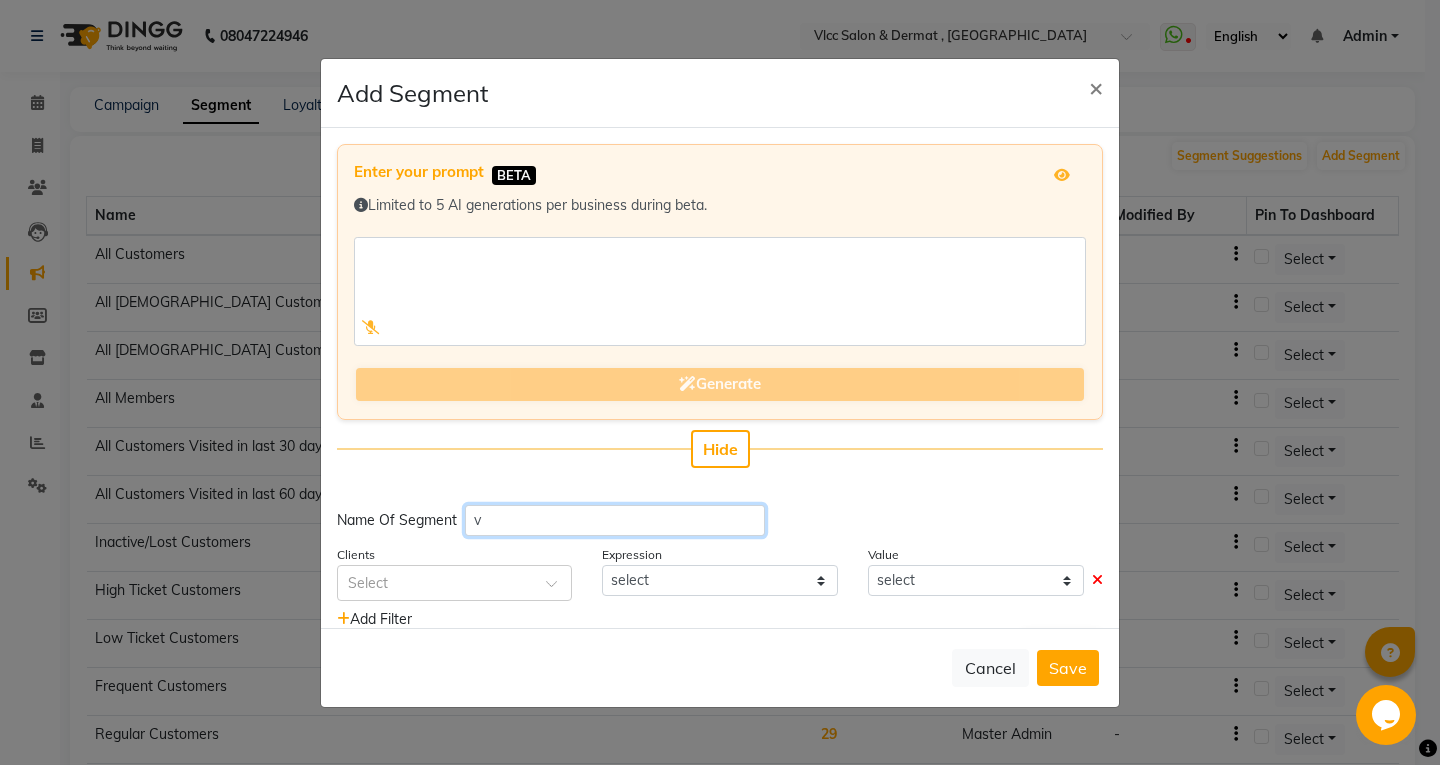 type 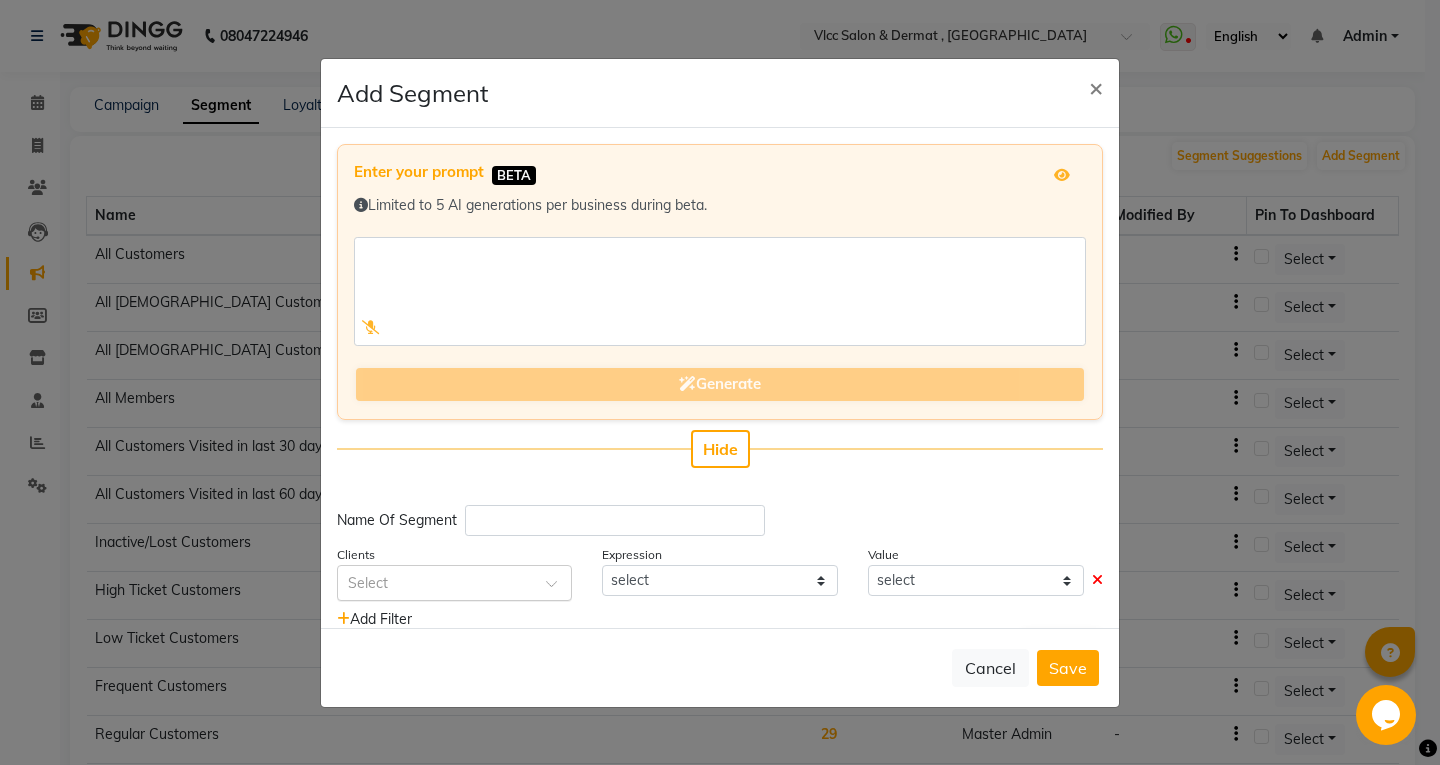 click 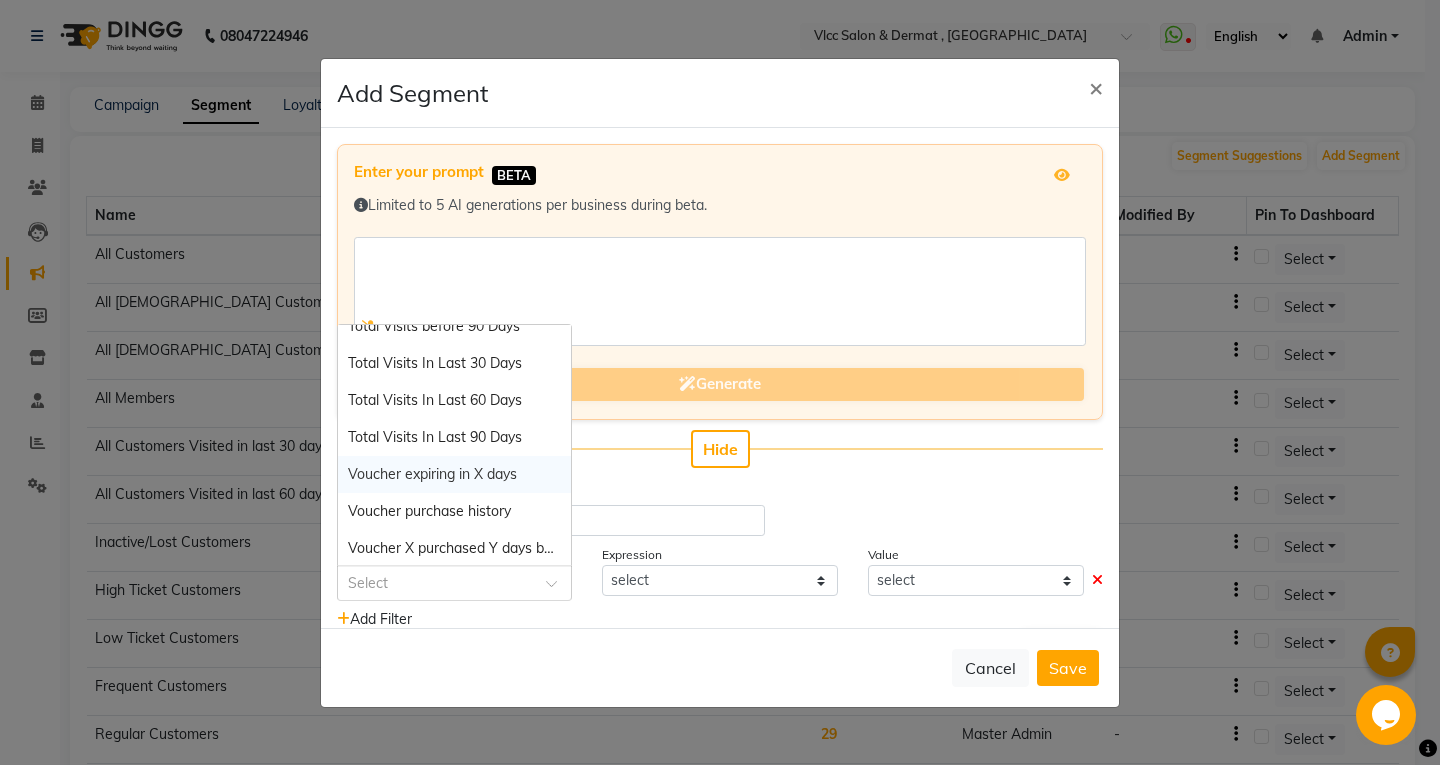 scroll, scrollTop: 2239, scrollLeft: 0, axis: vertical 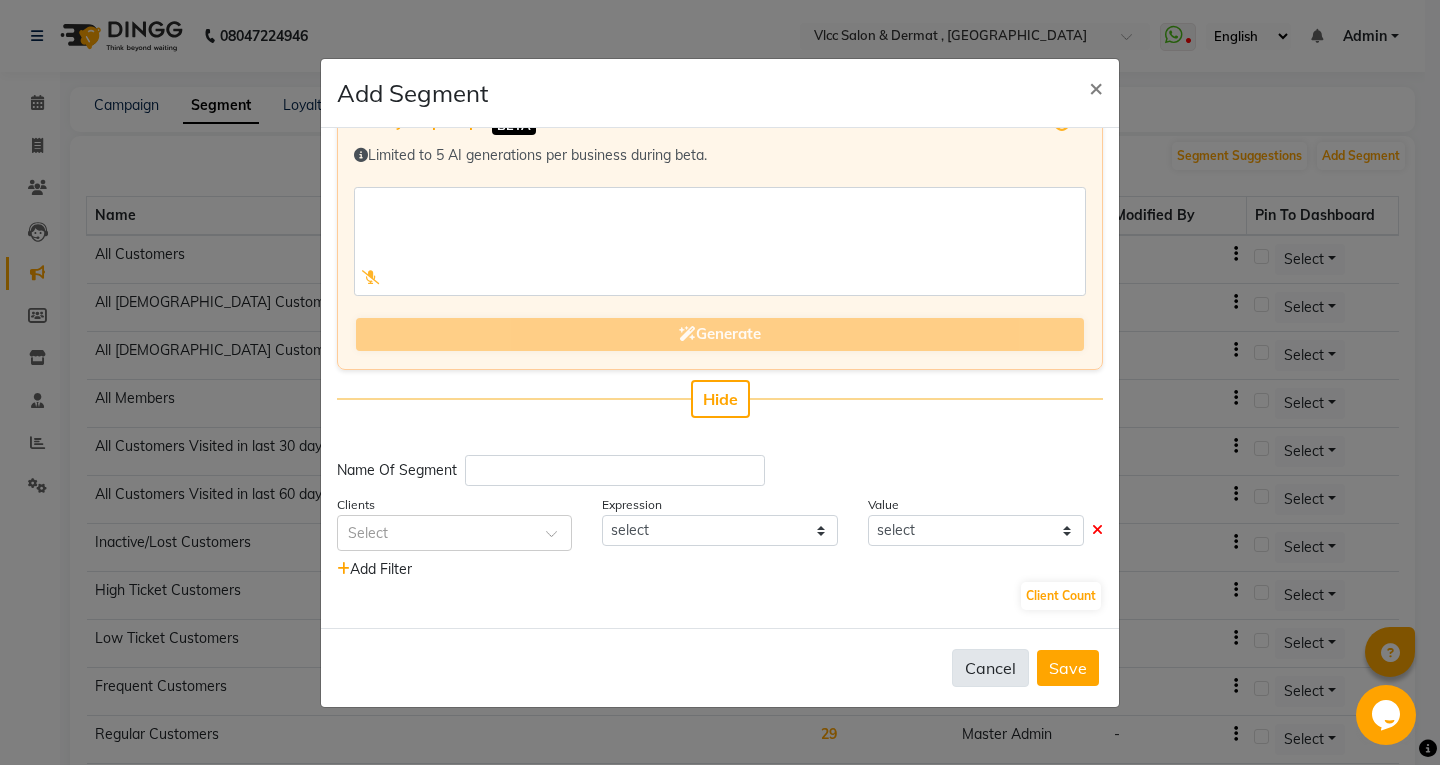 click on "Cancel" 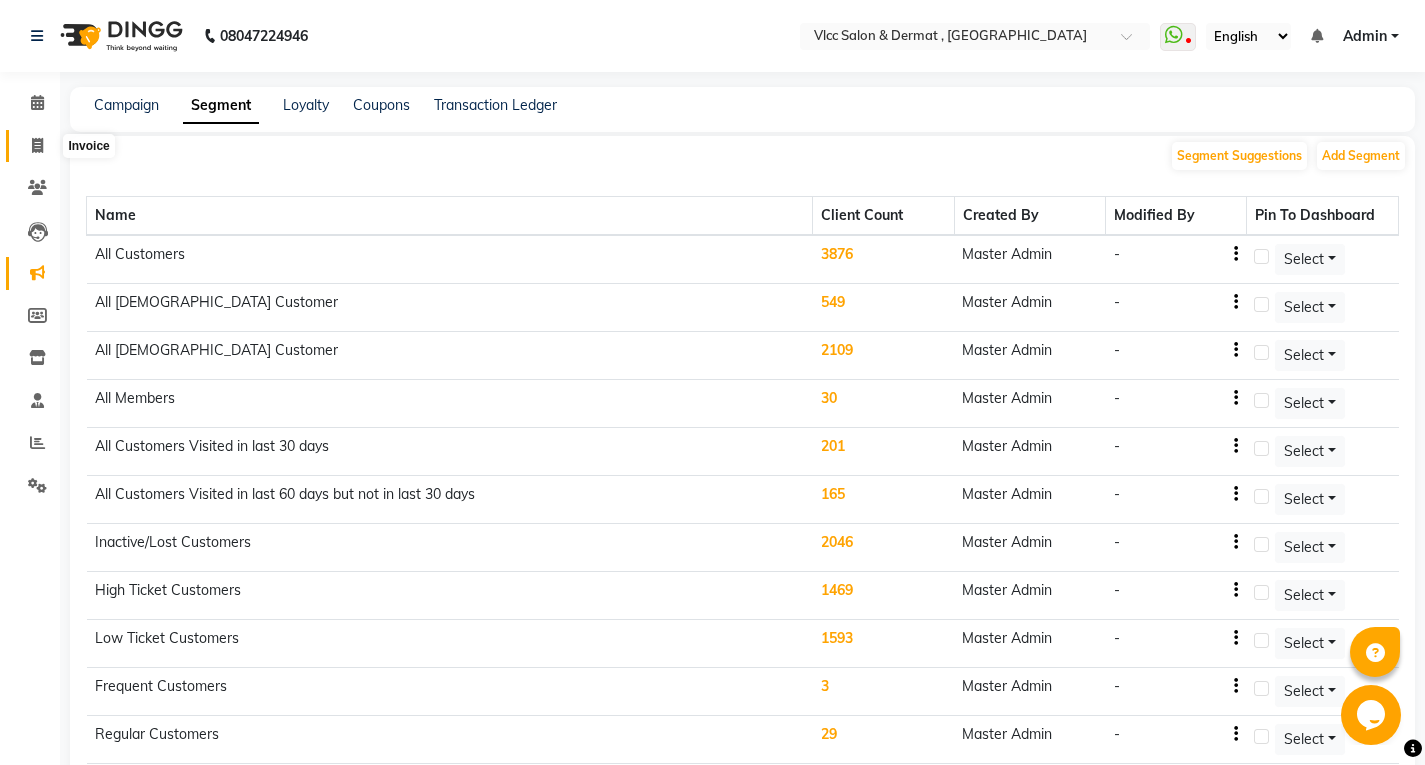 click 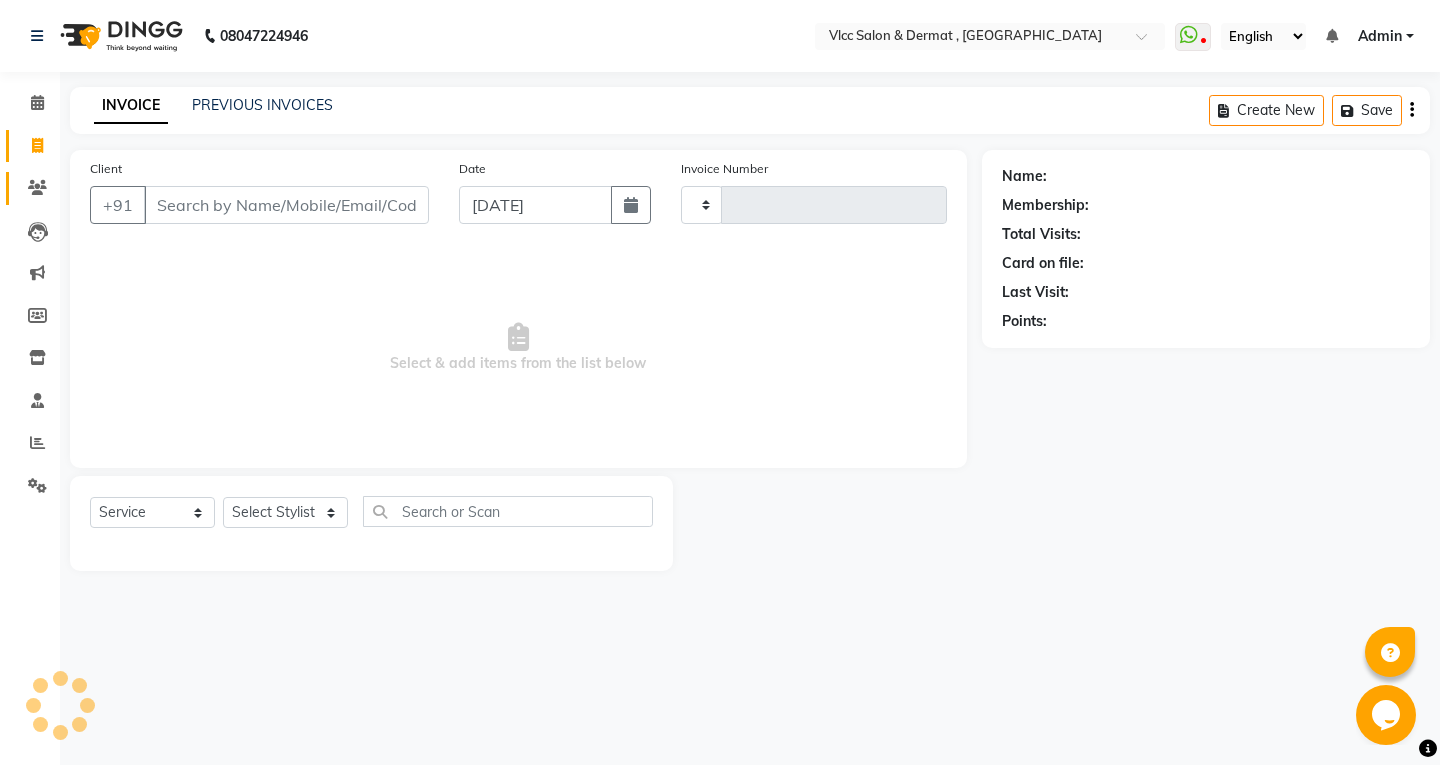 type on "0976" 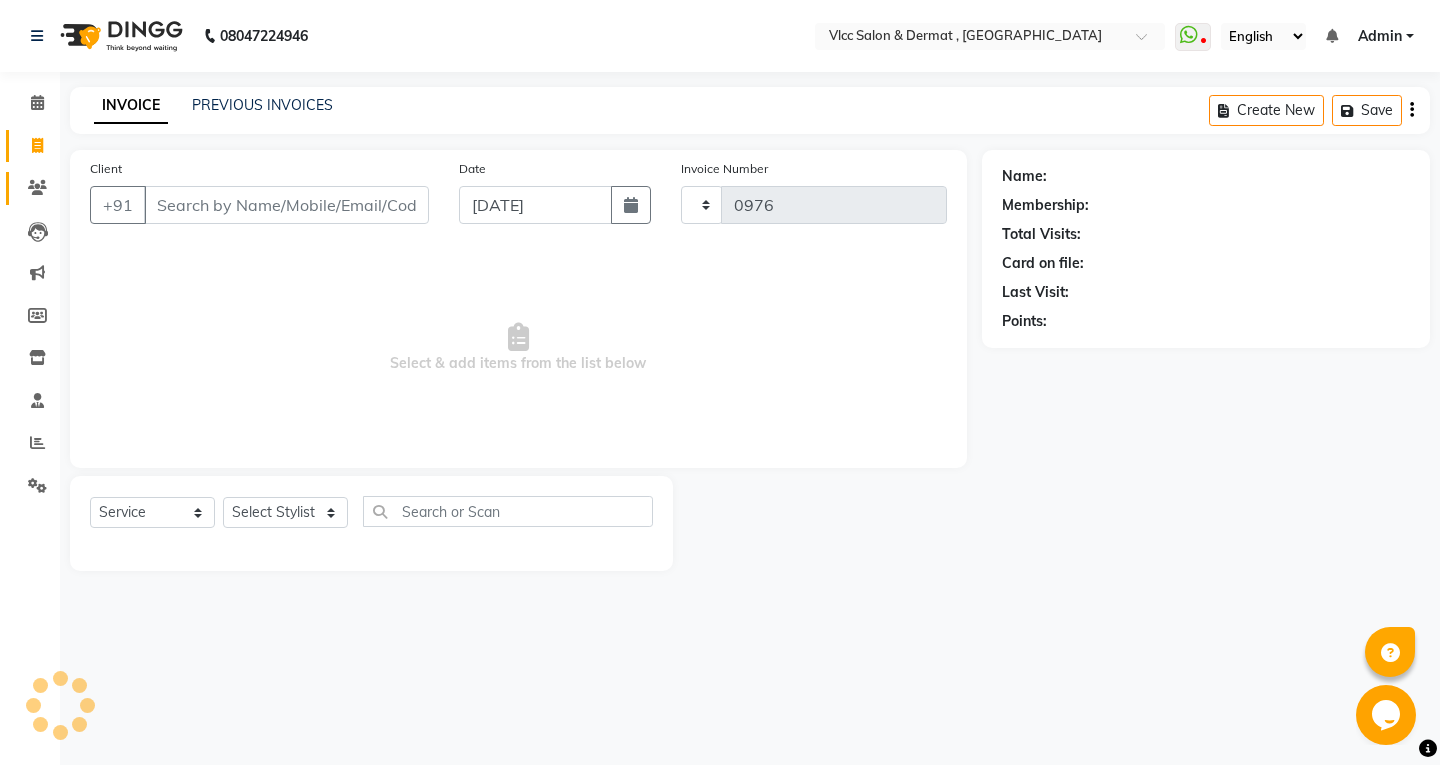 select on "5256" 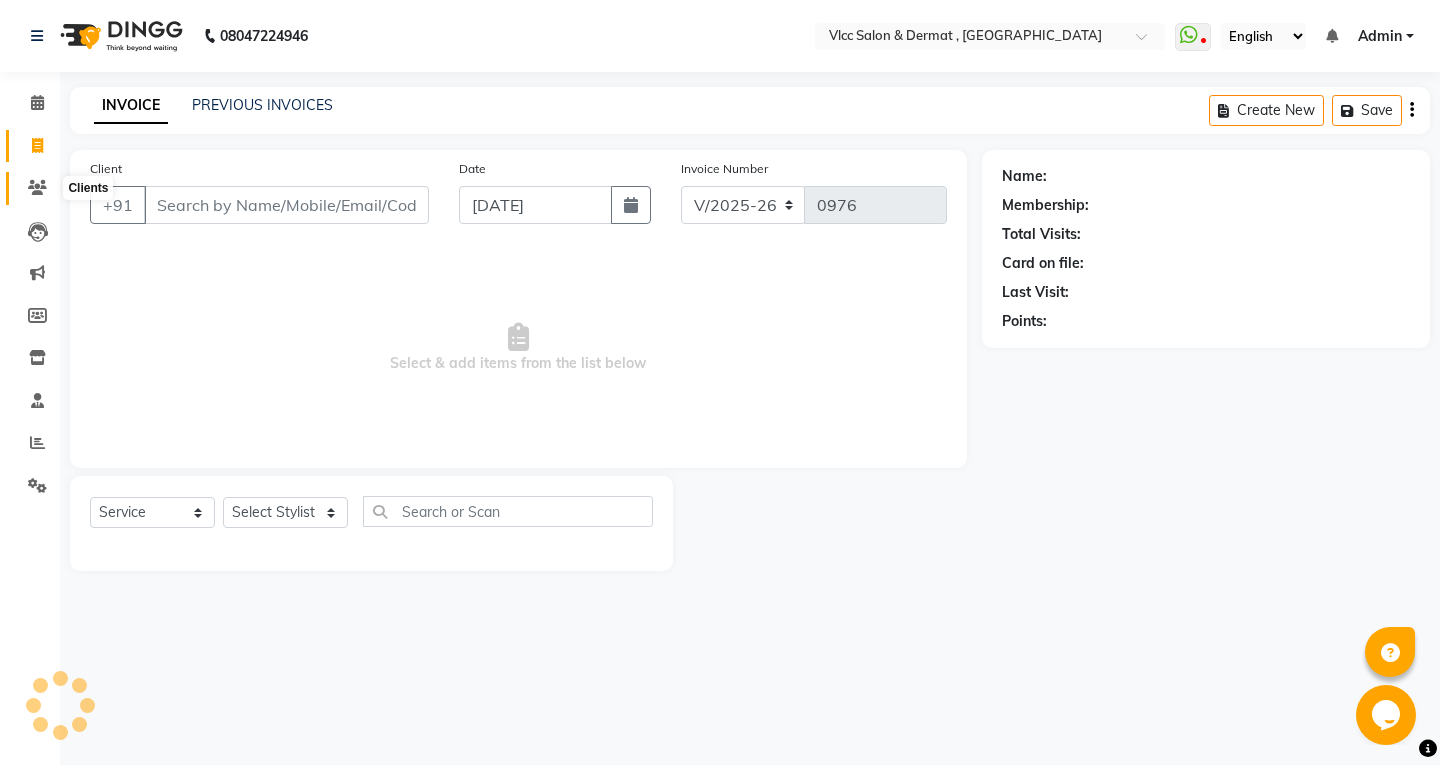 click 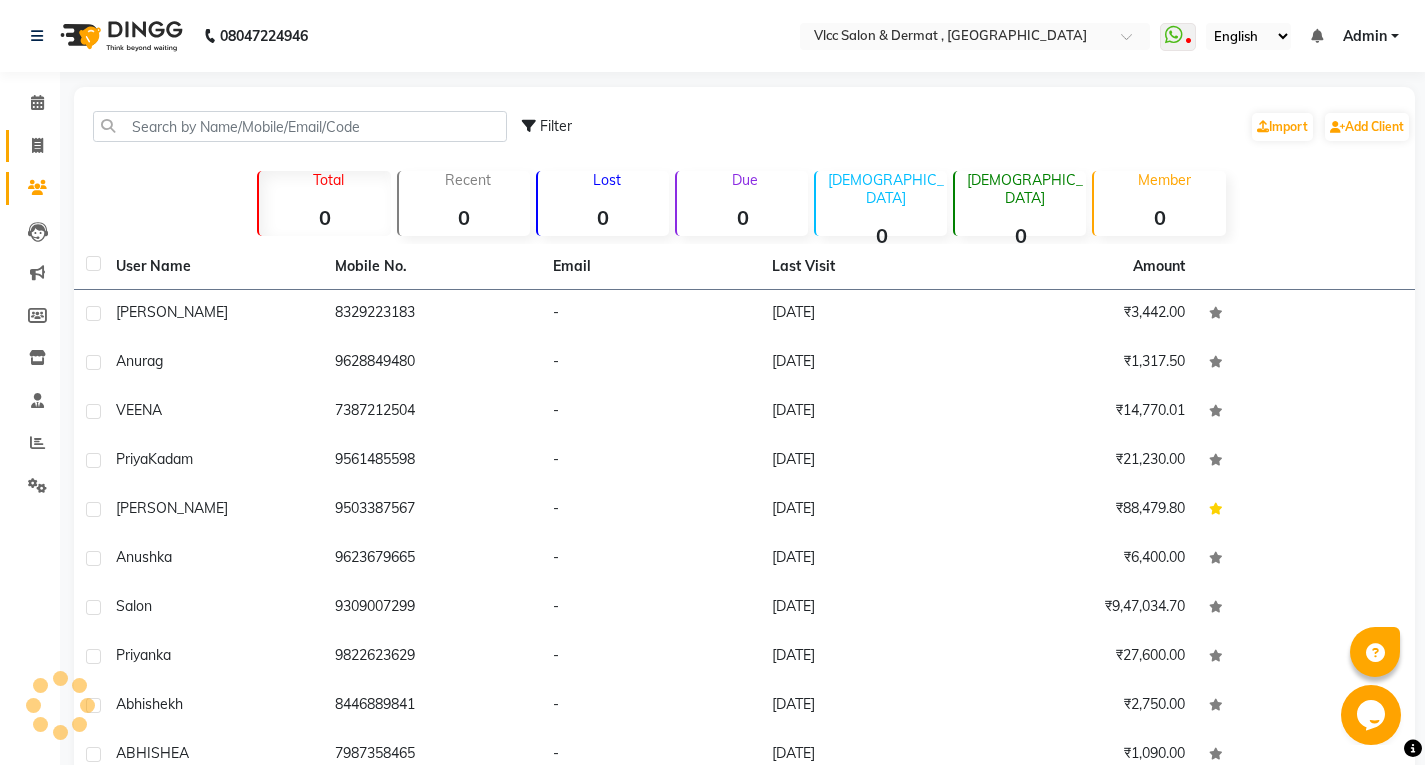 click 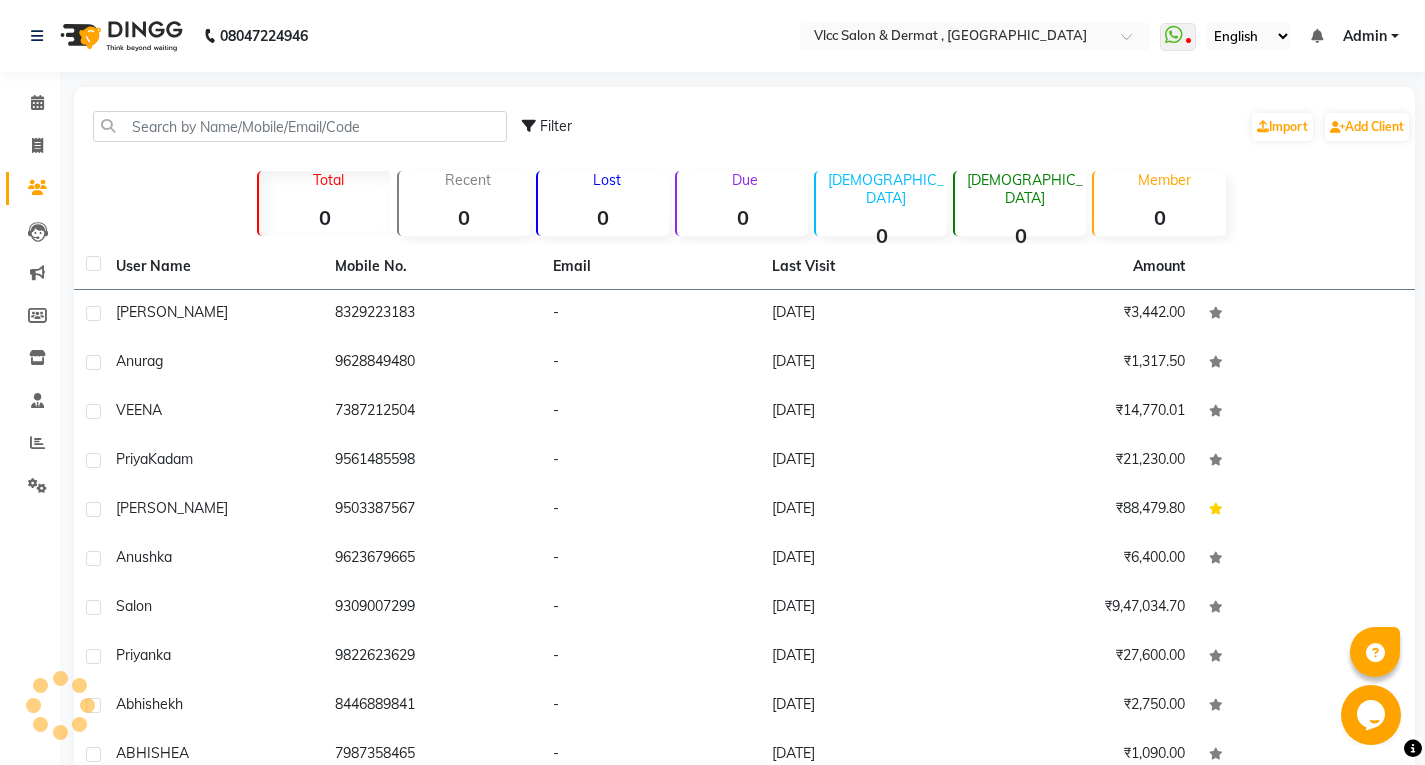 select on "service" 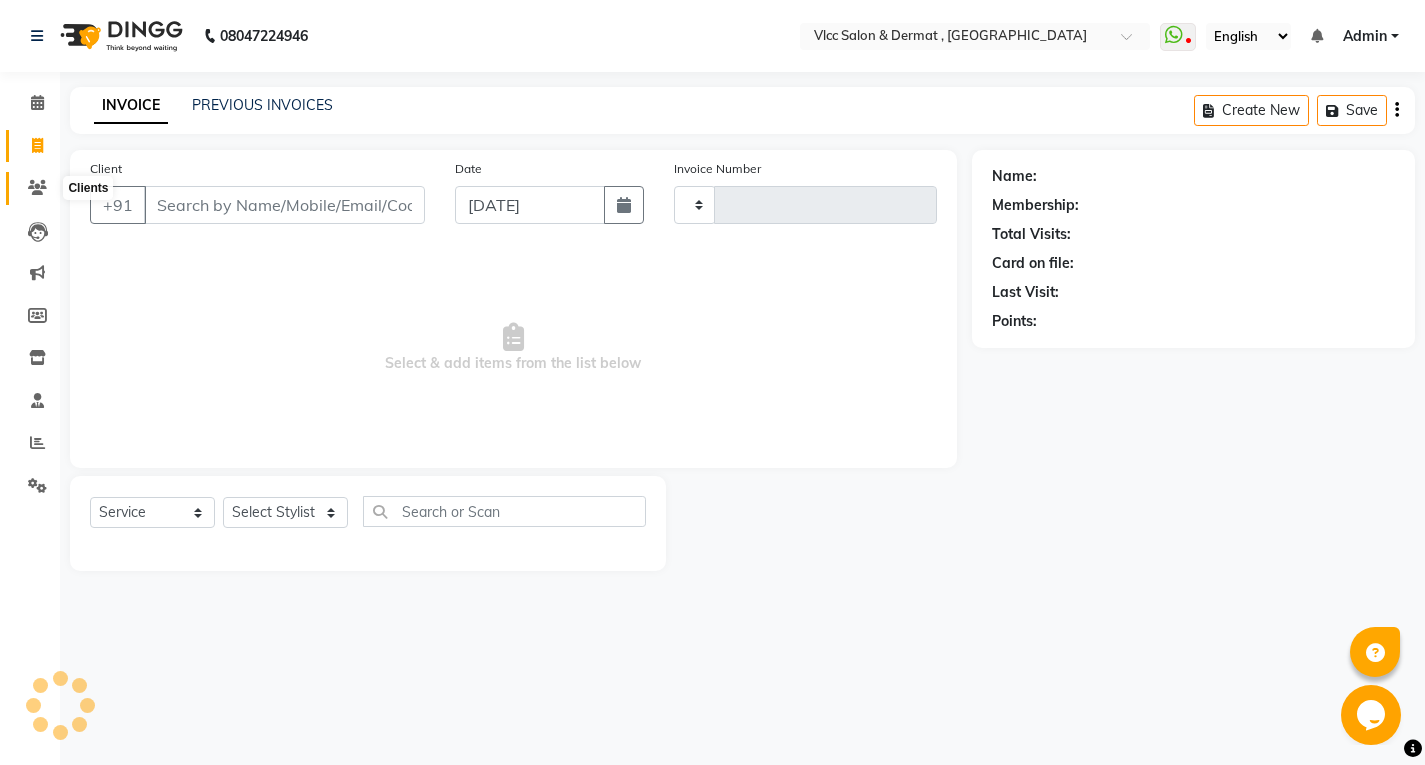 type on "0976" 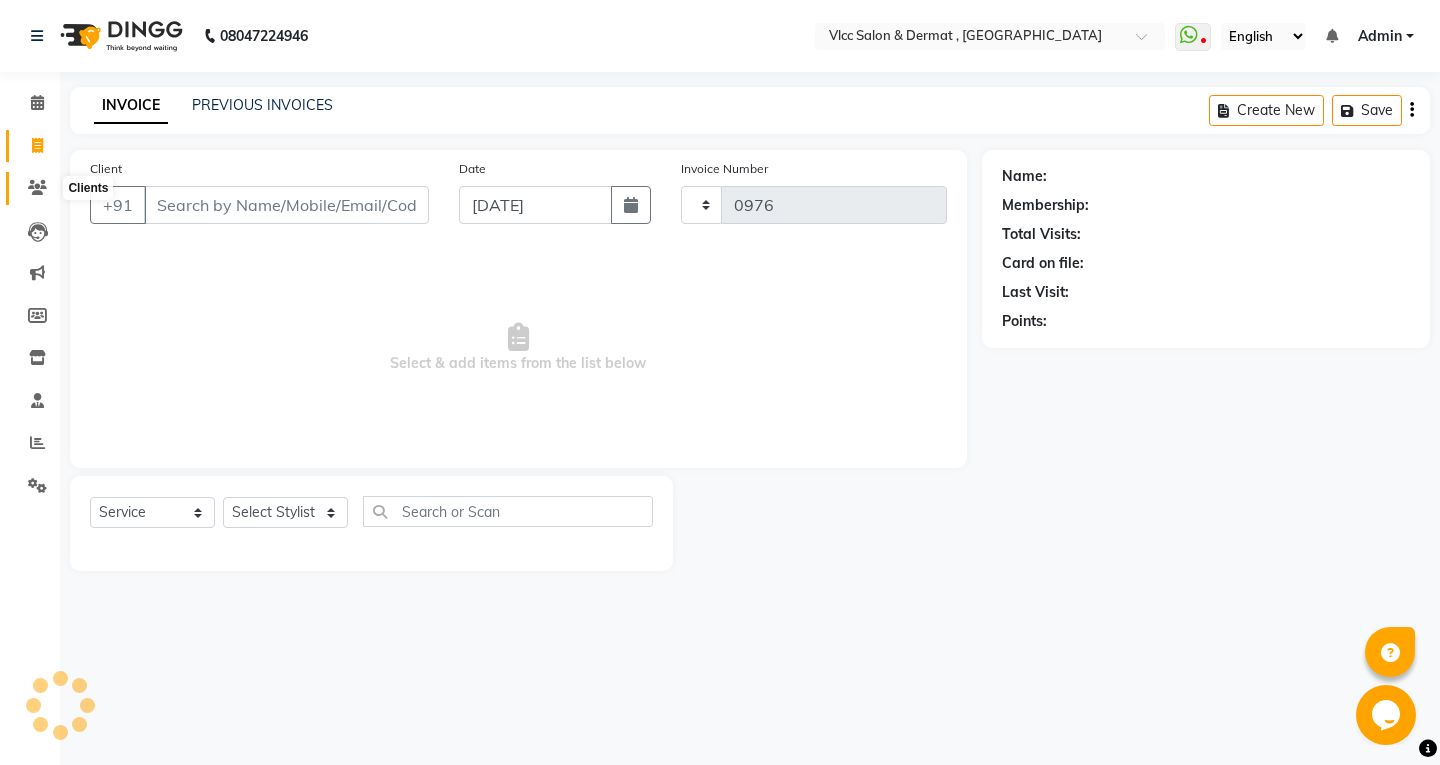 select on "5256" 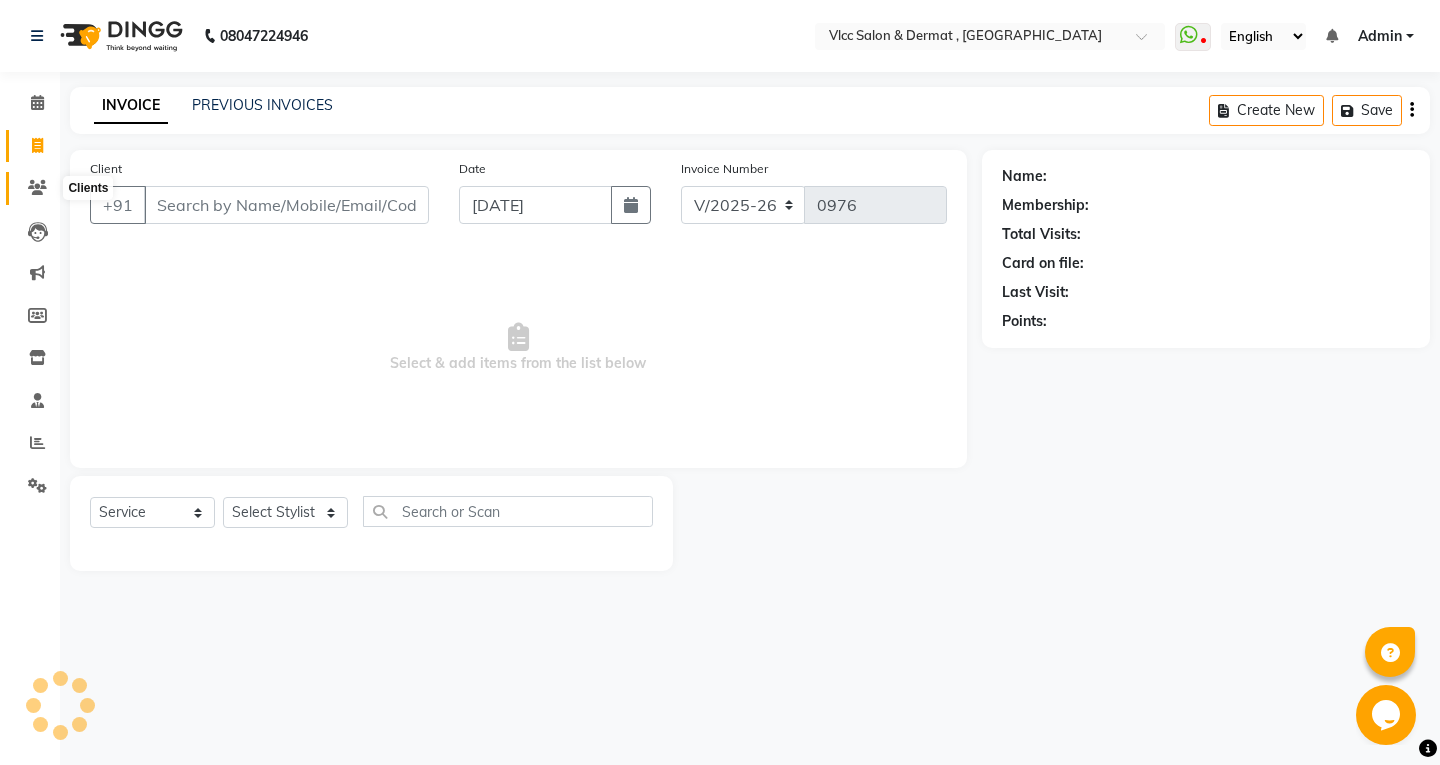 click 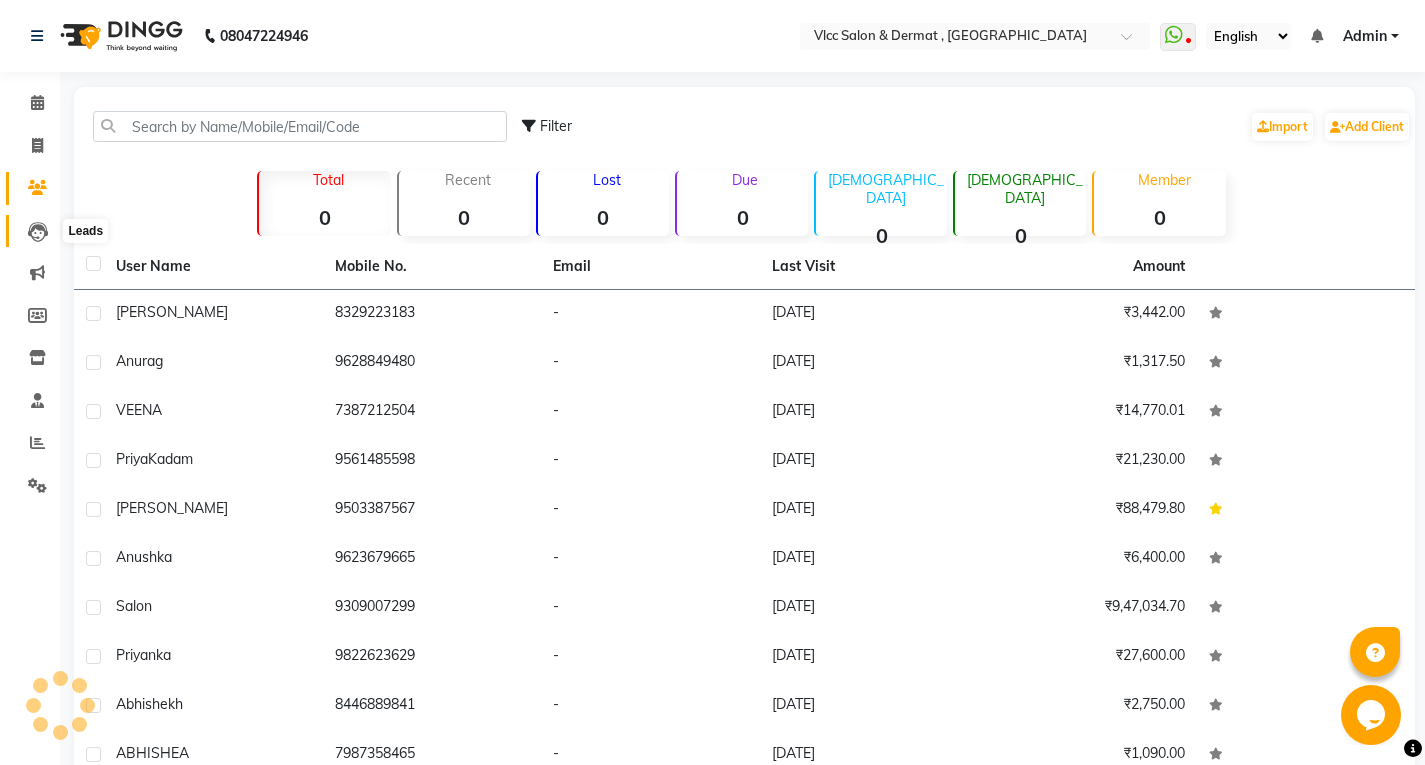 click 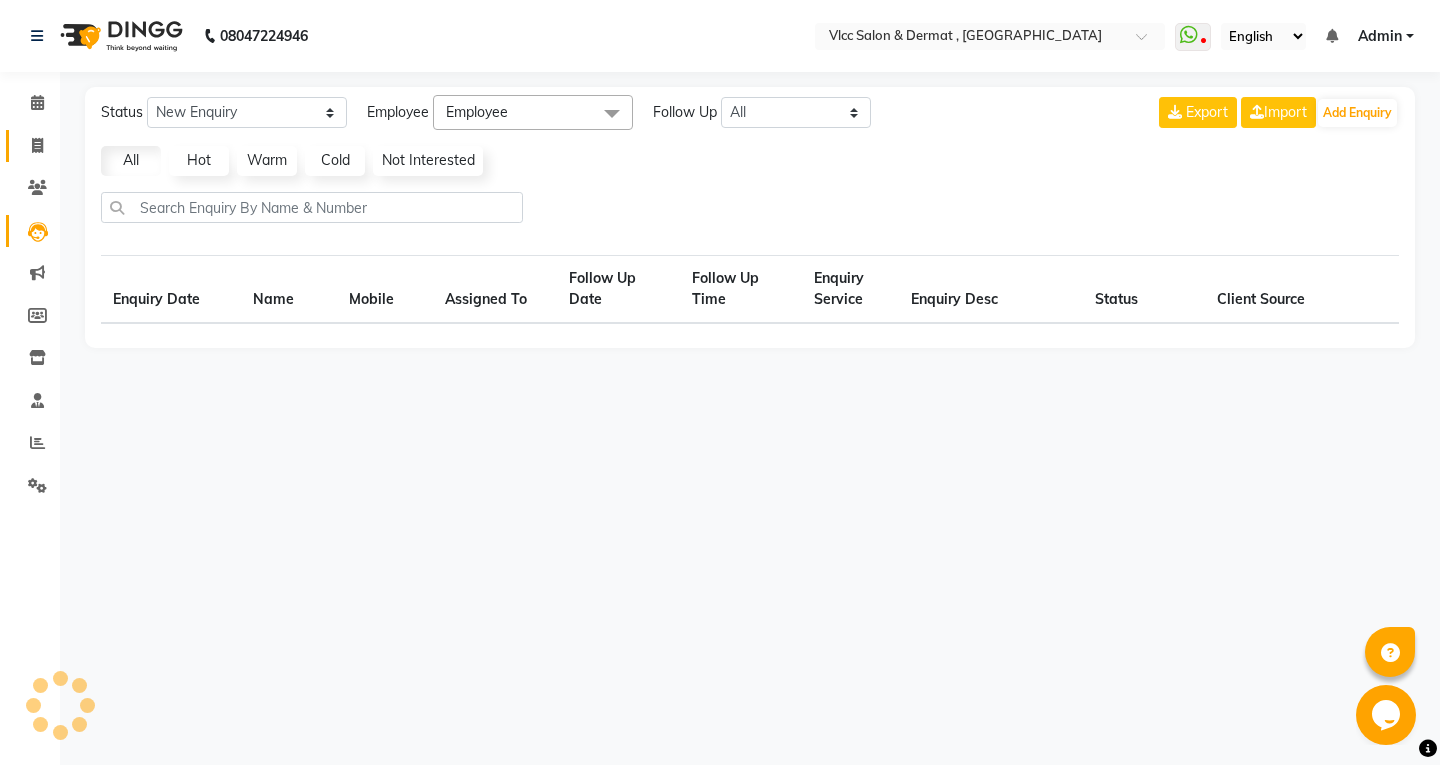 select on "10" 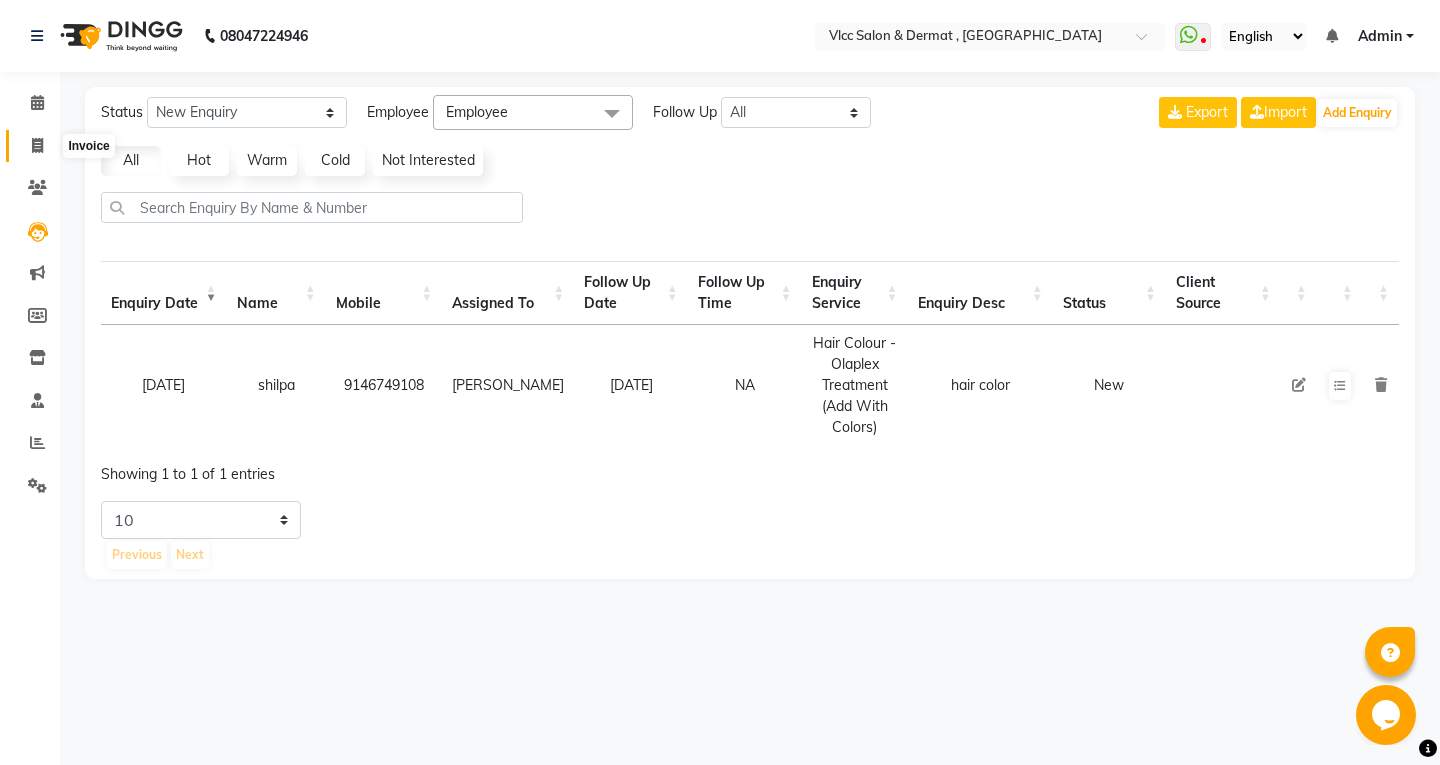 click 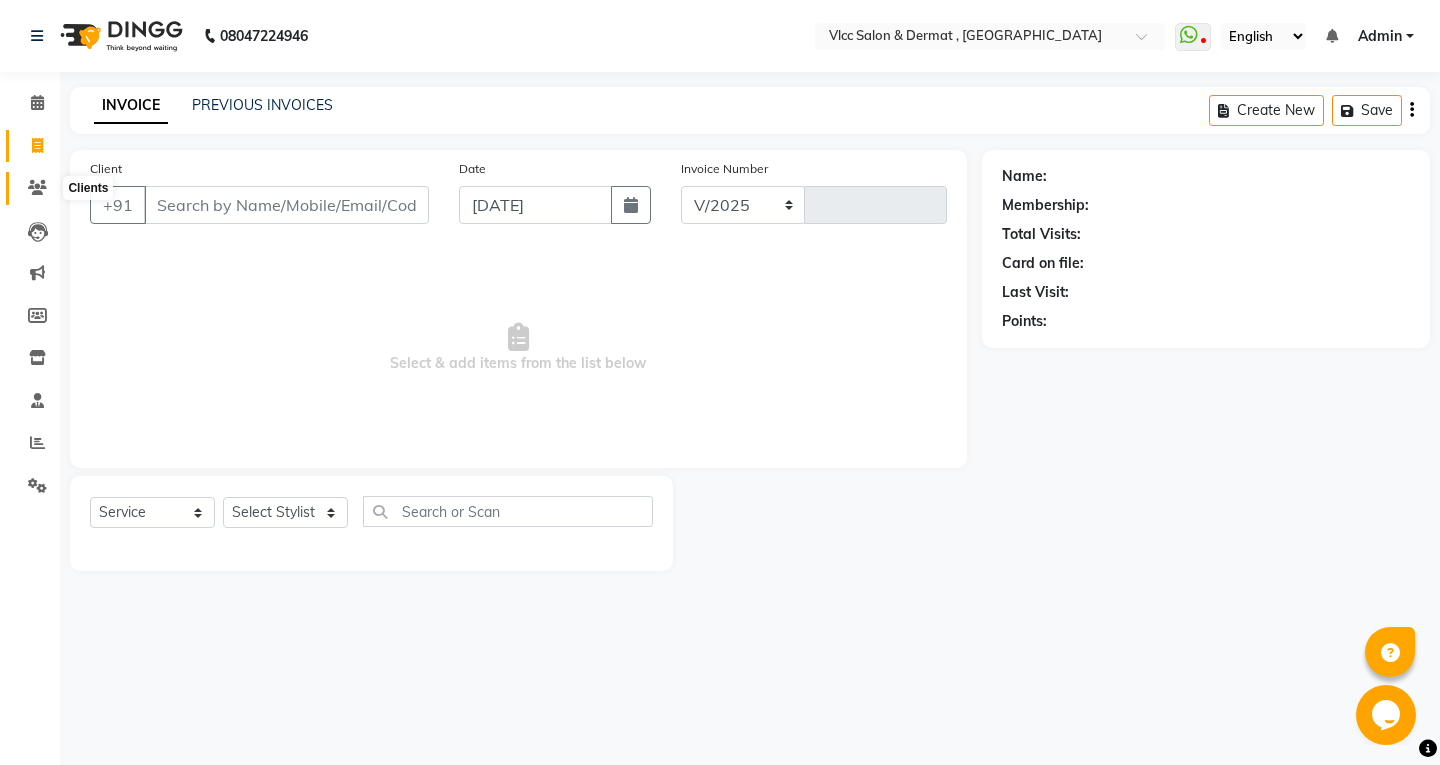 select on "5256" 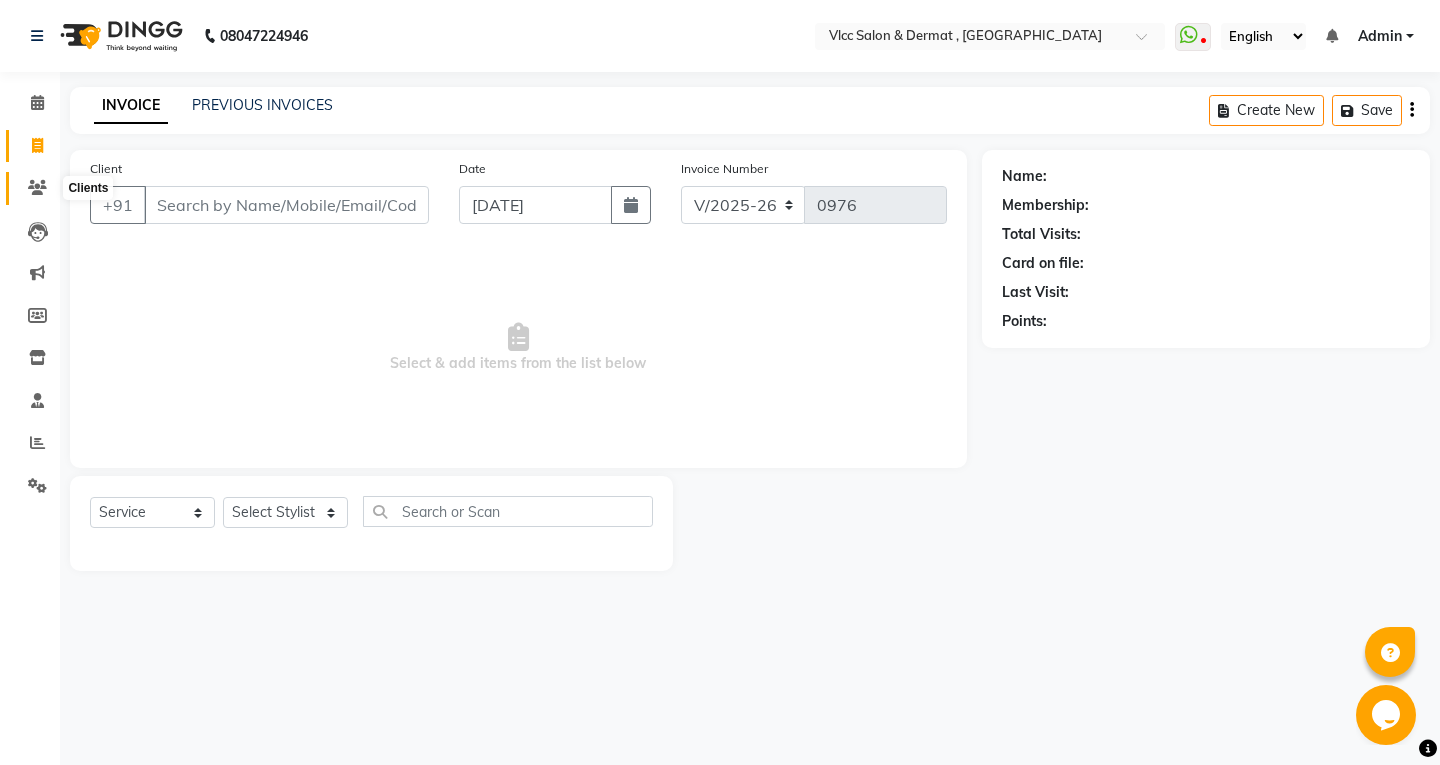 click 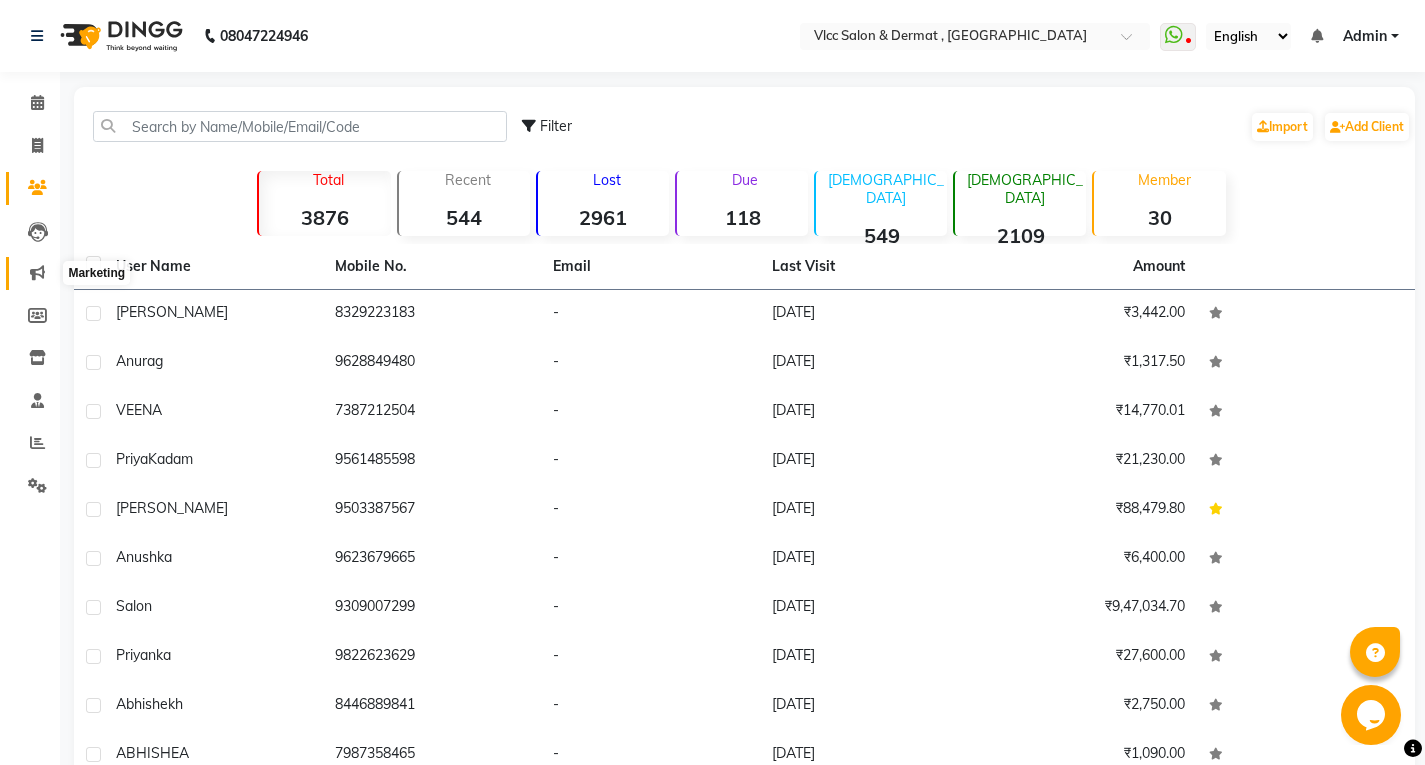 click 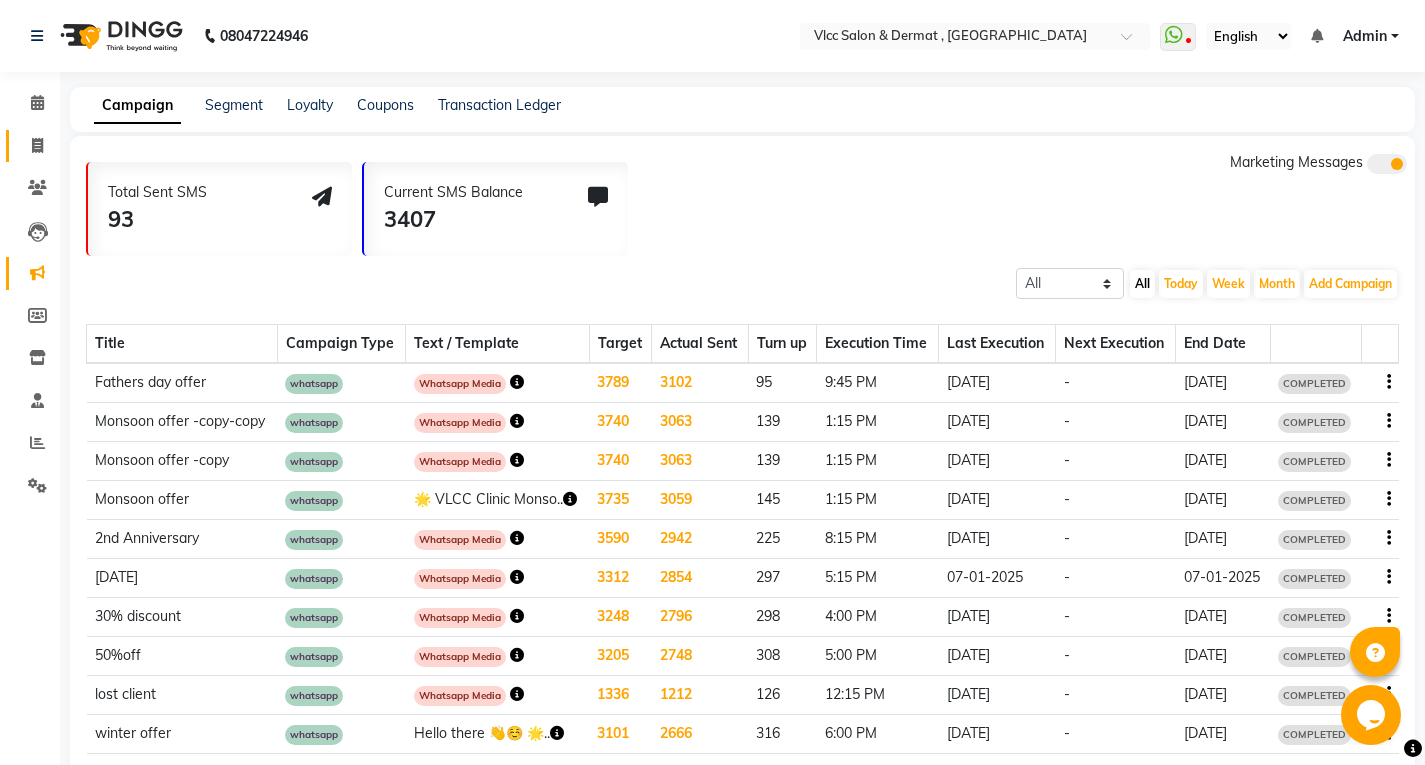 click 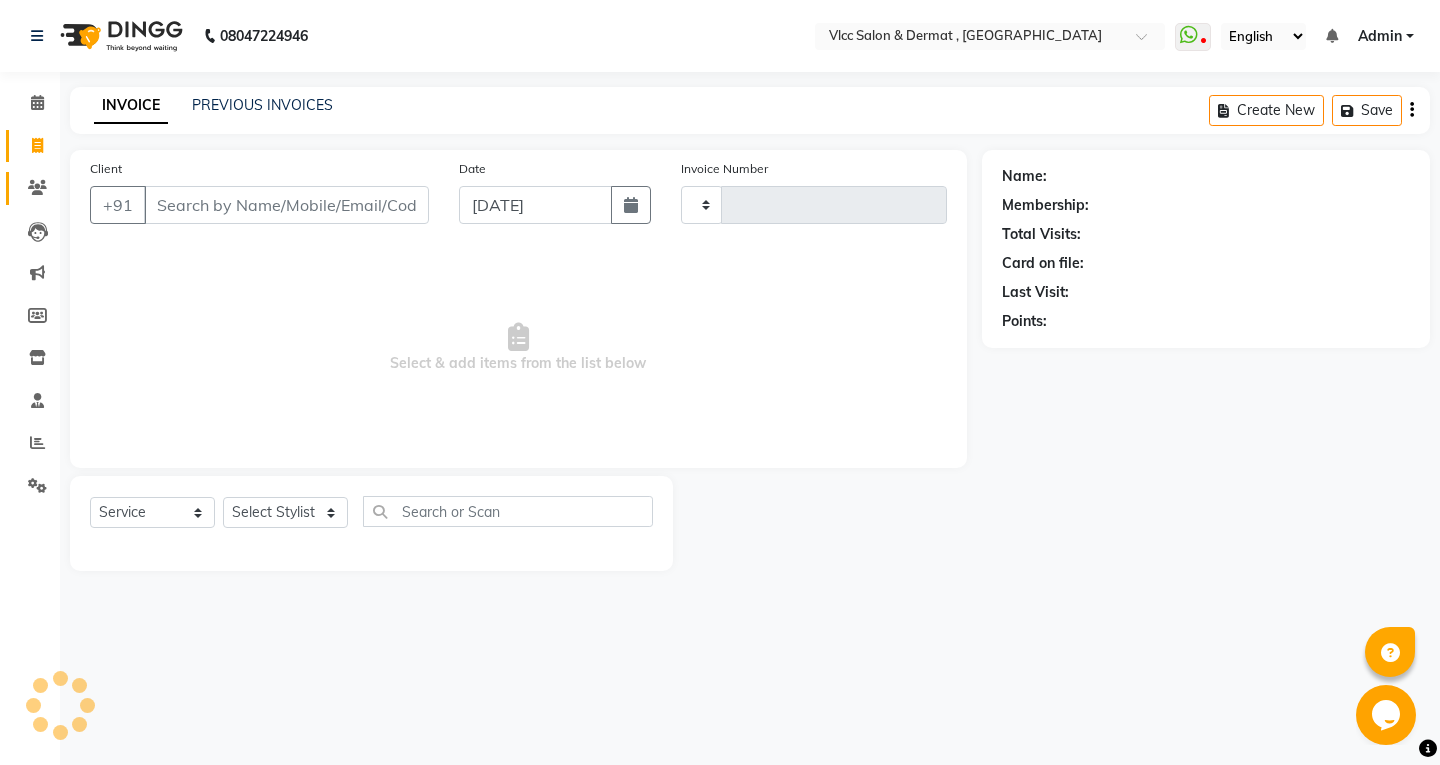 type on "0976" 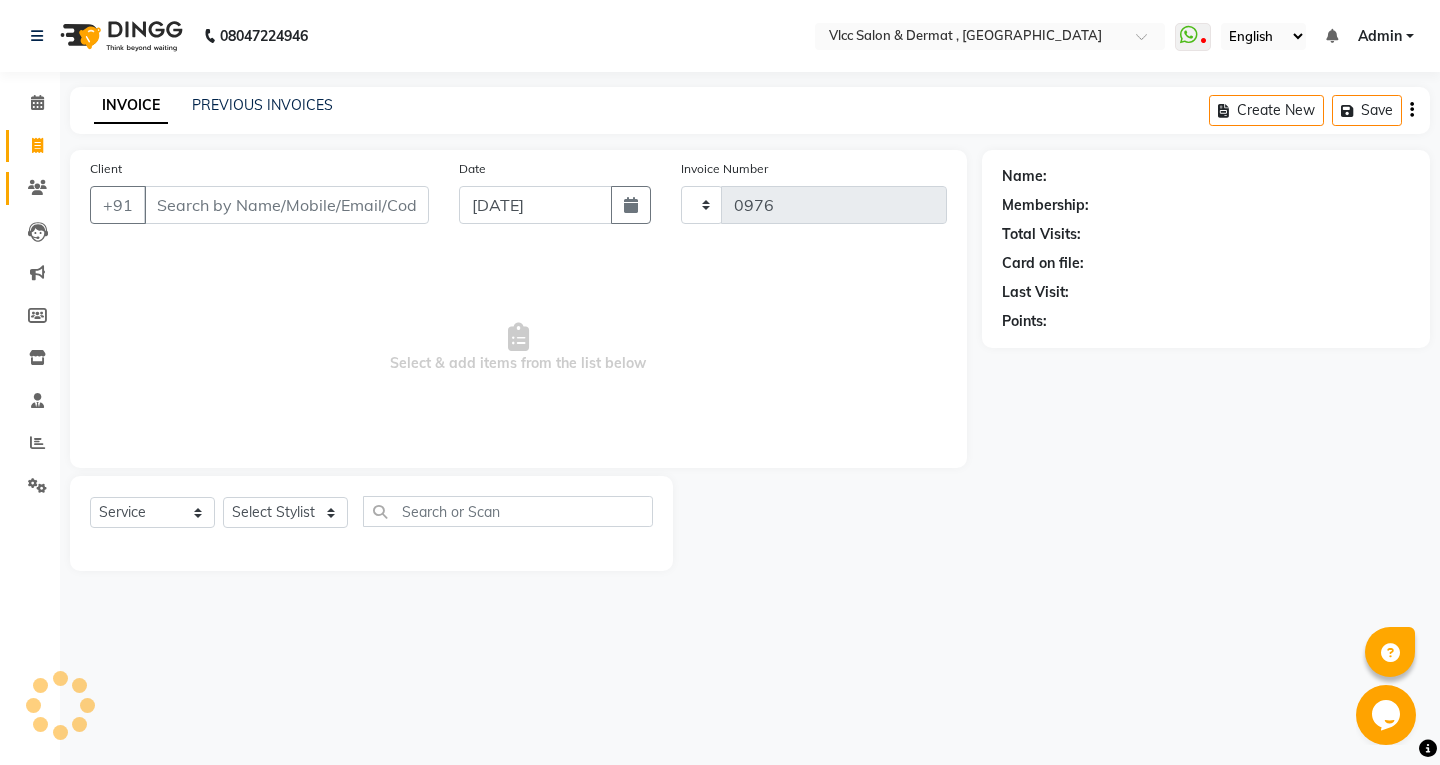 select on "5256" 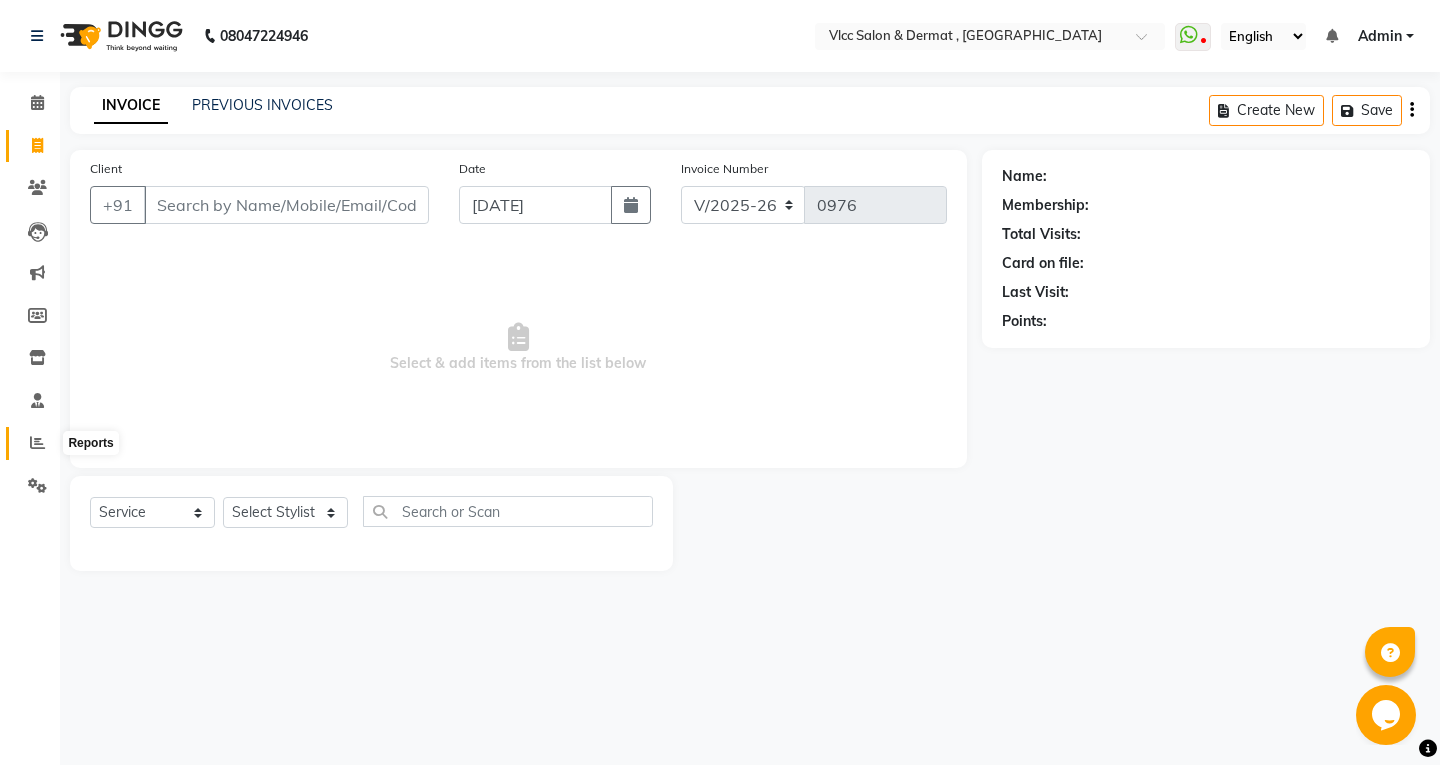 drag, startPoint x: 36, startPoint y: 449, endPoint x: 93, endPoint y: 459, distance: 57.870544 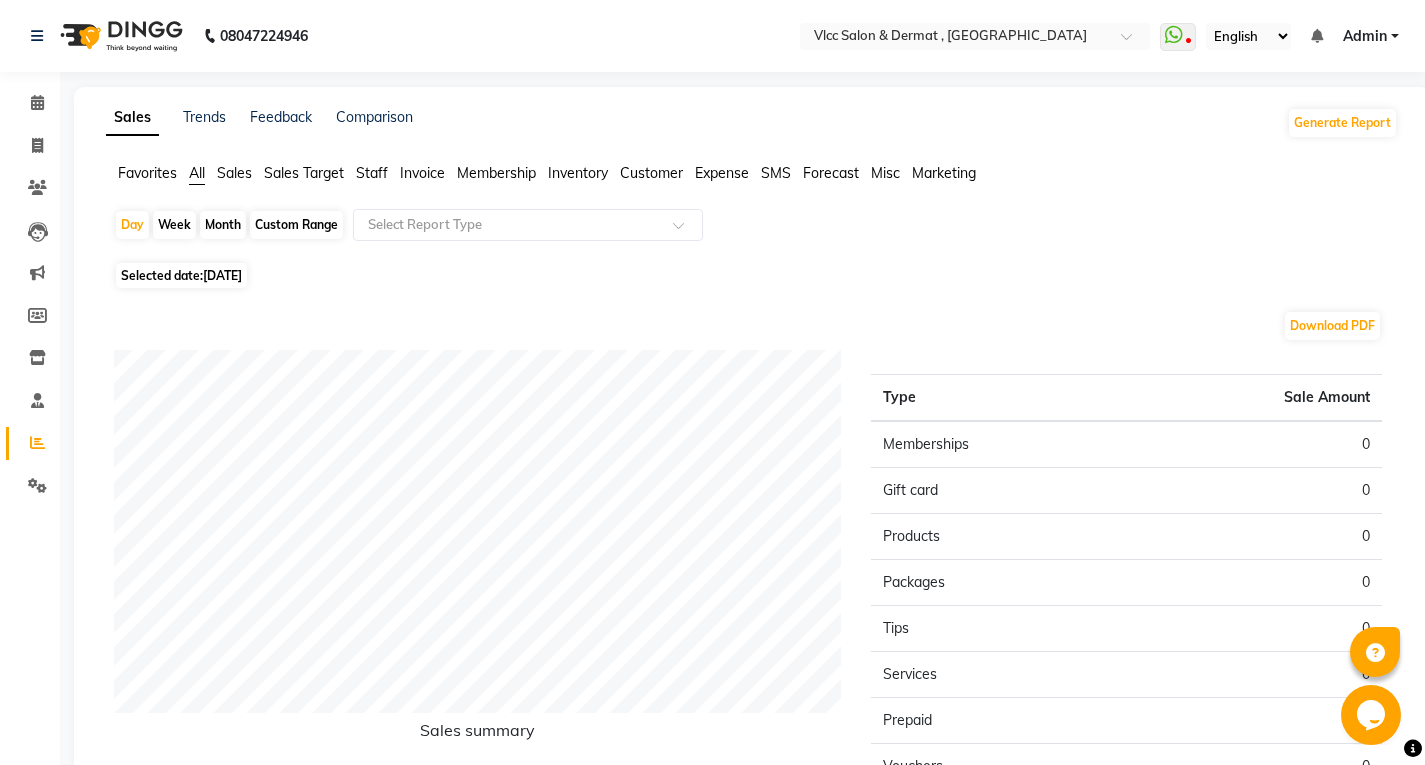 click on "Sales" 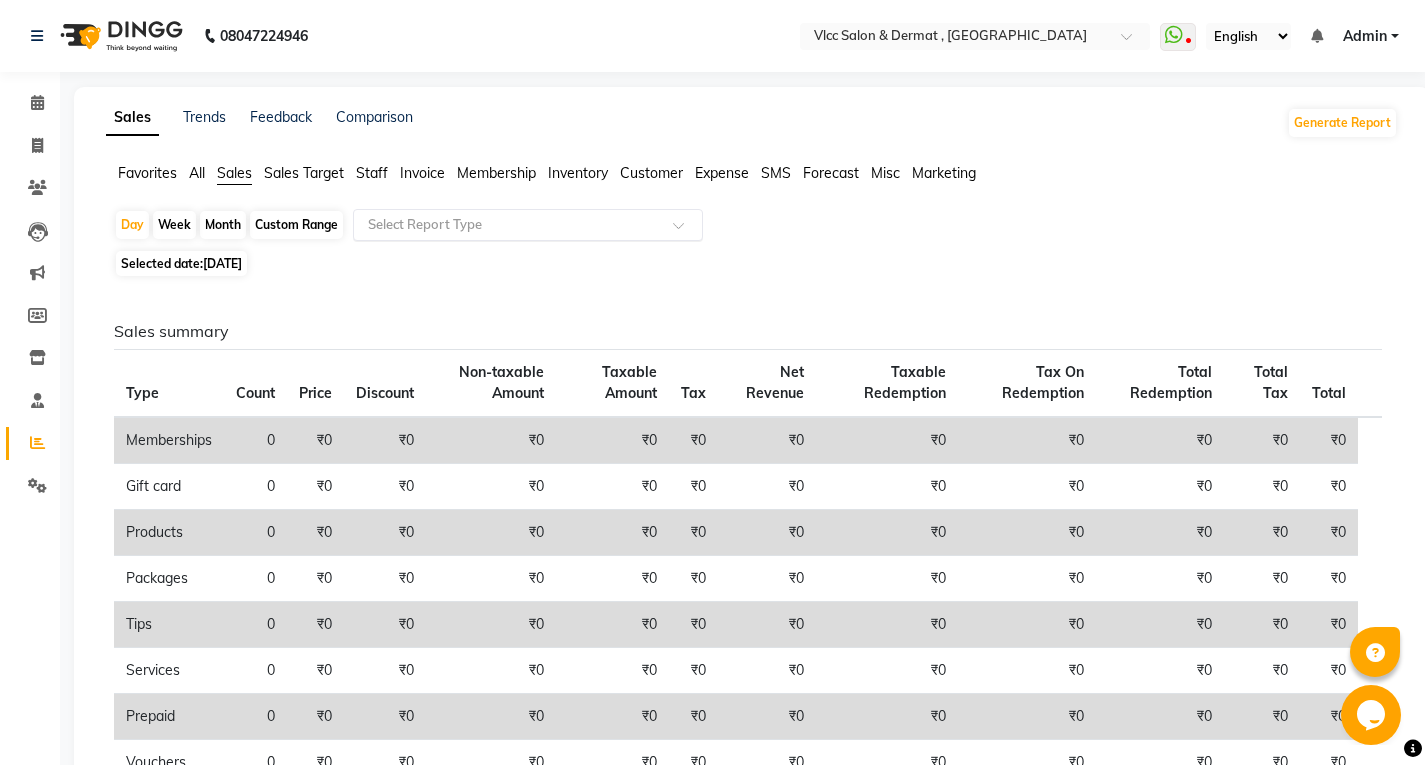 click 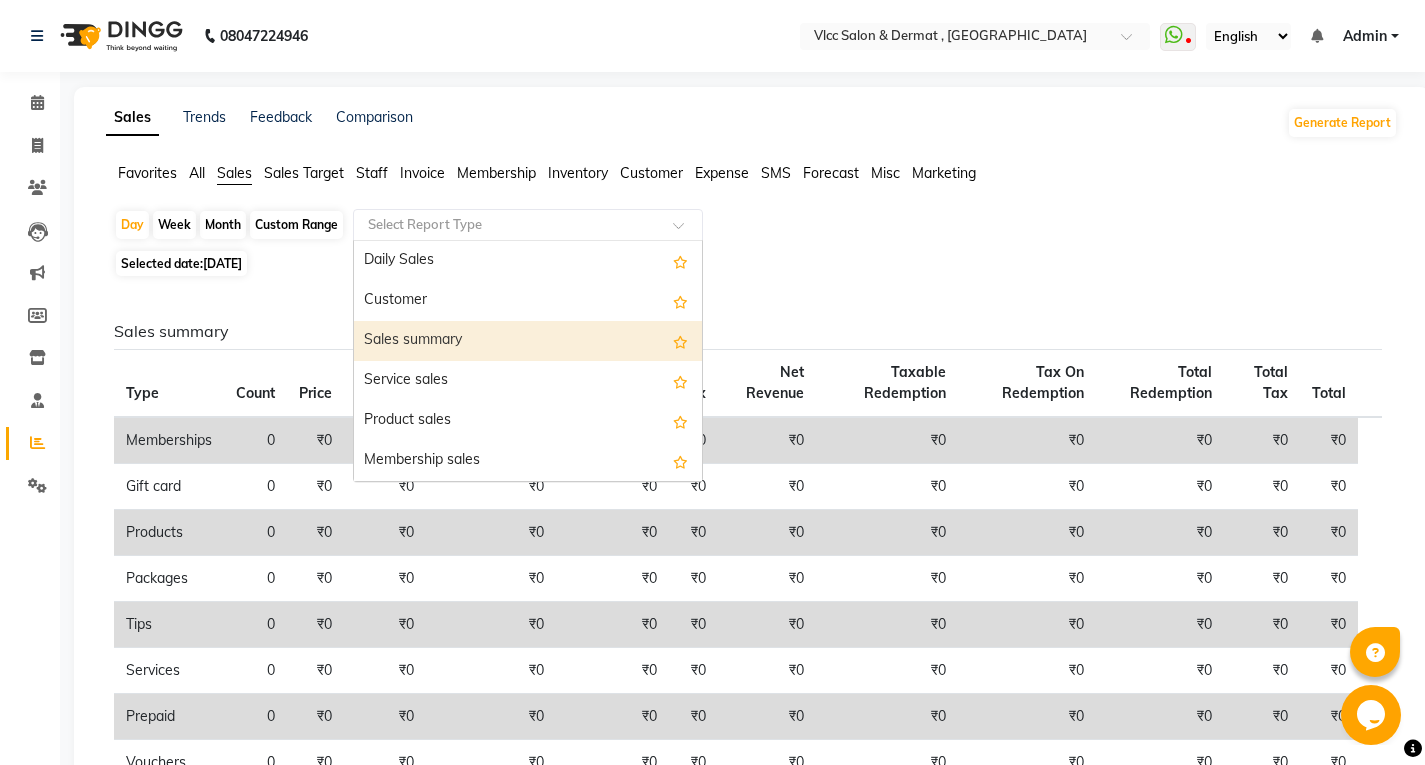 click on "Month" 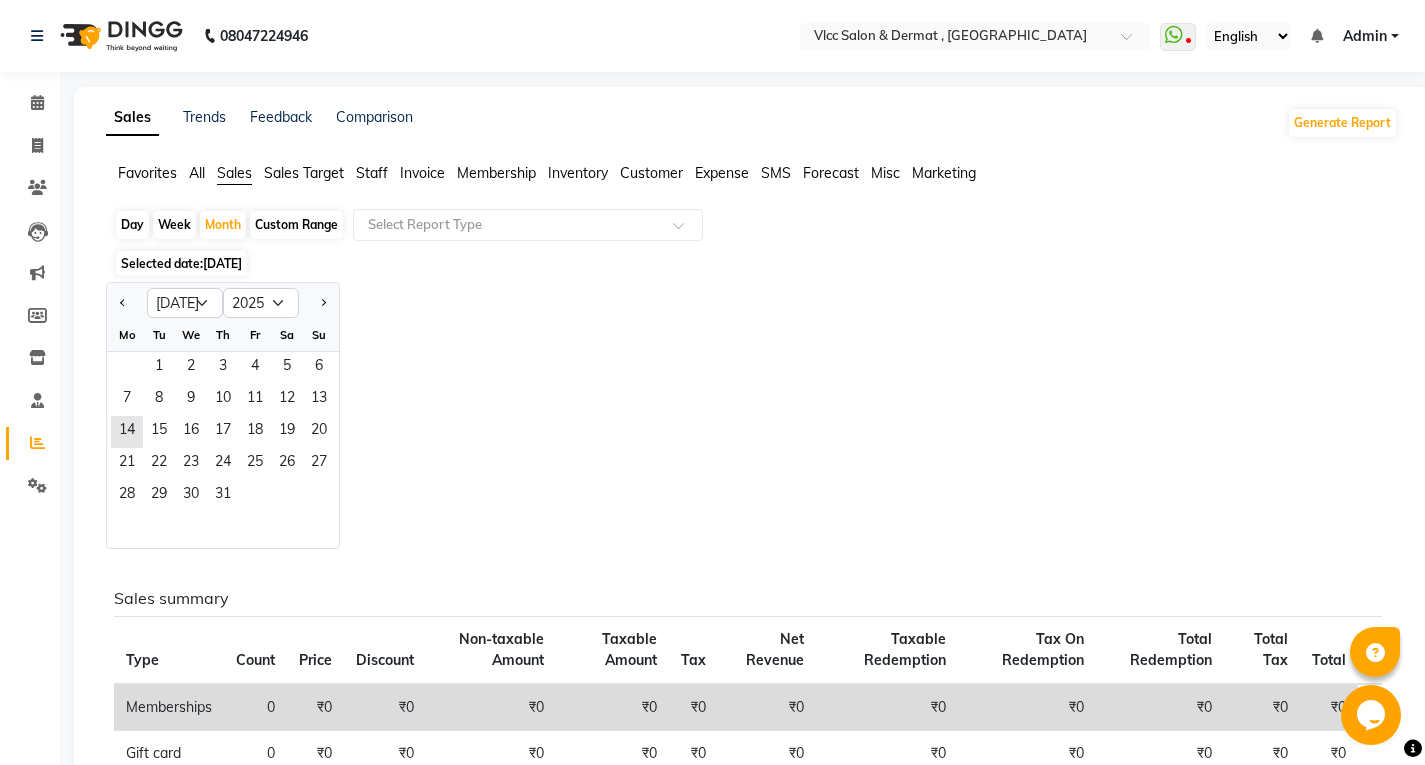 click on "[DATE]" 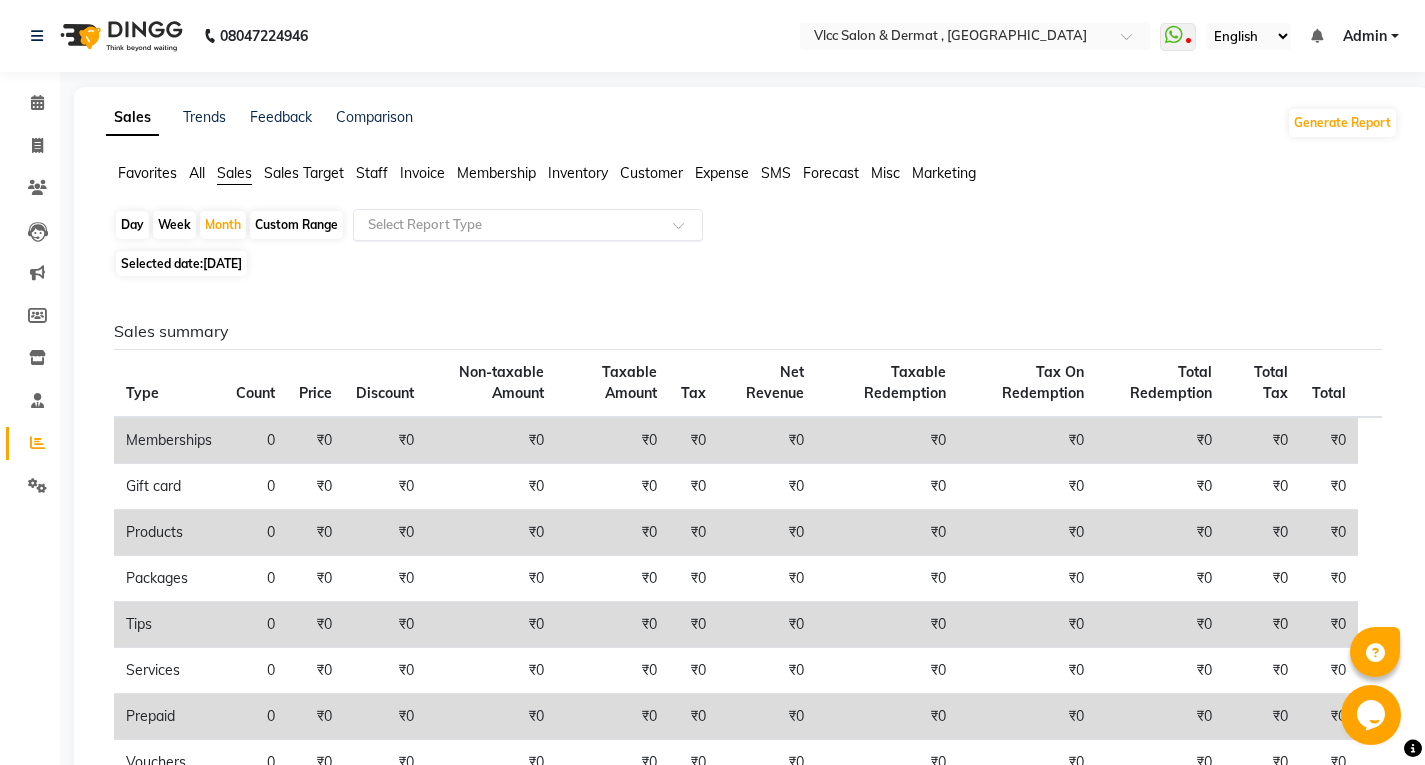 click 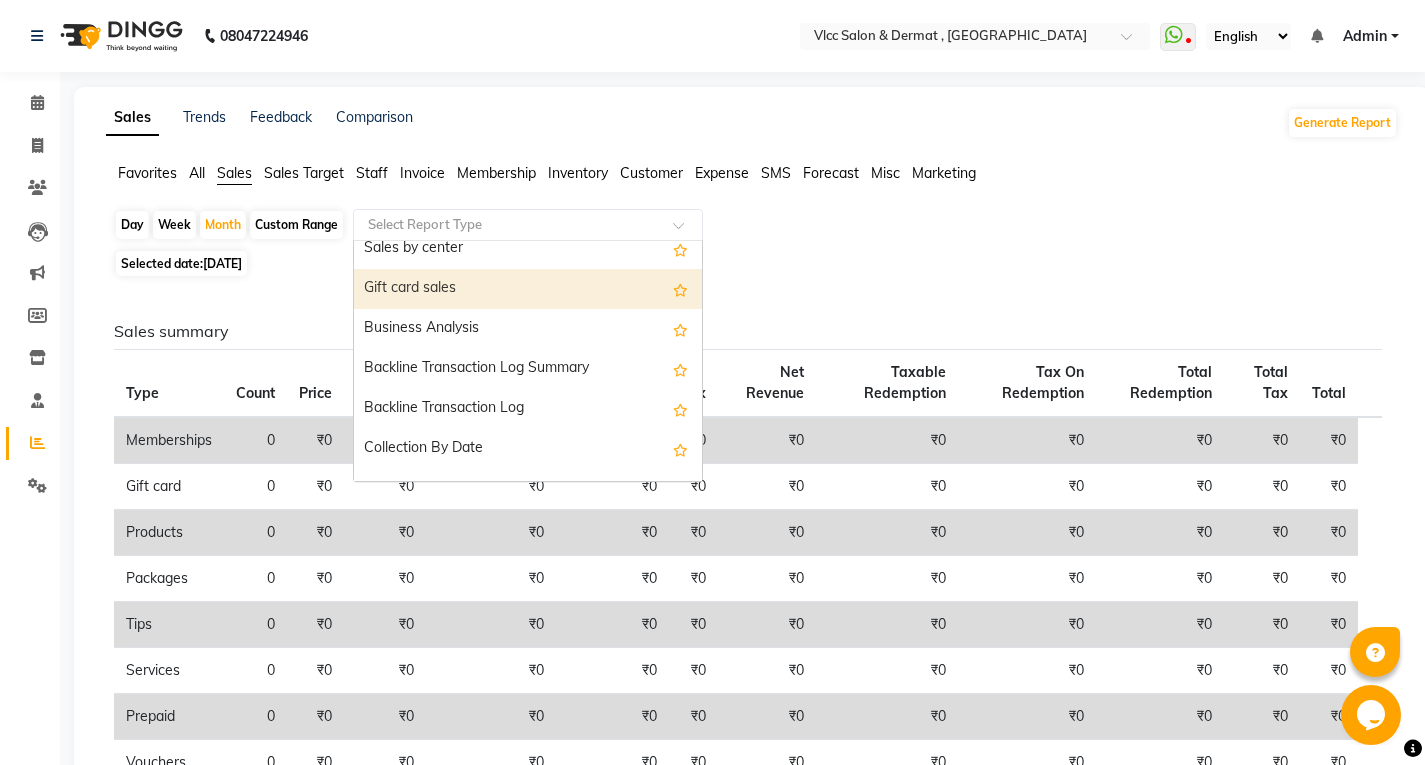 scroll, scrollTop: 480, scrollLeft: 0, axis: vertical 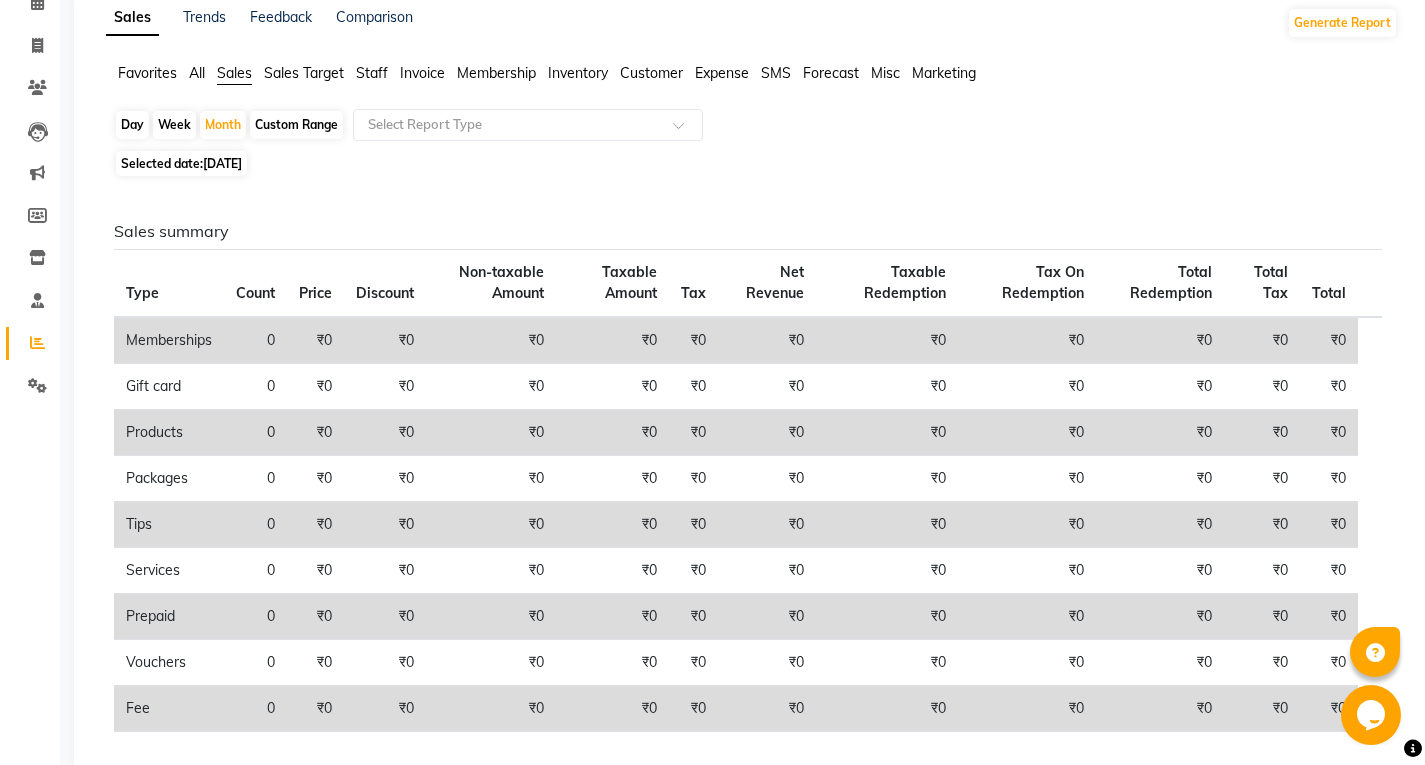 click on "Staff" 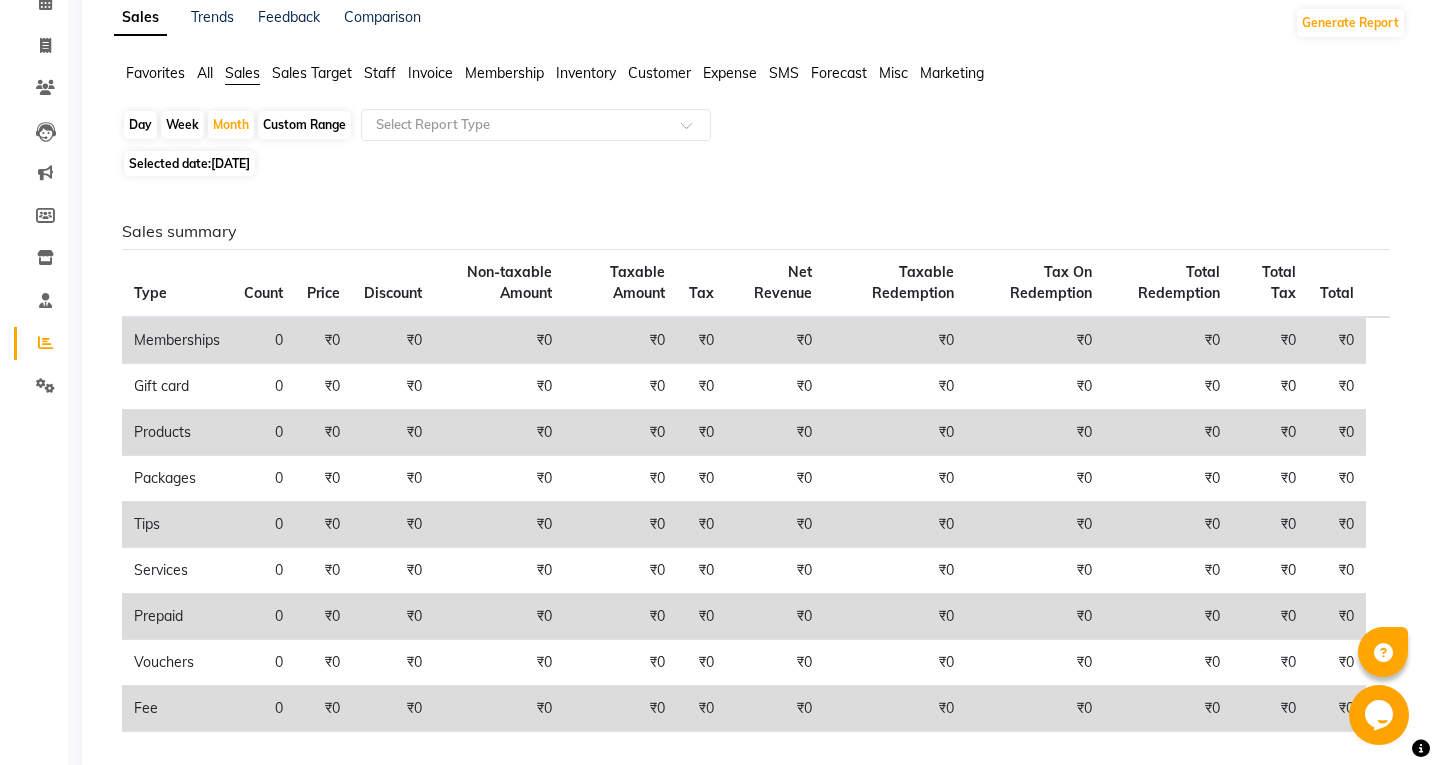 scroll, scrollTop: 0, scrollLeft: 0, axis: both 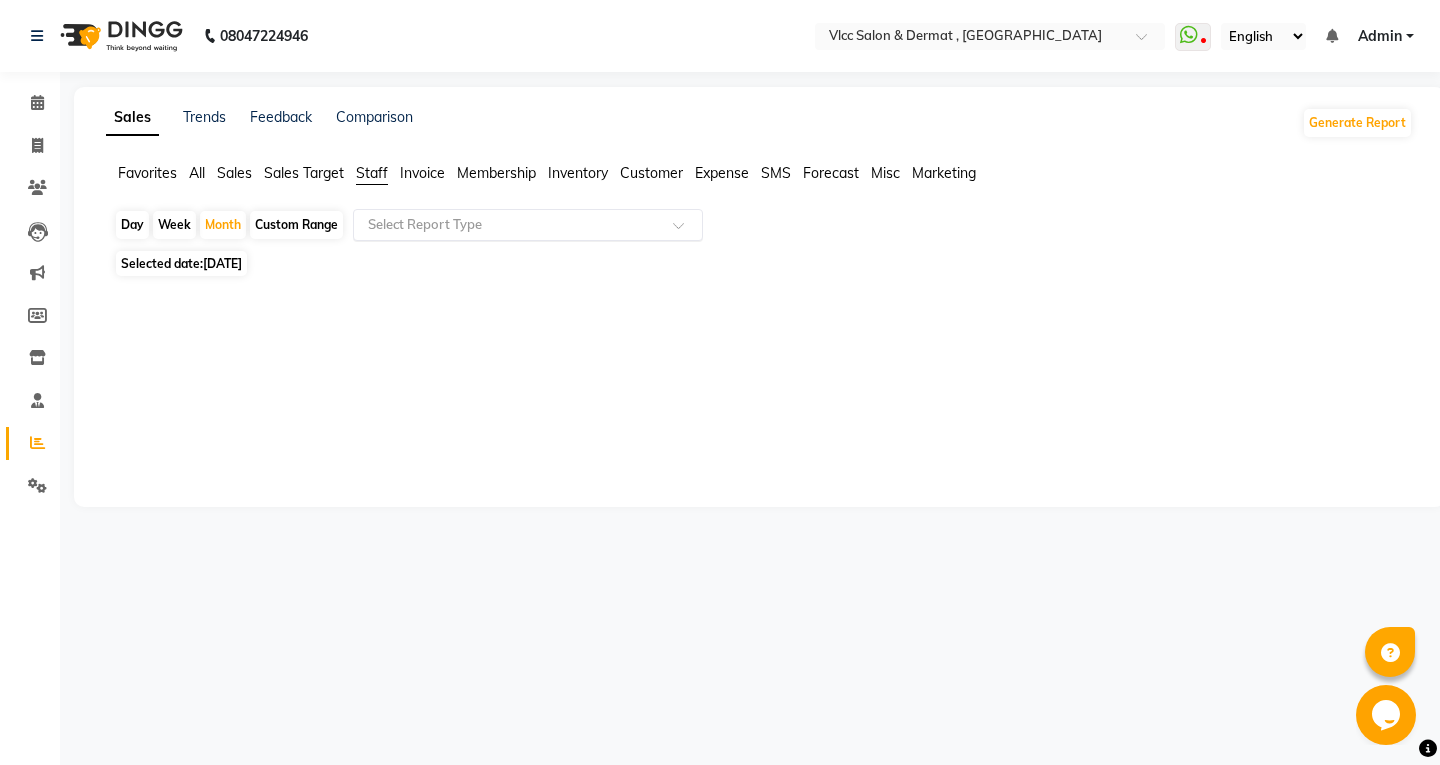 click 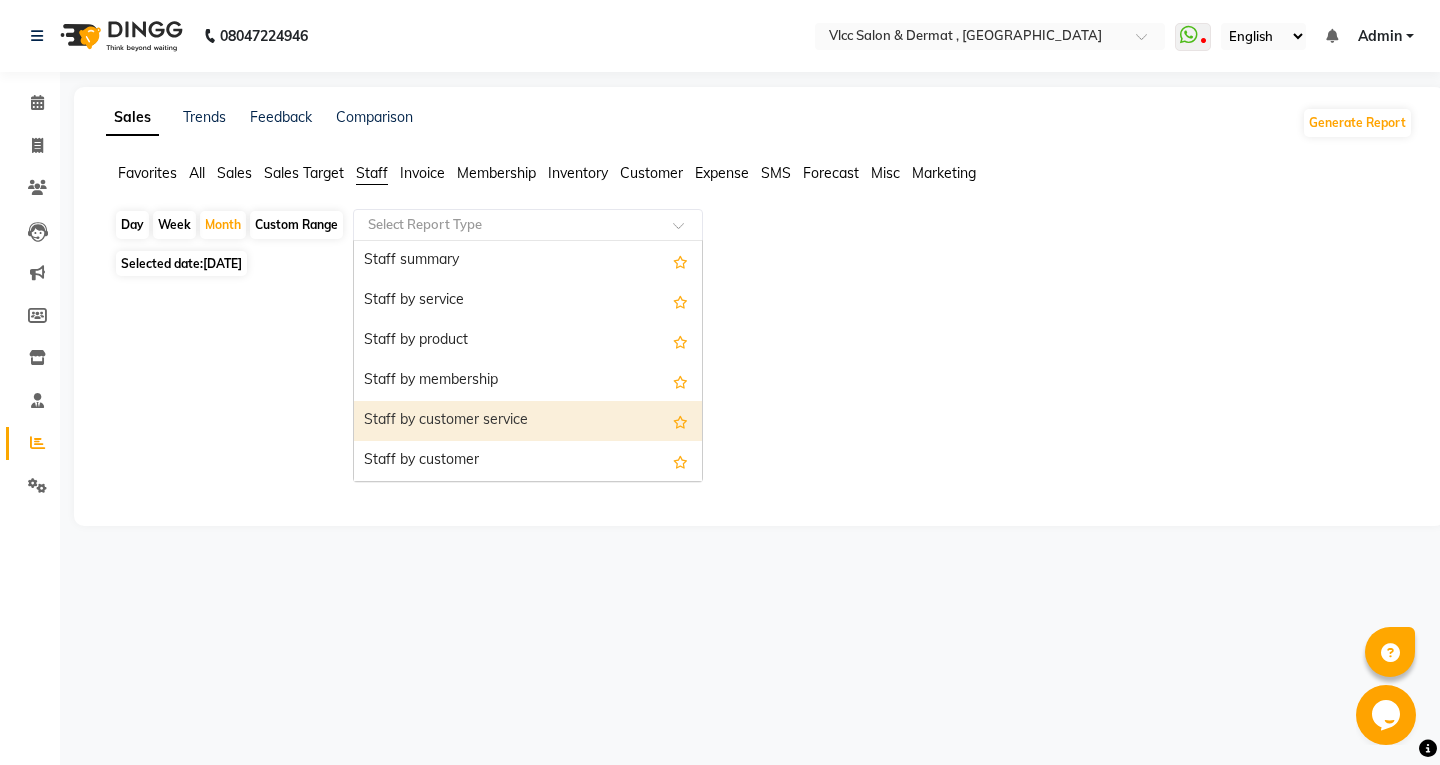 click on "Staff by customer service" at bounding box center (528, 421) 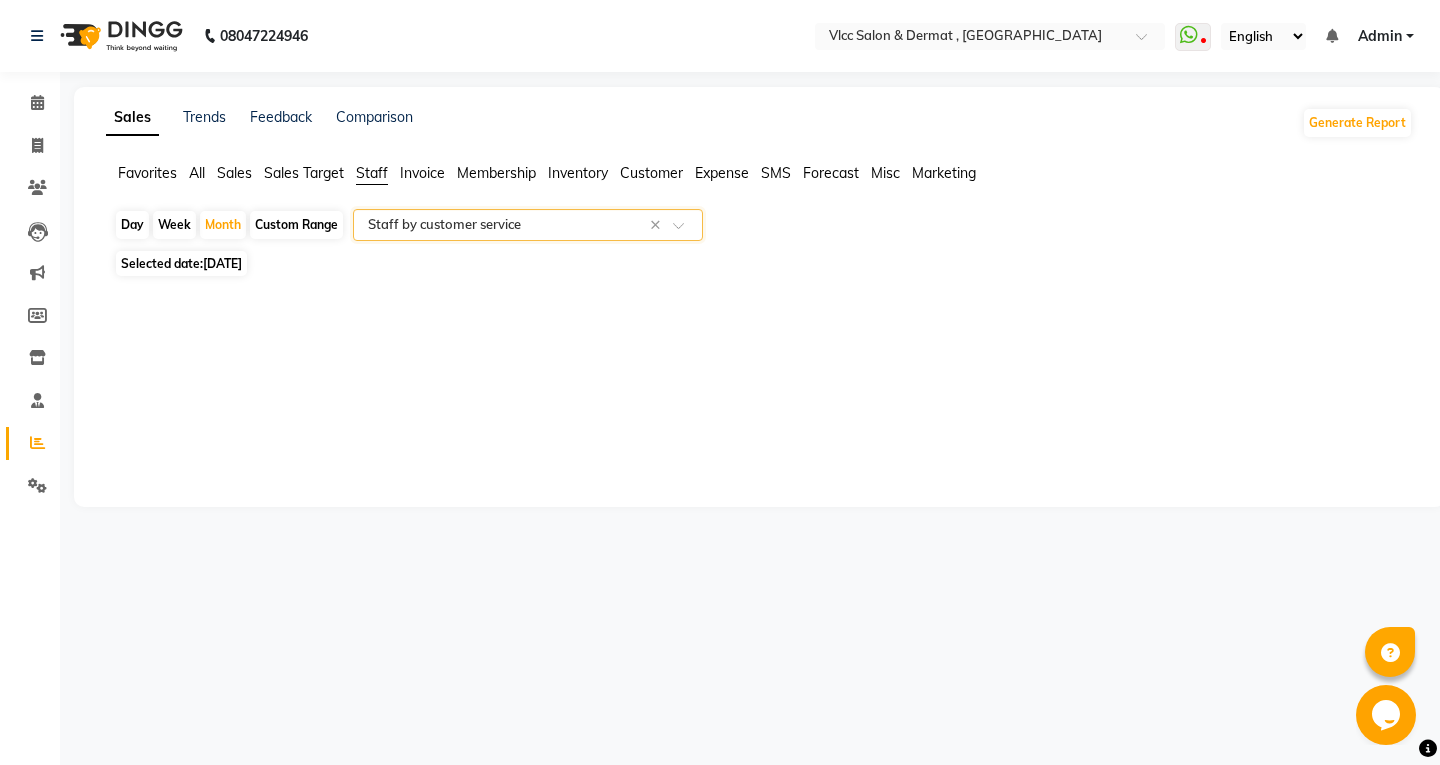click on "[DATE]" 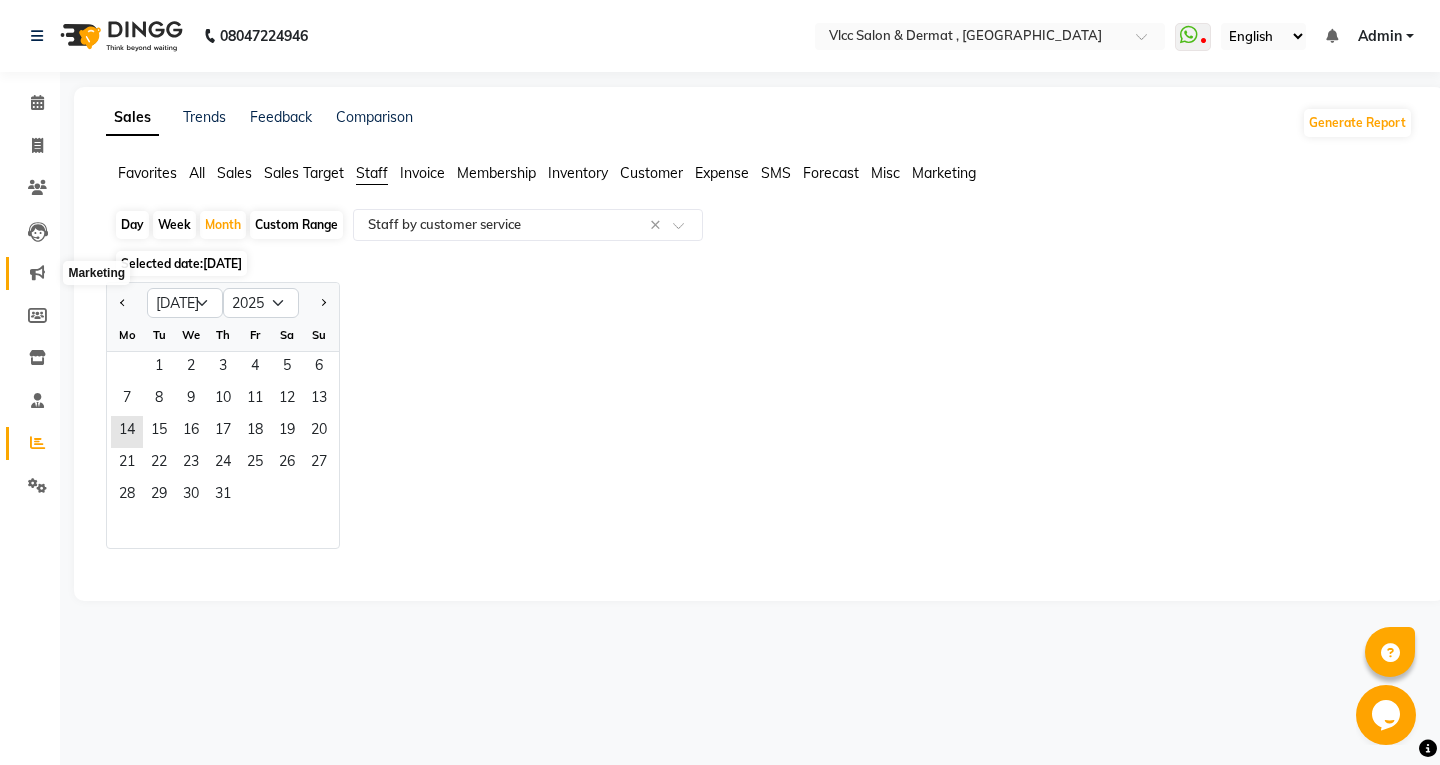 click 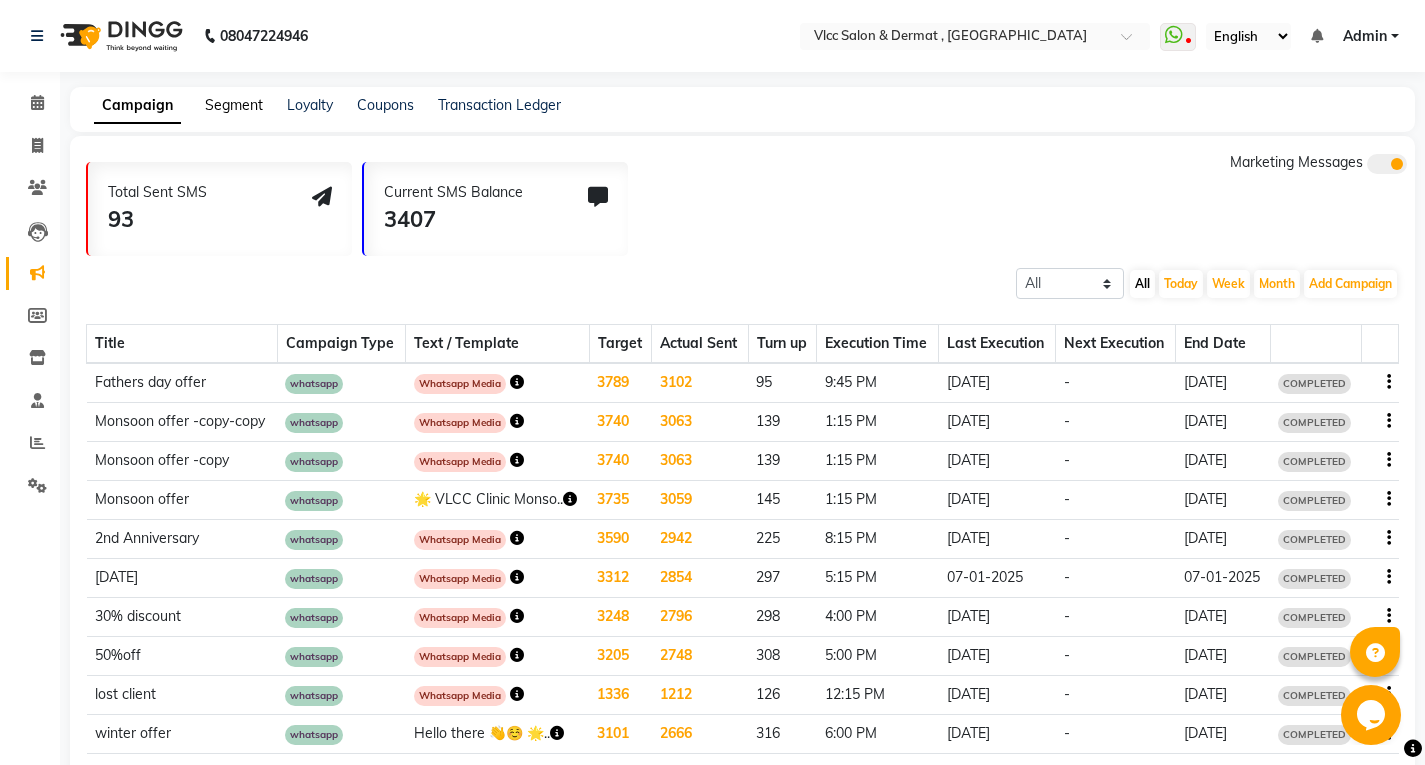 click on "Segment" 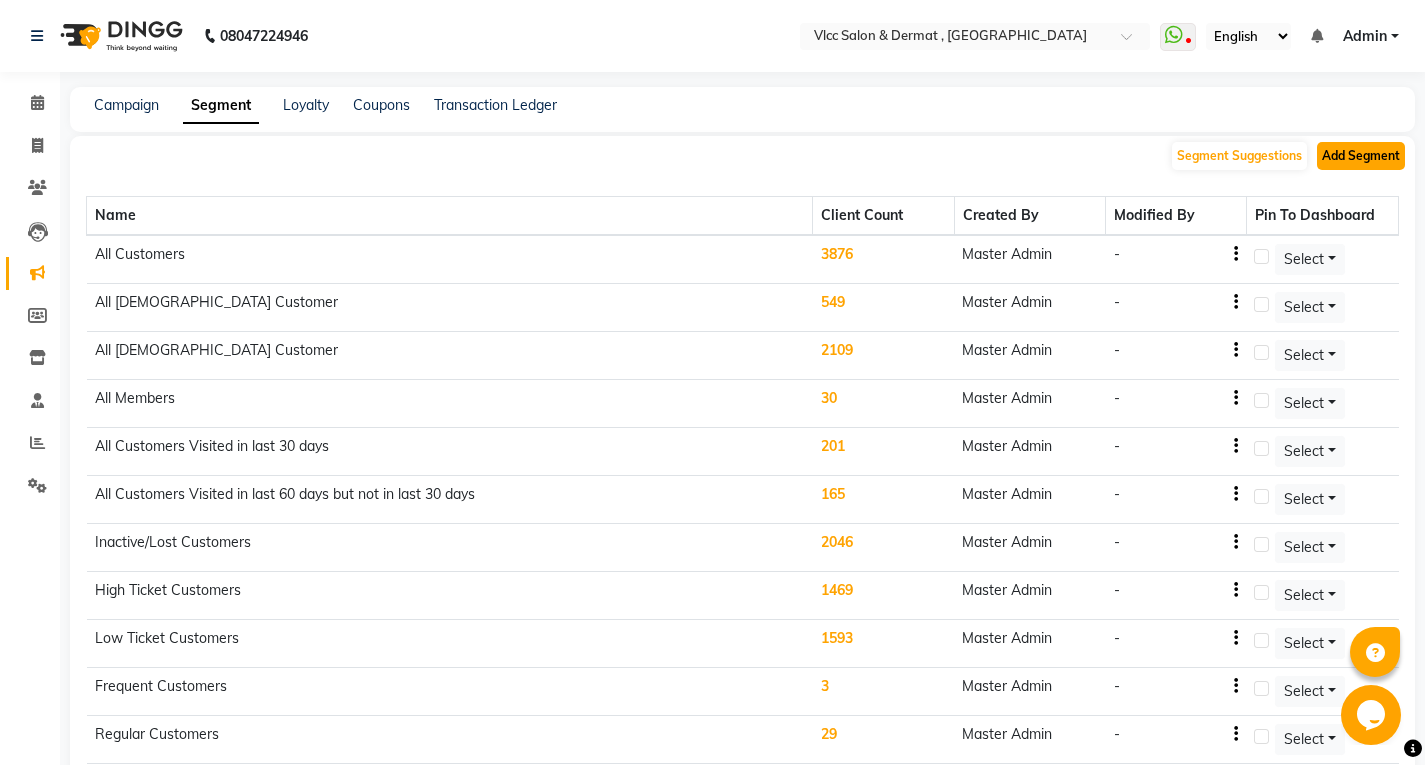 click on "Add Segment" 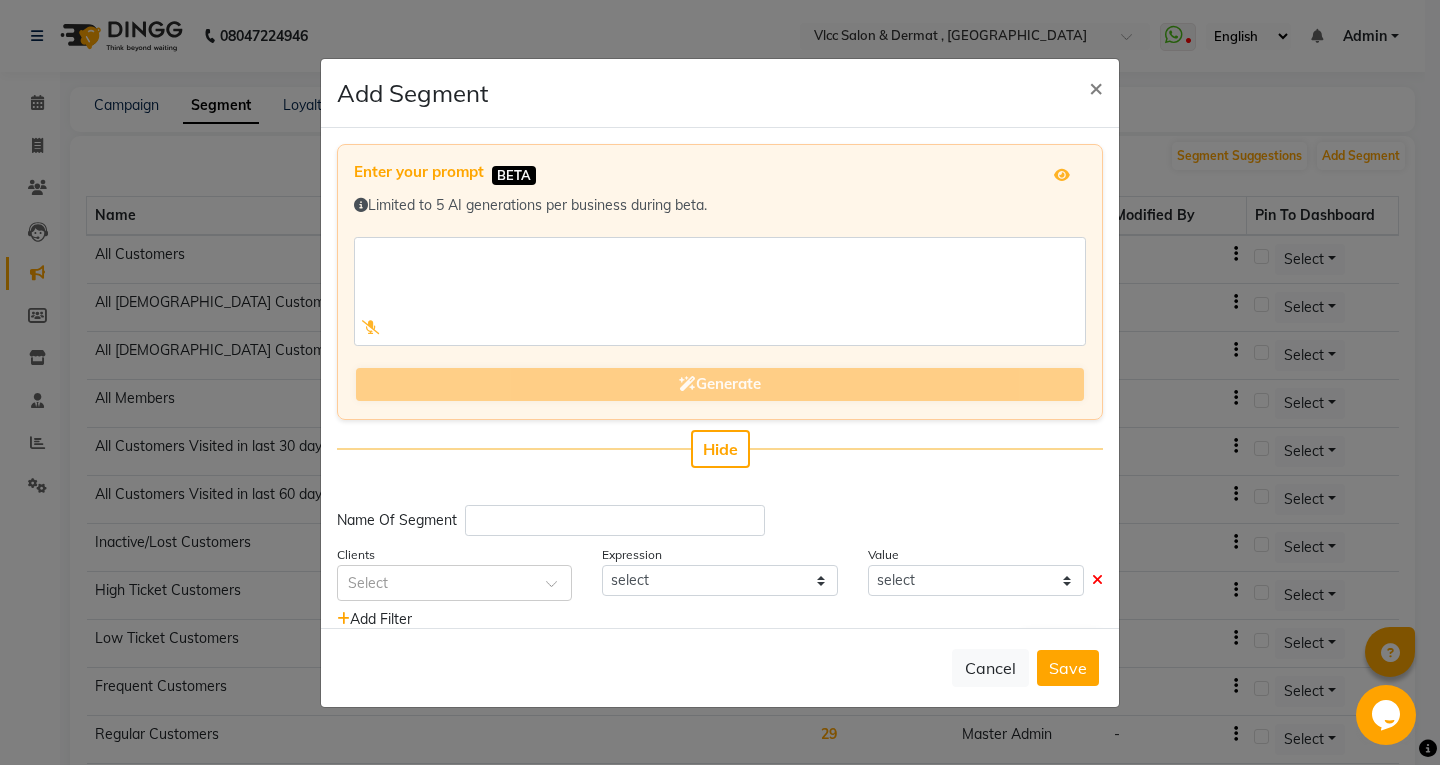 scroll, scrollTop: 50, scrollLeft: 0, axis: vertical 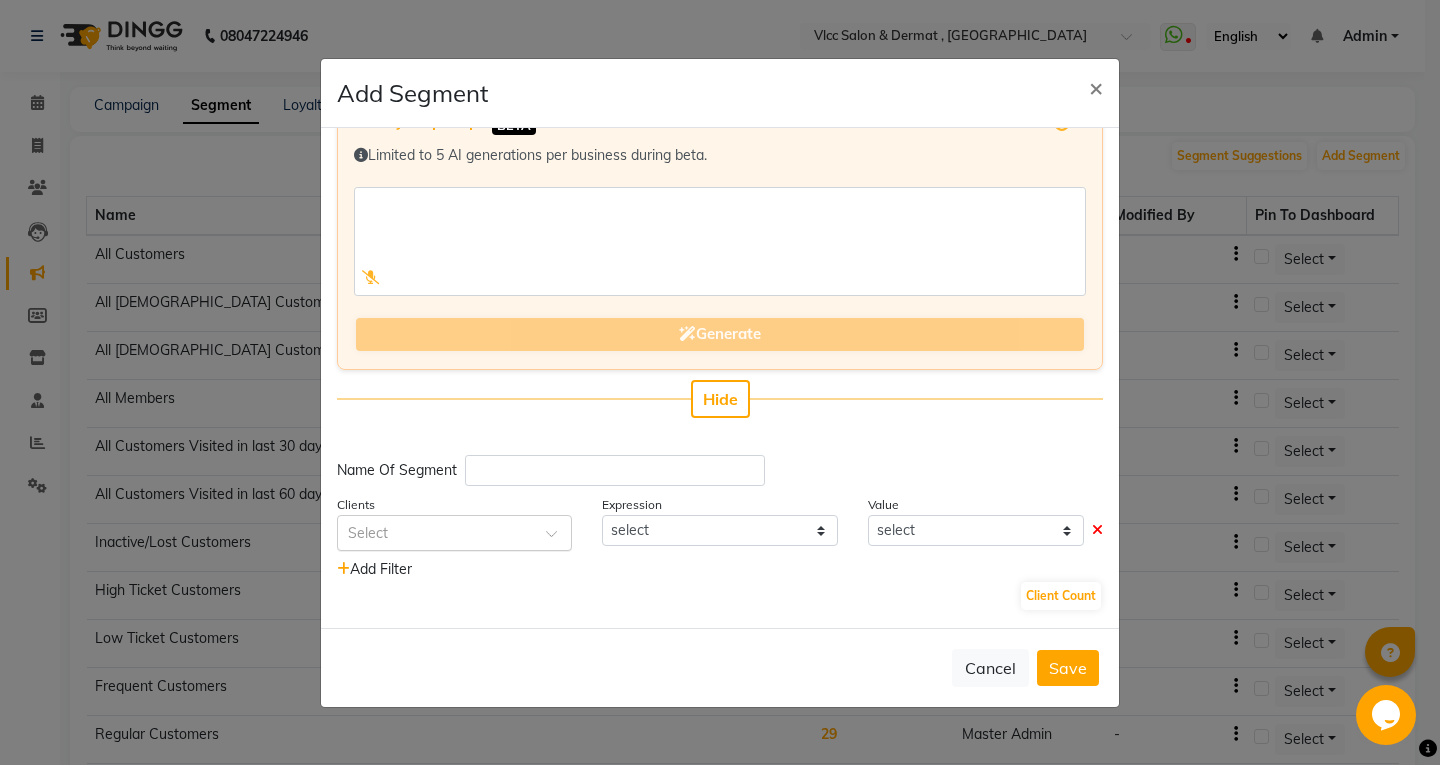 click 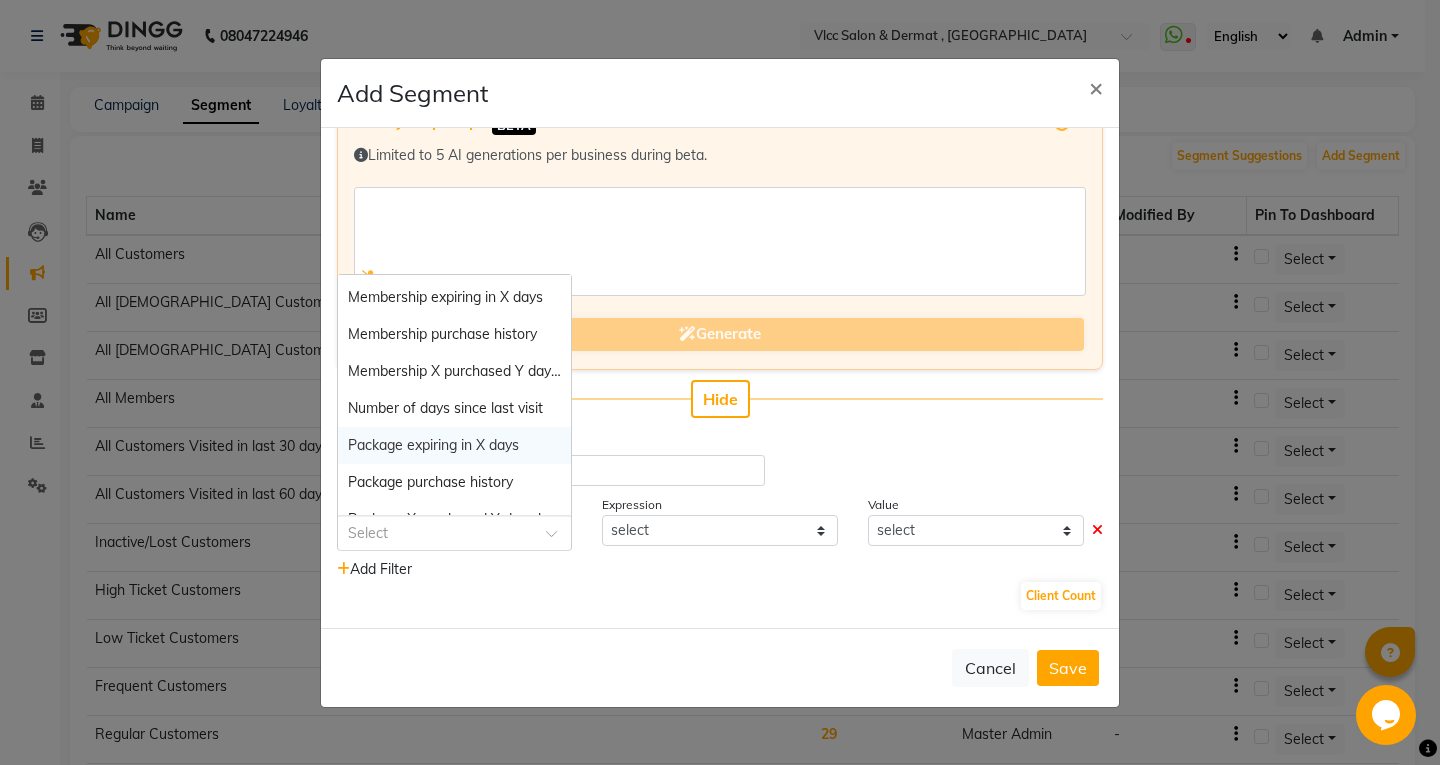 scroll, scrollTop: 1400, scrollLeft: 0, axis: vertical 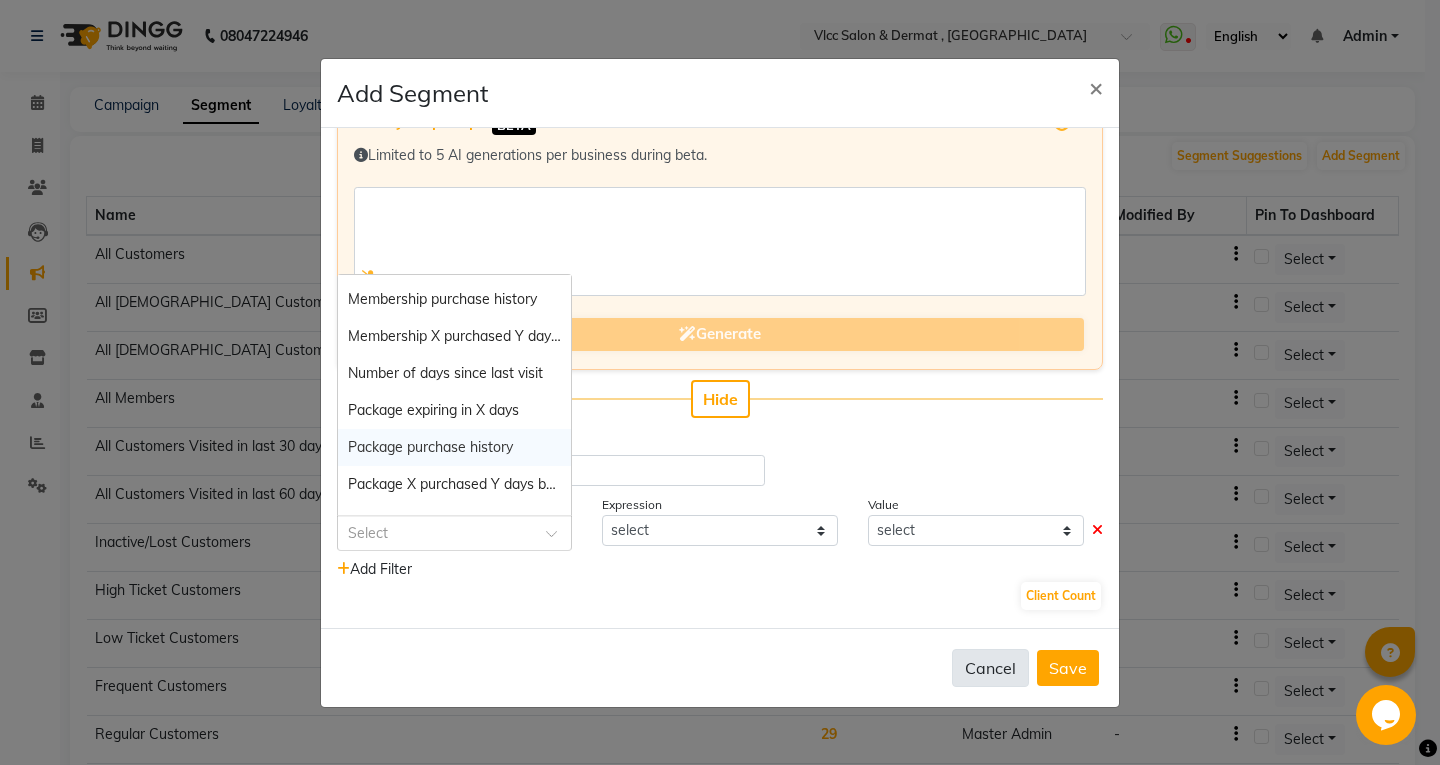 click on "Cancel" 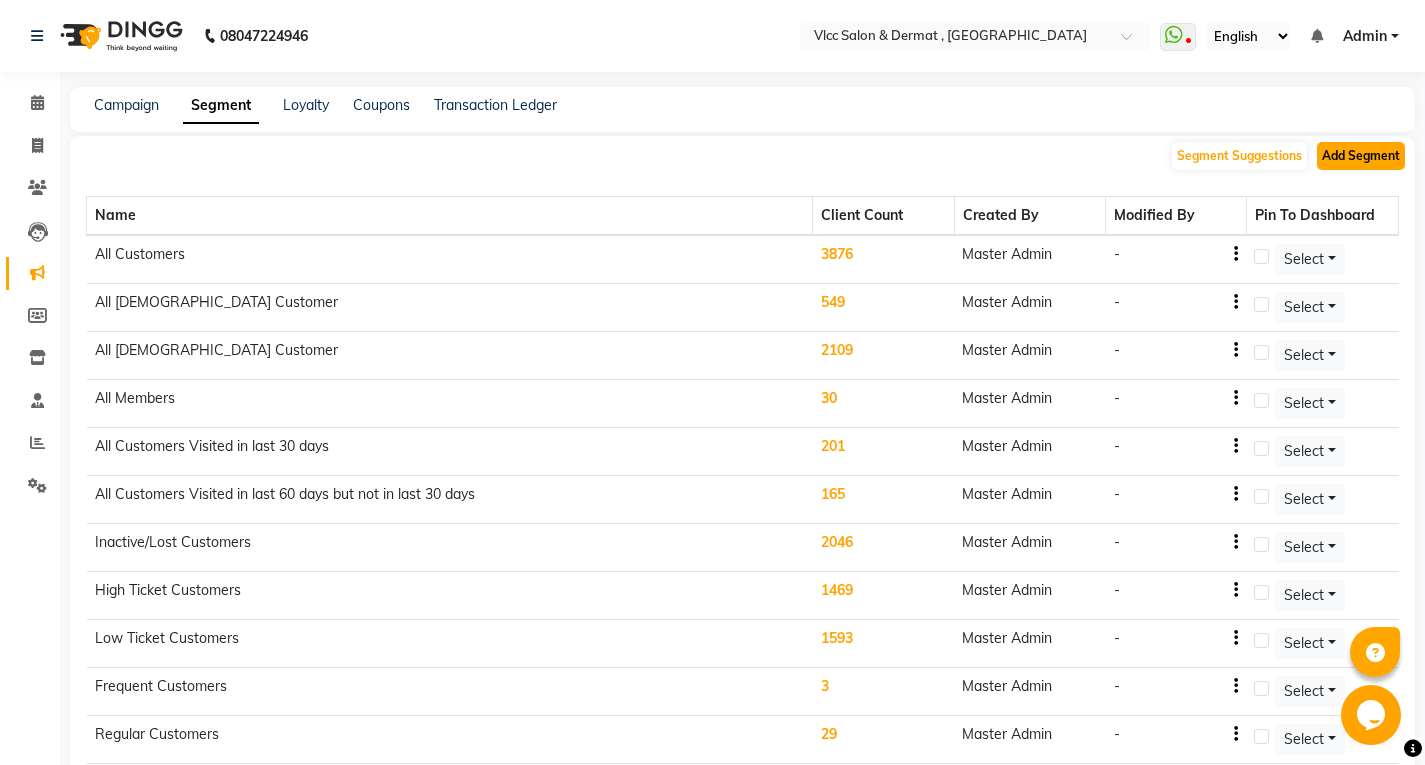 click on "Add Segment" 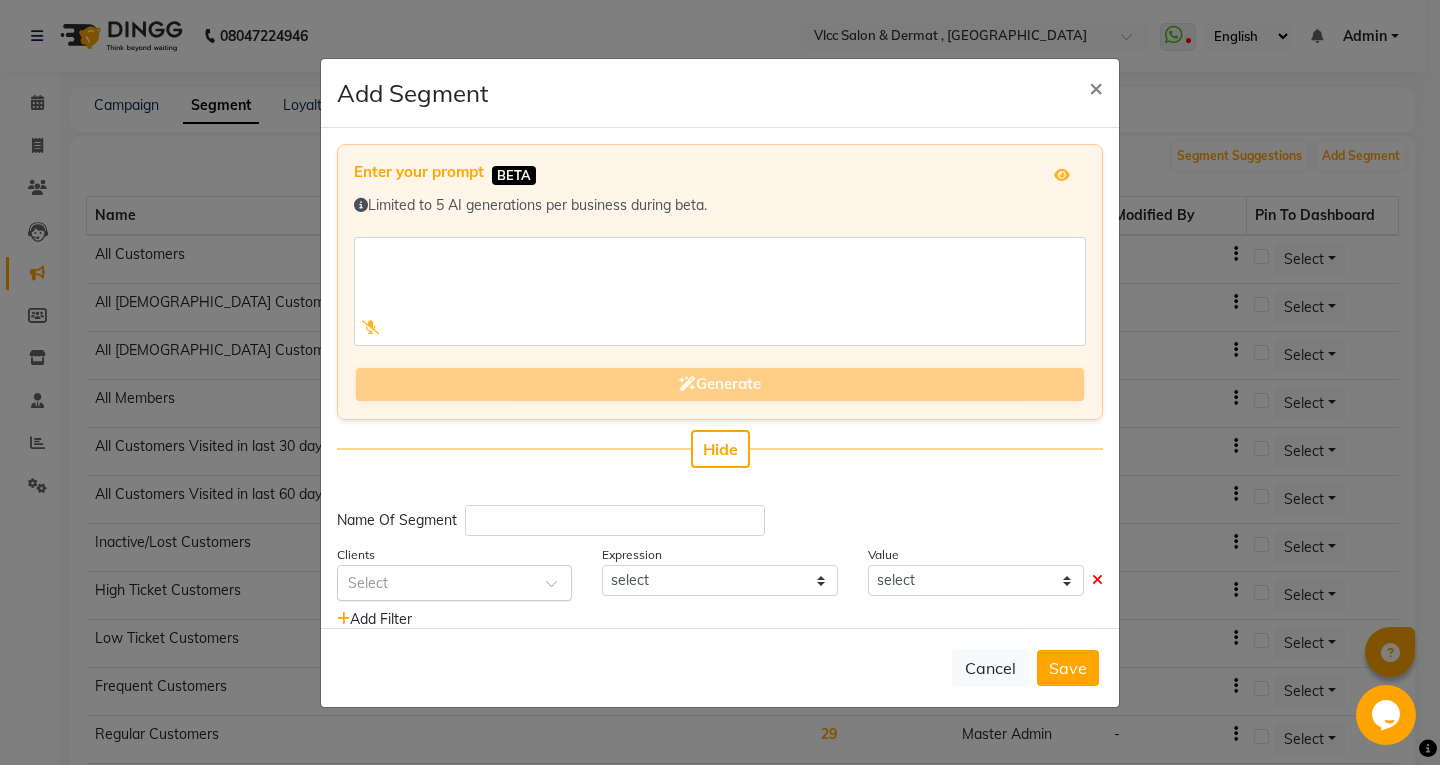 click 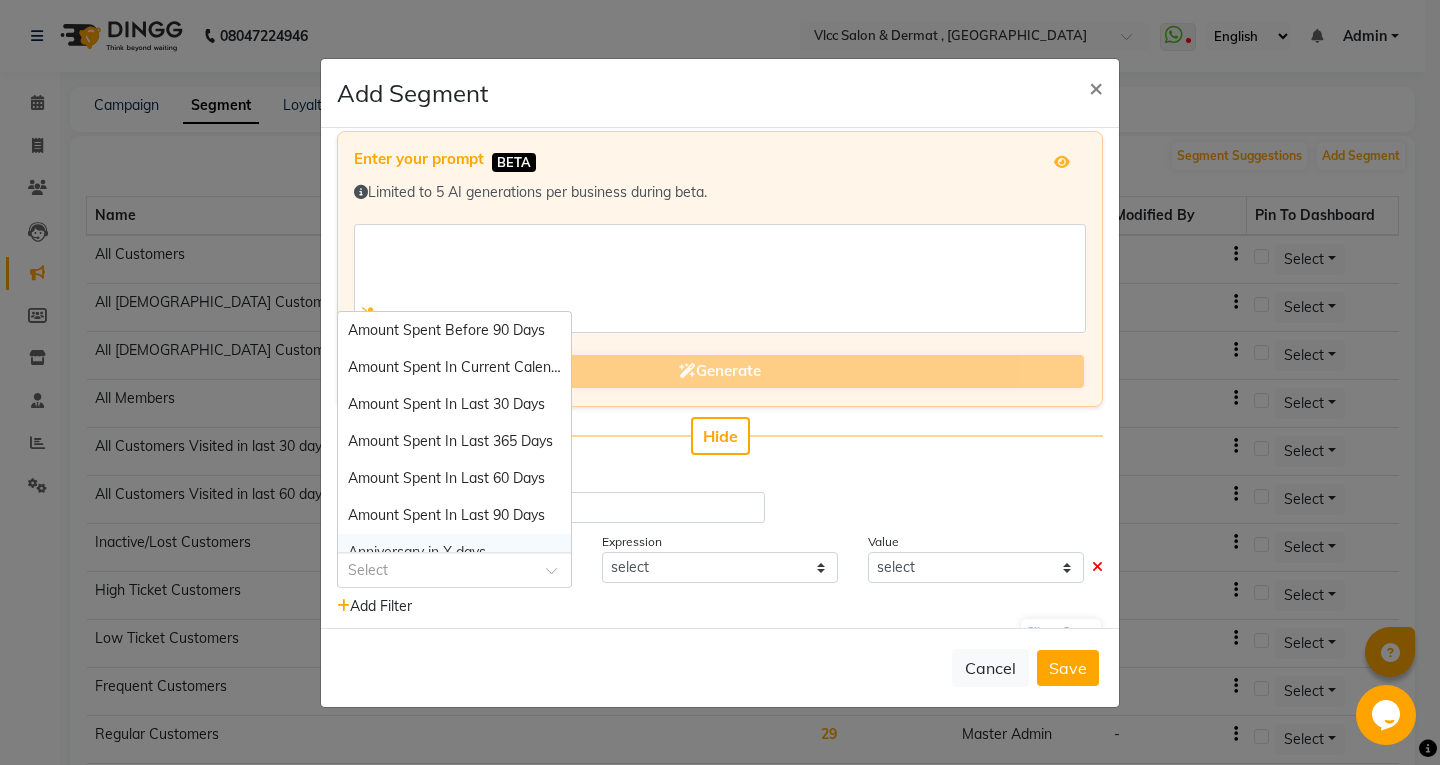 scroll, scrollTop: 50, scrollLeft: 0, axis: vertical 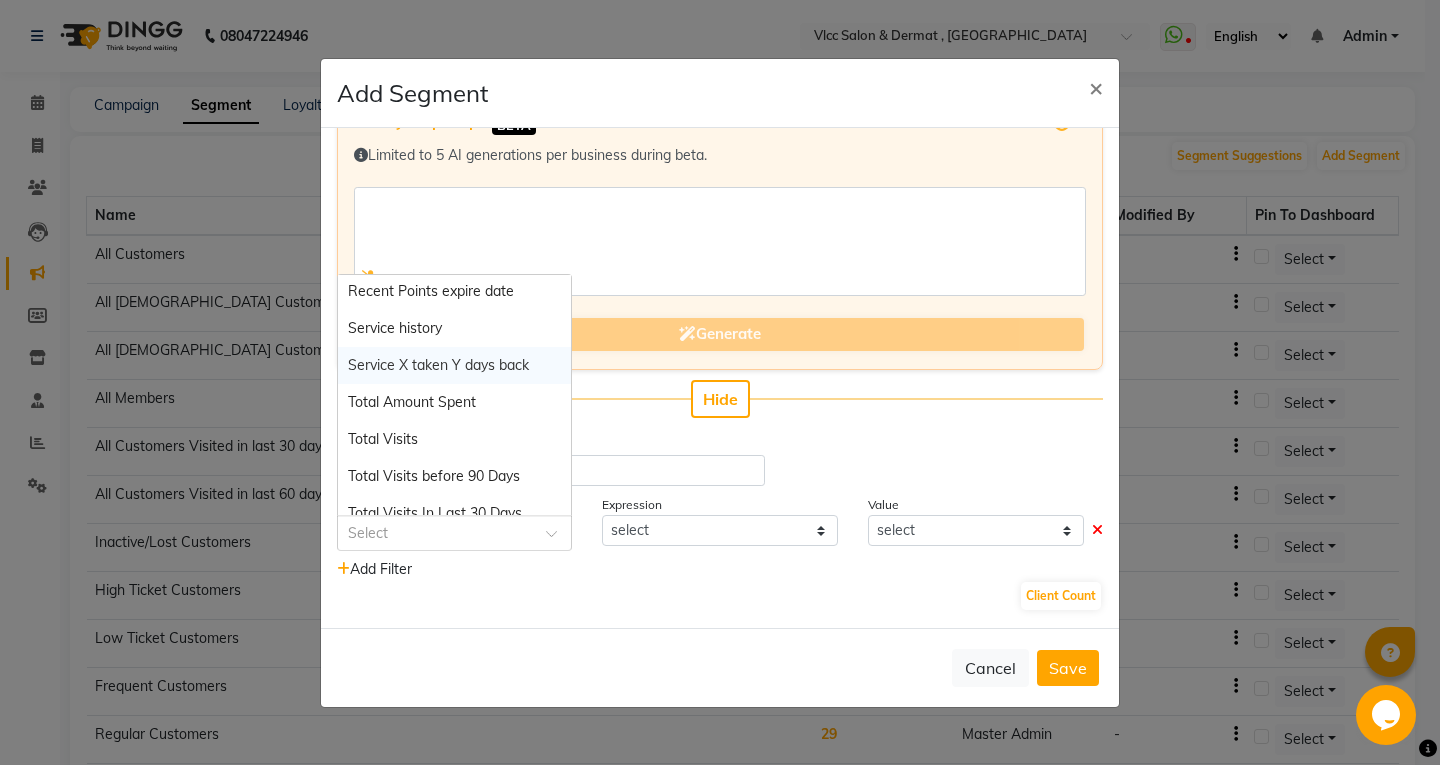 click on "Service X taken Y days back" at bounding box center (438, 365) 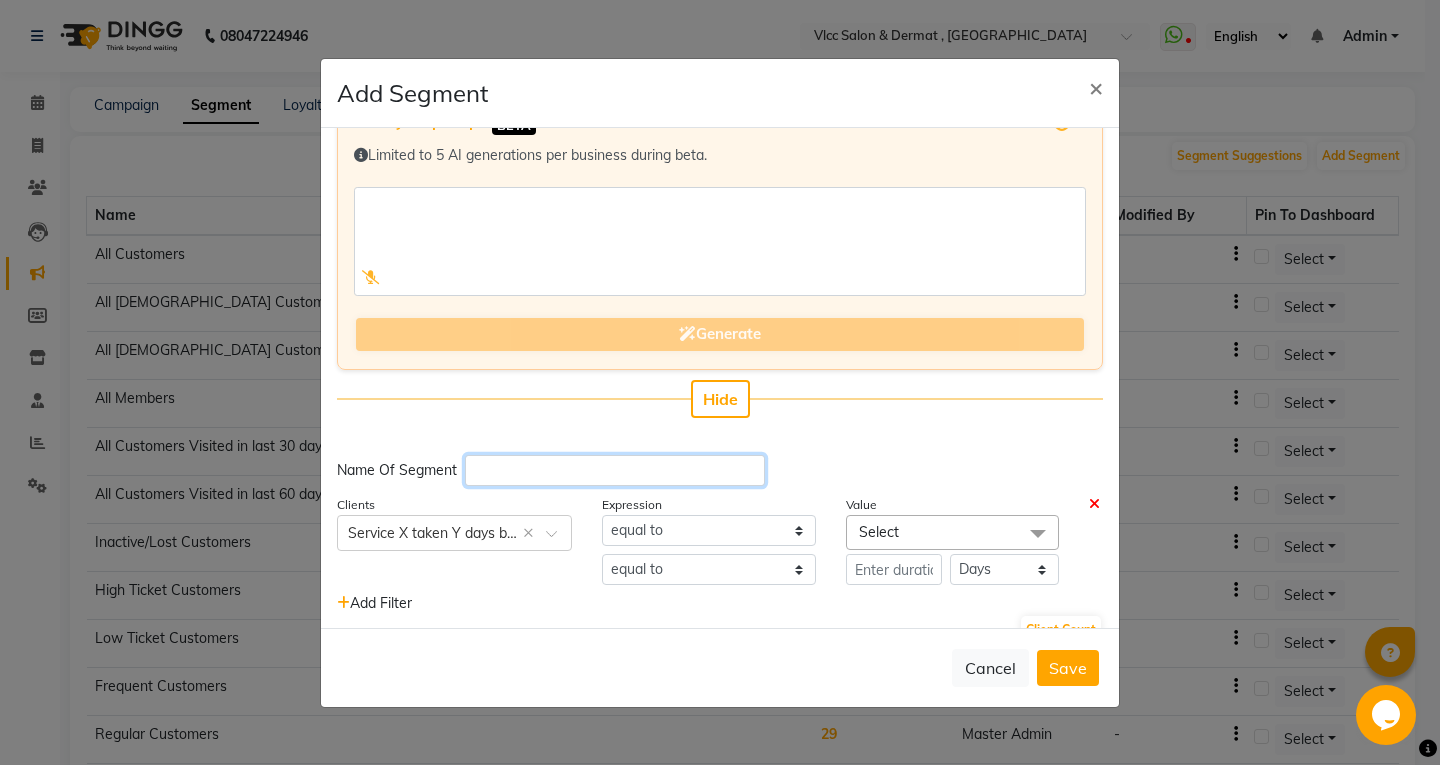 click 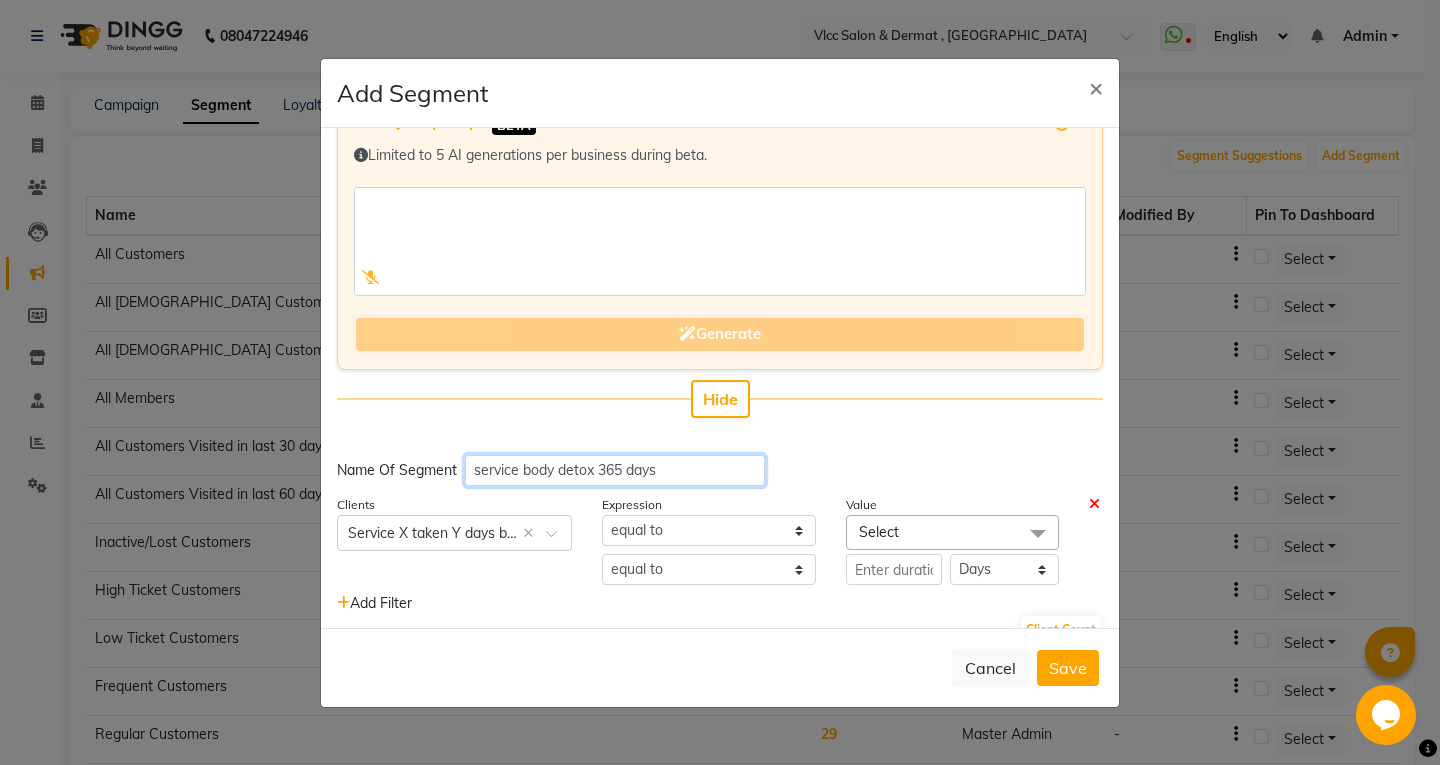 type on "service body detox 365 days" 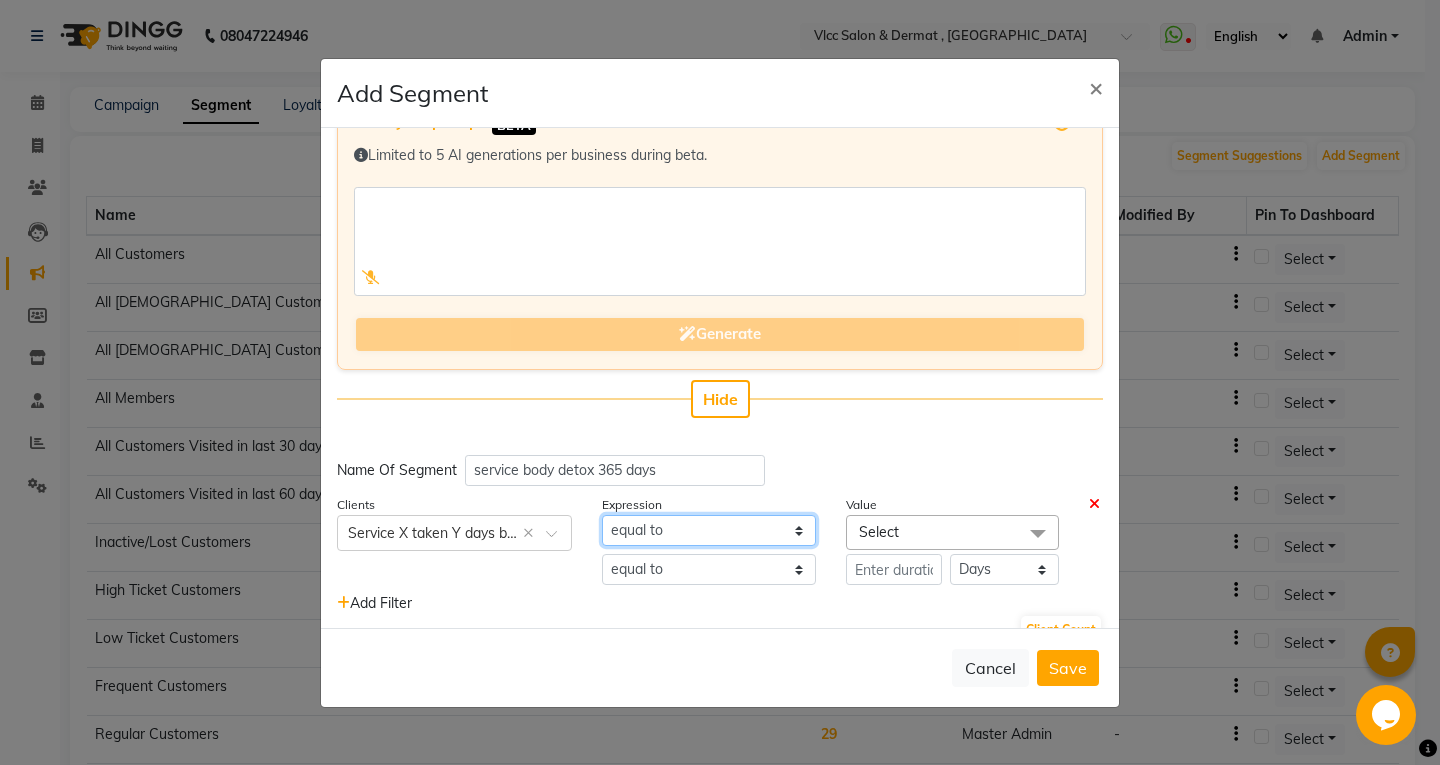 click on "equal to" 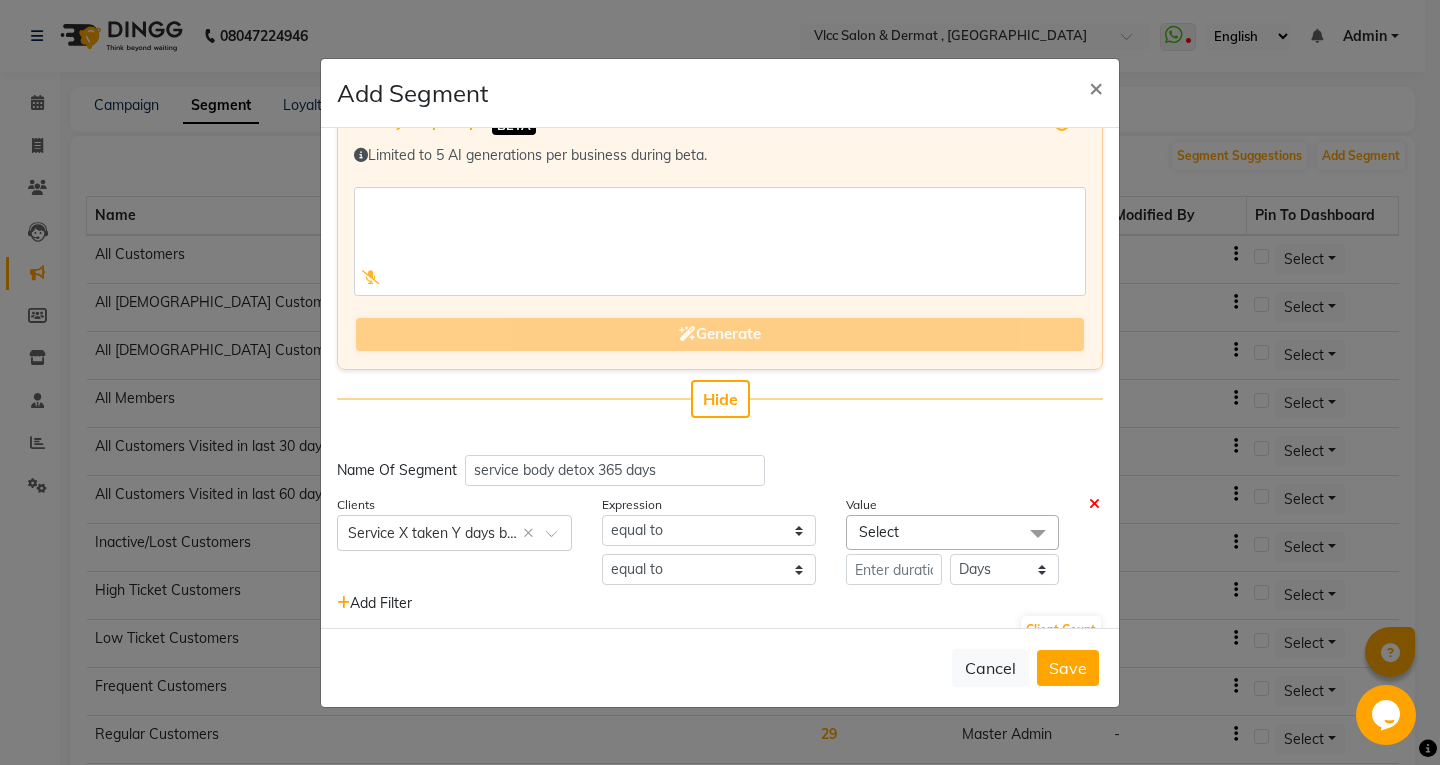 click on "Select" 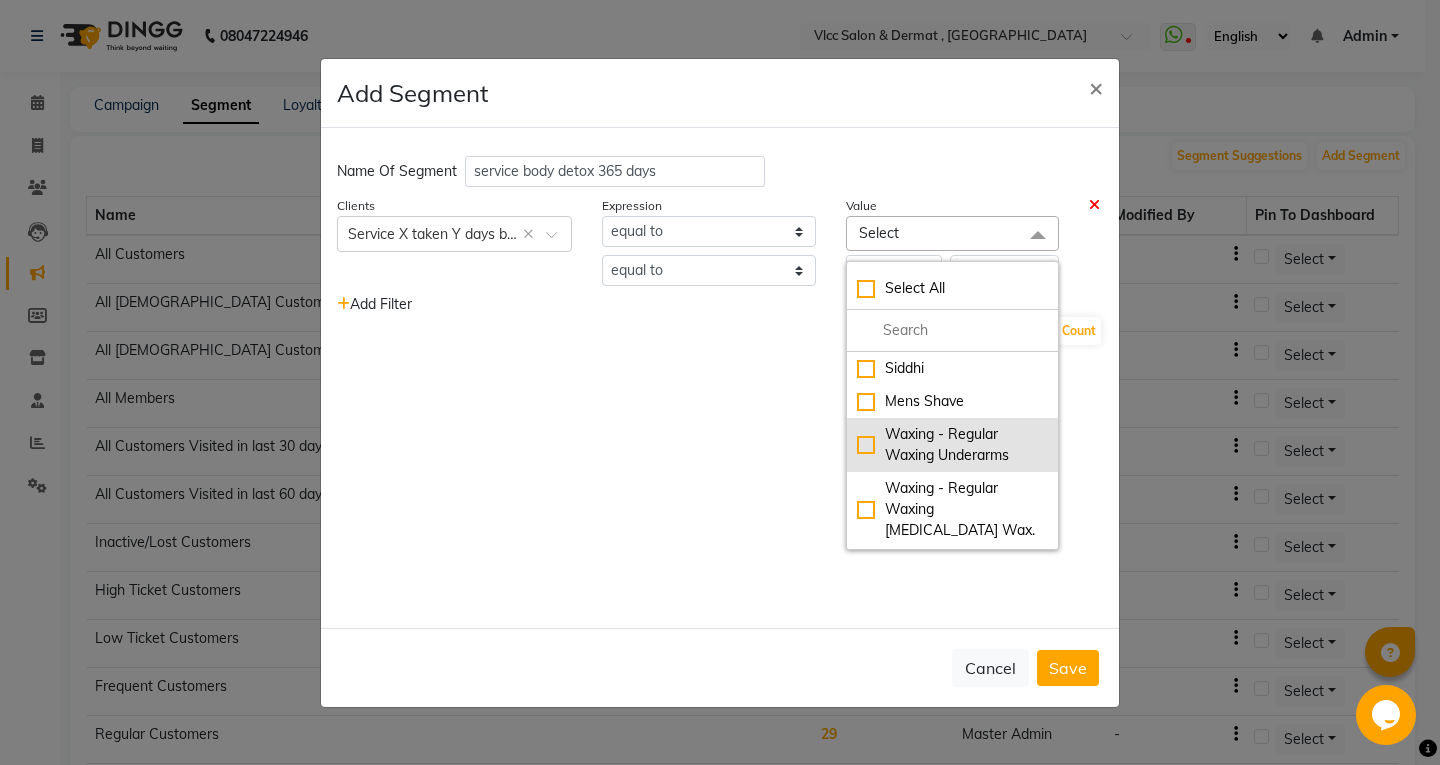 scroll, scrollTop: 350, scrollLeft: 0, axis: vertical 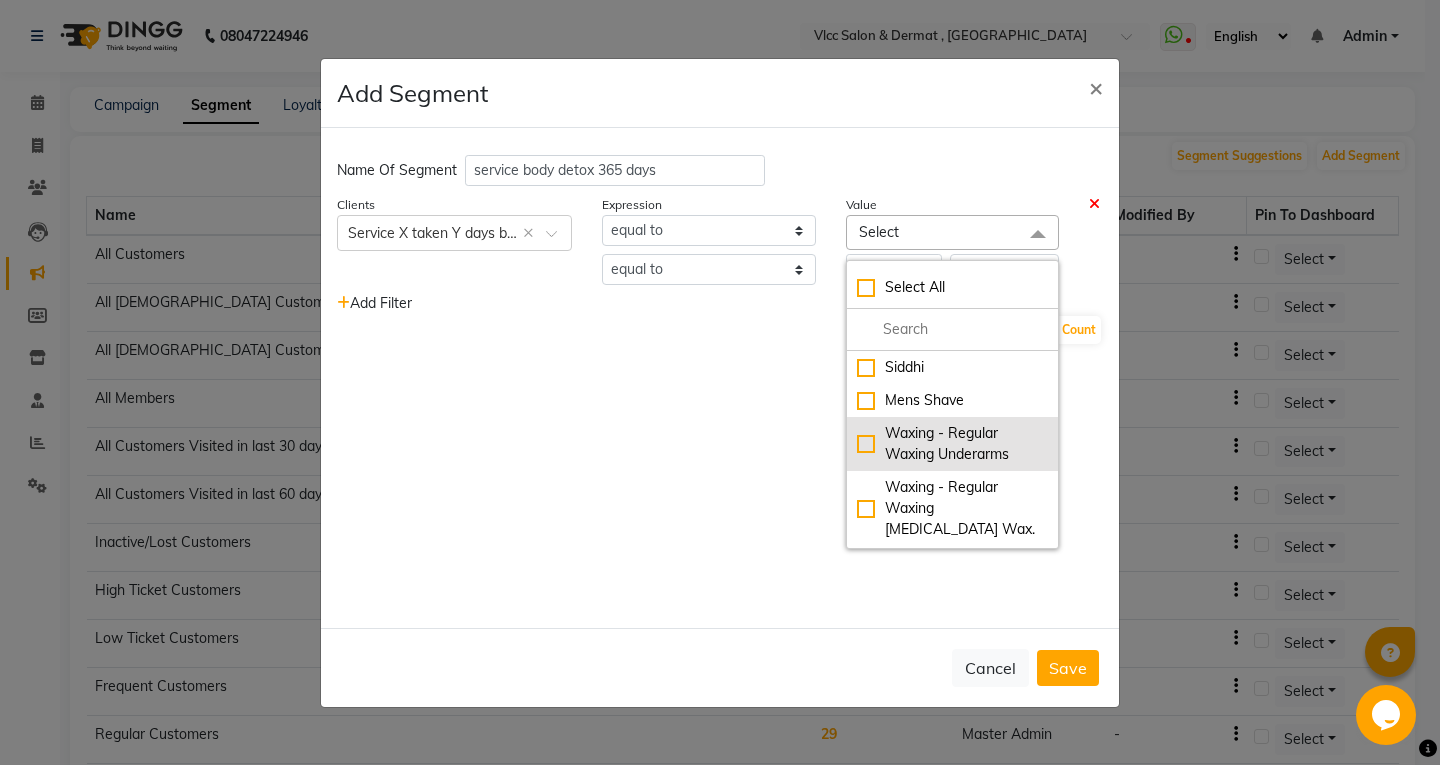click on "Waxing - Regular Waxing Underarms" 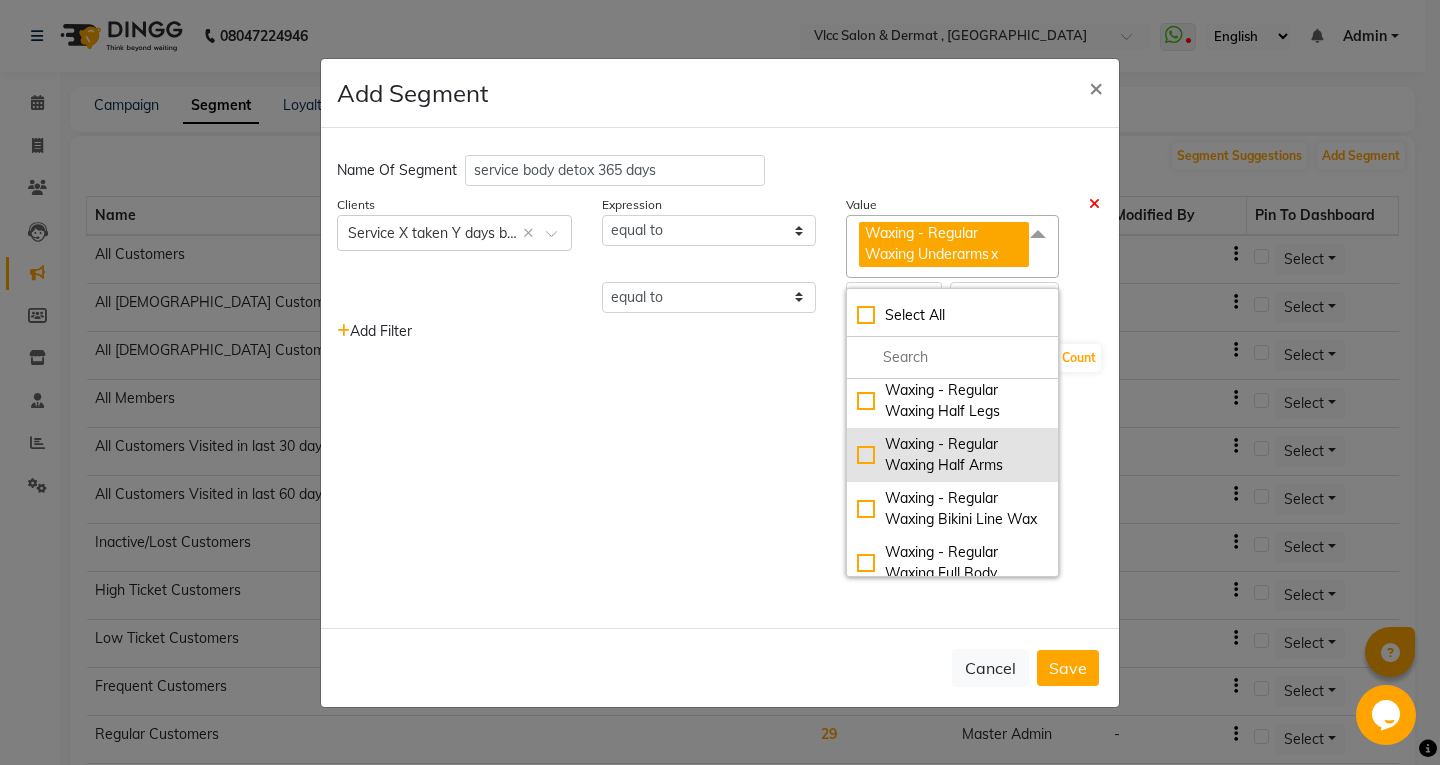 scroll, scrollTop: 0, scrollLeft: 0, axis: both 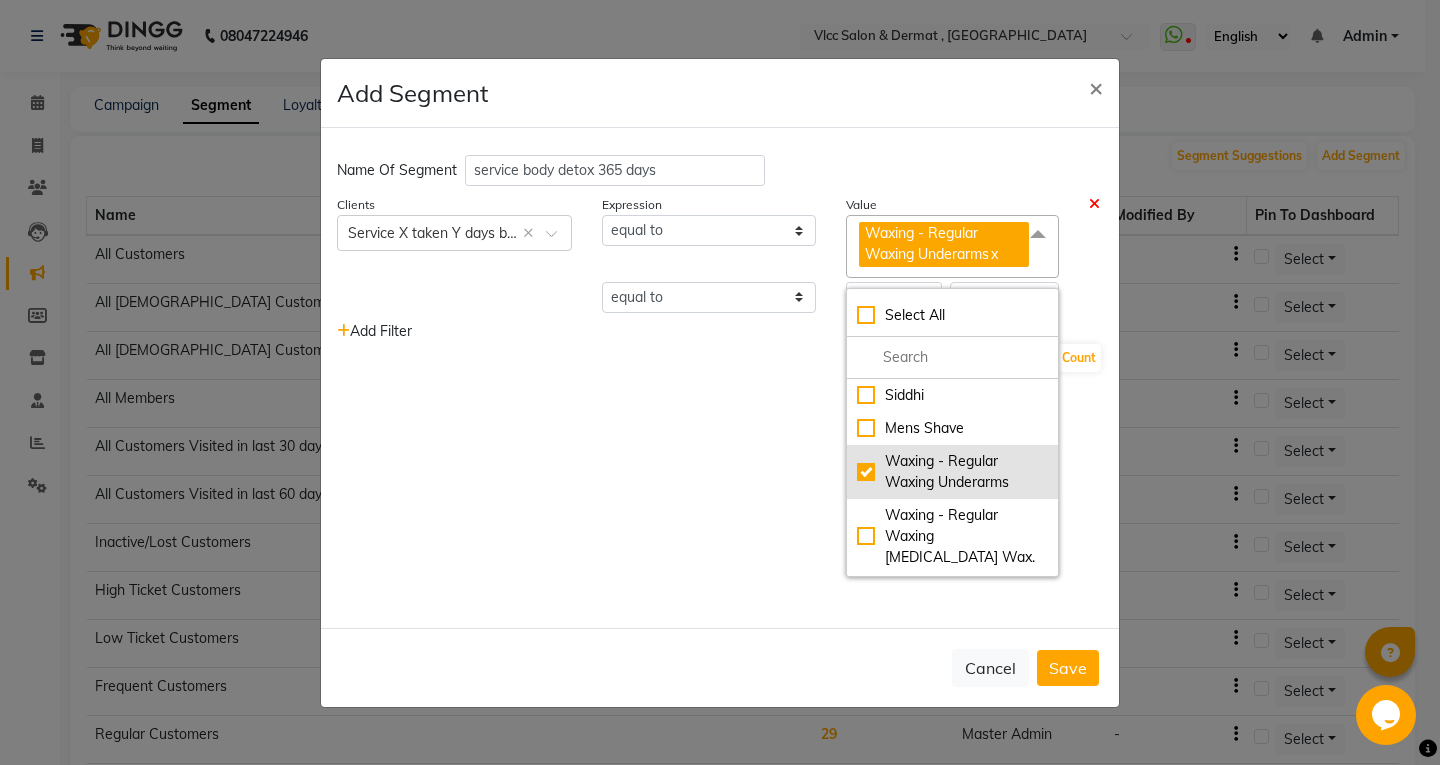 click on "Waxing - Regular Waxing Underarms" 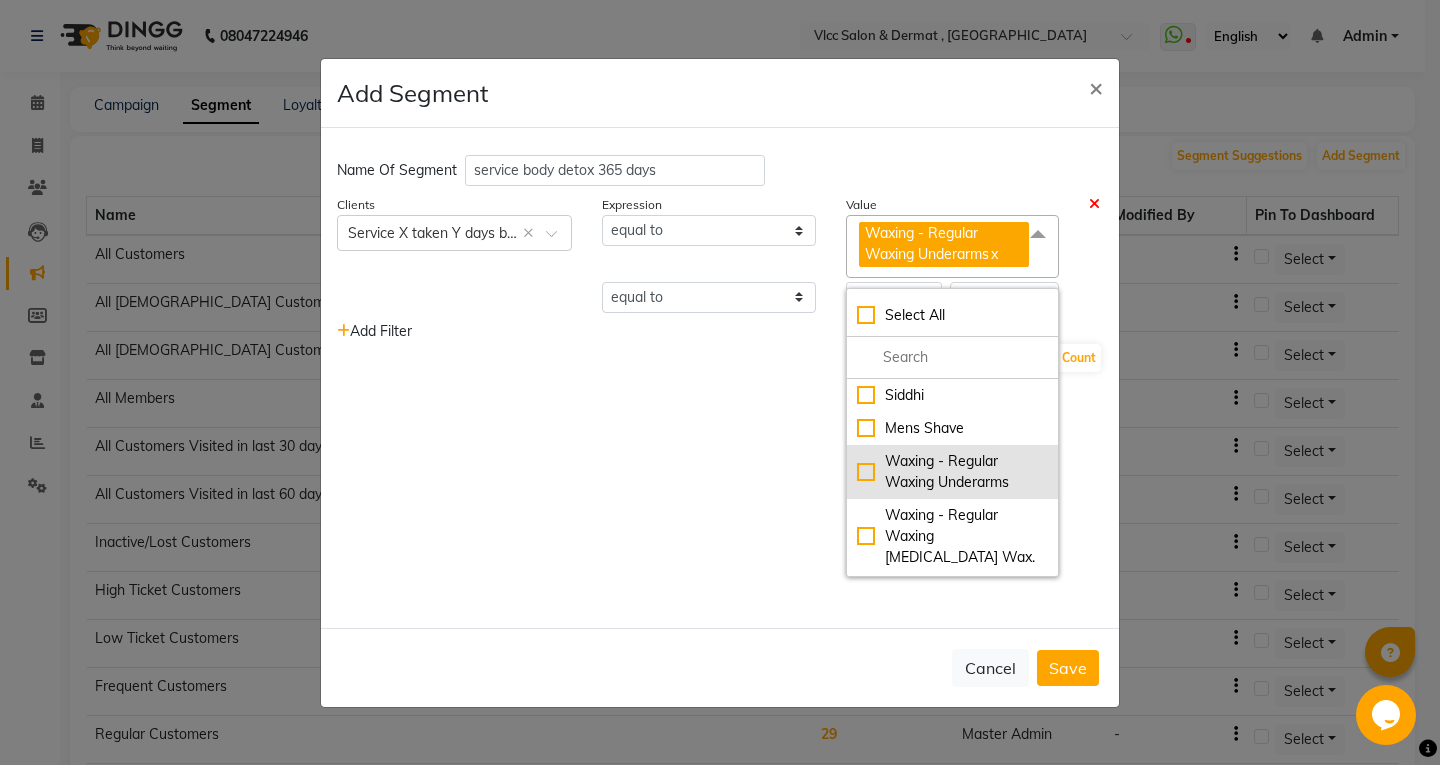 checkbox on "false" 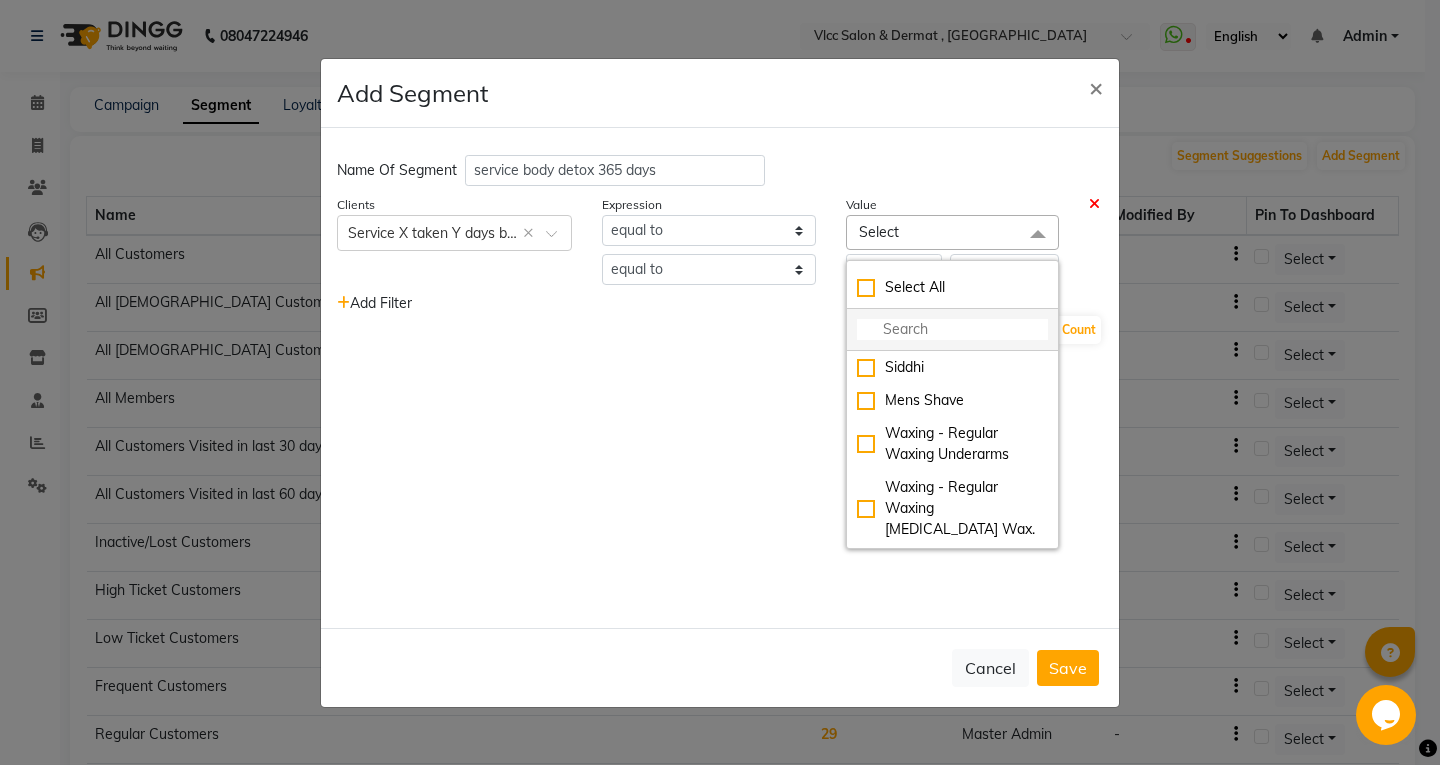 click 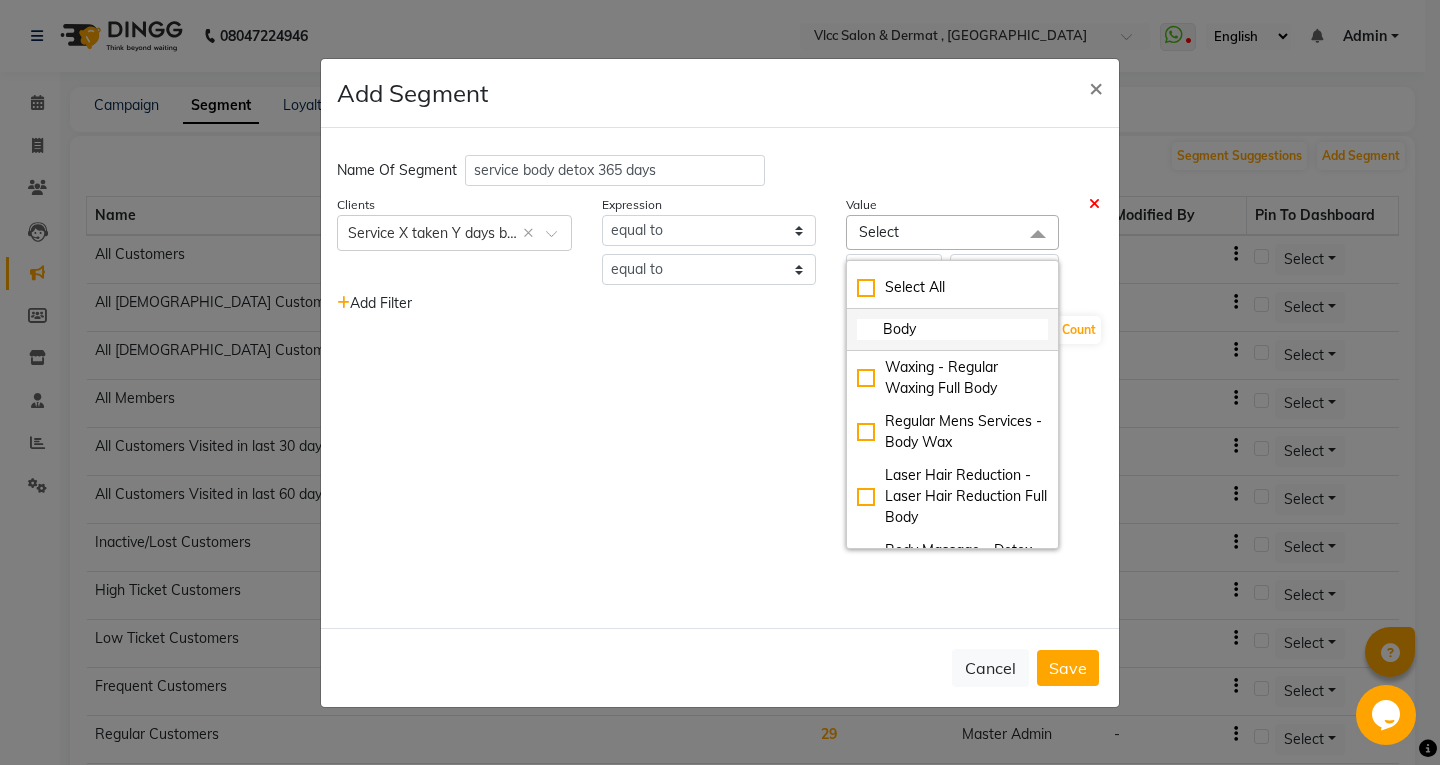 type on "Body" 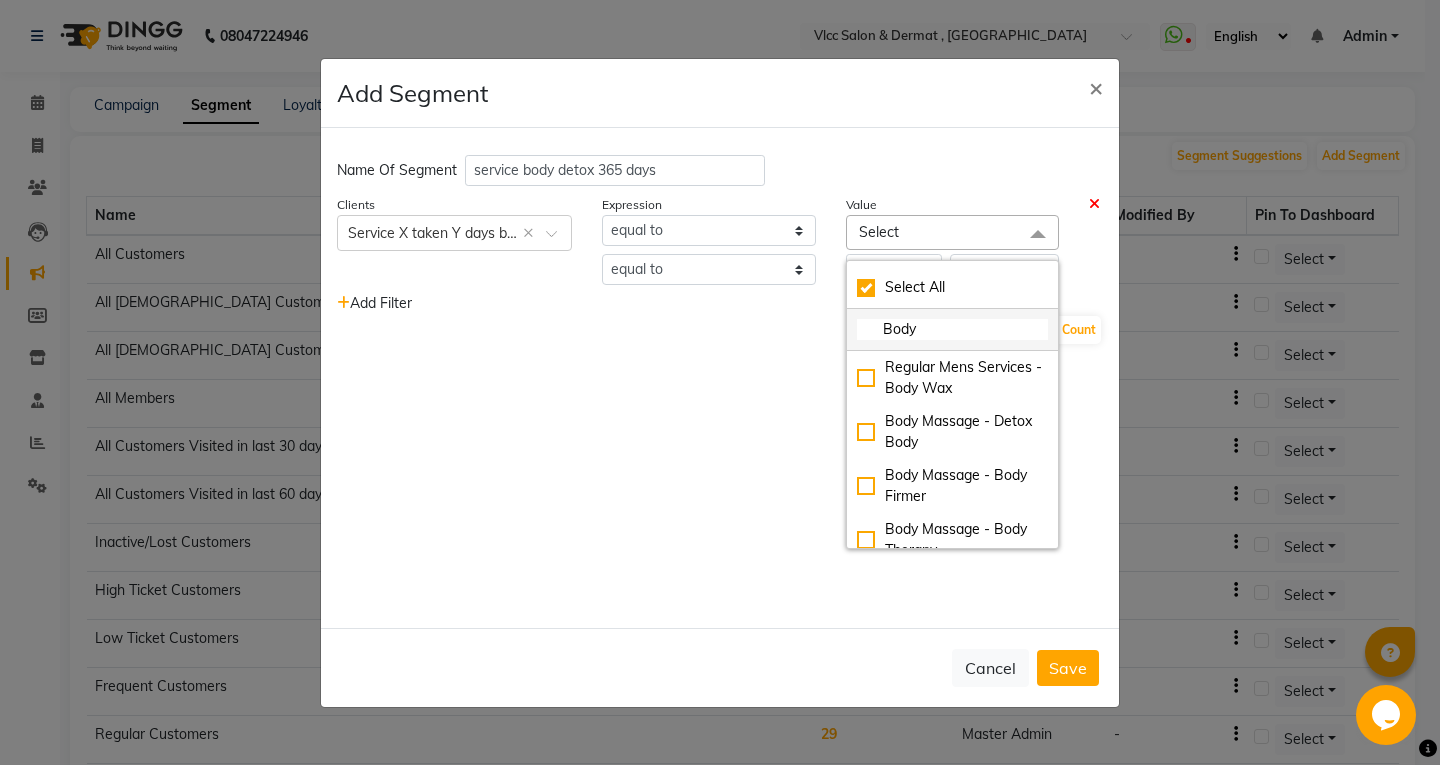 checkbox on "true" 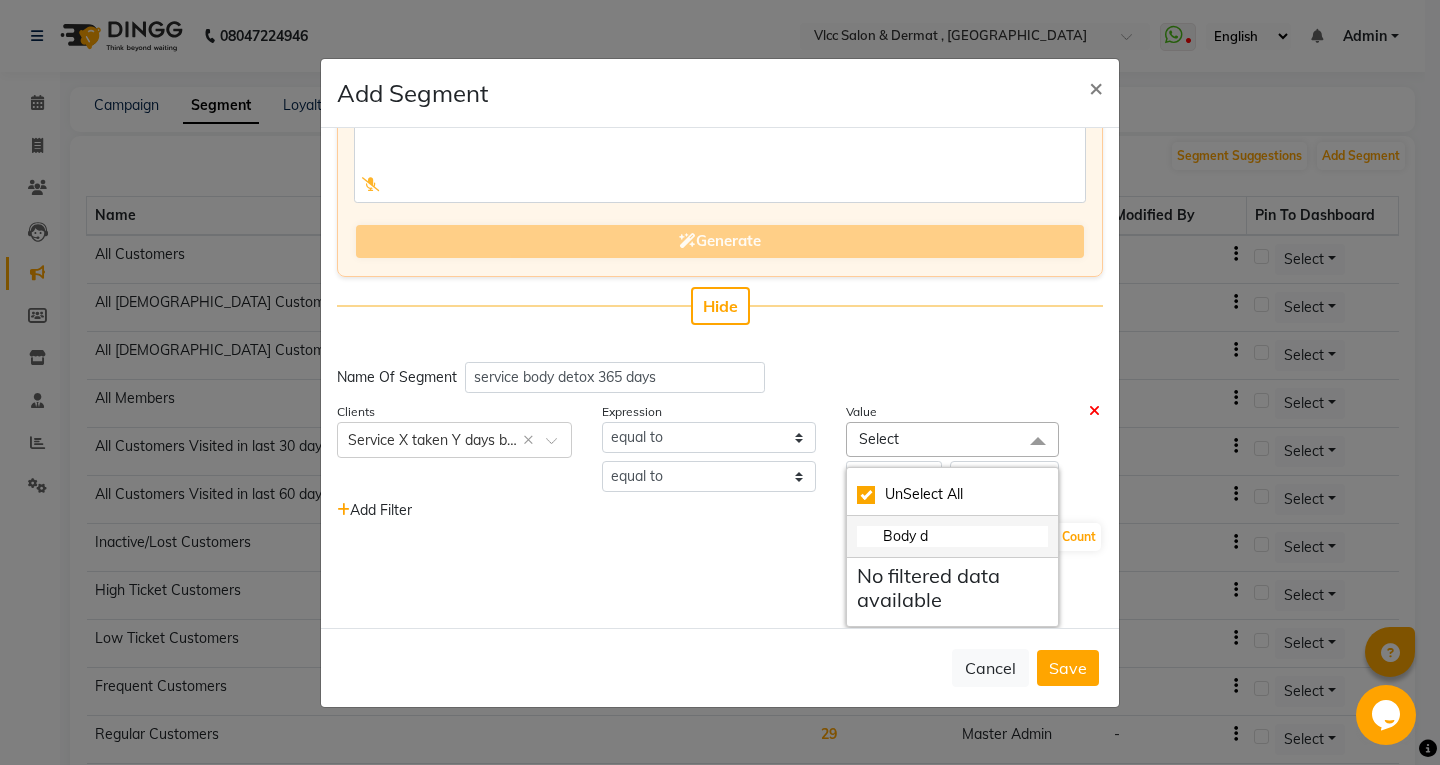 scroll, scrollTop: 143, scrollLeft: 0, axis: vertical 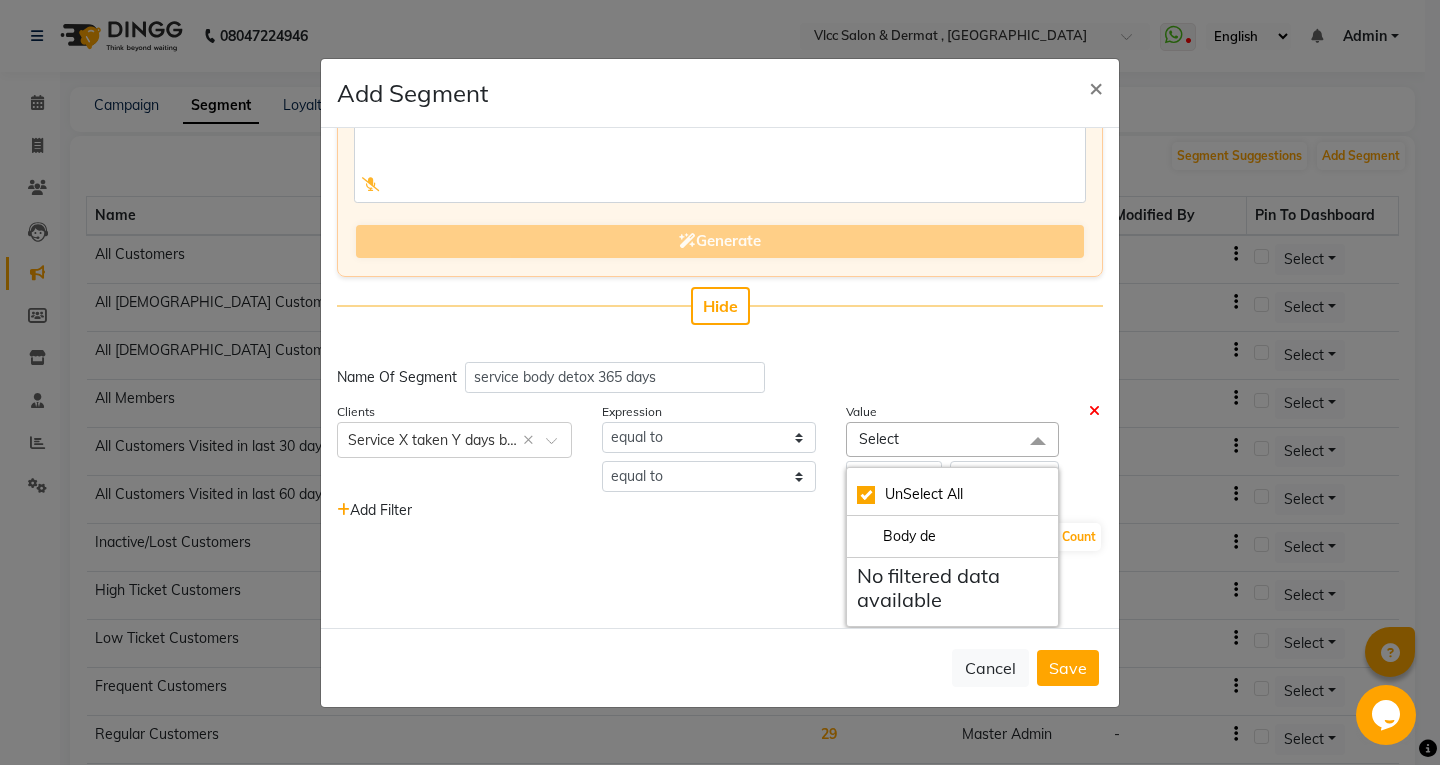 type on "Body d" 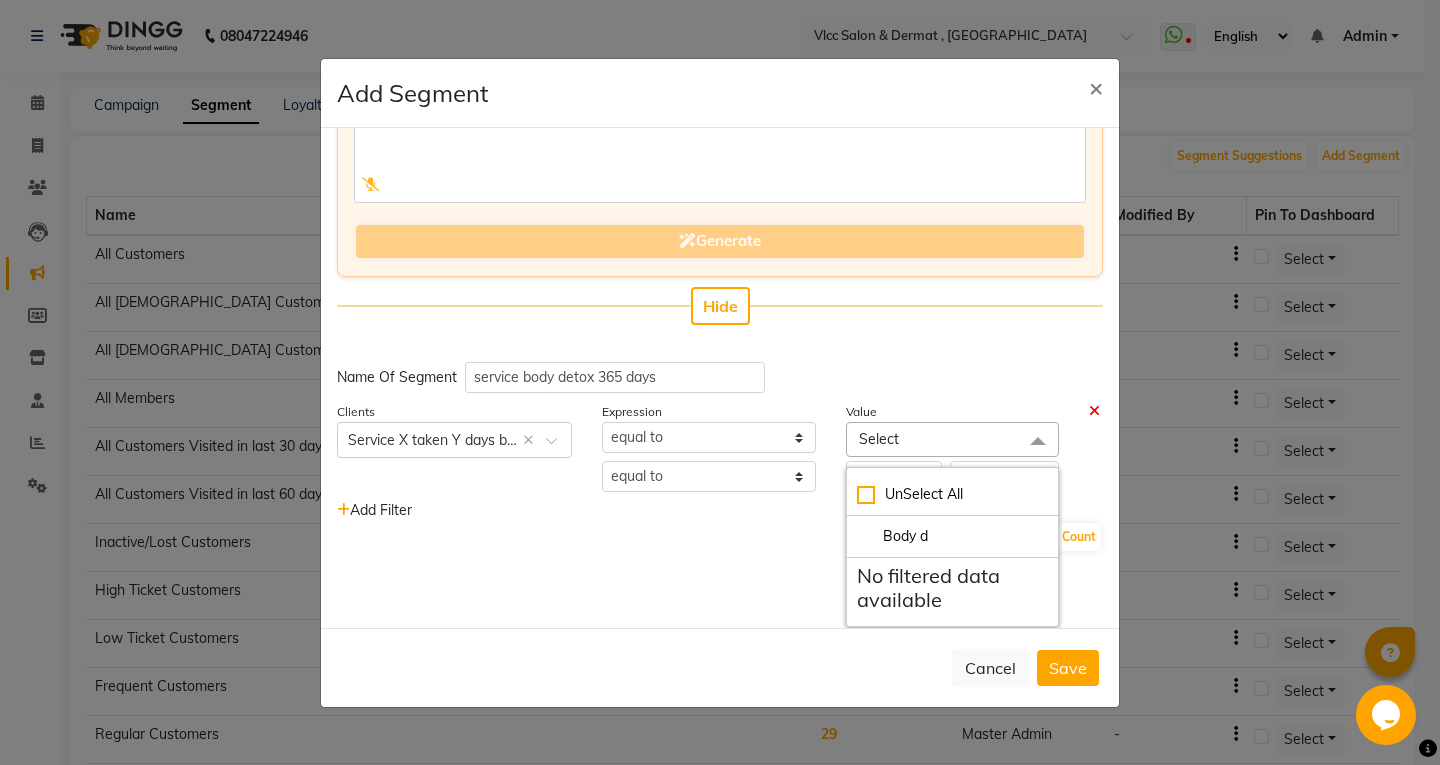 checkbox on "false" 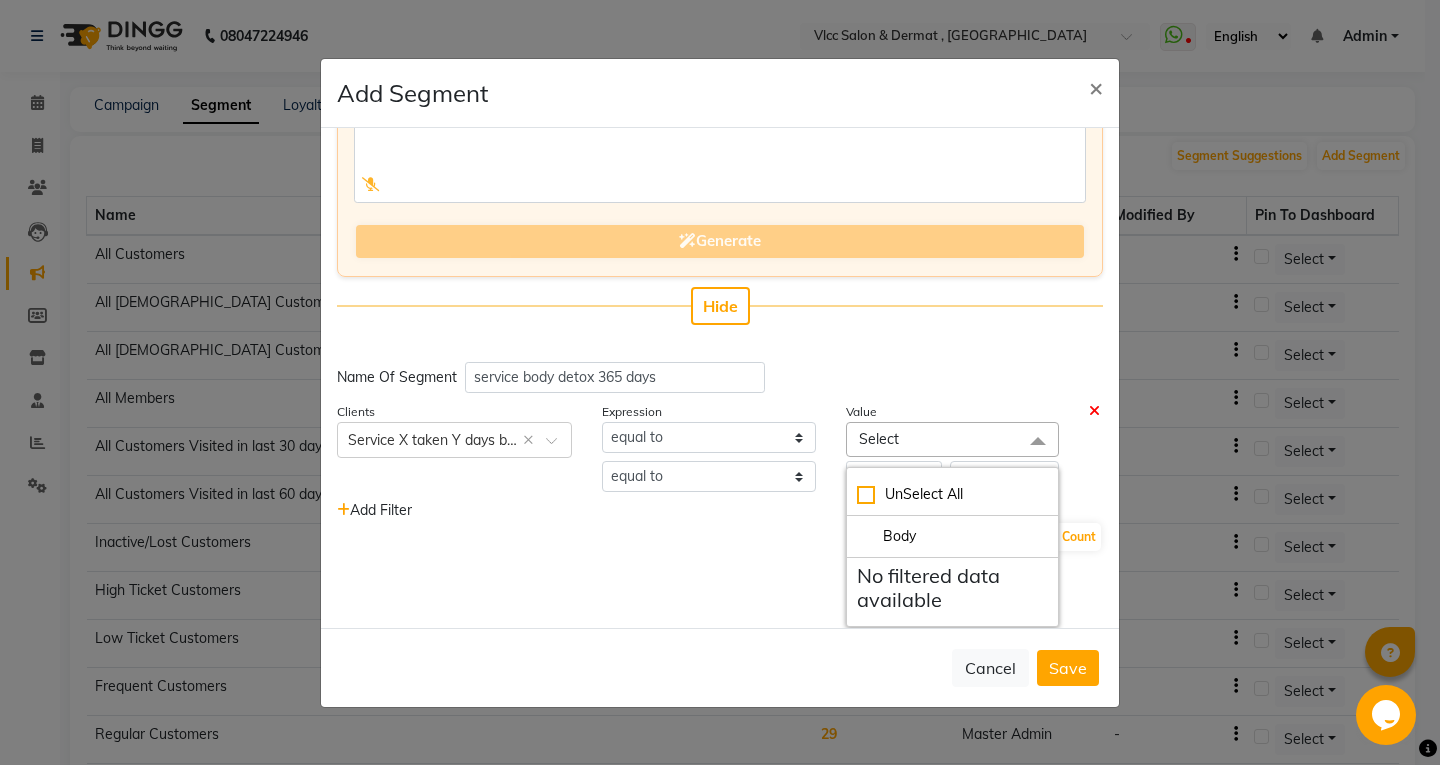 scroll, scrollTop: 350, scrollLeft: 0, axis: vertical 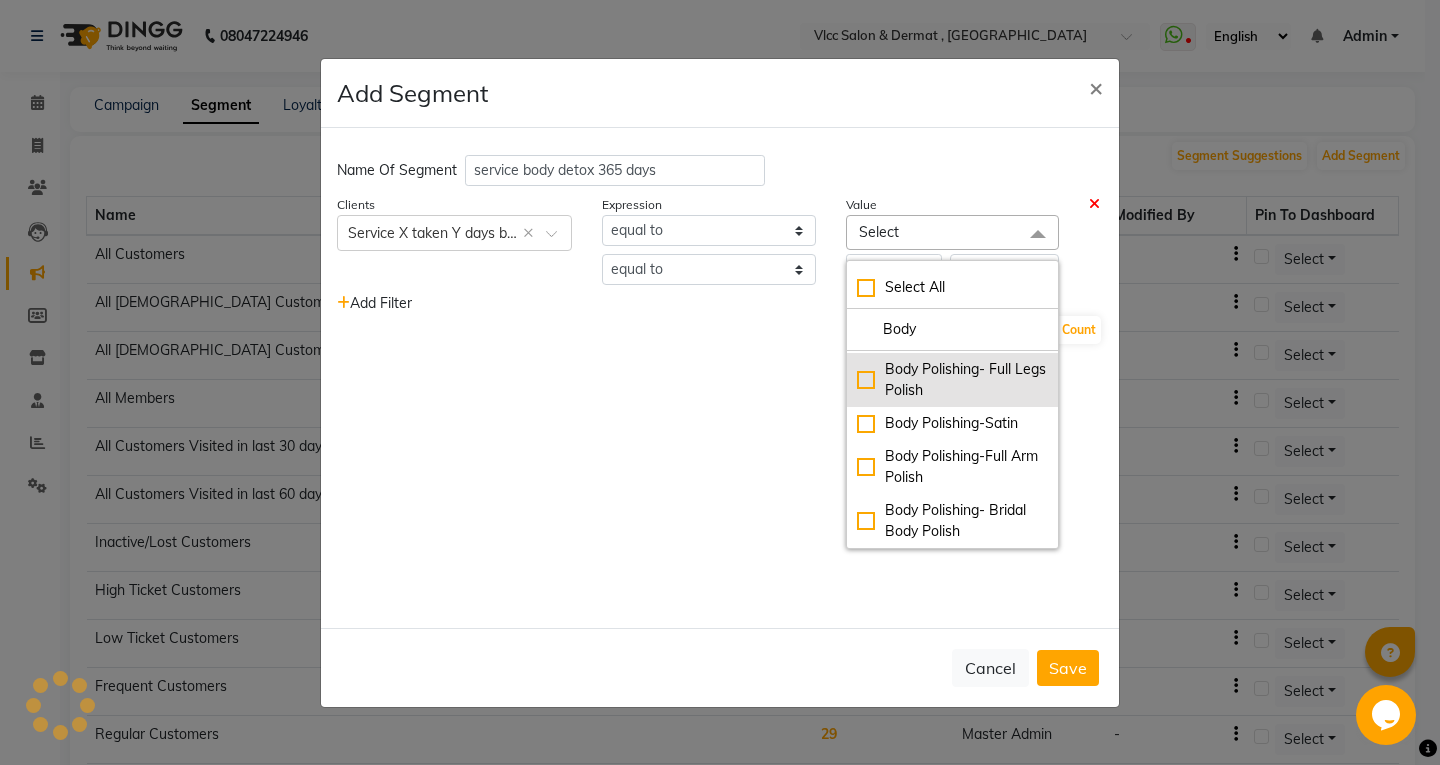 type on "Body" 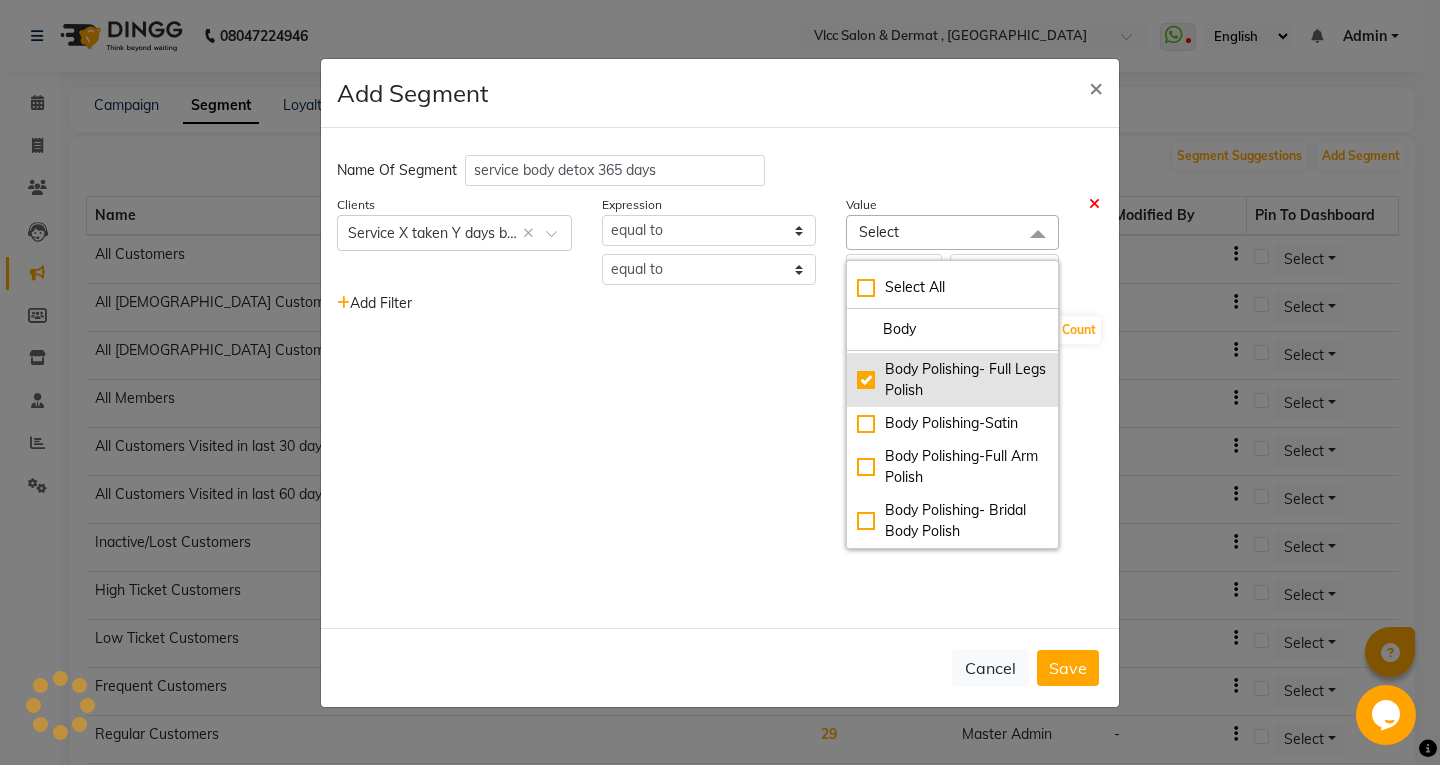checkbox on "true" 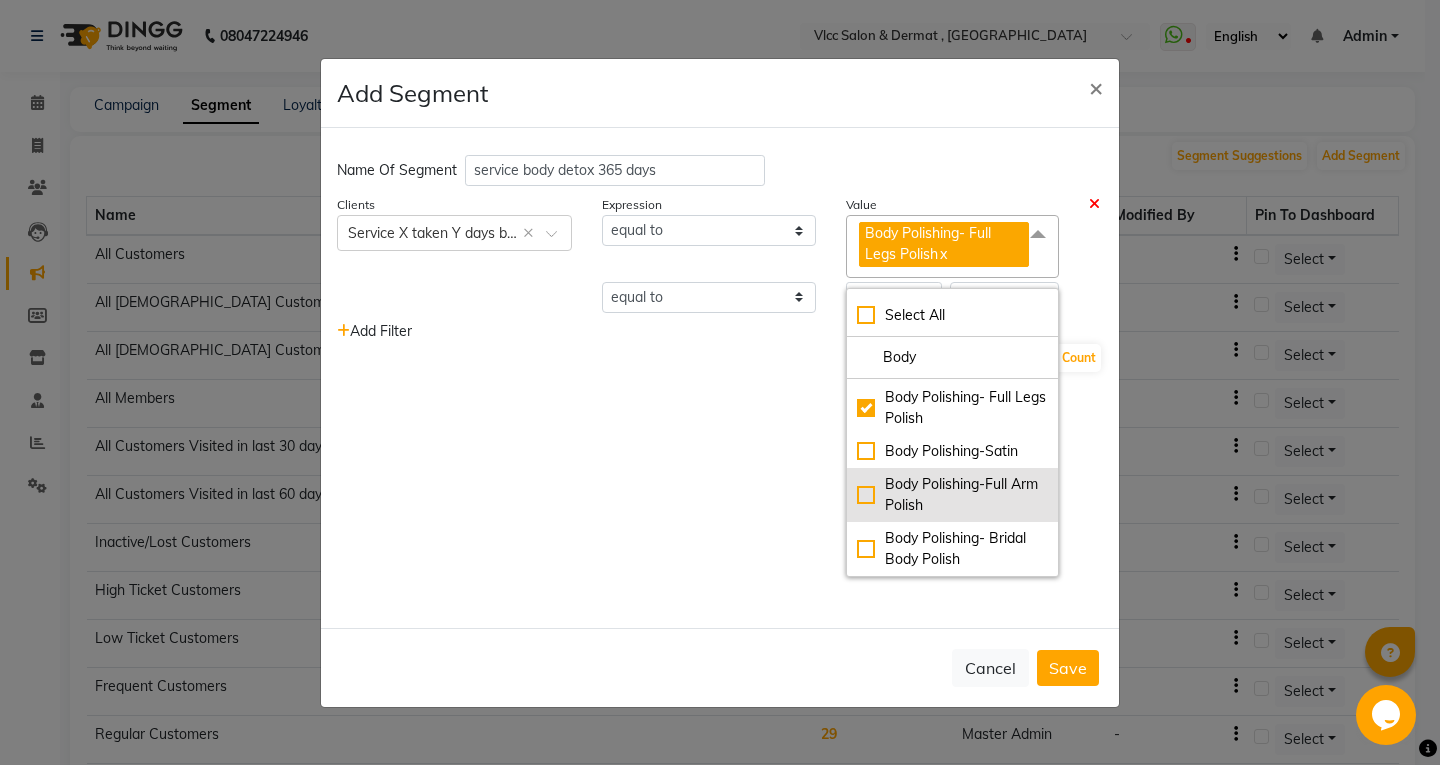 scroll, scrollTop: 450, scrollLeft: 0, axis: vertical 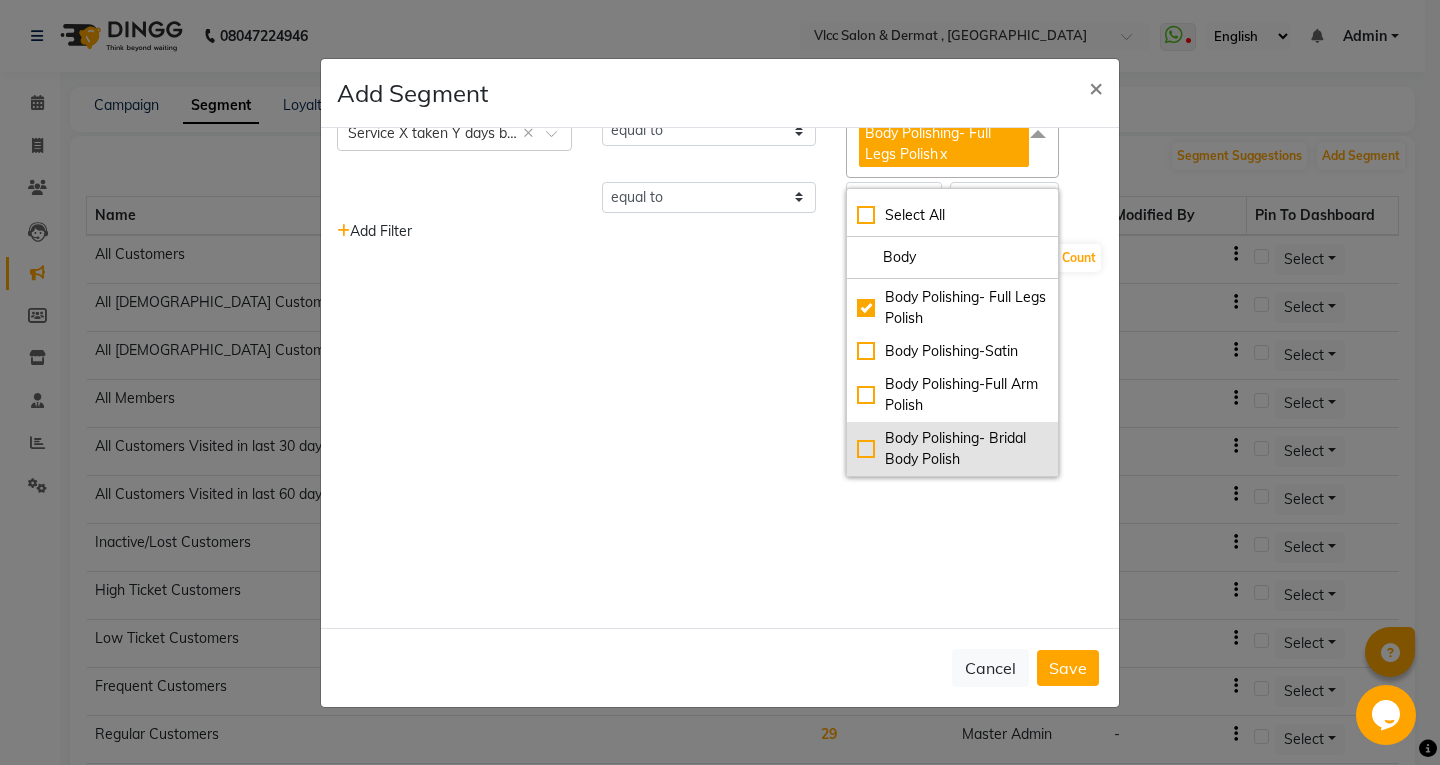 click on "Body Polishing- Bridal Body Polish" 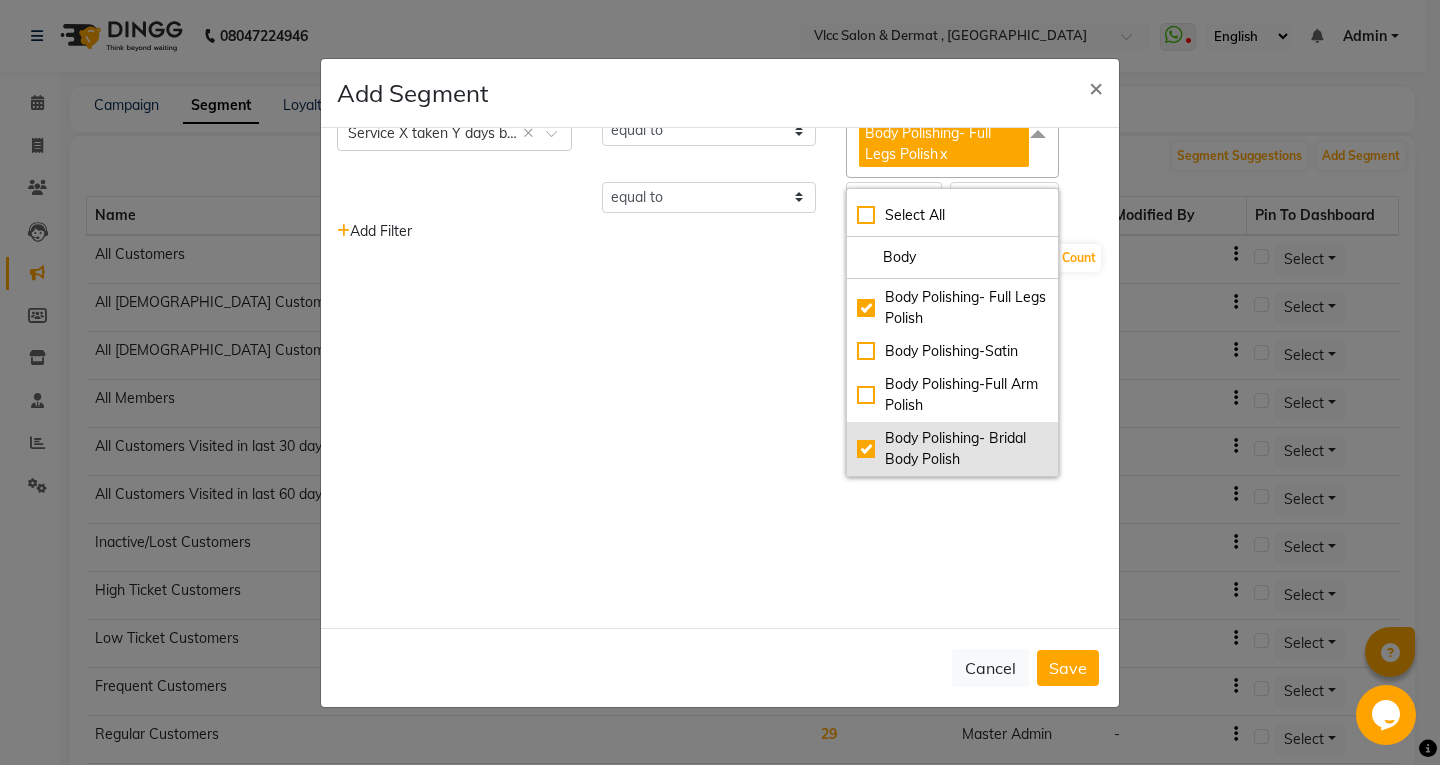 checkbox on "true" 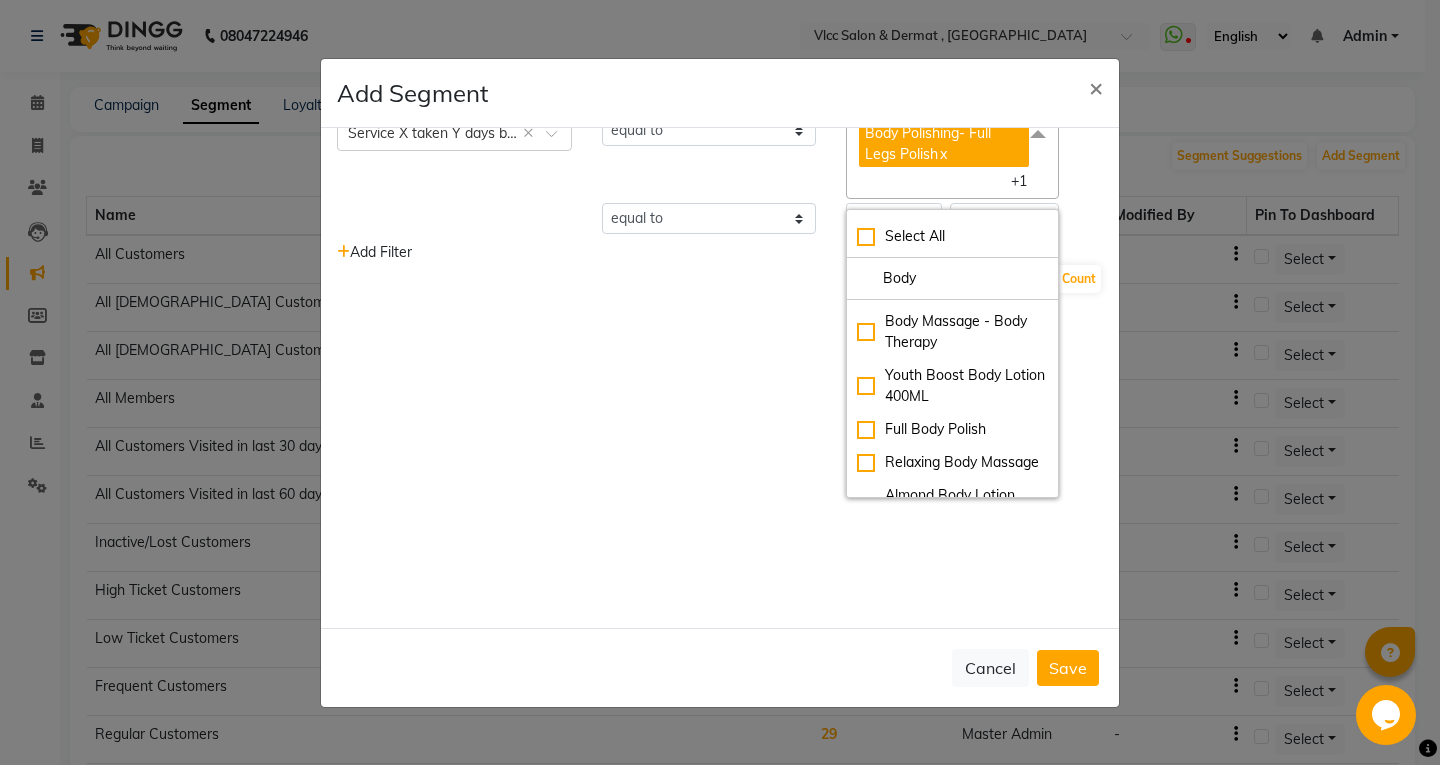 scroll, scrollTop: 149, scrollLeft: 0, axis: vertical 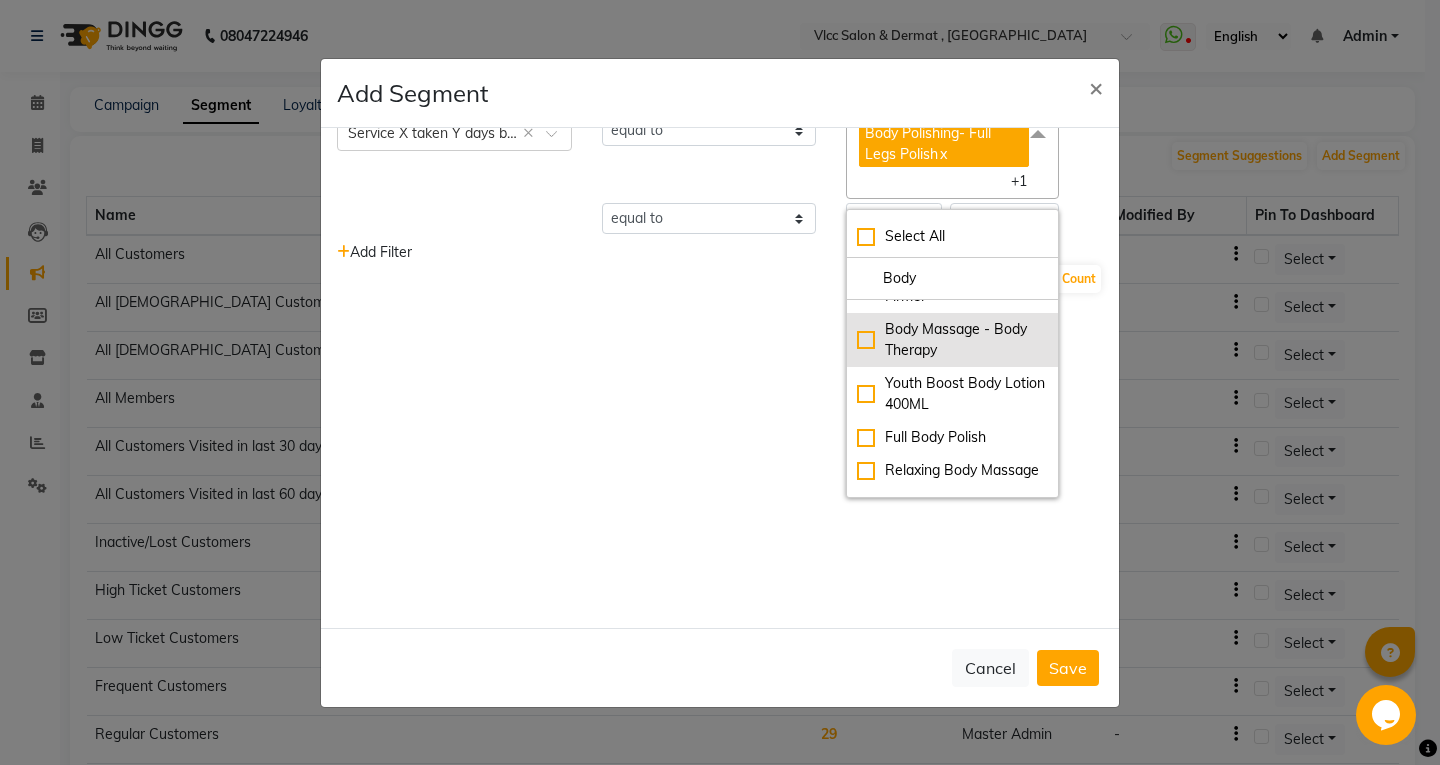 click on "Body Massage - Body Therapy" 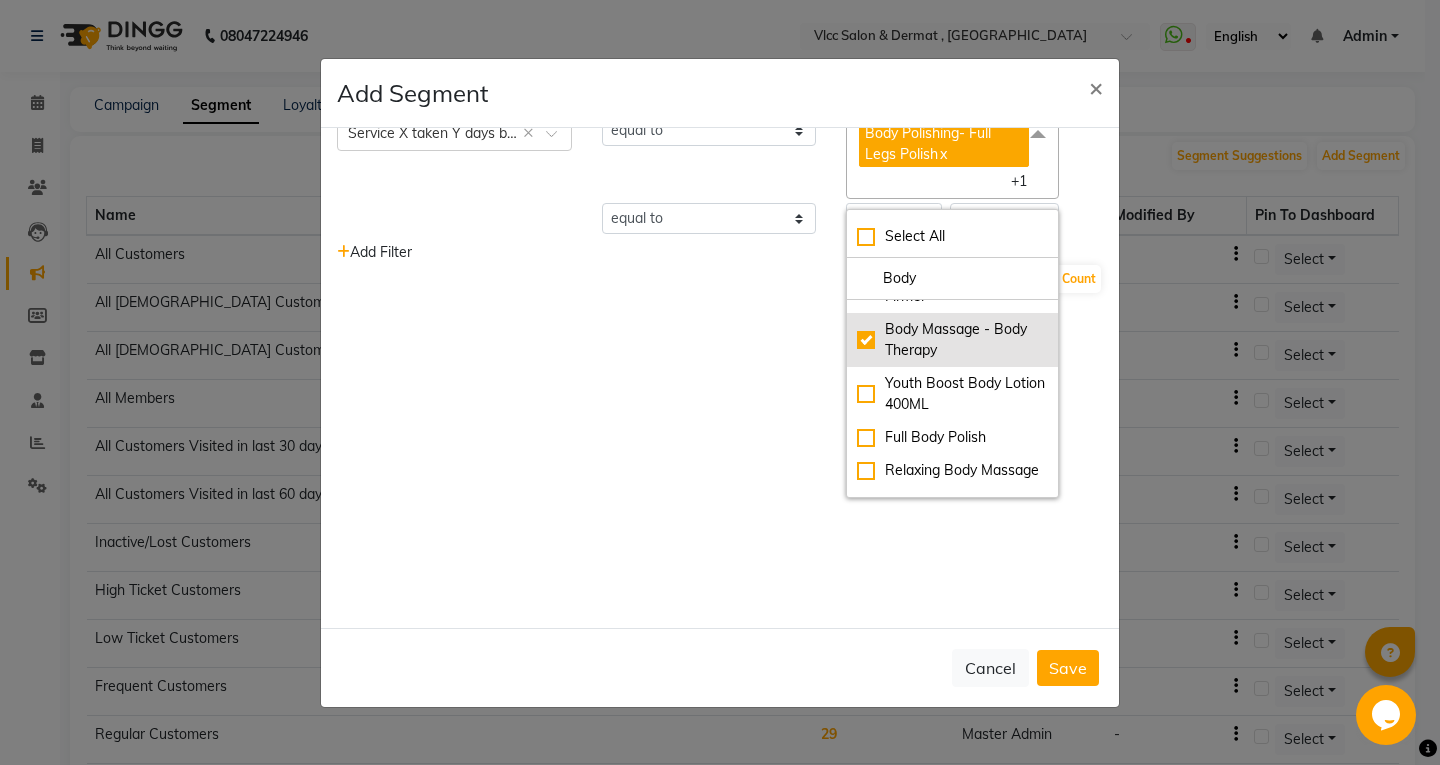 checkbox on "true" 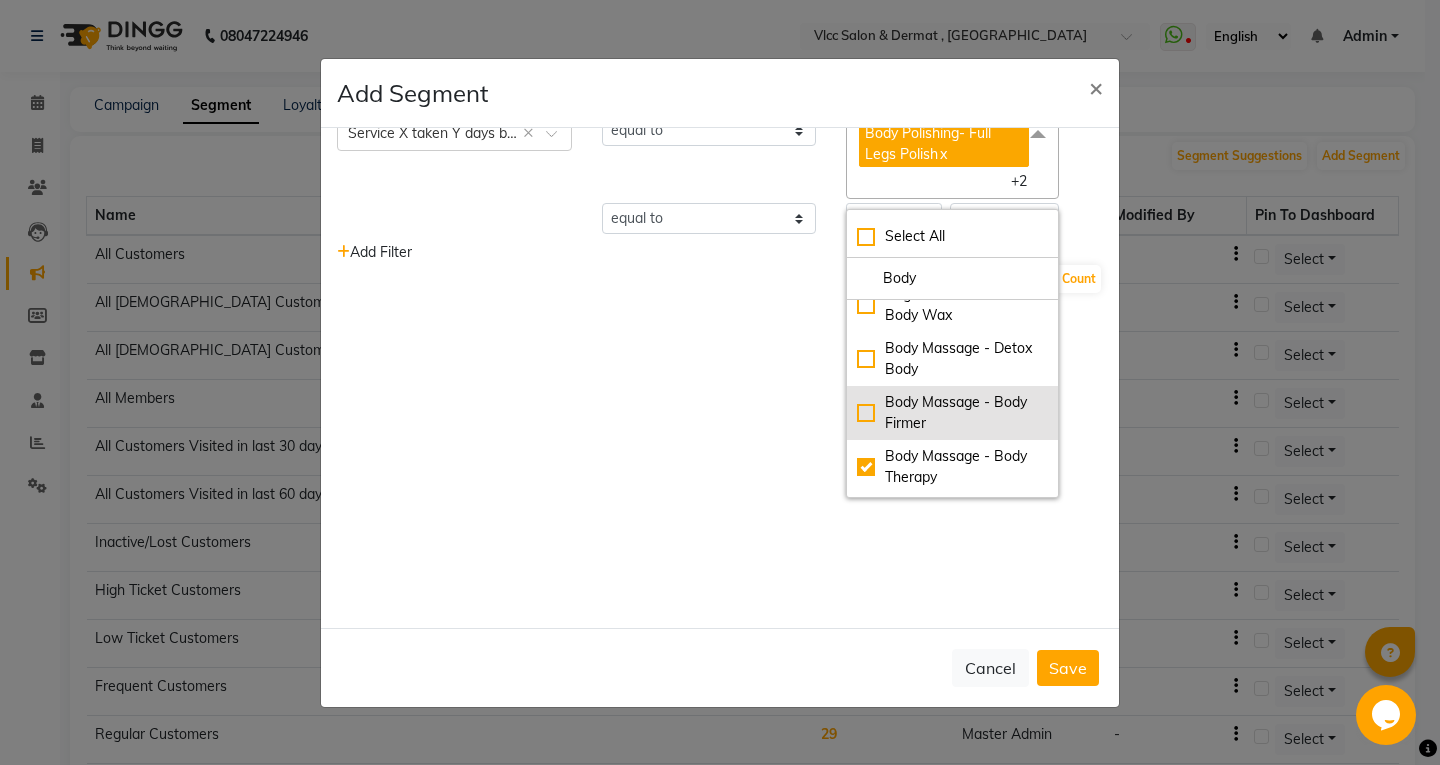 scroll, scrollTop: 0, scrollLeft: 0, axis: both 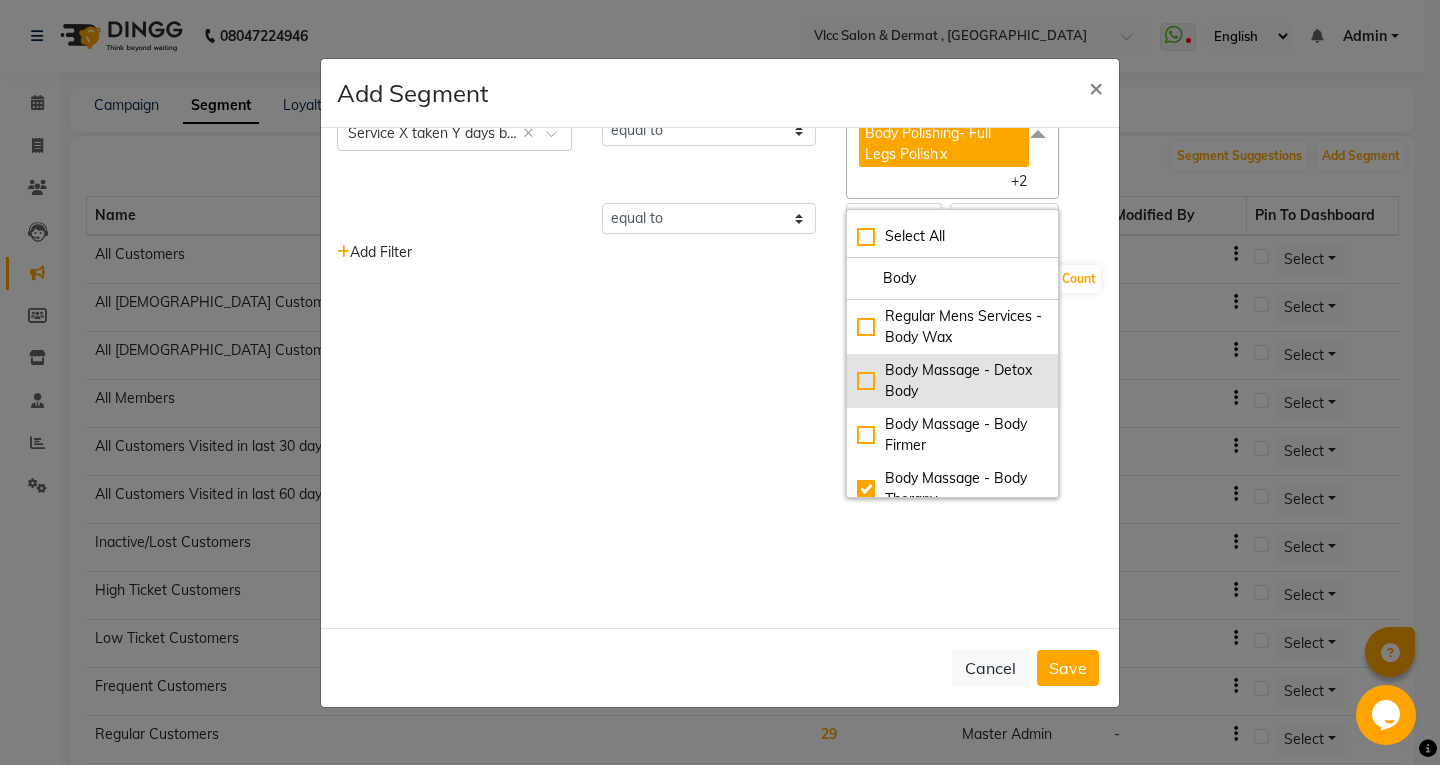 click on "Body Massage - Detox Body" 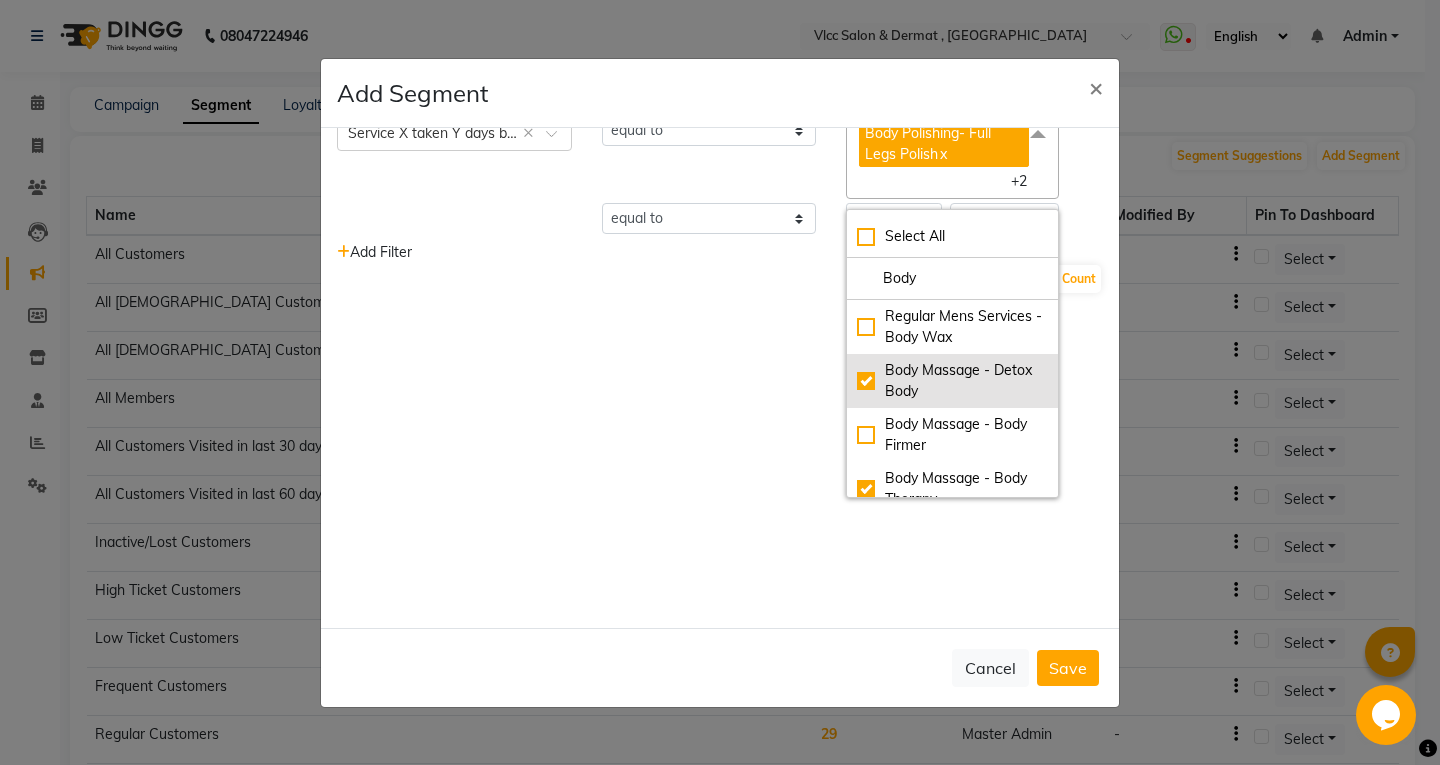 checkbox on "true" 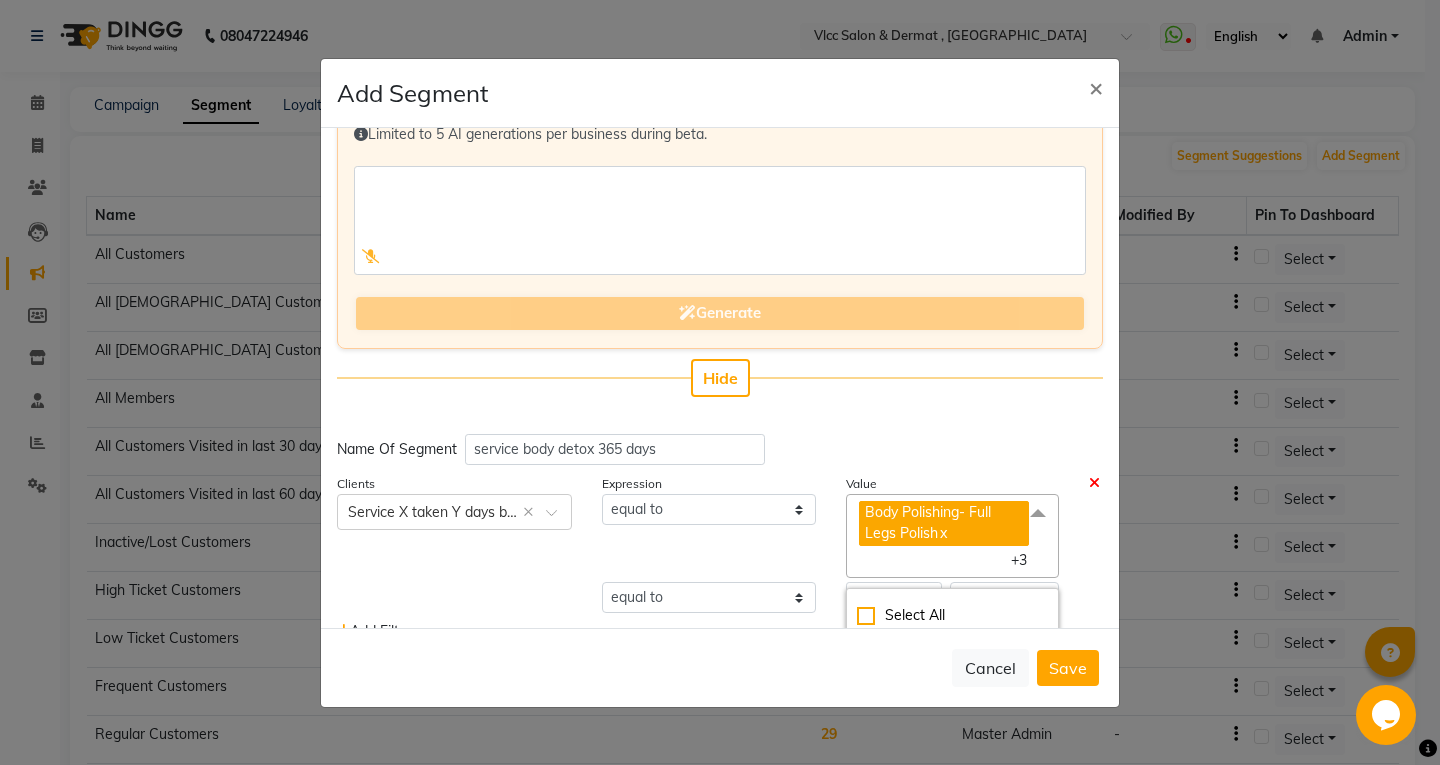 scroll, scrollTop: 300, scrollLeft: 0, axis: vertical 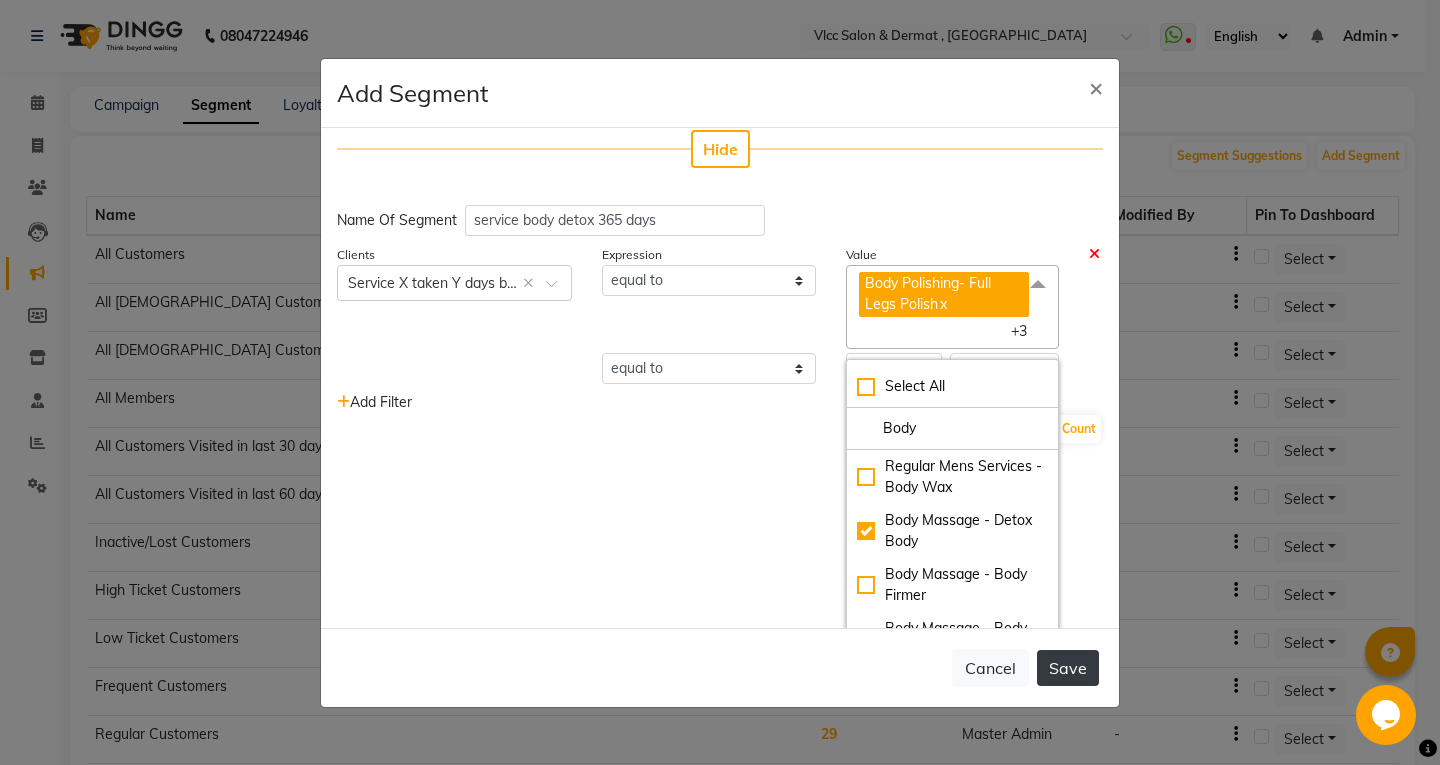 click on "Save" 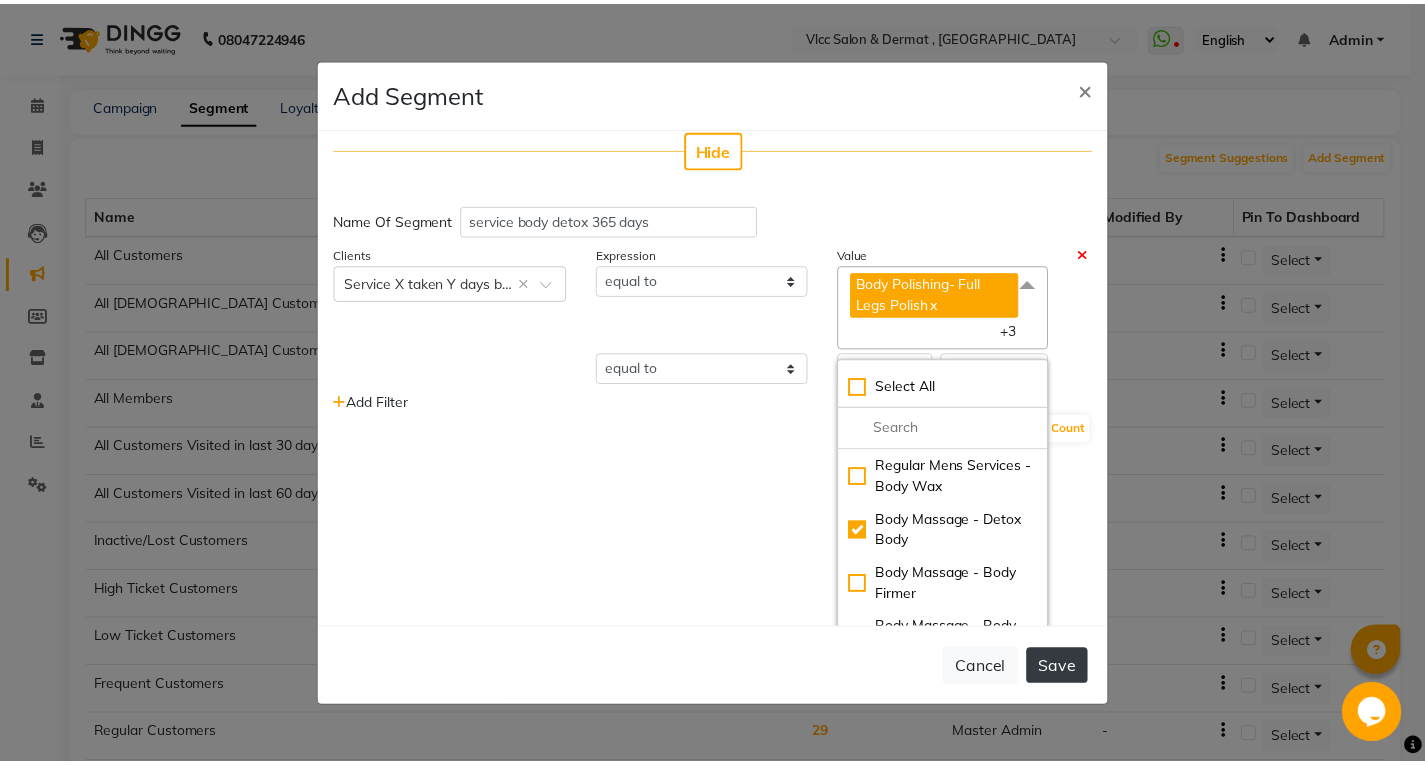 scroll, scrollTop: 134, scrollLeft: 0, axis: vertical 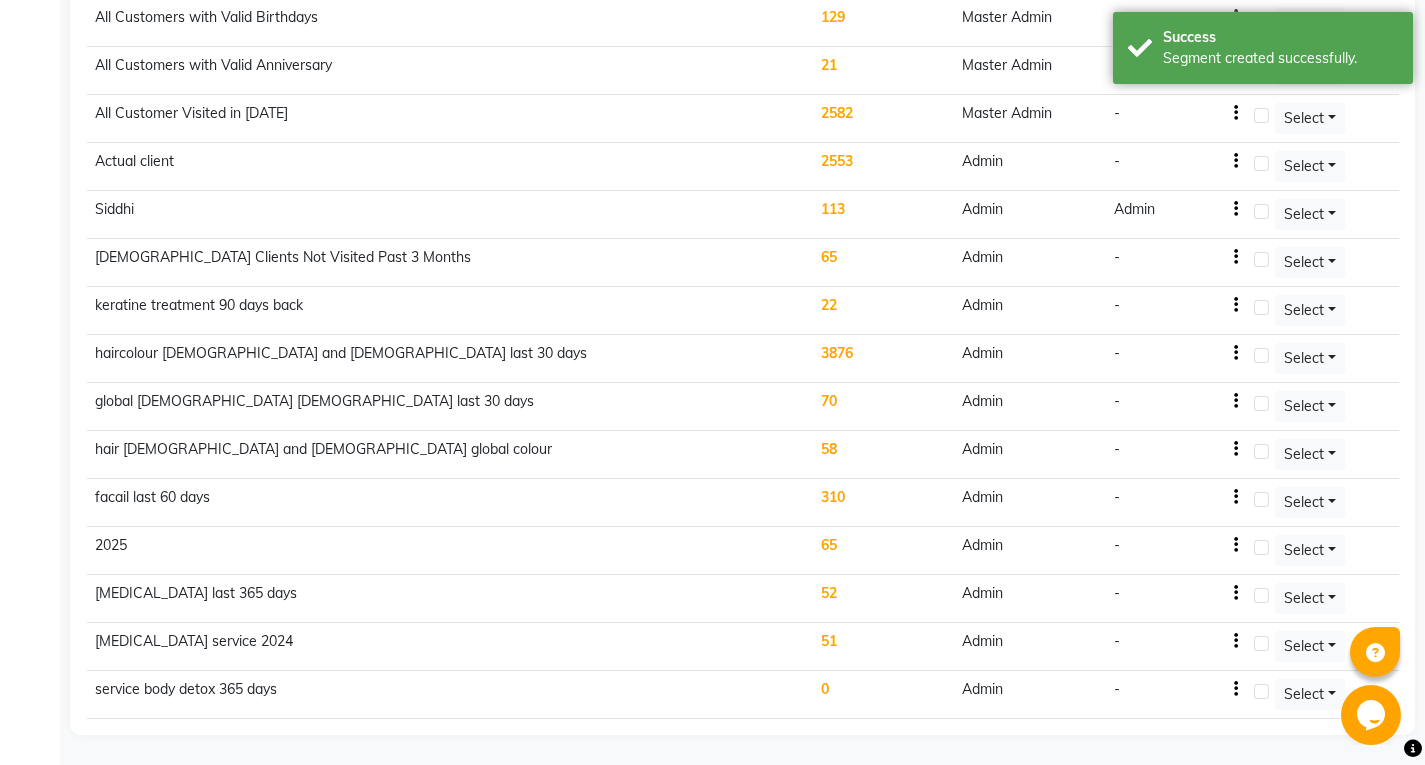 click on "service body detox 365 days" 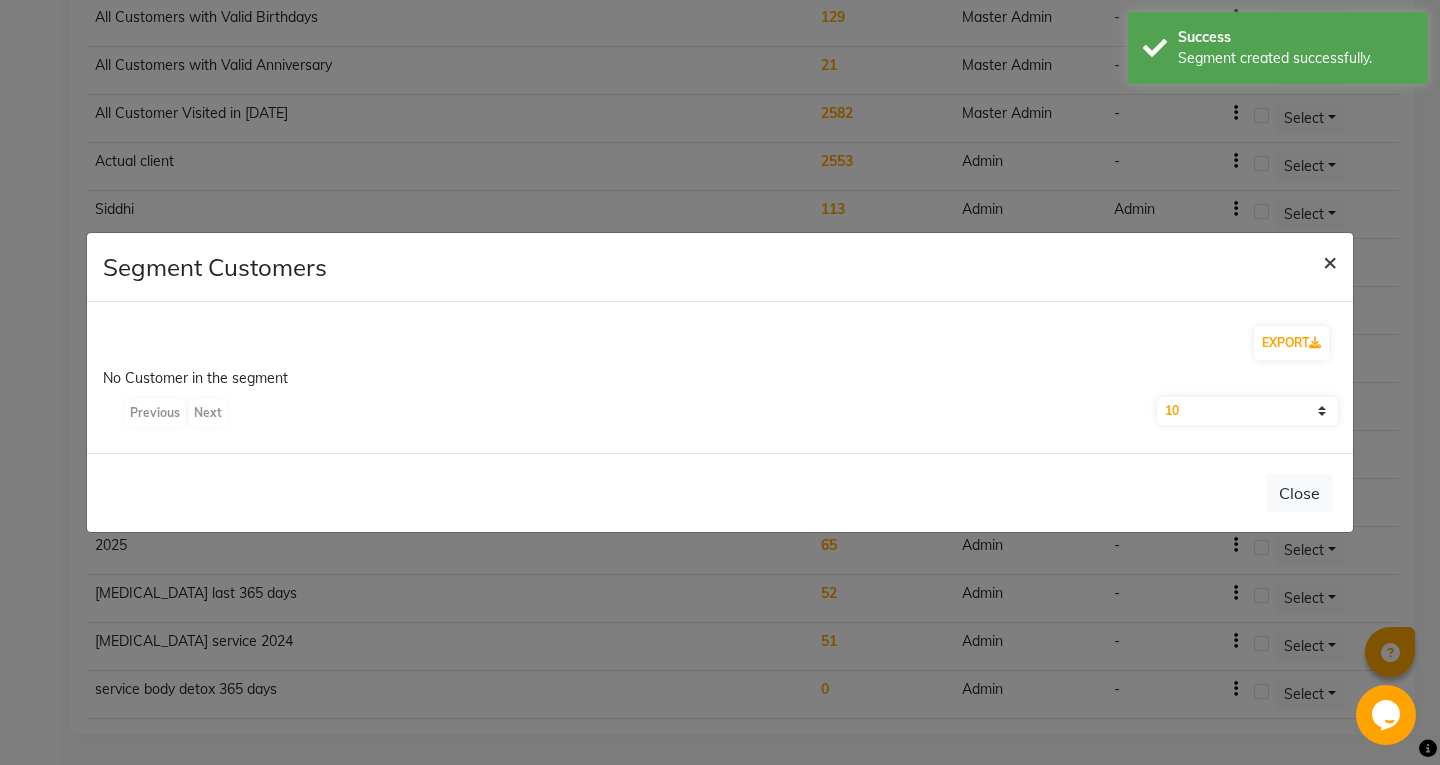 click on "×" 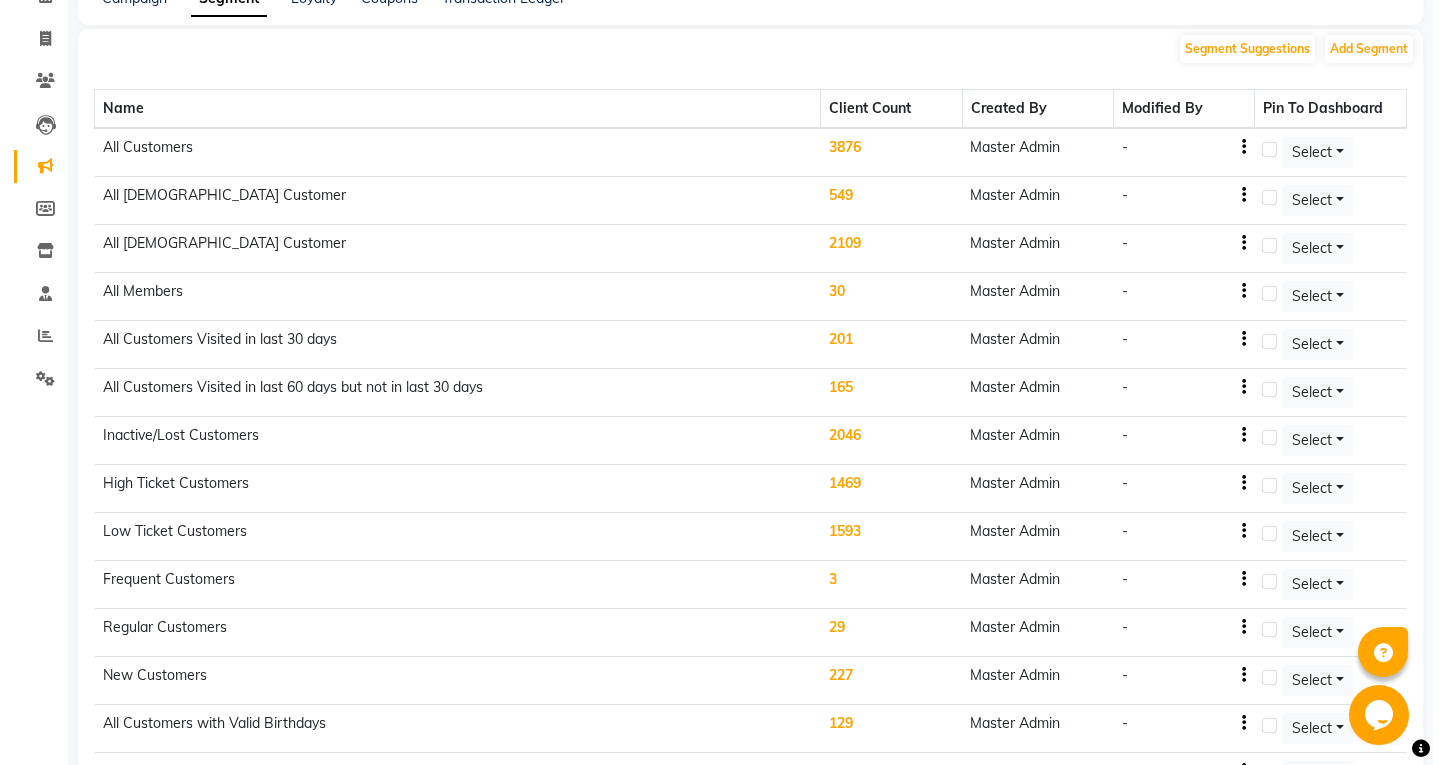 scroll, scrollTop: 0, scrollLeft: 0, axis: both 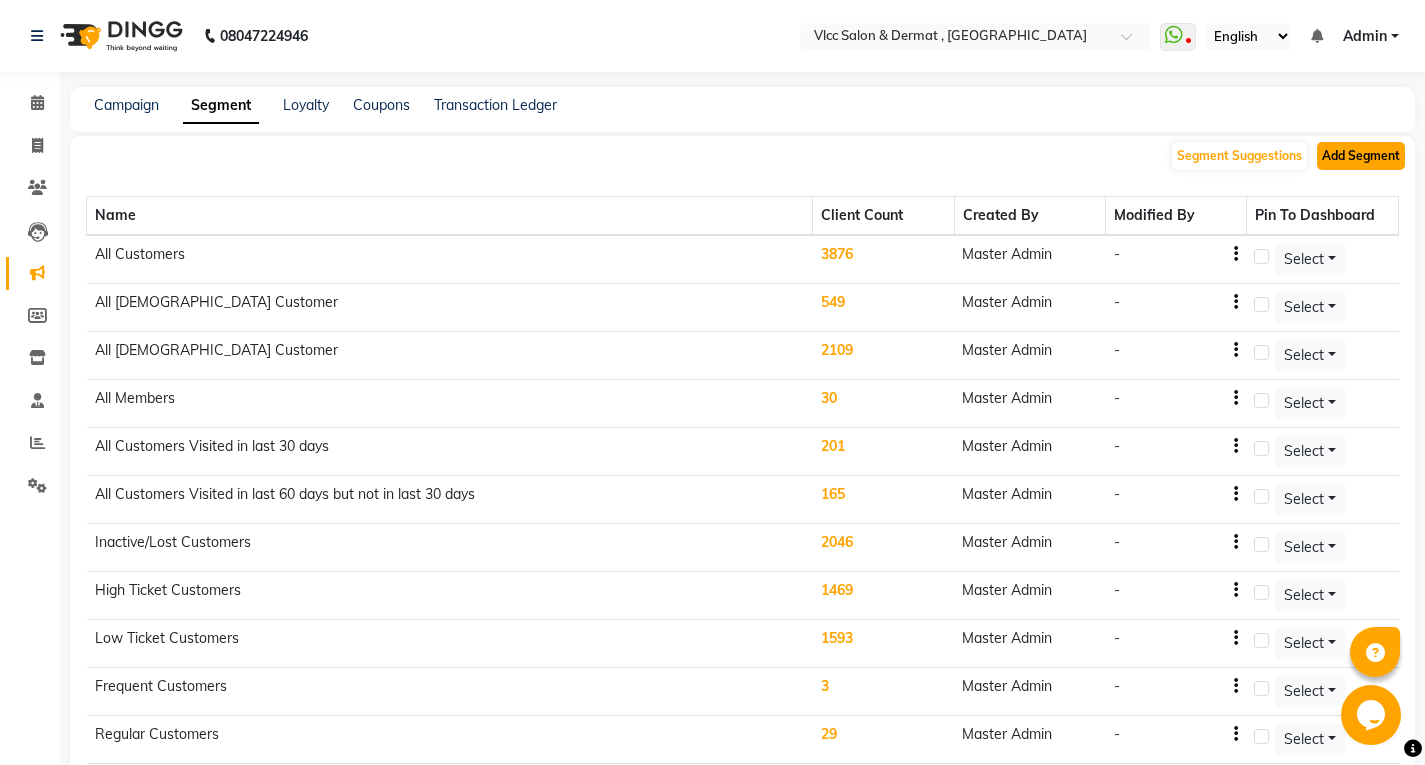 click on "Add Segment" 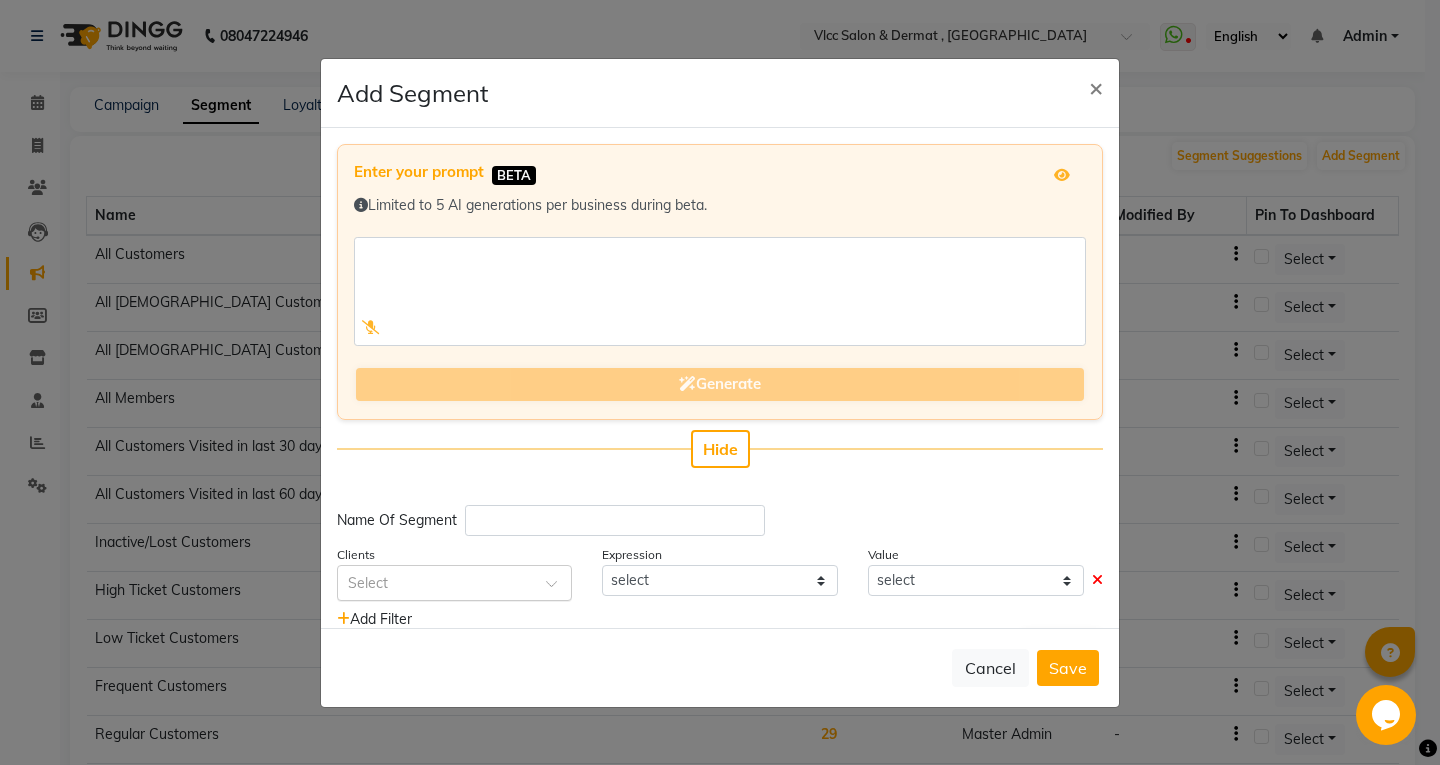 click 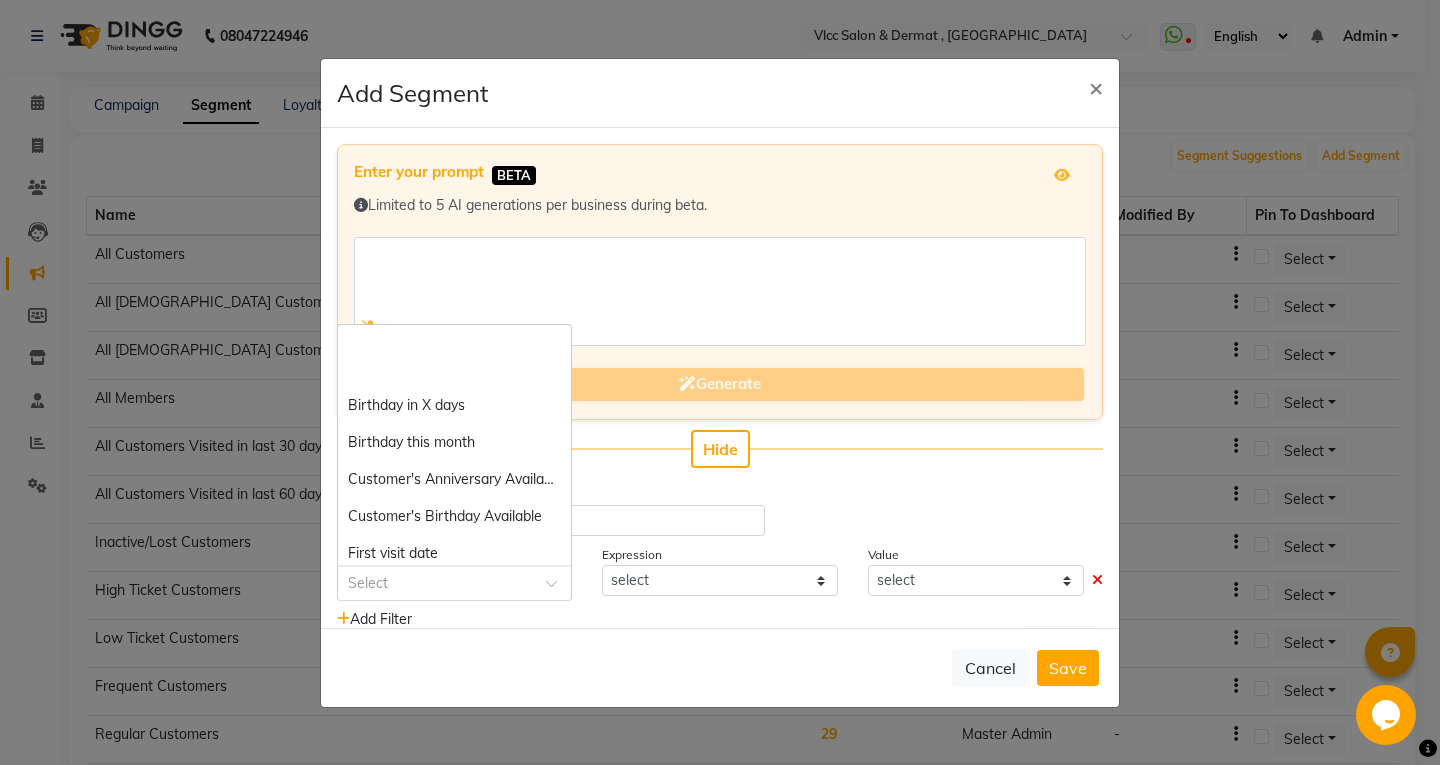 scroll, scrollTop: 0, scrollLeft: 0, axis: both 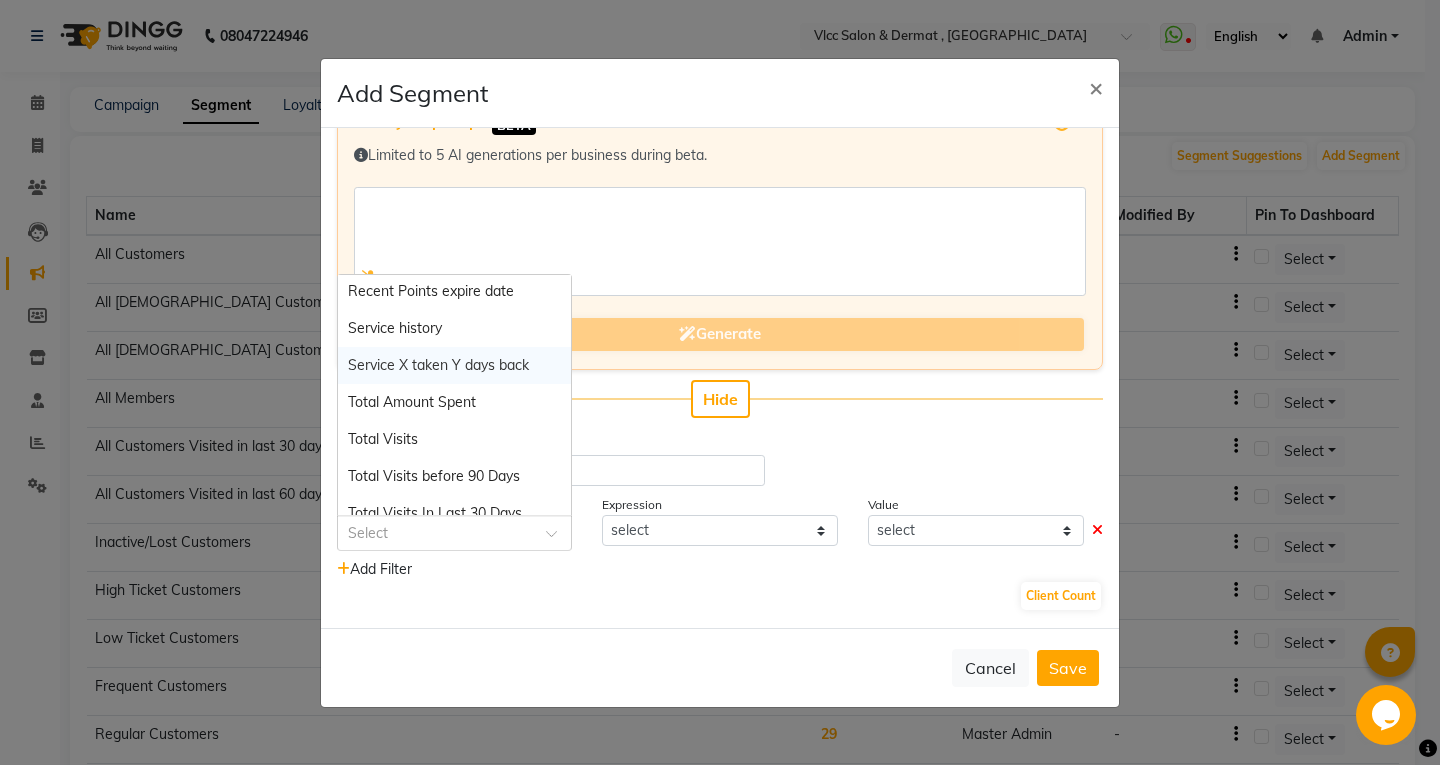 click on "Service X taken Y days back" at bounding box center [438, 365] 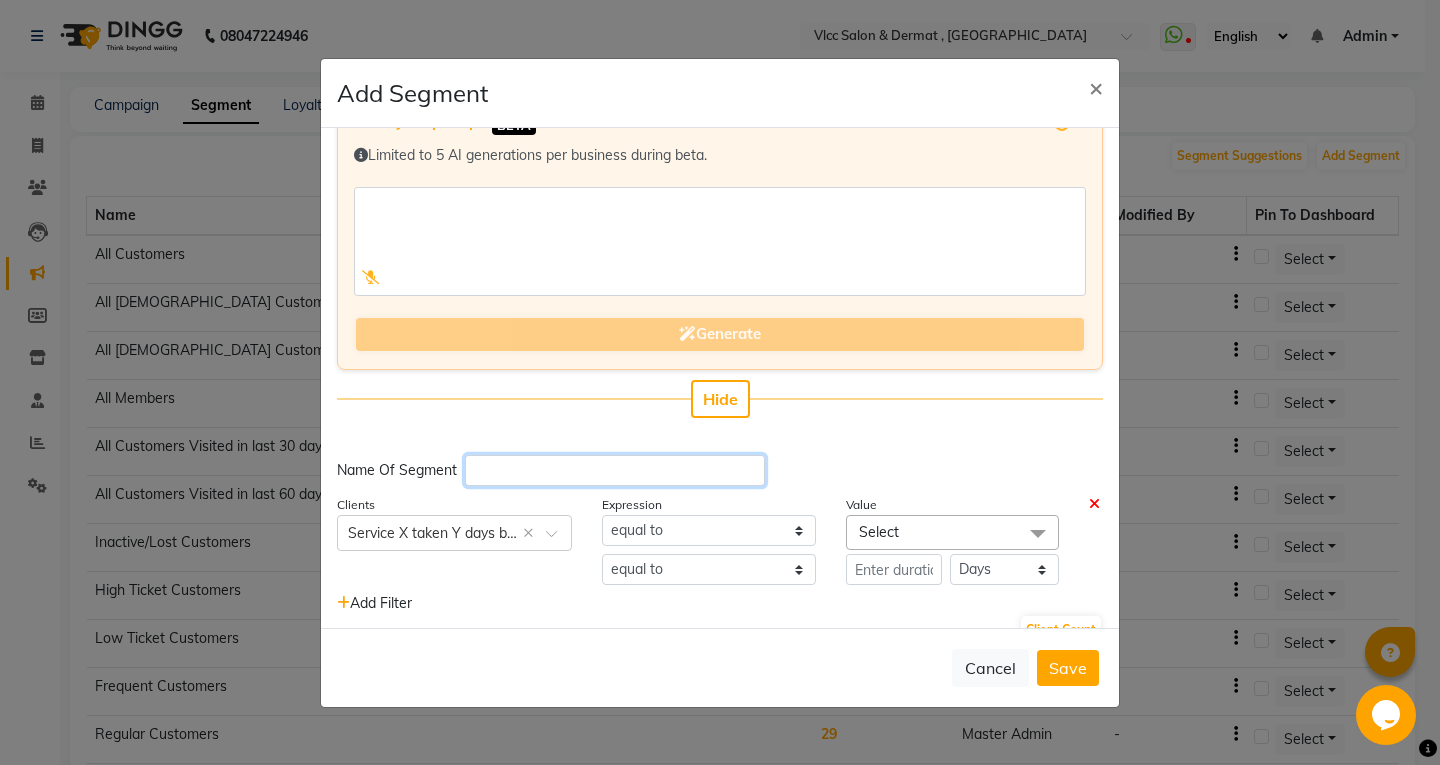 click 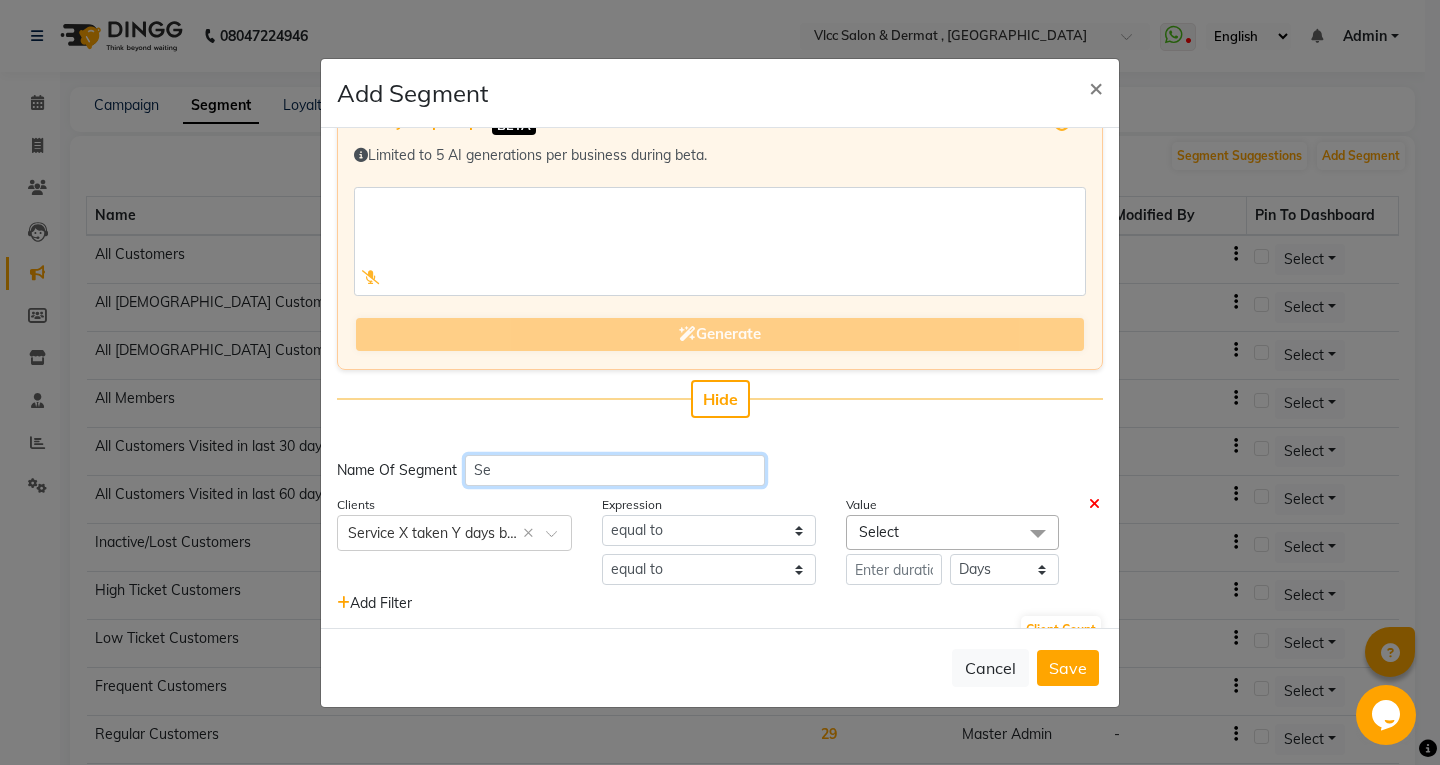 type on "S" 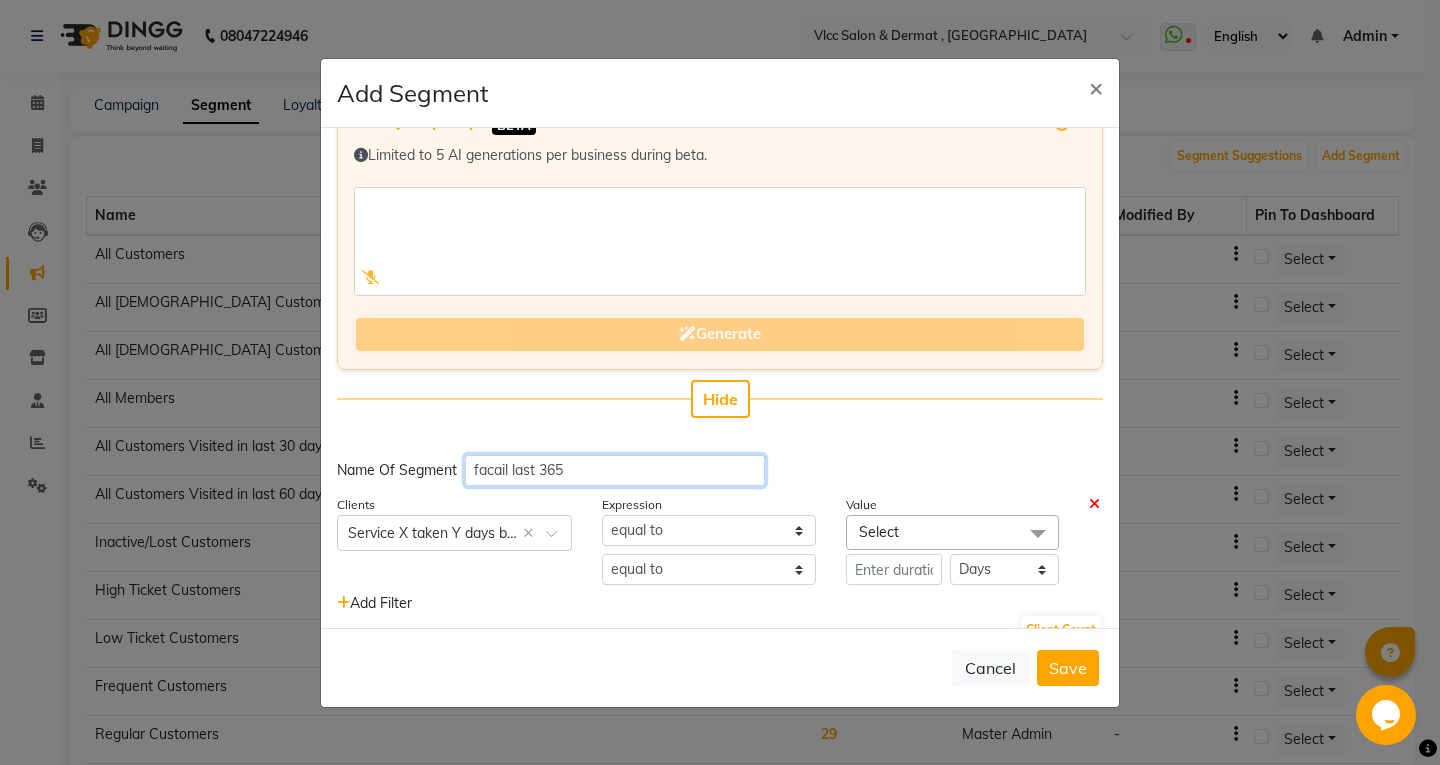 type on "facail last 365" 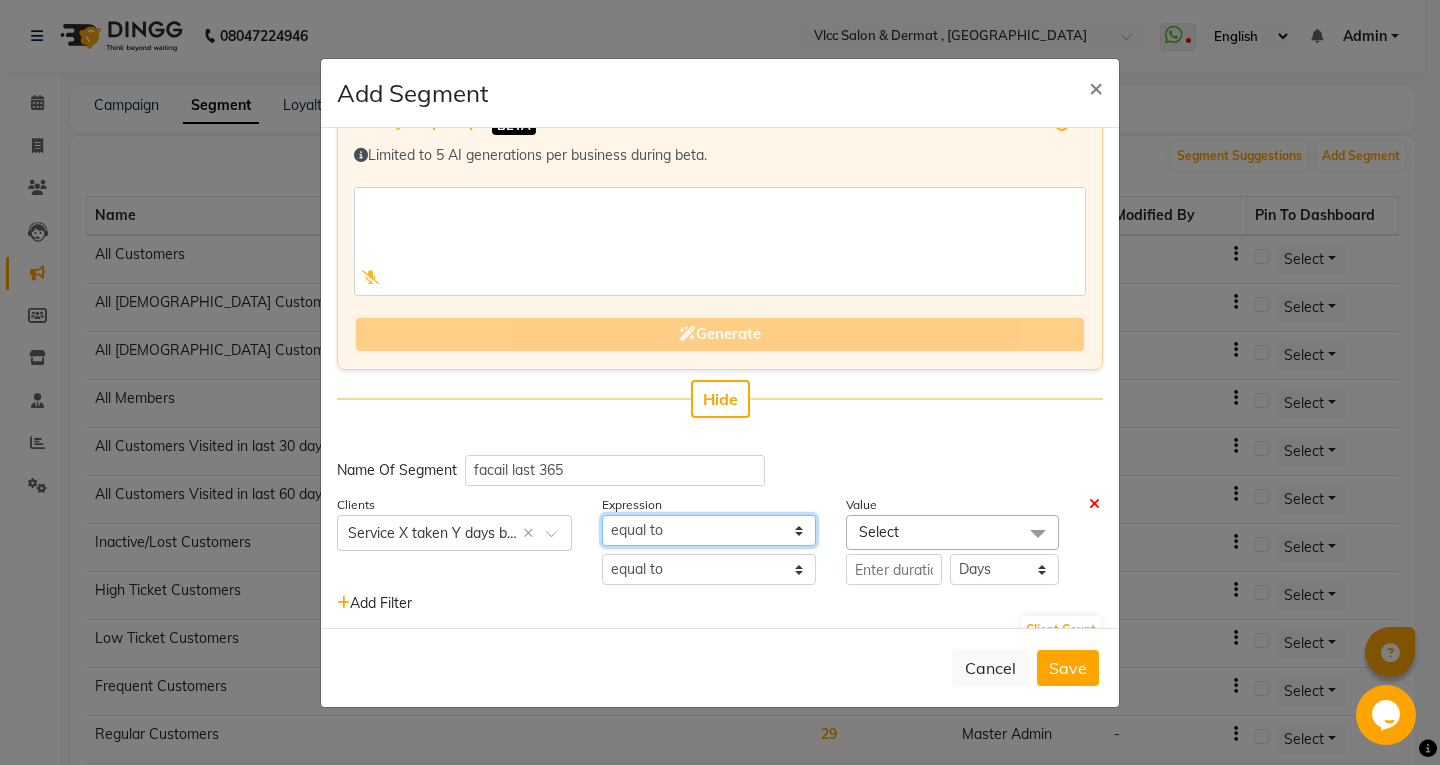 click on "equal to" 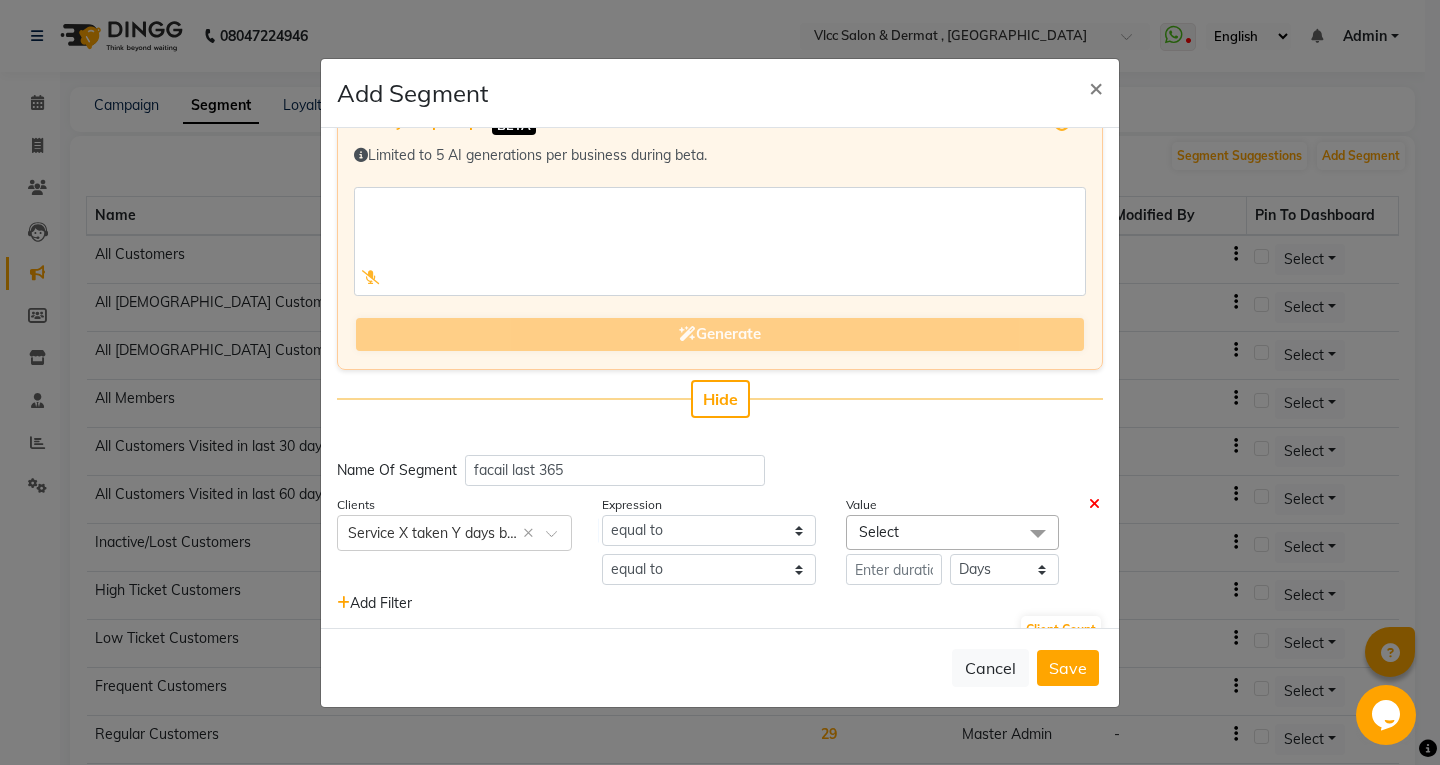 click on "Select" 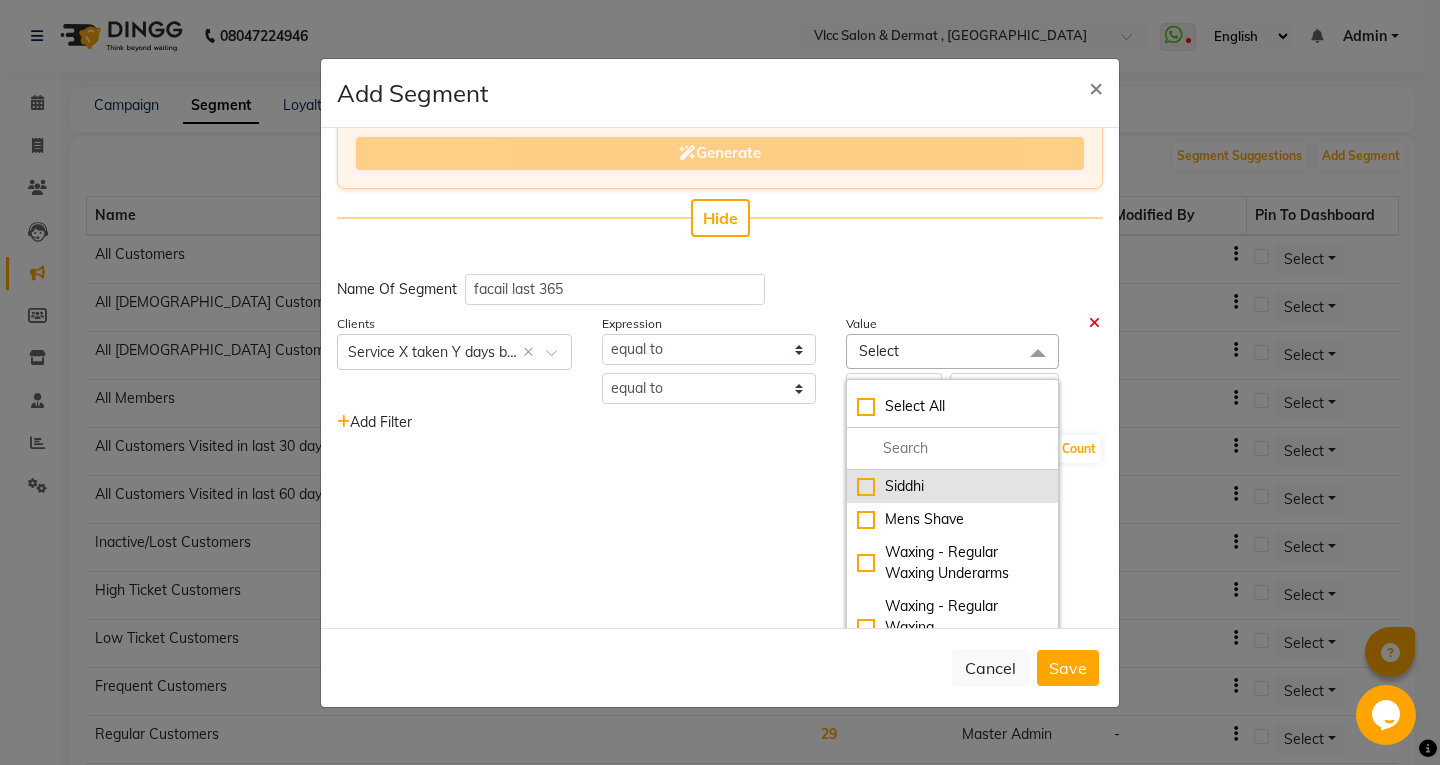 scroll, scrollTop: 250, scrollLeft: 0, axis: vertical 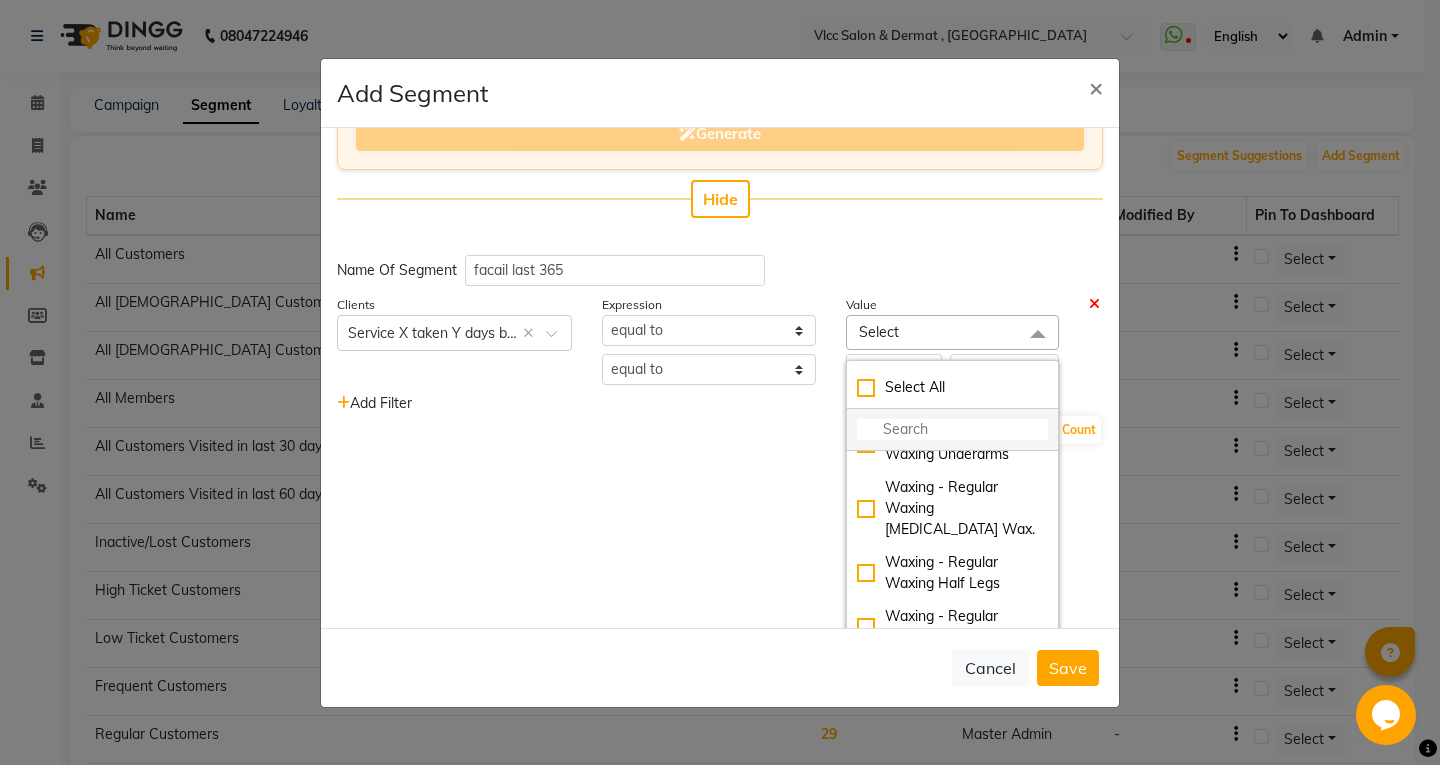 click 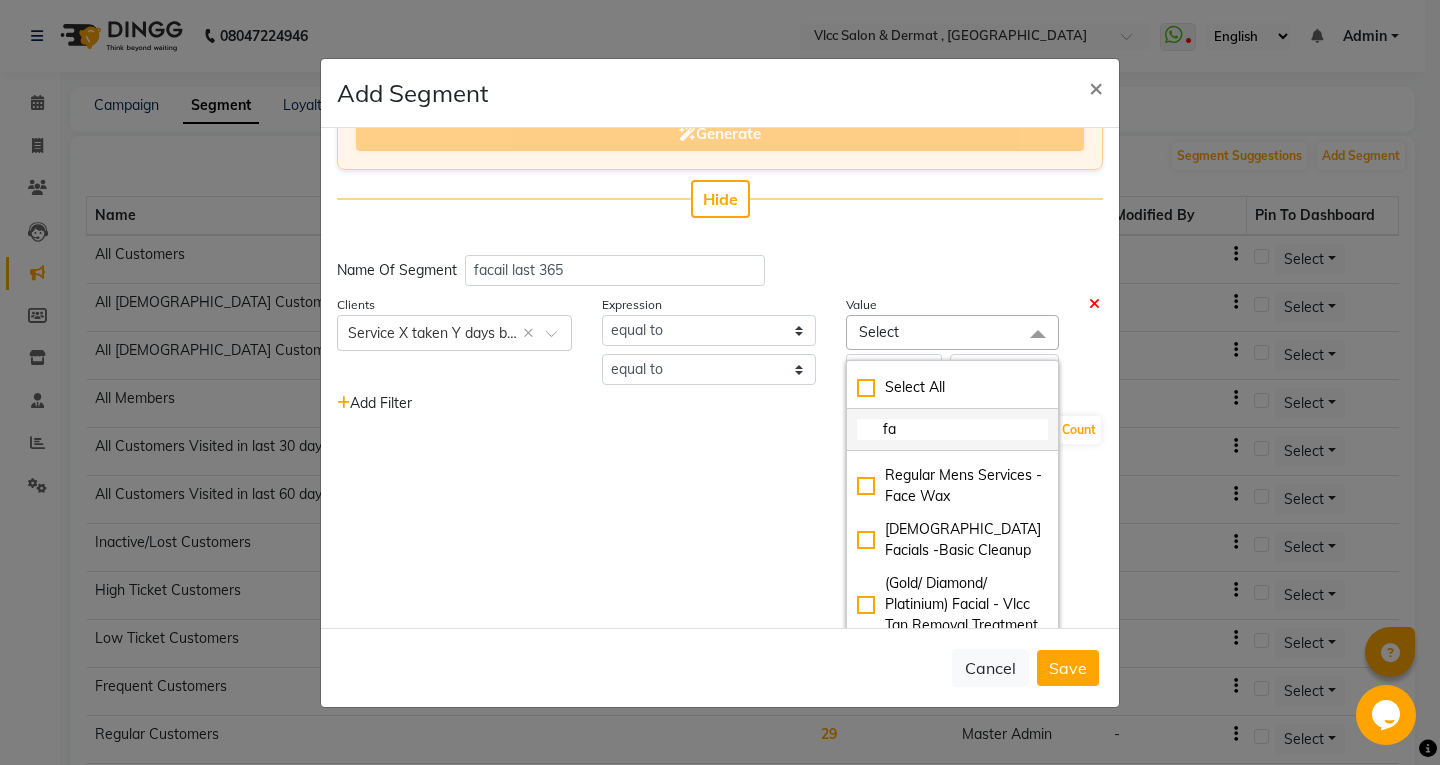 scroll, scrollTop: 0, scrollLeft: 0, axis: both 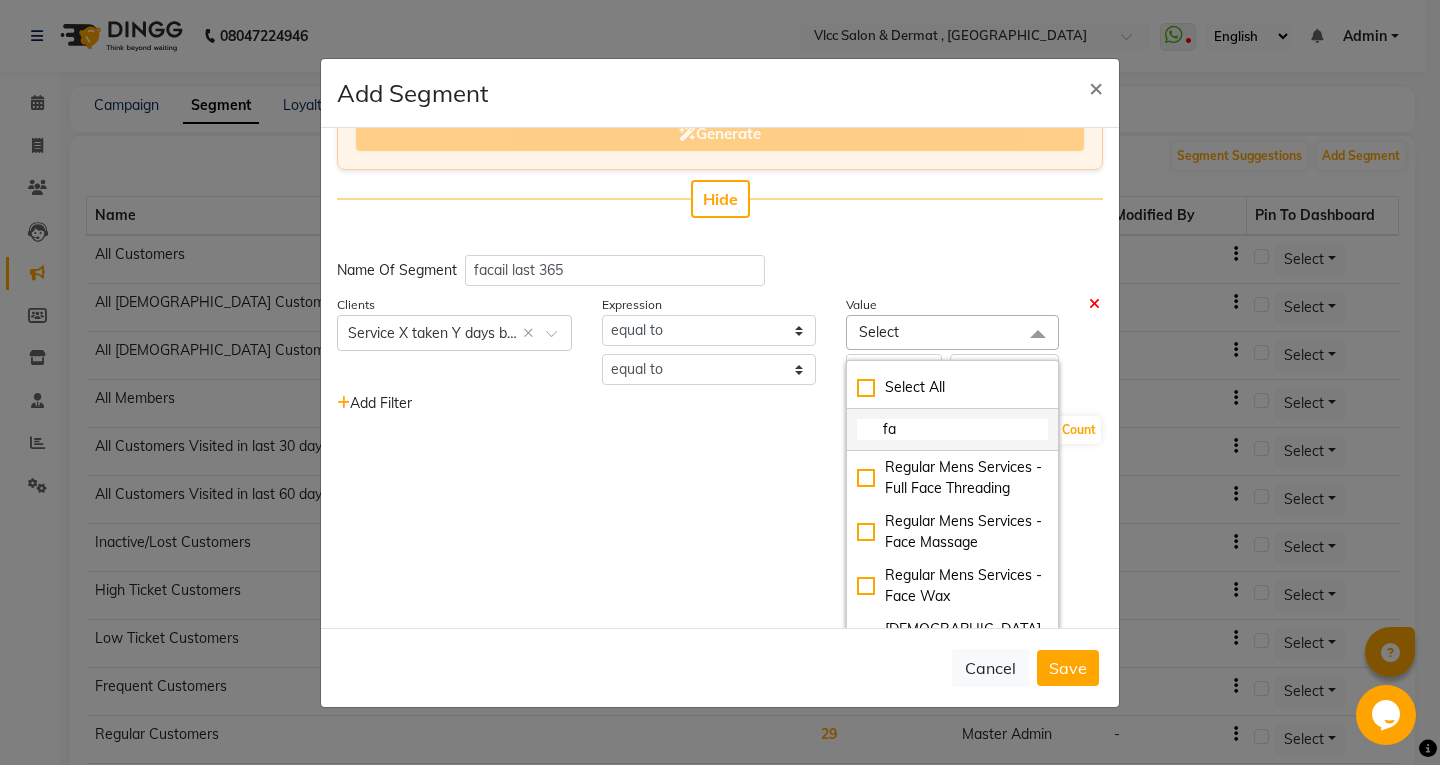 type on "fac" 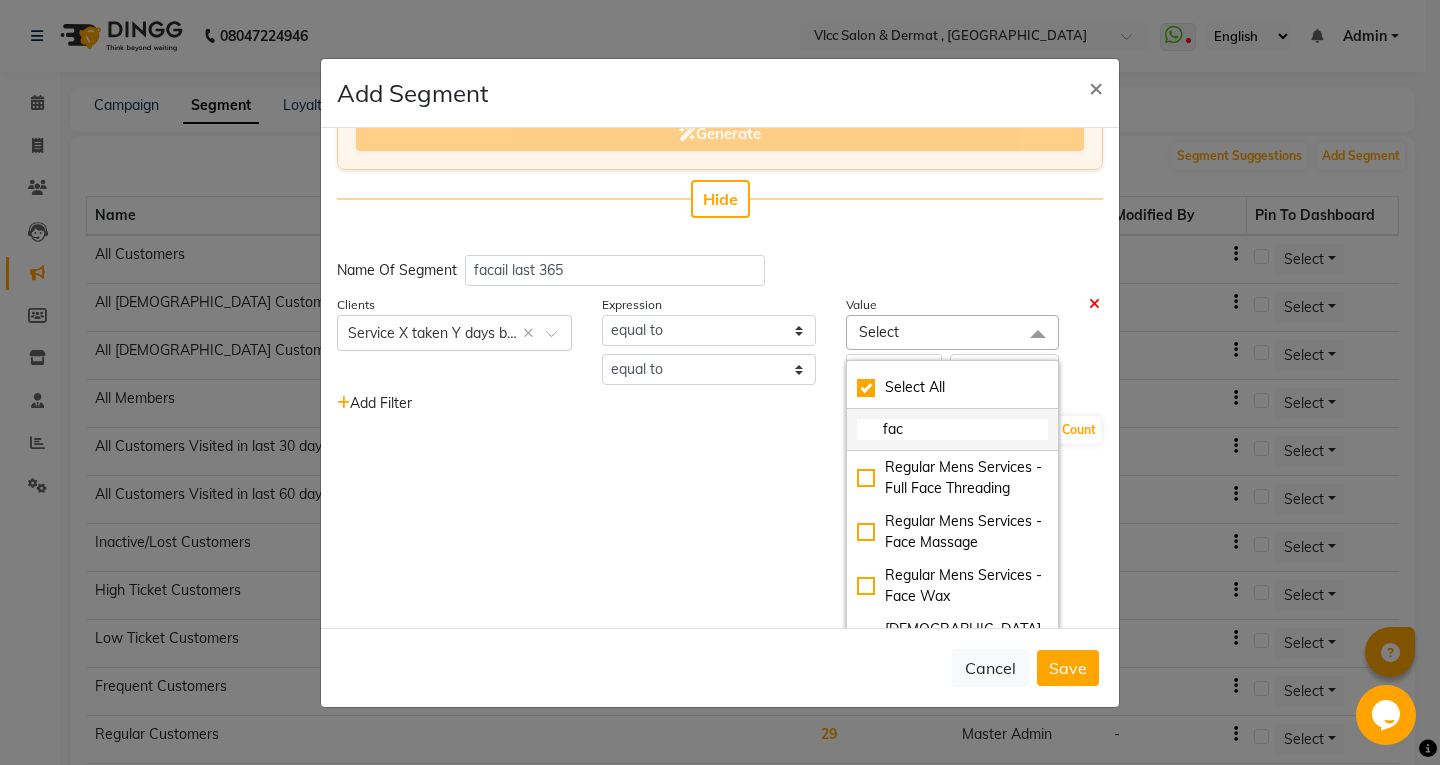 checkbox on "true" 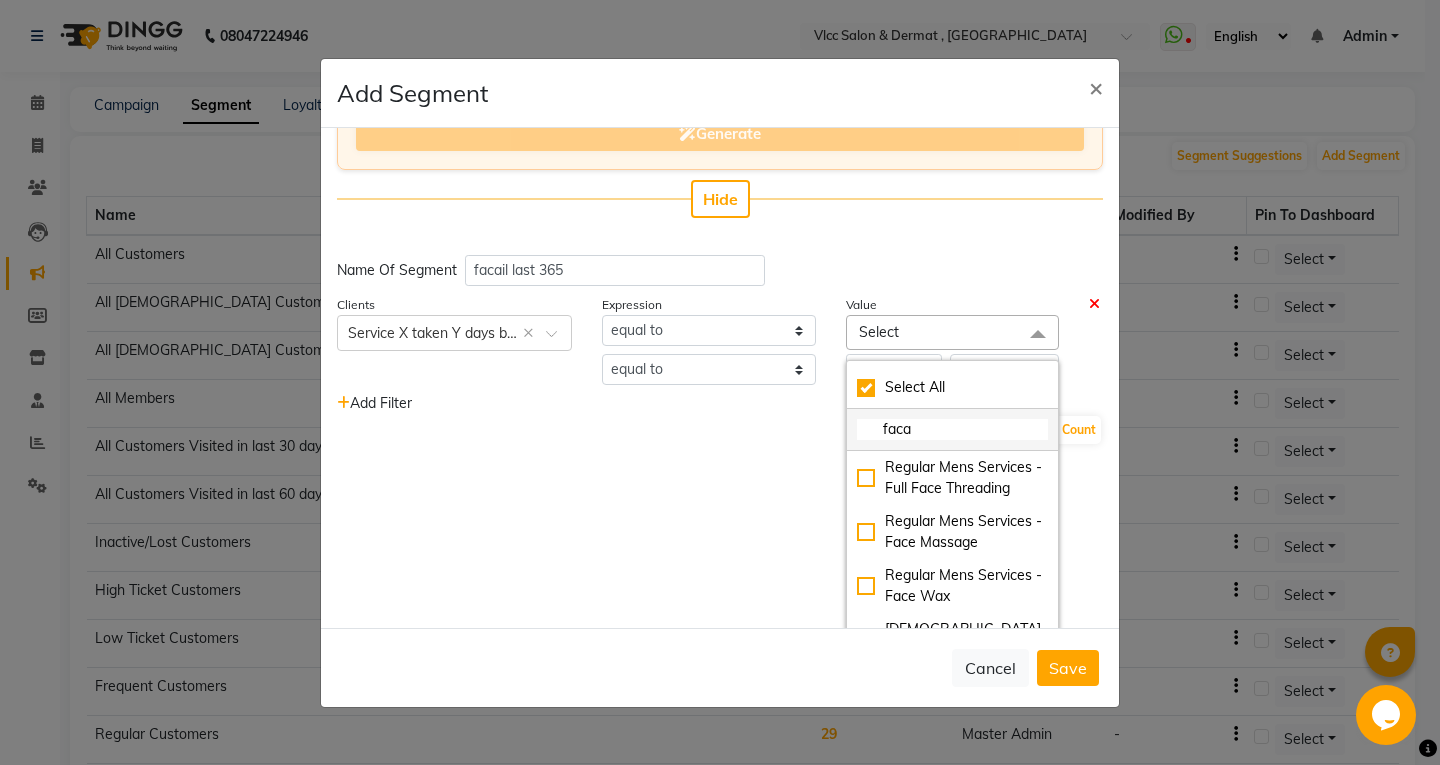 scroll, scrollTop: 143, scrollLeft: 0, axis: vertical 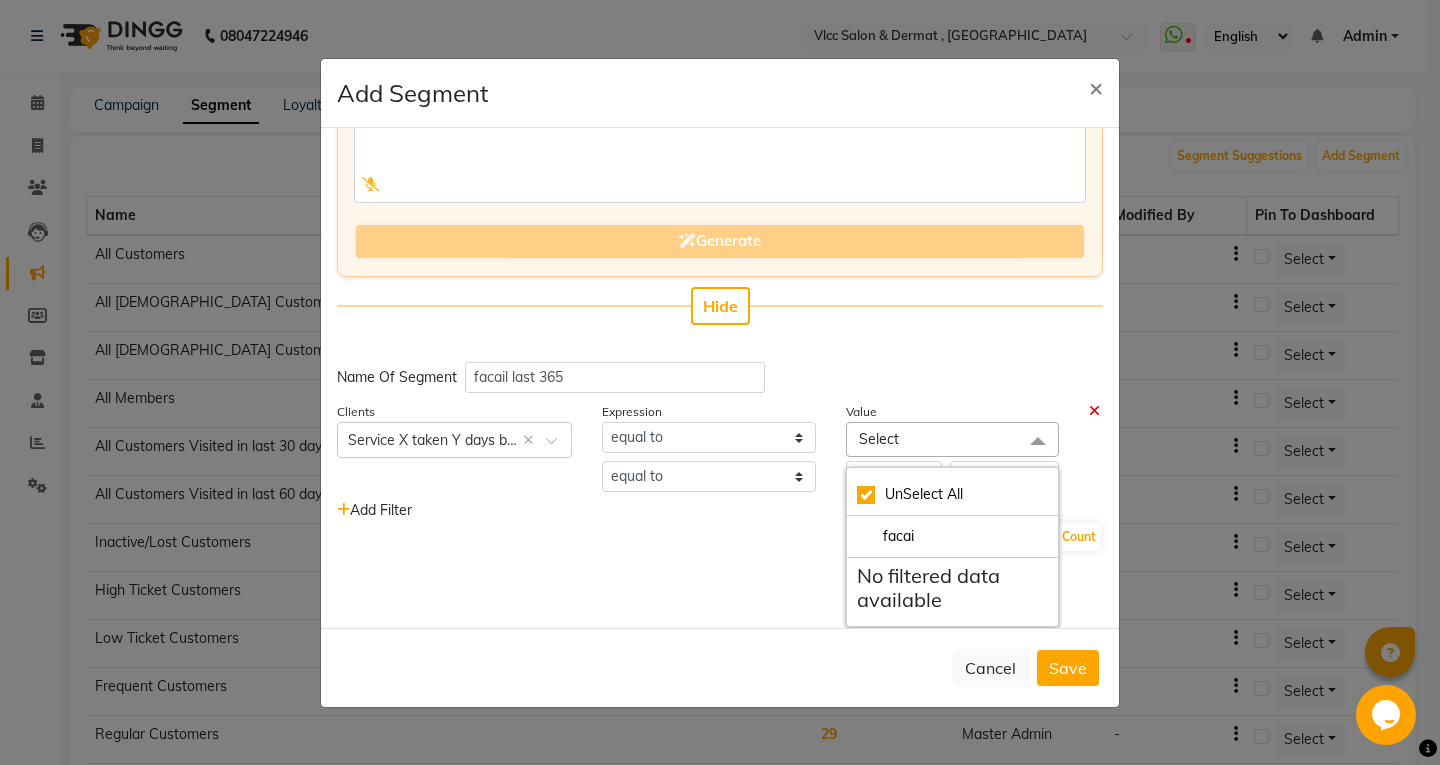 type on "faca" 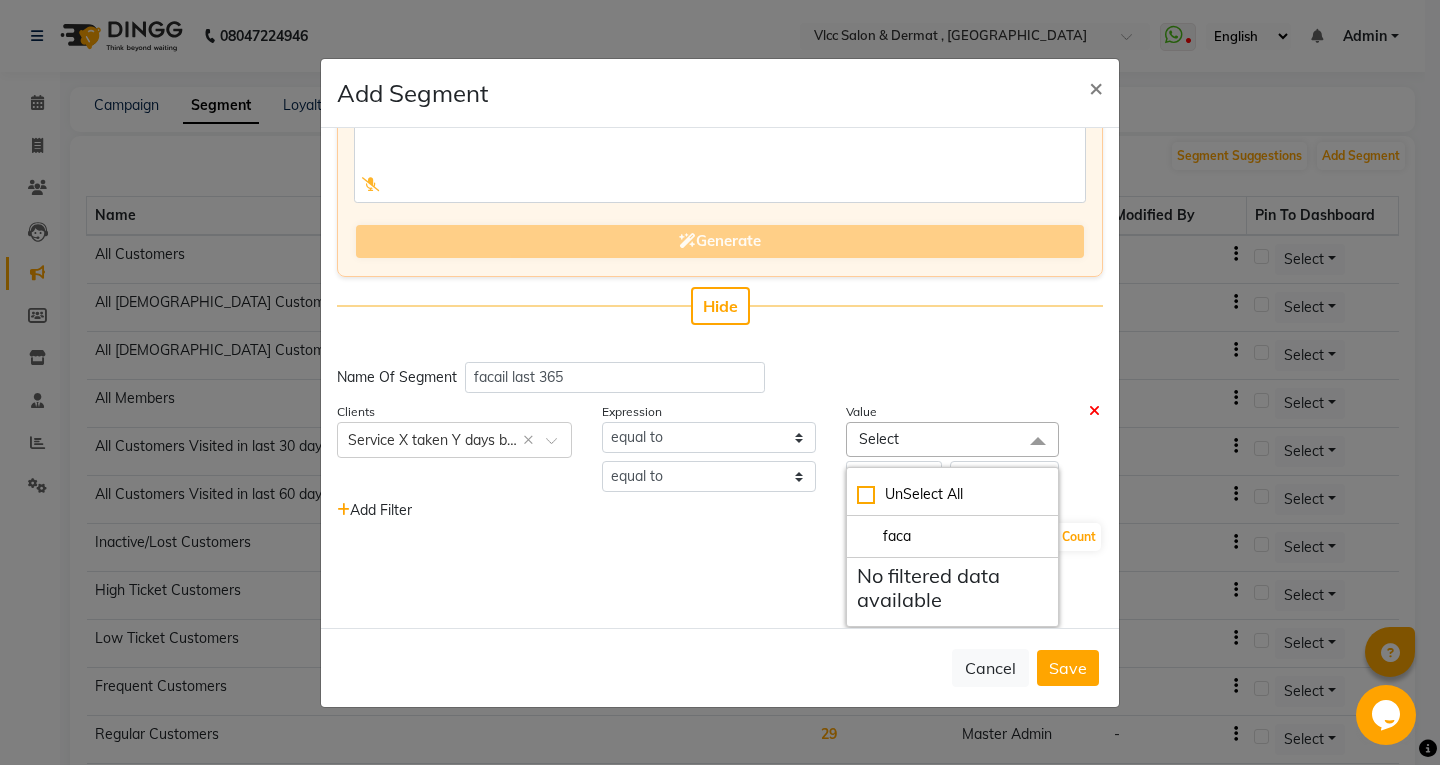 checkbox on "false" 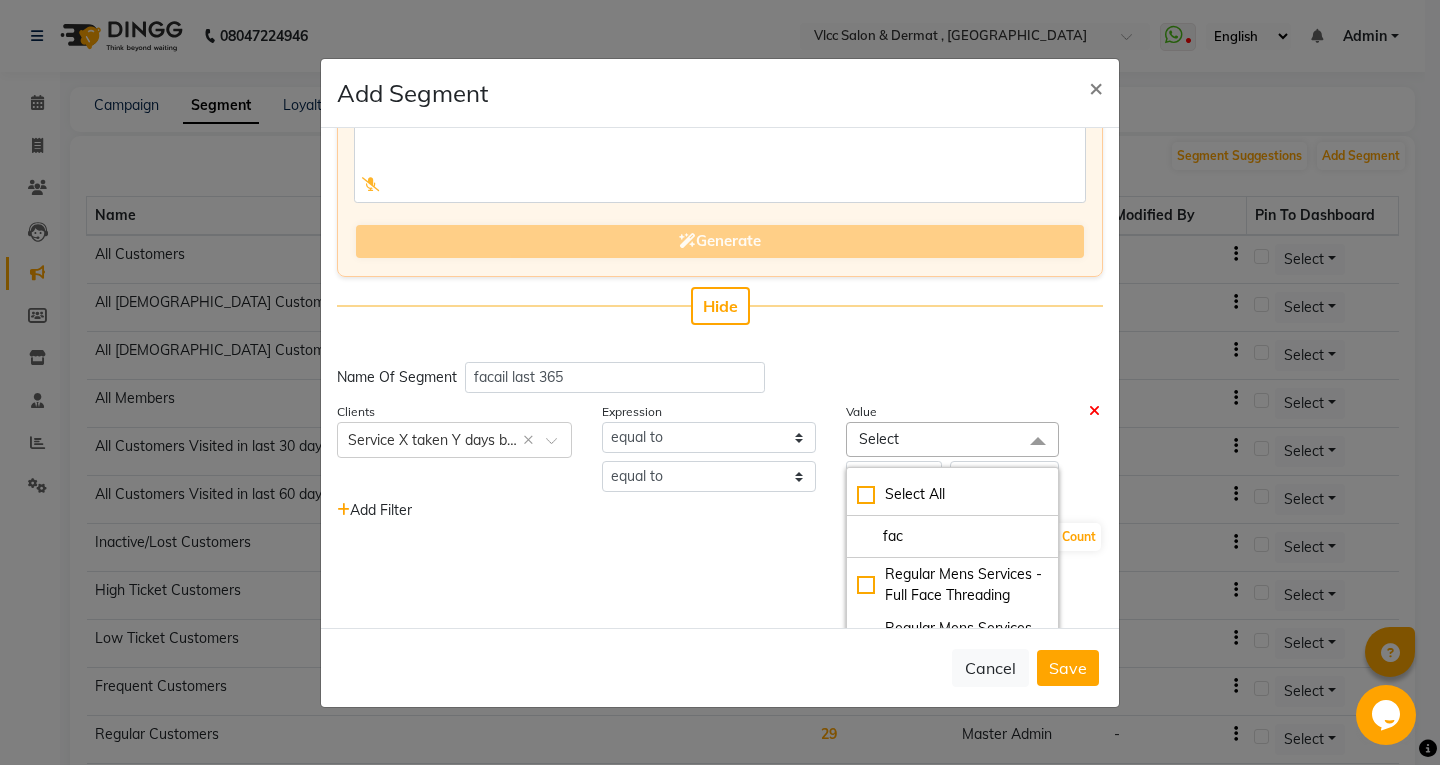 scroll, scrollTop: 250, scrollLeft: 0, axis: vertical 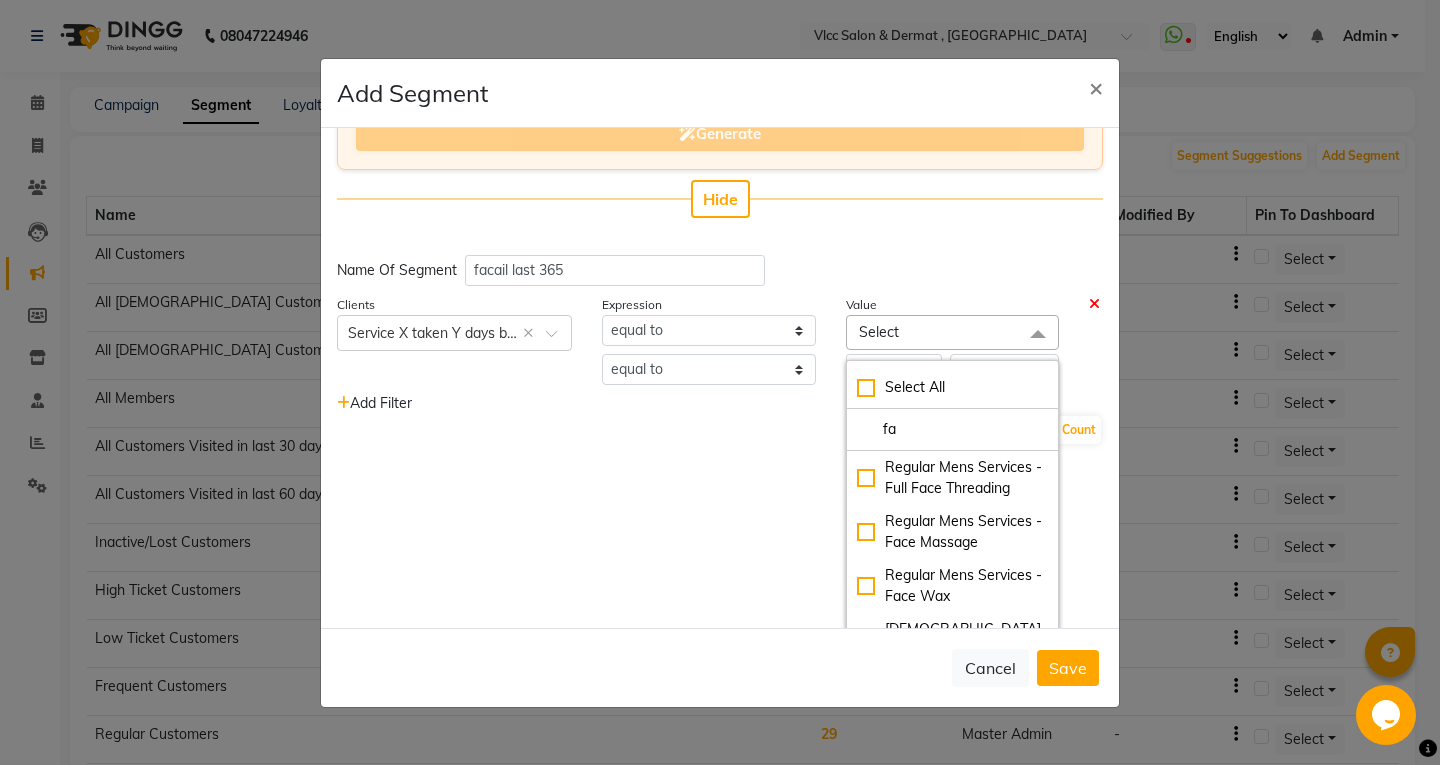 type on "fac" 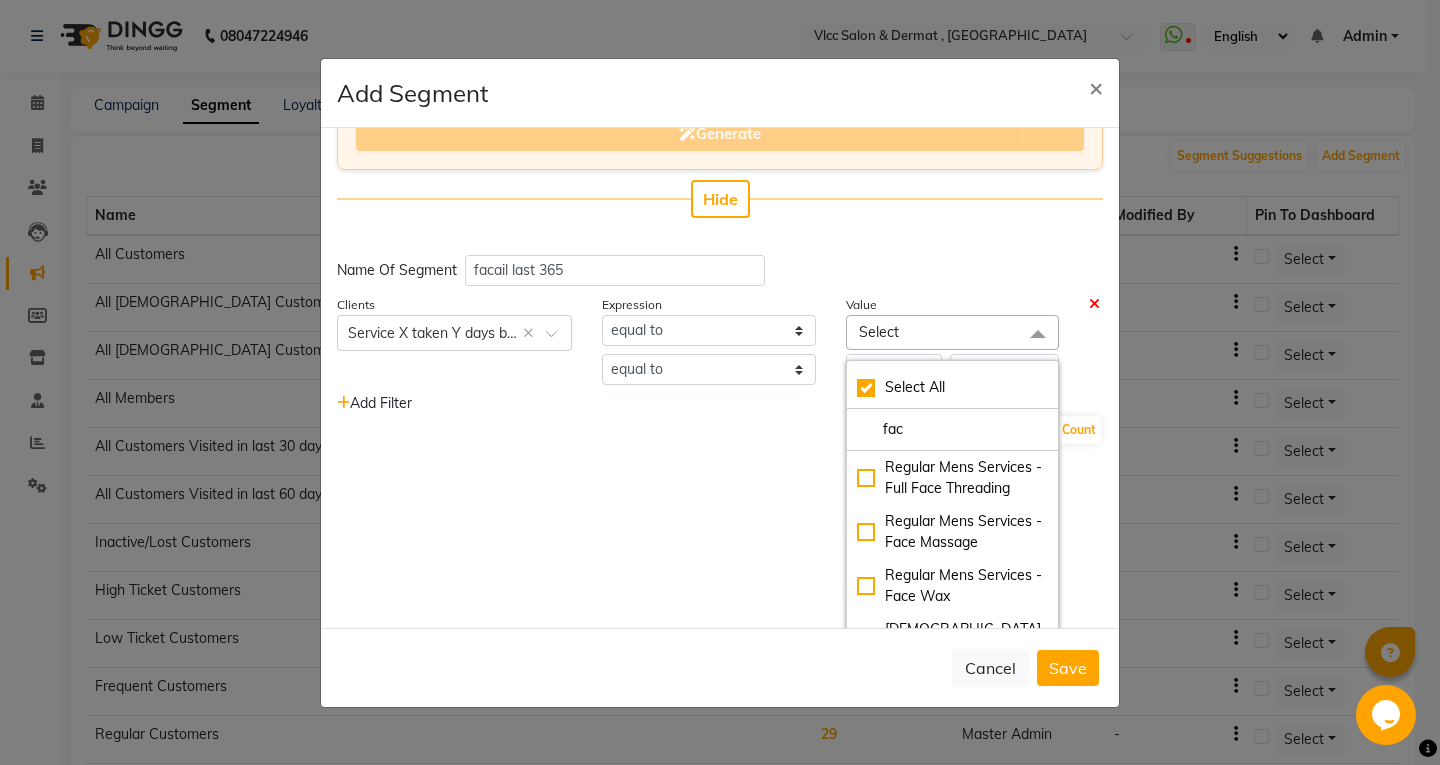 checkbox on "true" 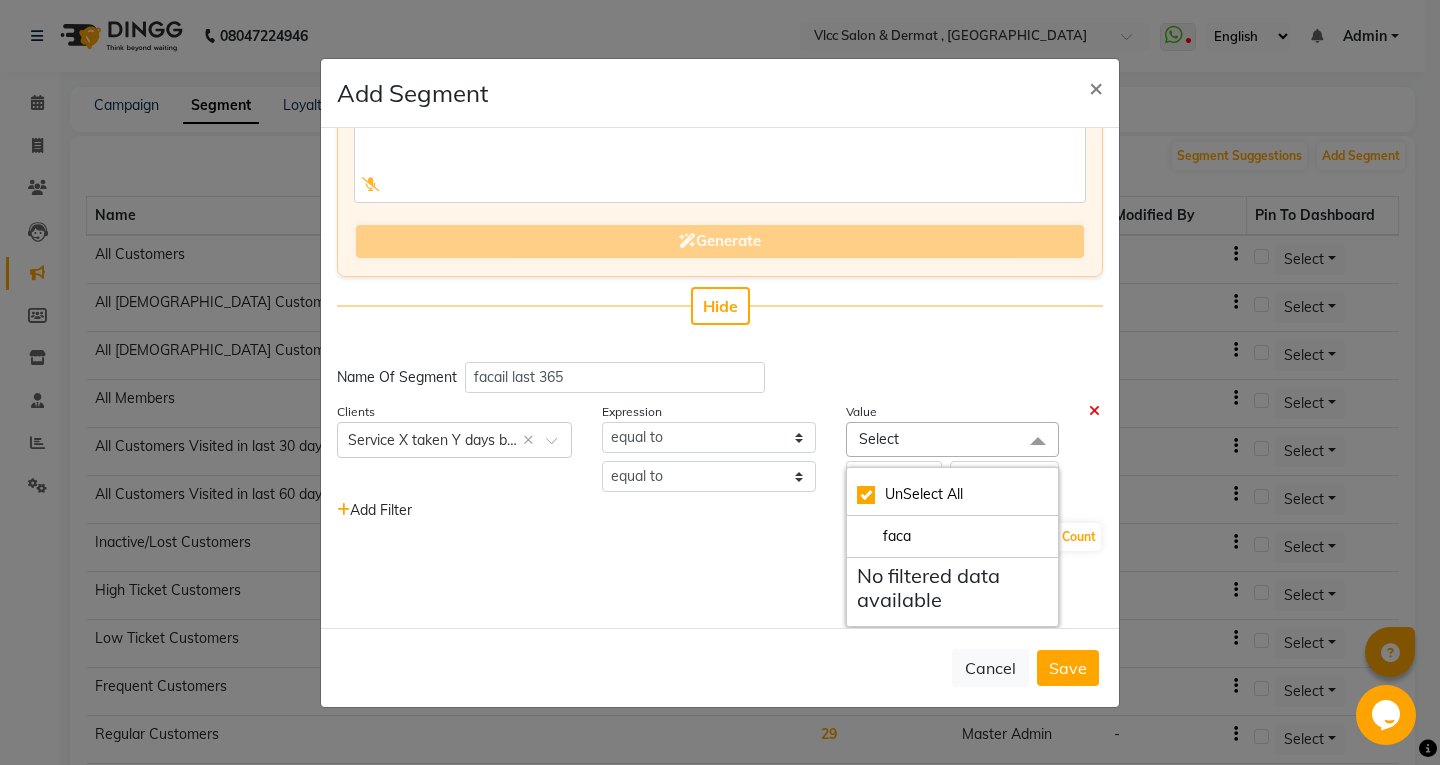 scroll, scrollTop: 143, scrollLeft: 0, axis: vertical 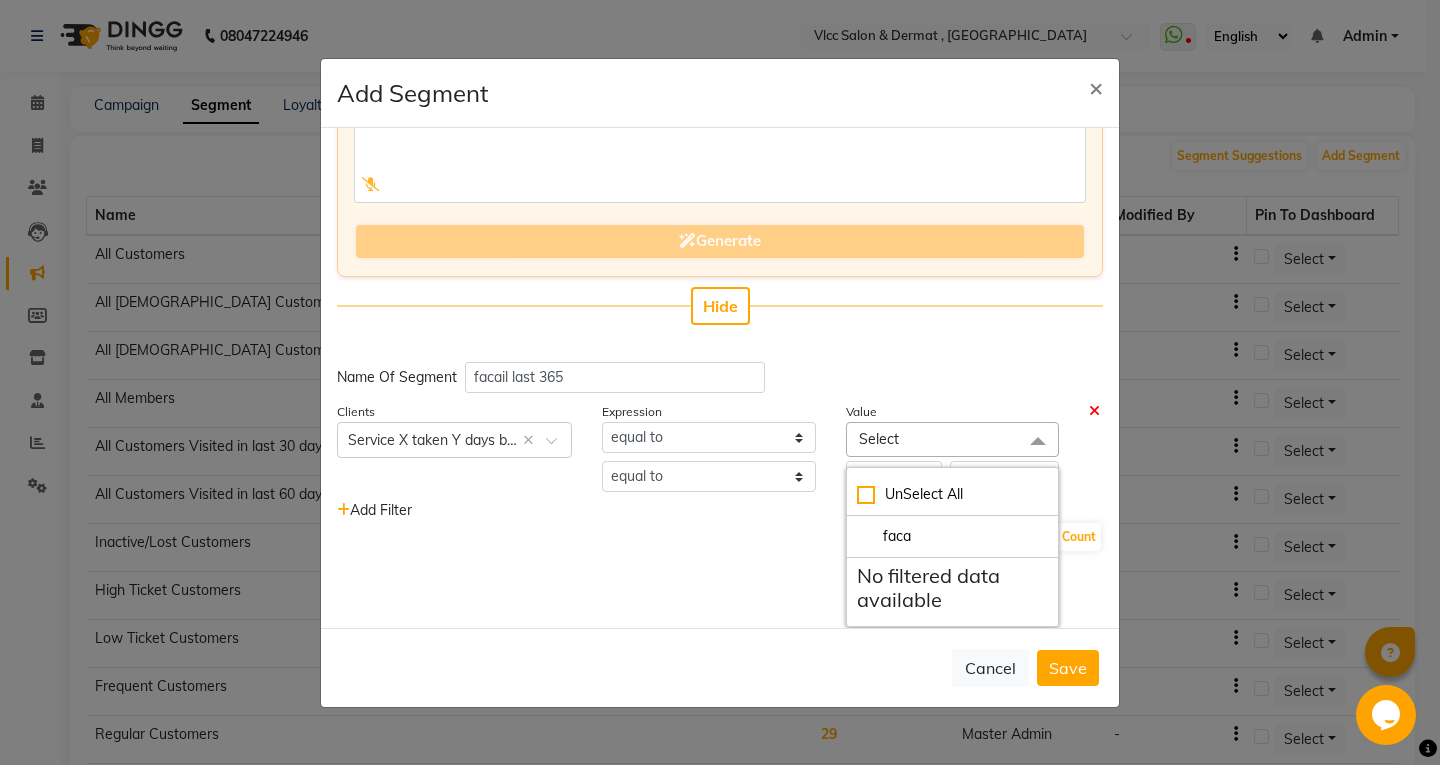 checkbox on "false" 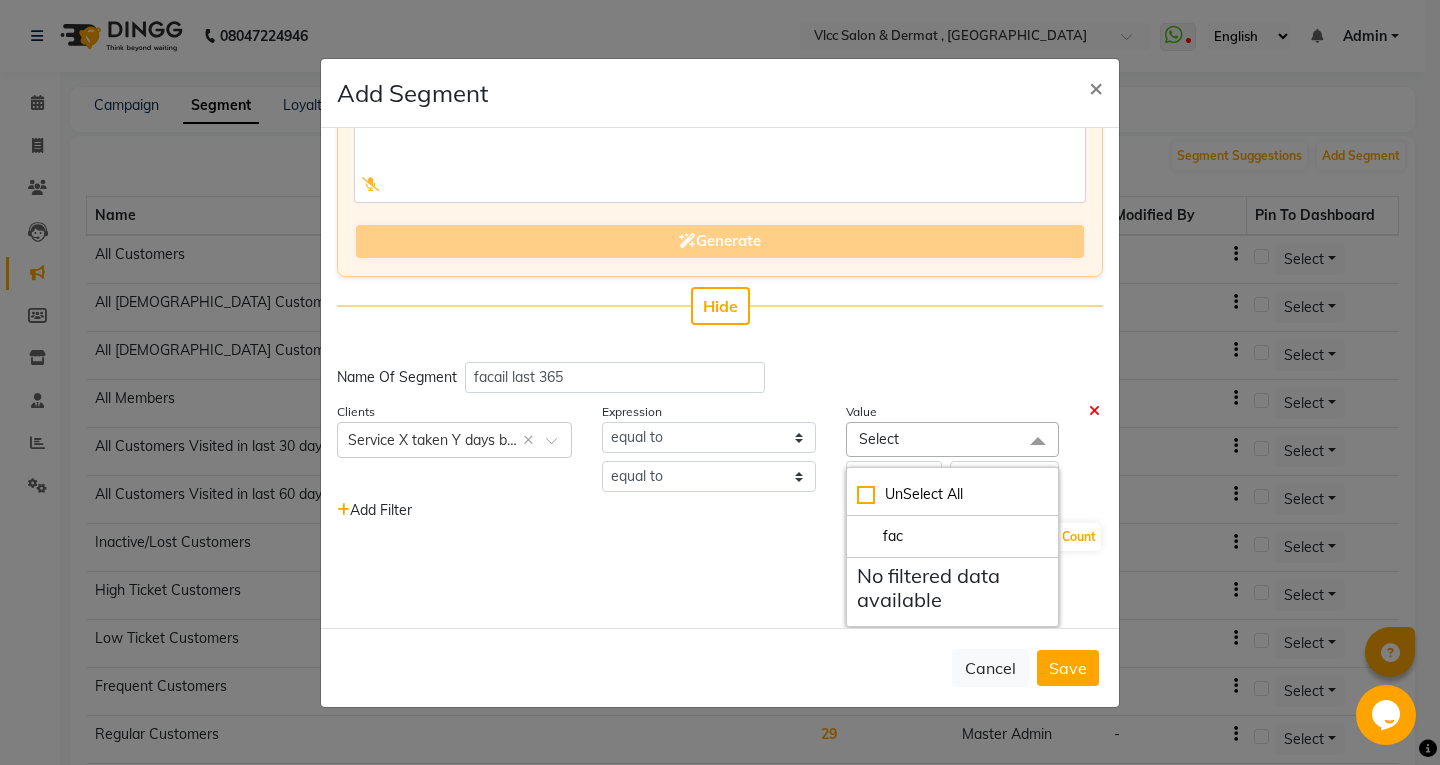 scroll, scrollTop: 250, scrollLeft: 0, axis: vertical 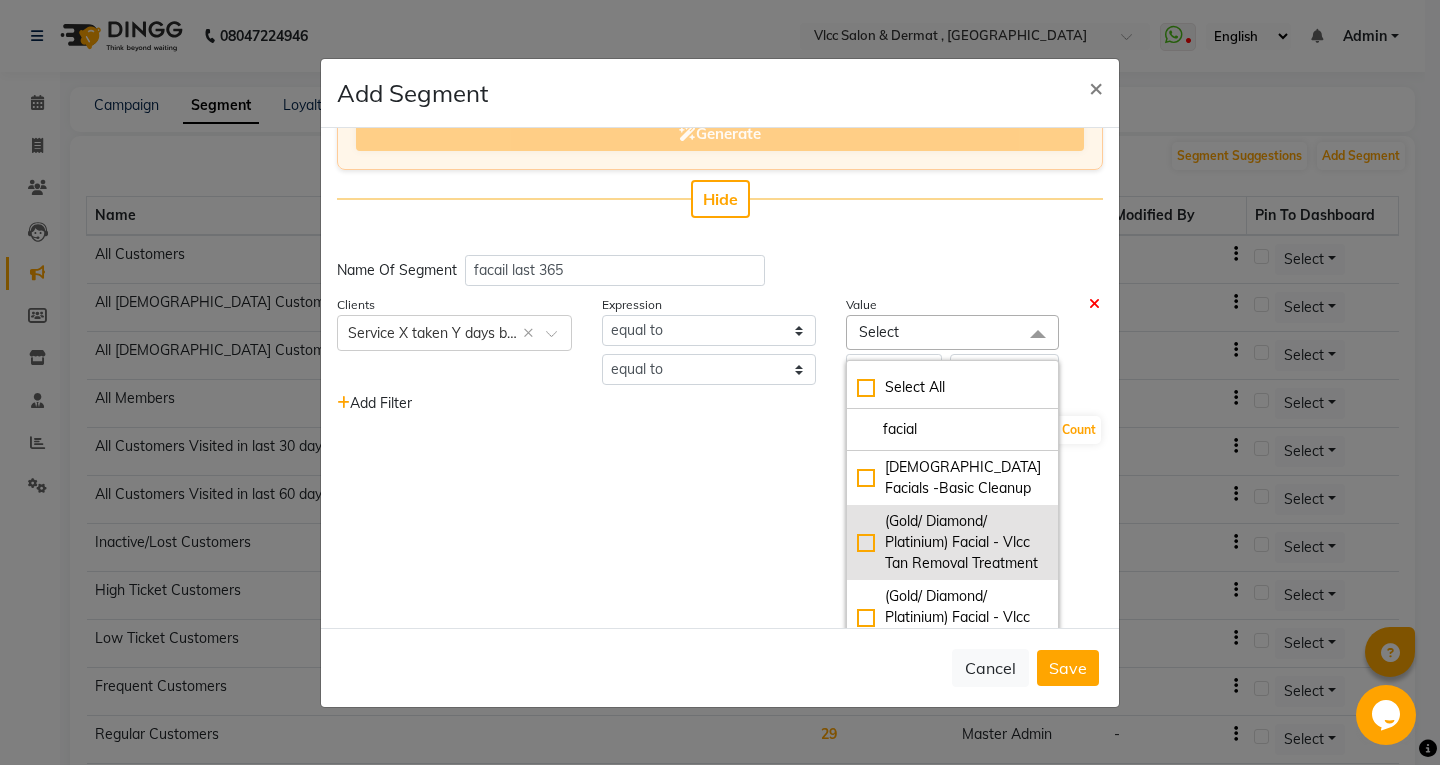 type on "facial" 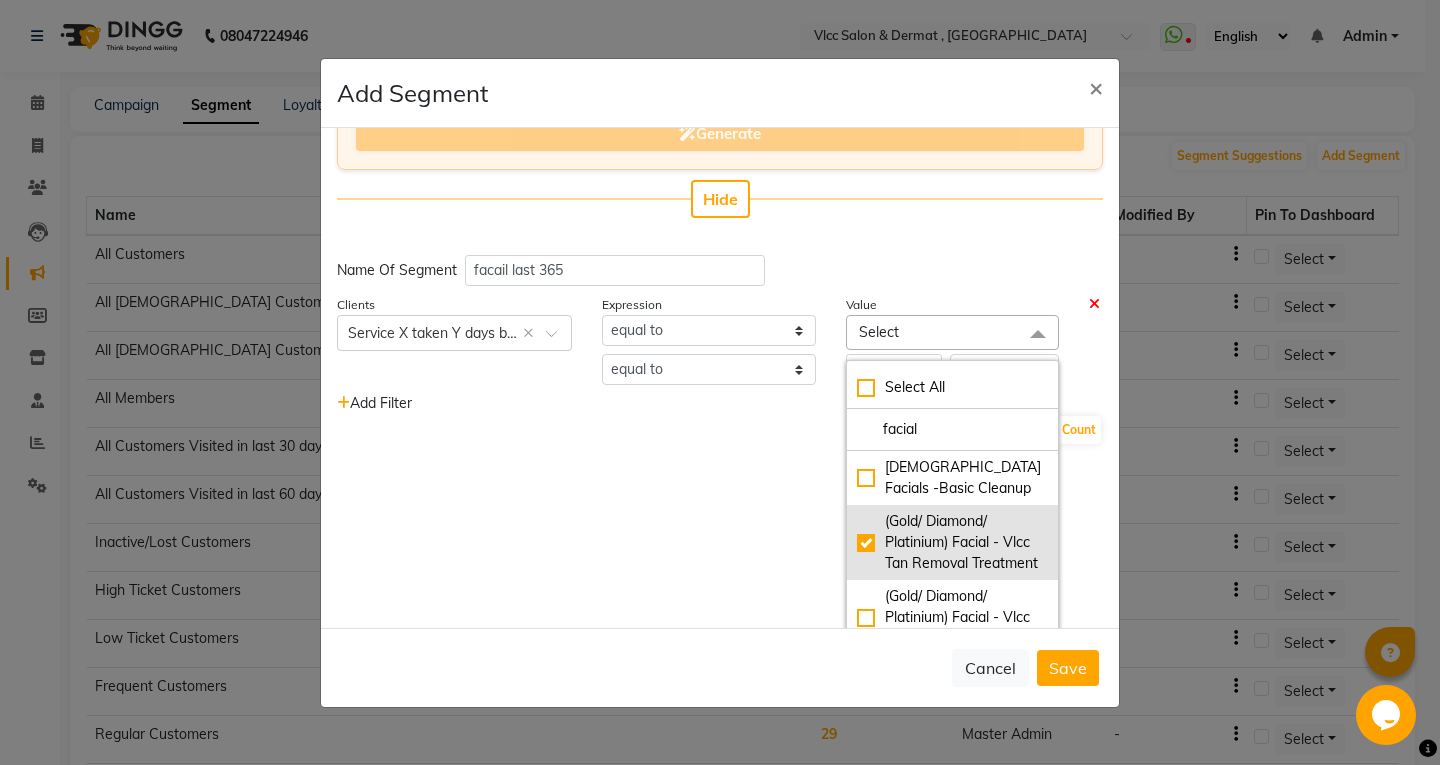 checkbox on "true" 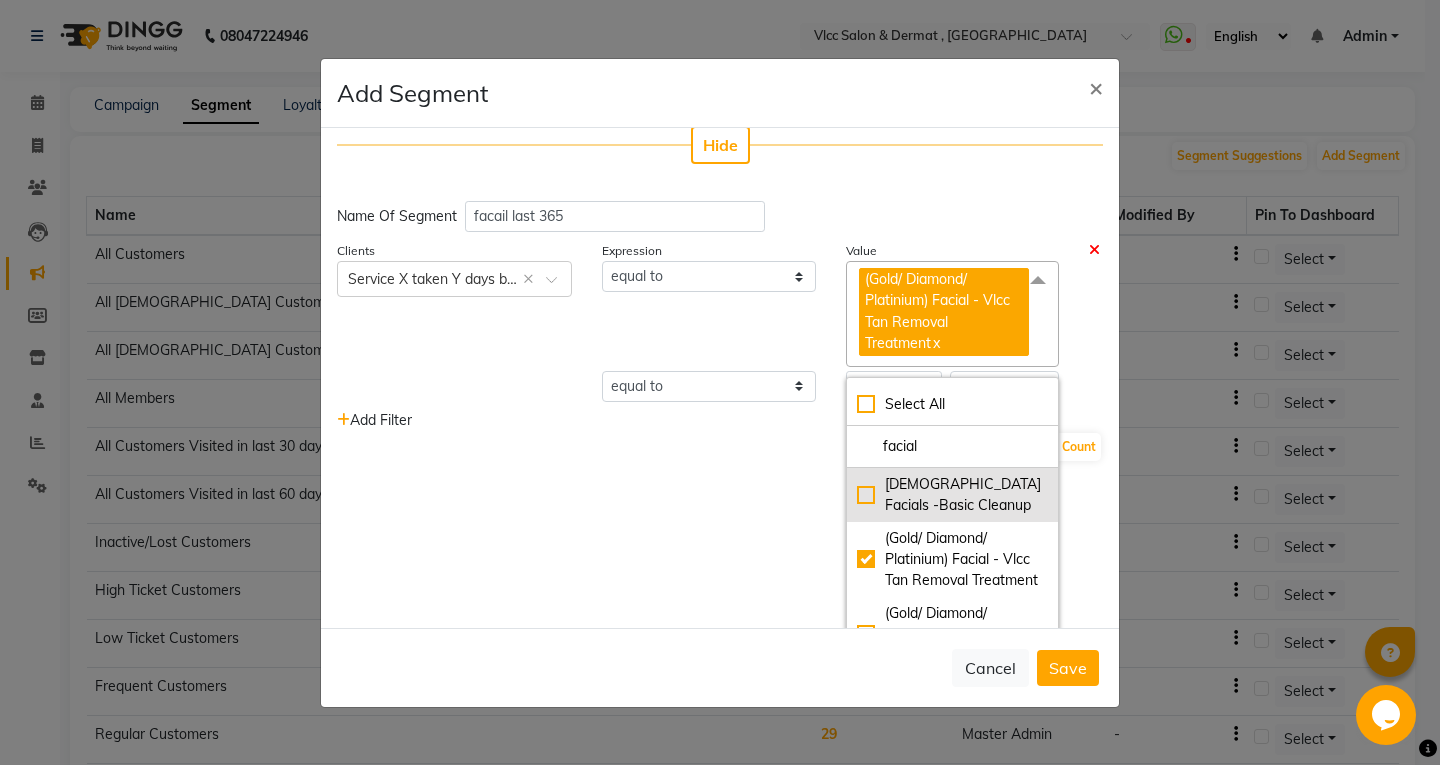 scroll, scrollTop: 350, scrollLeft: 0, axis: vertical 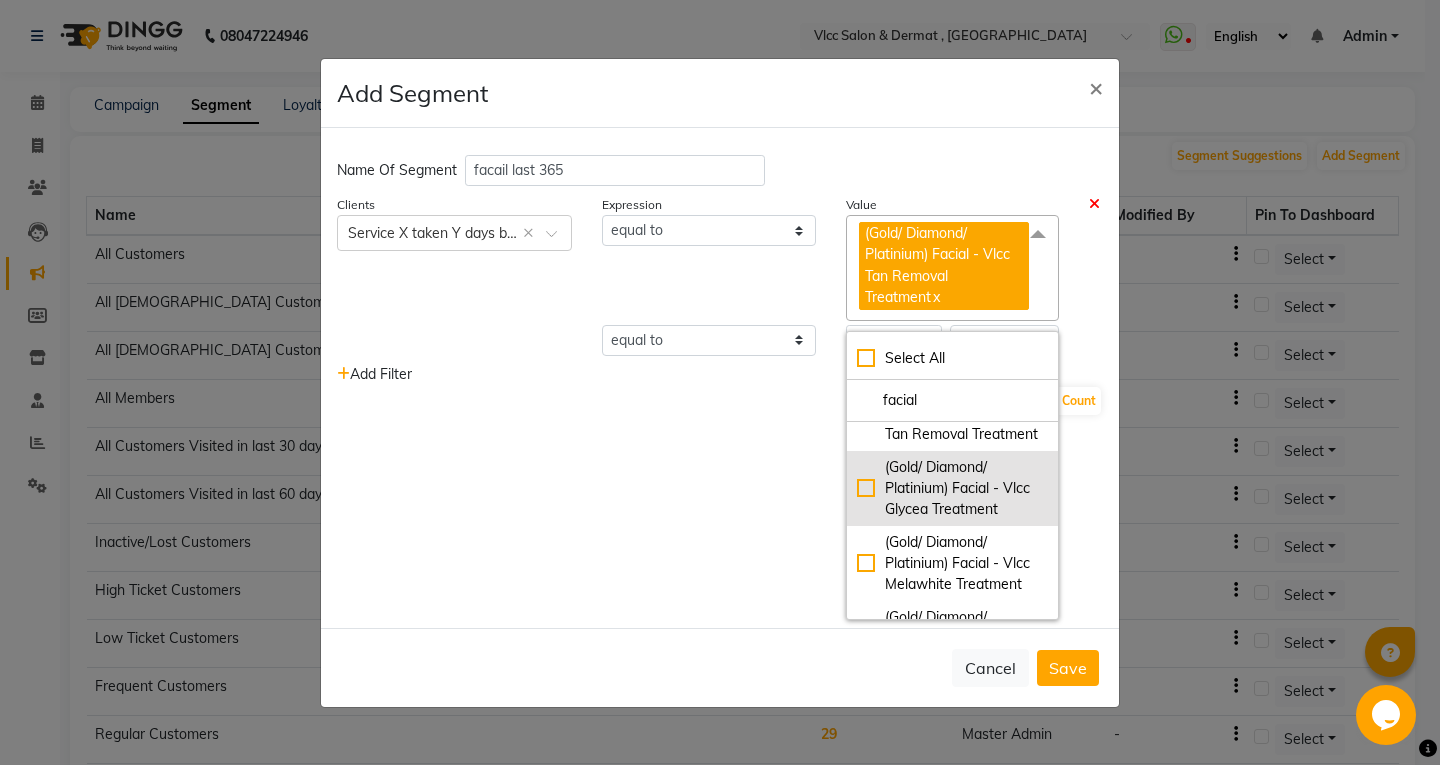 click on "(Gold/ Diamond/ Platinium) Facial - Vlcc Glycea Treatment" 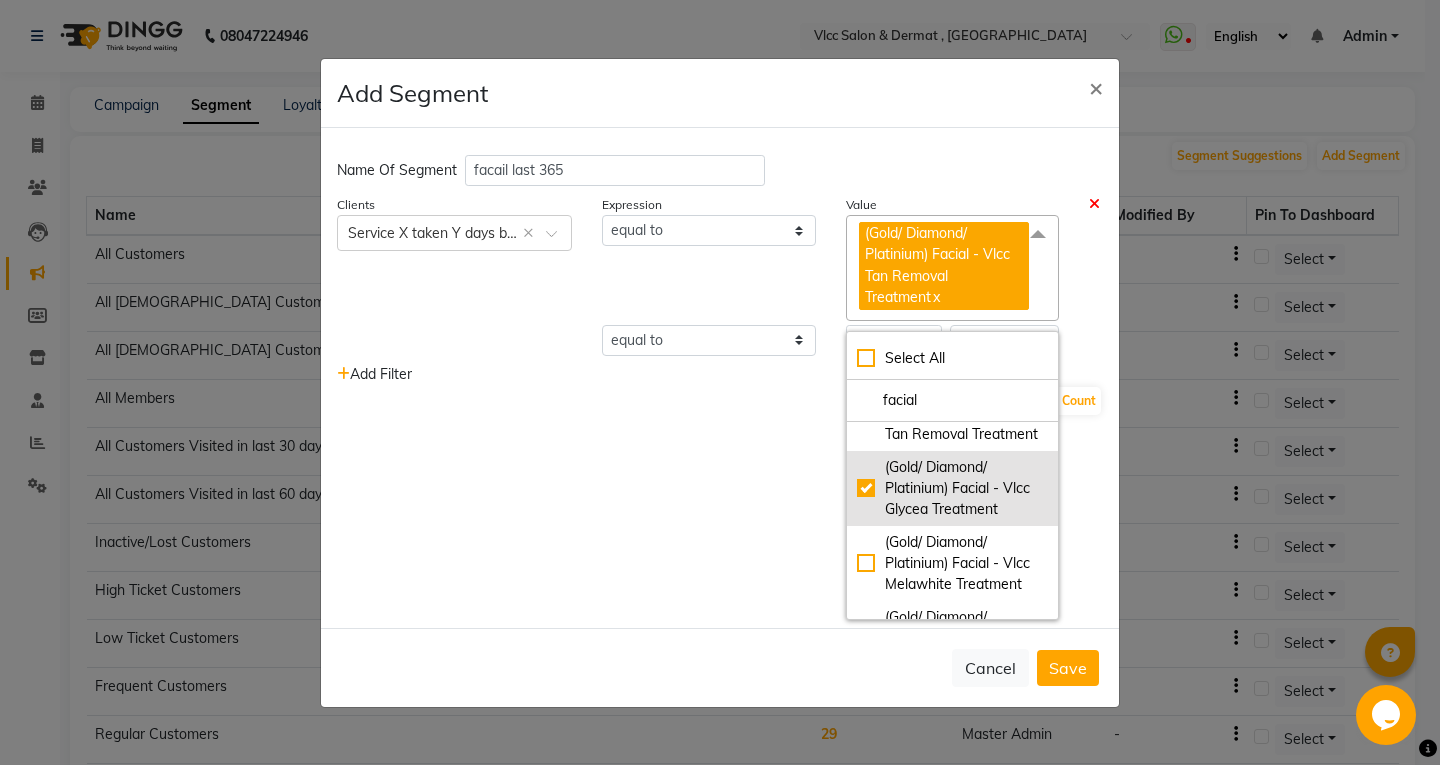 checkbox on "true" 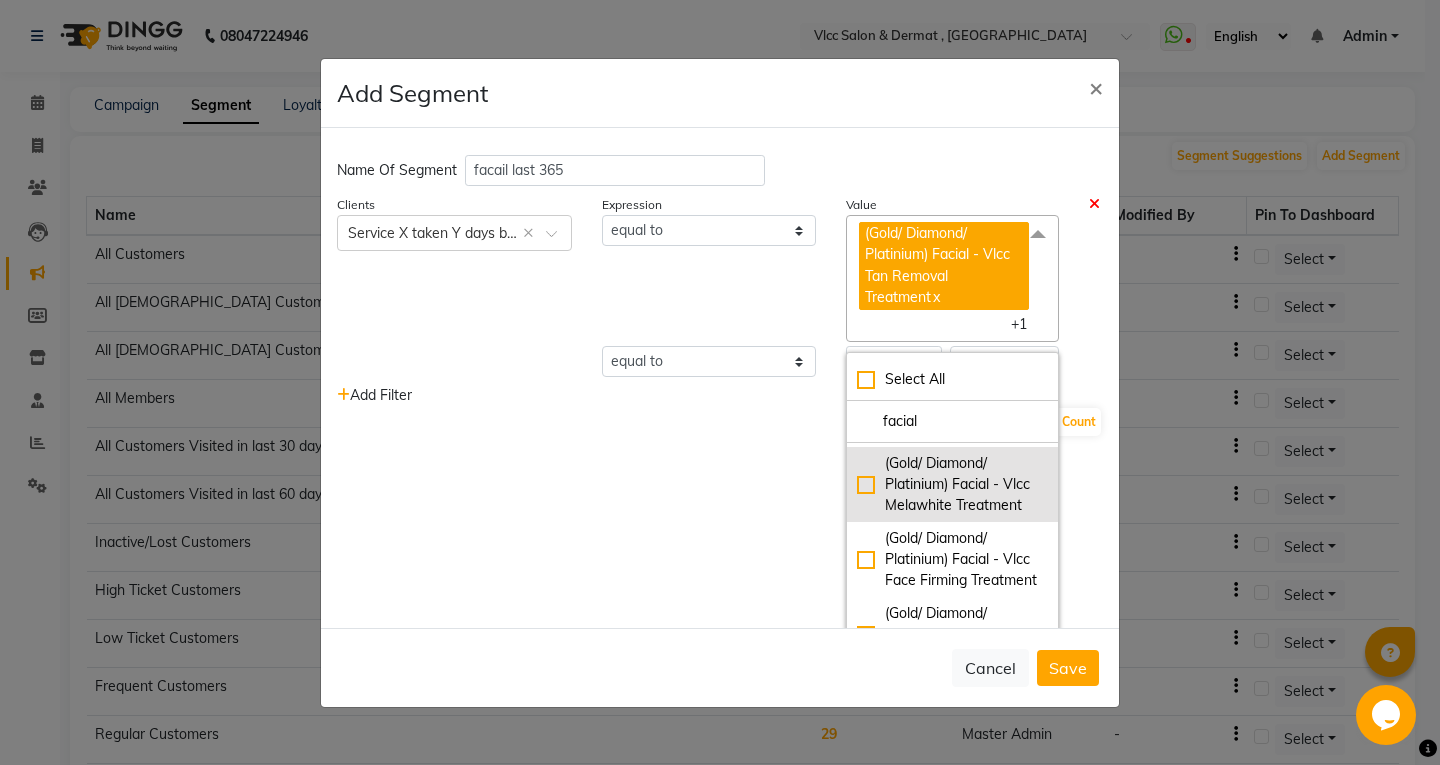 scroll, scrollTop: 300, scrollLeft: 0, axis: vertical 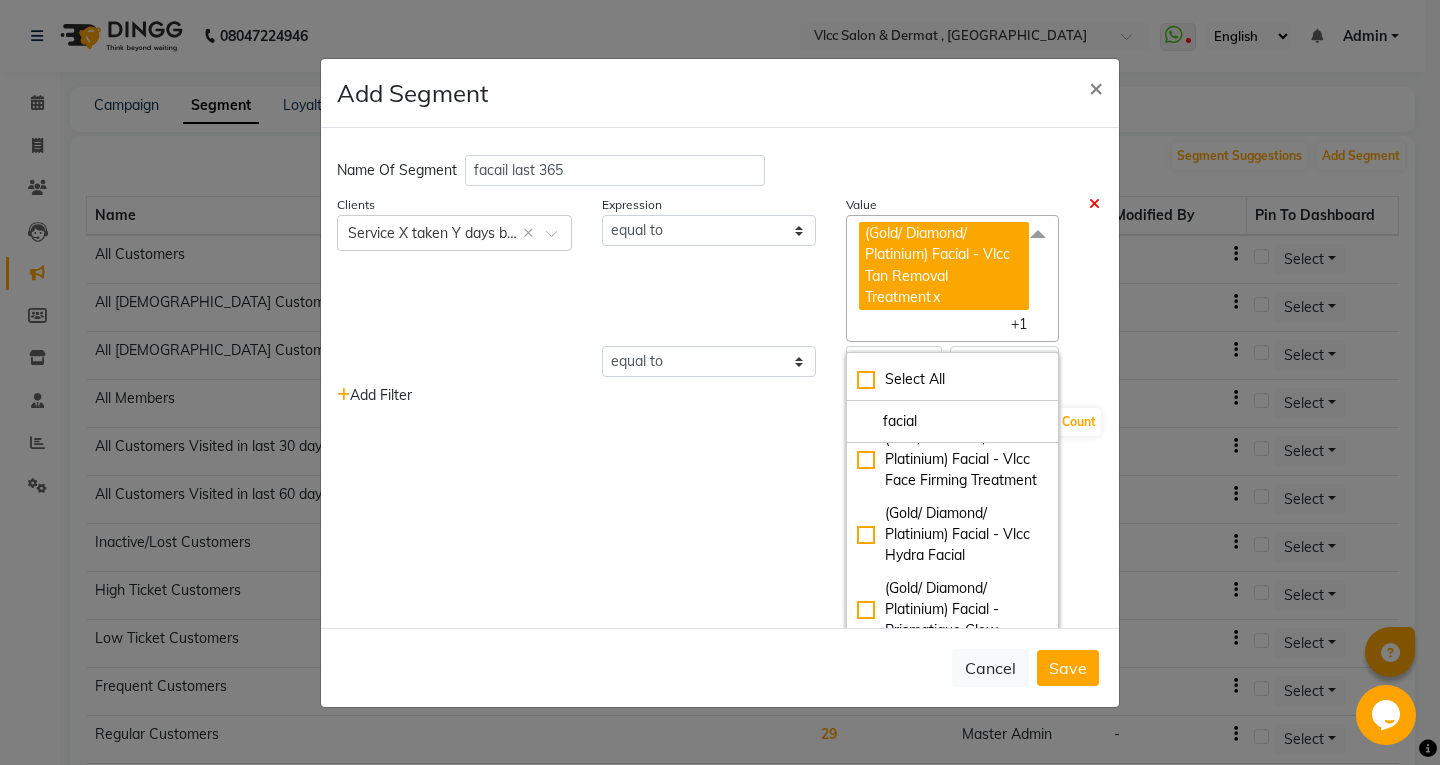 click on "(Gold/ Diamond/ Platinium) Facial - Vlcc Melawhite Treatment" 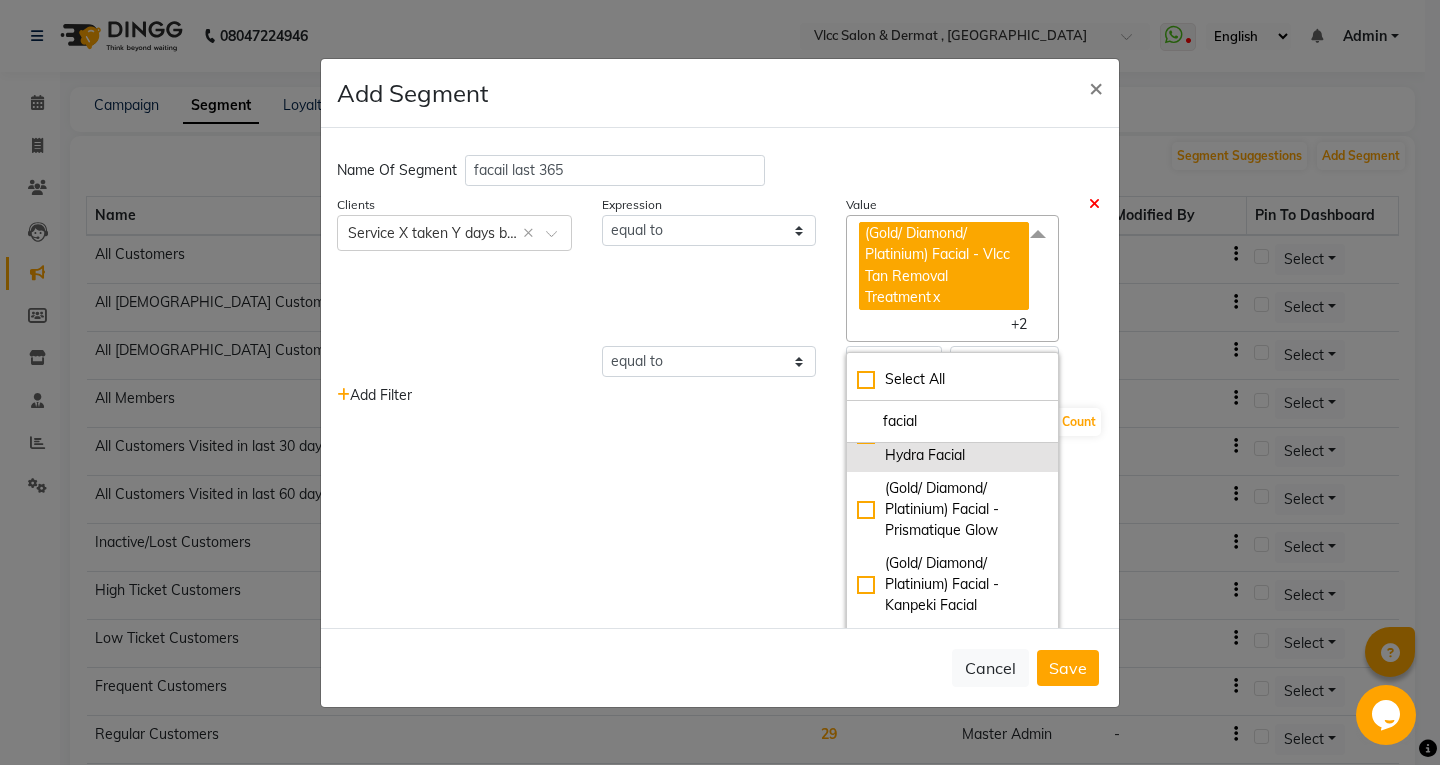 scroll, scrollTop: 300, scrollLeft: 0, axis: vertical 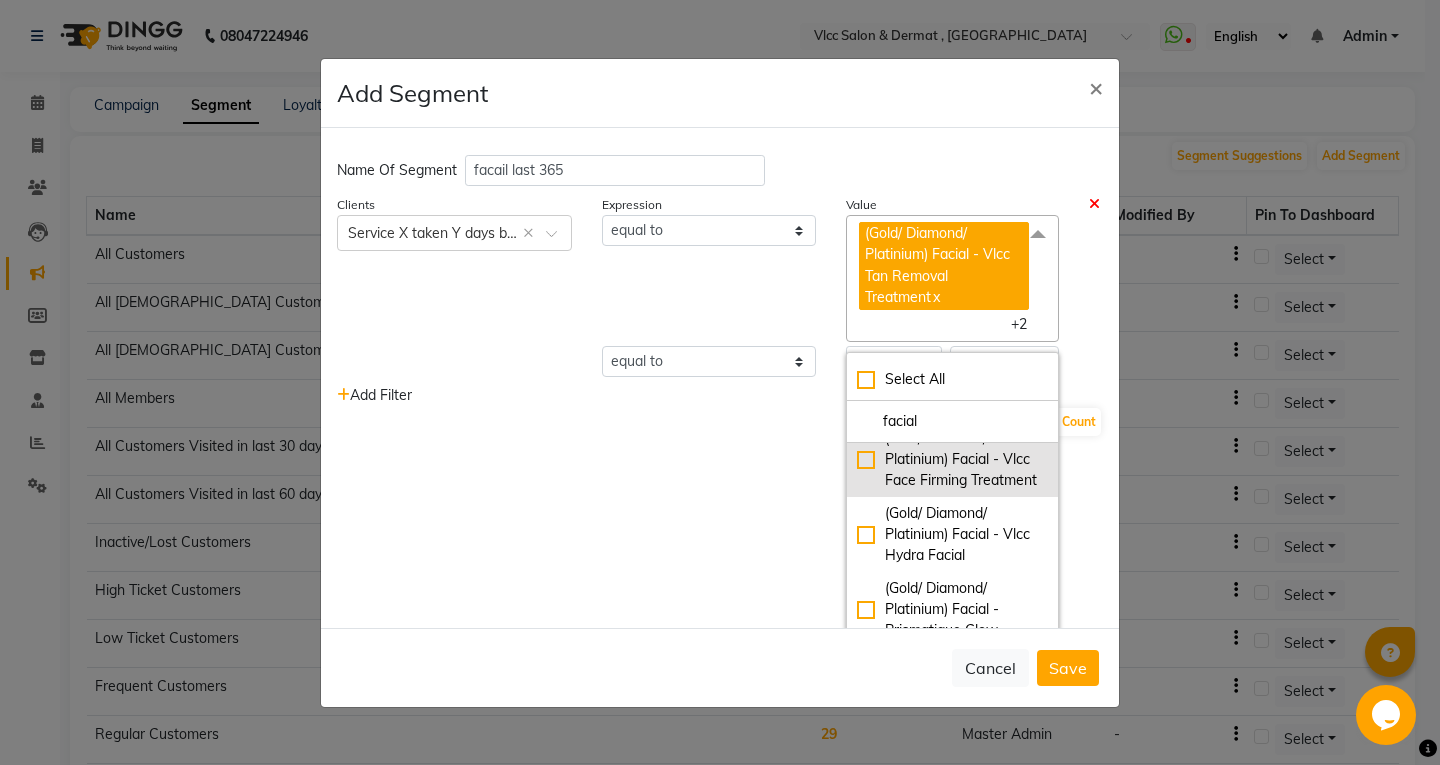 click on "(Gold/ Diamond/ Platinium) Facial - Vlcc Face Firming Treatment" 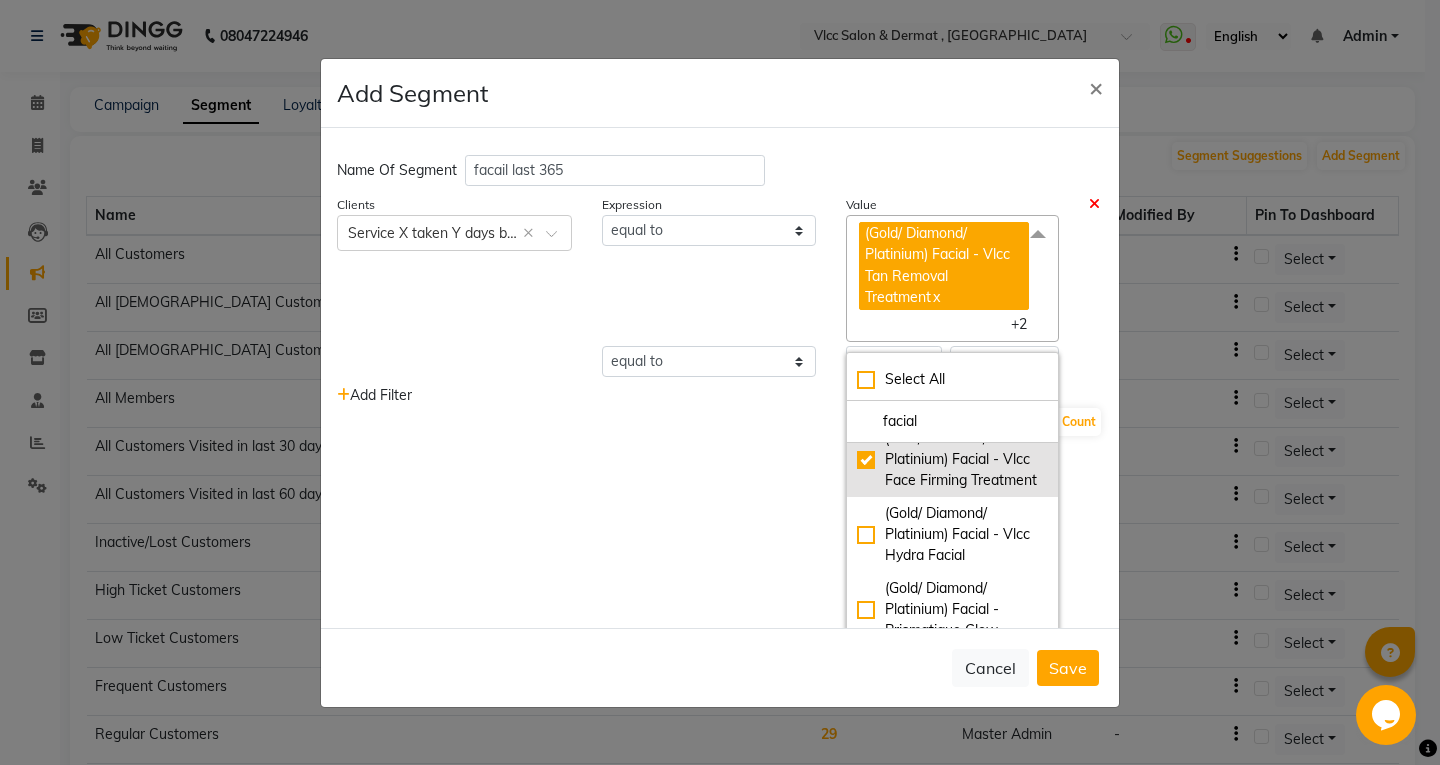 checkbox on "true" 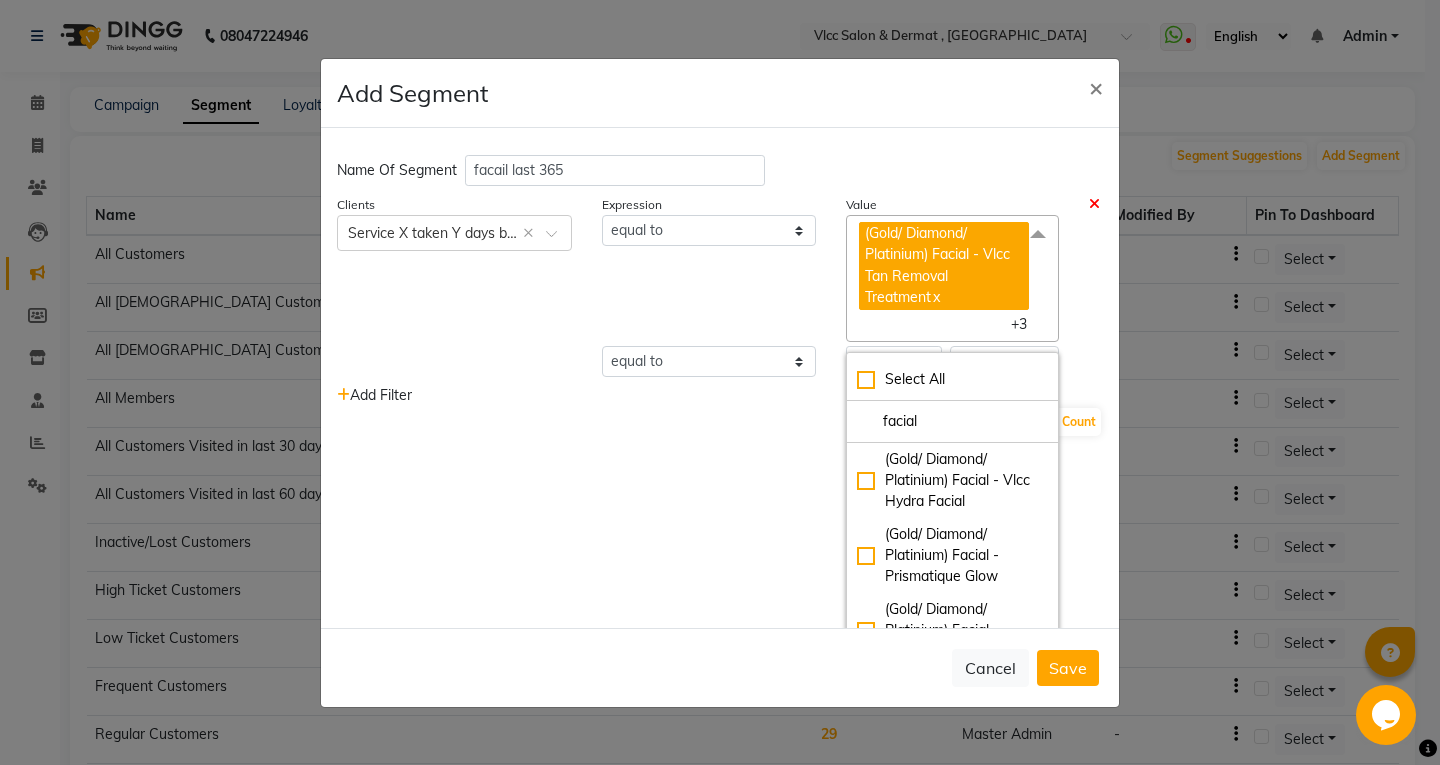 scroll, scrollTop: 400, scrollLeft: 0, axis: vertical 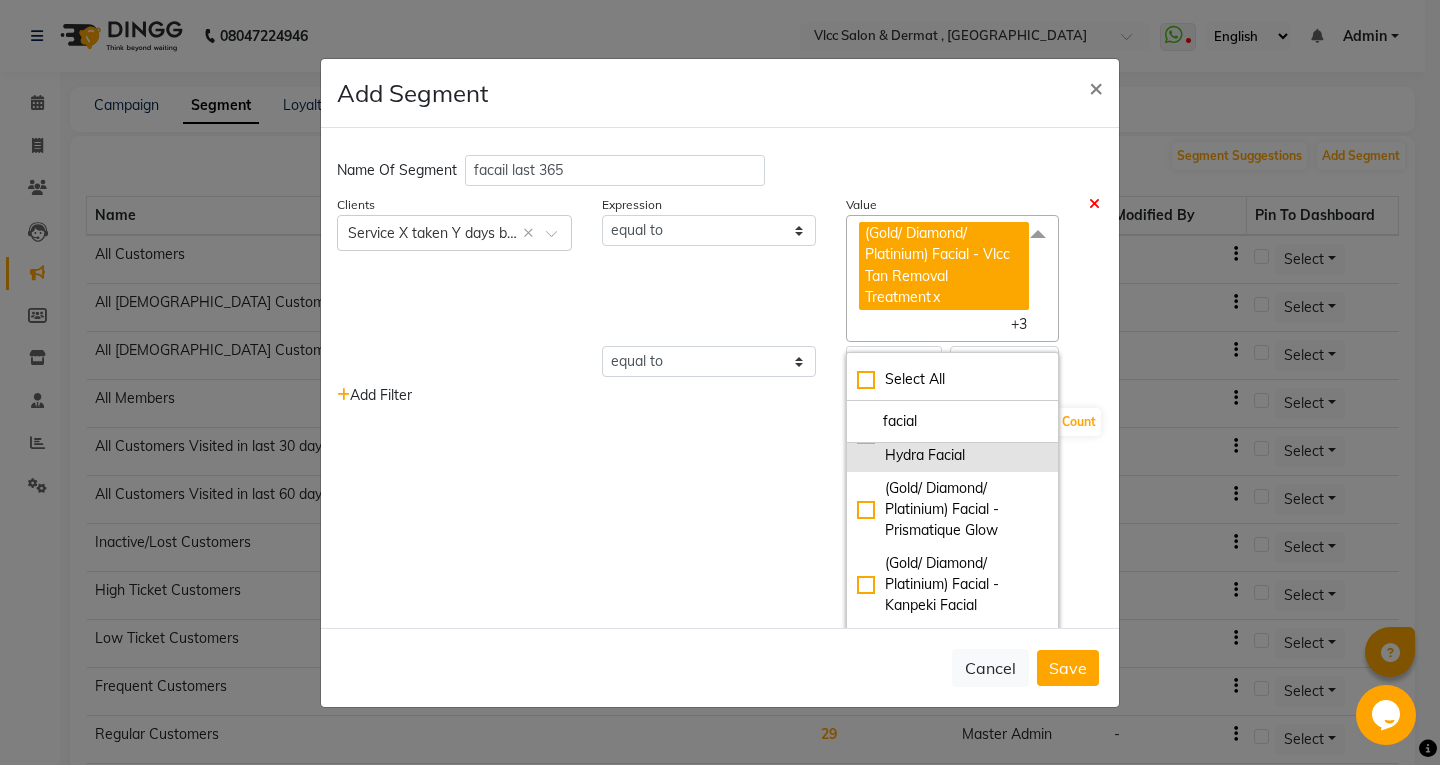 drag, startPoint x: 853, startPoint y: 528, endPoint x: 865, endPoint y: 537, distance: 15 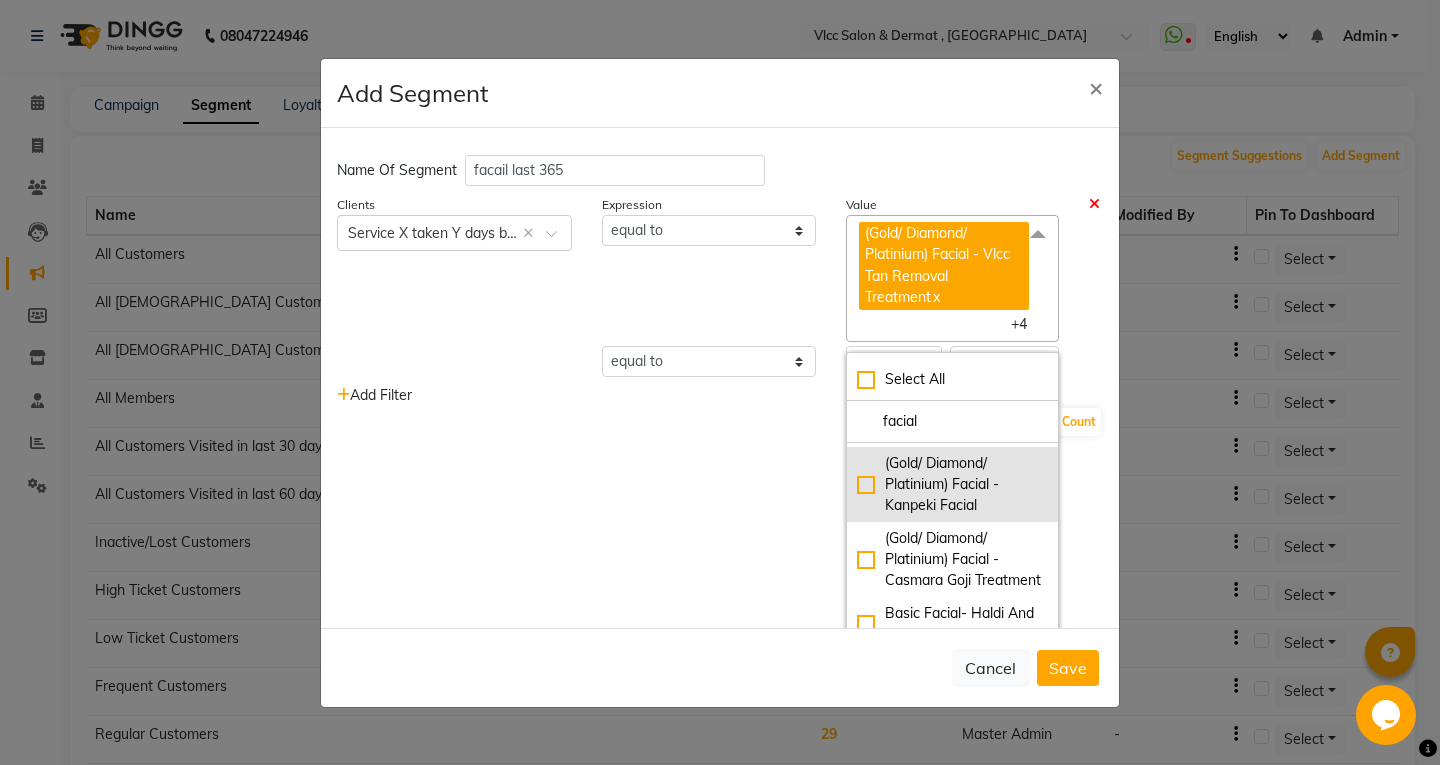 scroll, scrollTop: 600, scrollLeft: 0, axis: vertical 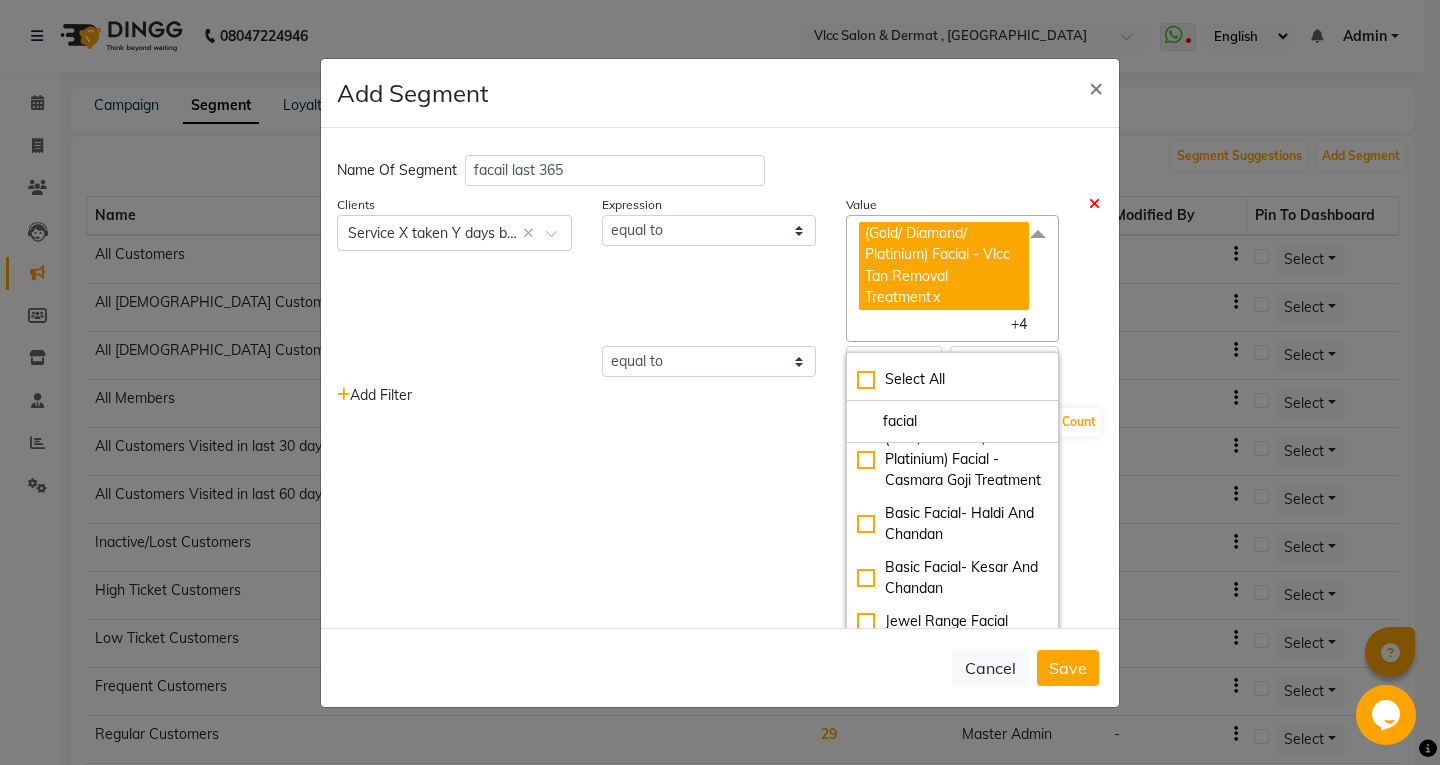 click on "(Gold/ Diamond/ Platinium) Facial - Kanpeki Facial" 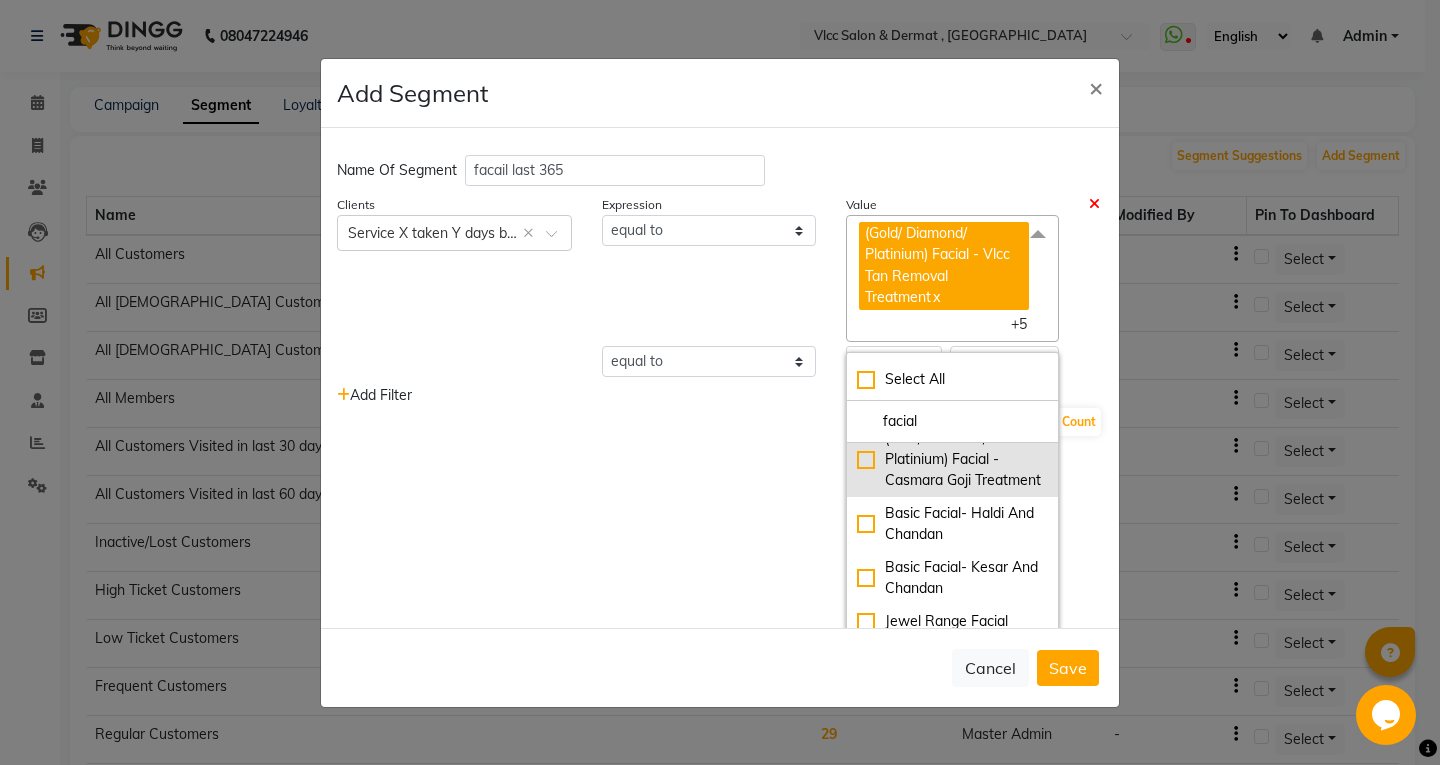 click on "(Gold/ Diamond/ Platinium) Facial - Casmara Goji Treatment" 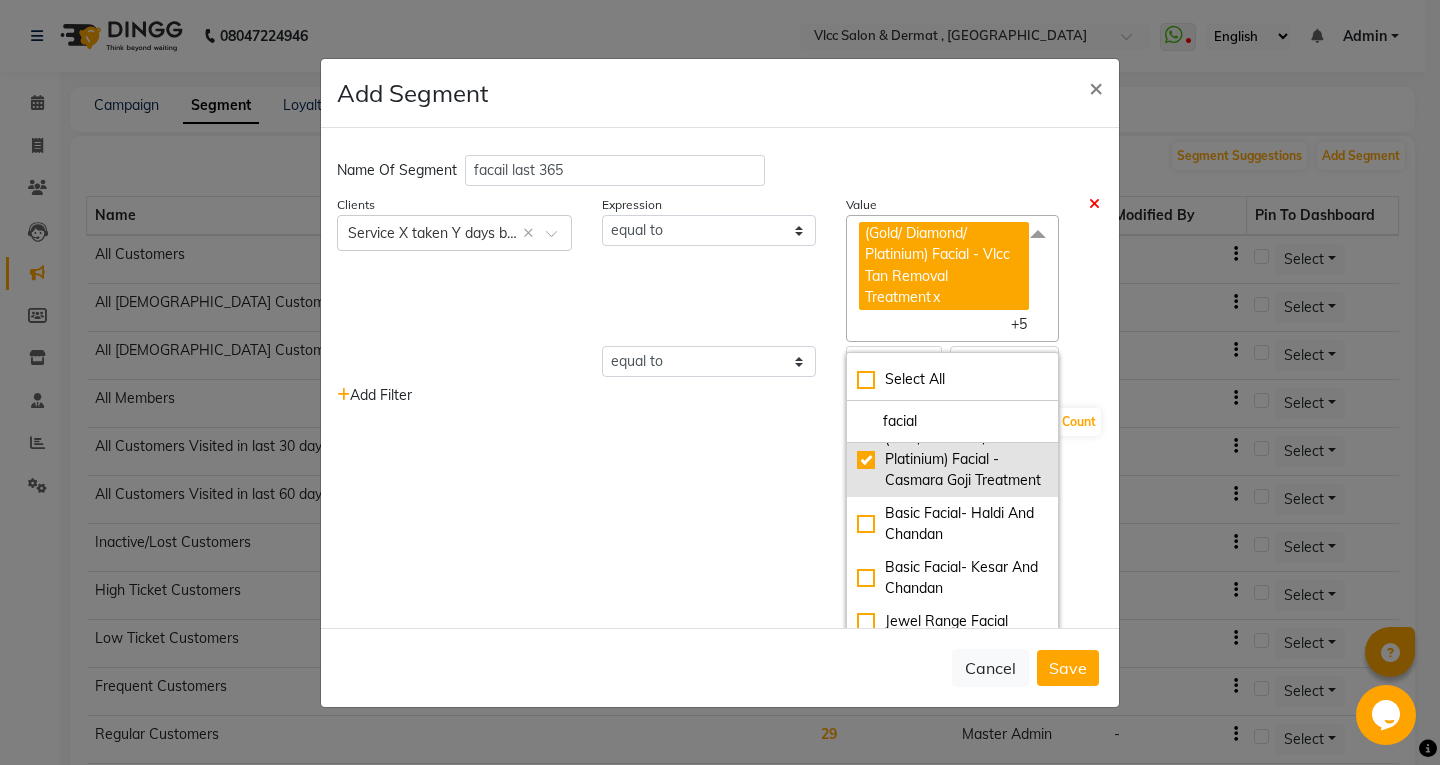 checkbox on "true" 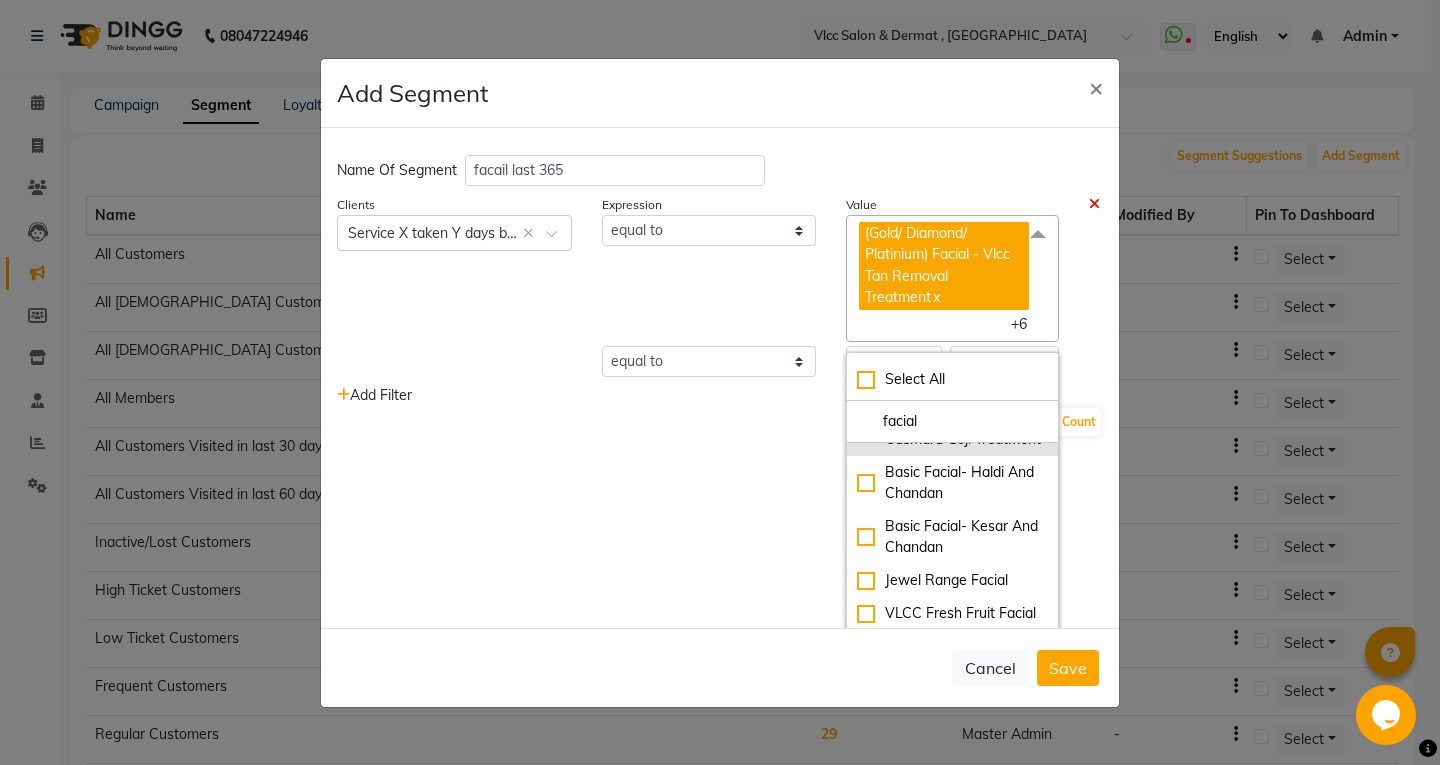 scroll, scrollTop: 700, scrollLeft: 0, axis: vertical 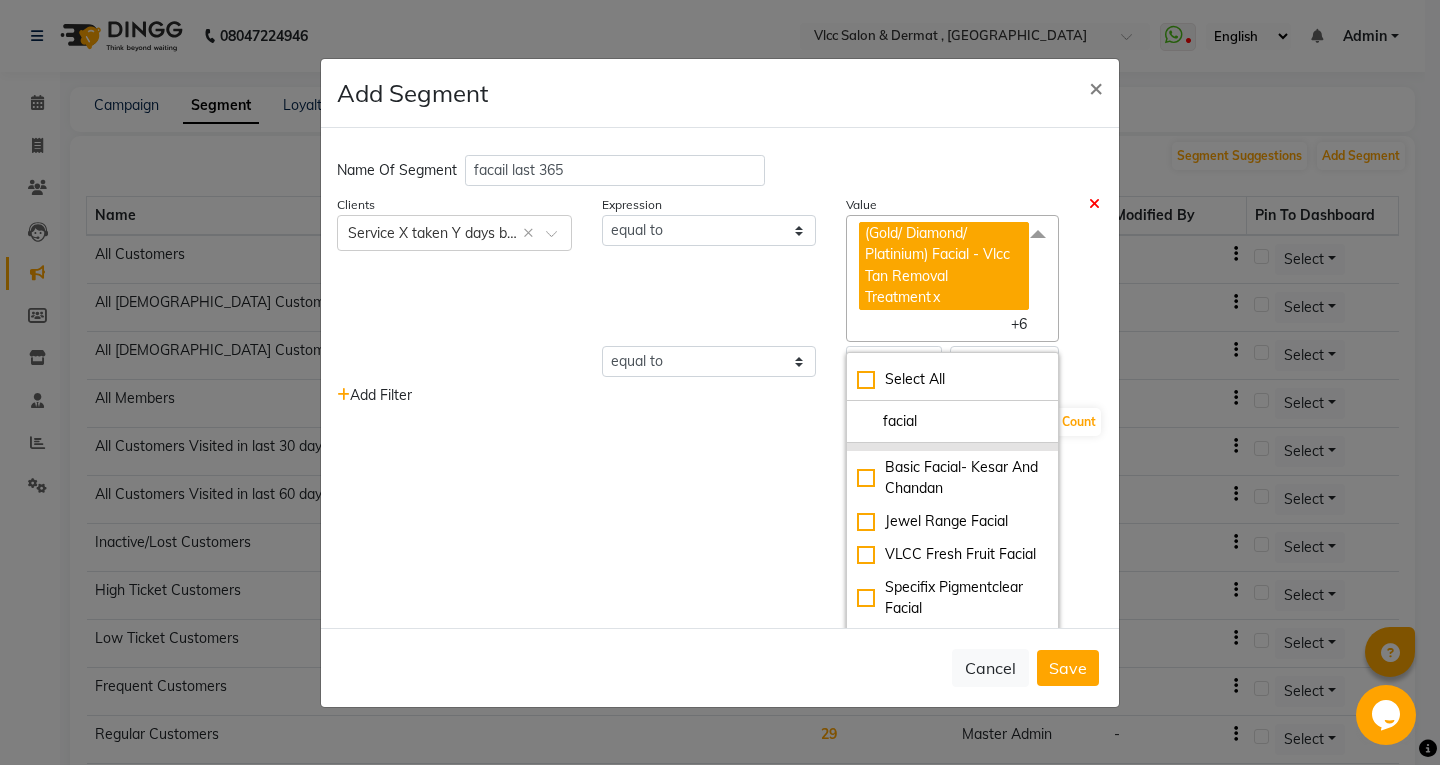 click on "Basic Facial- Haldi And Chandan" 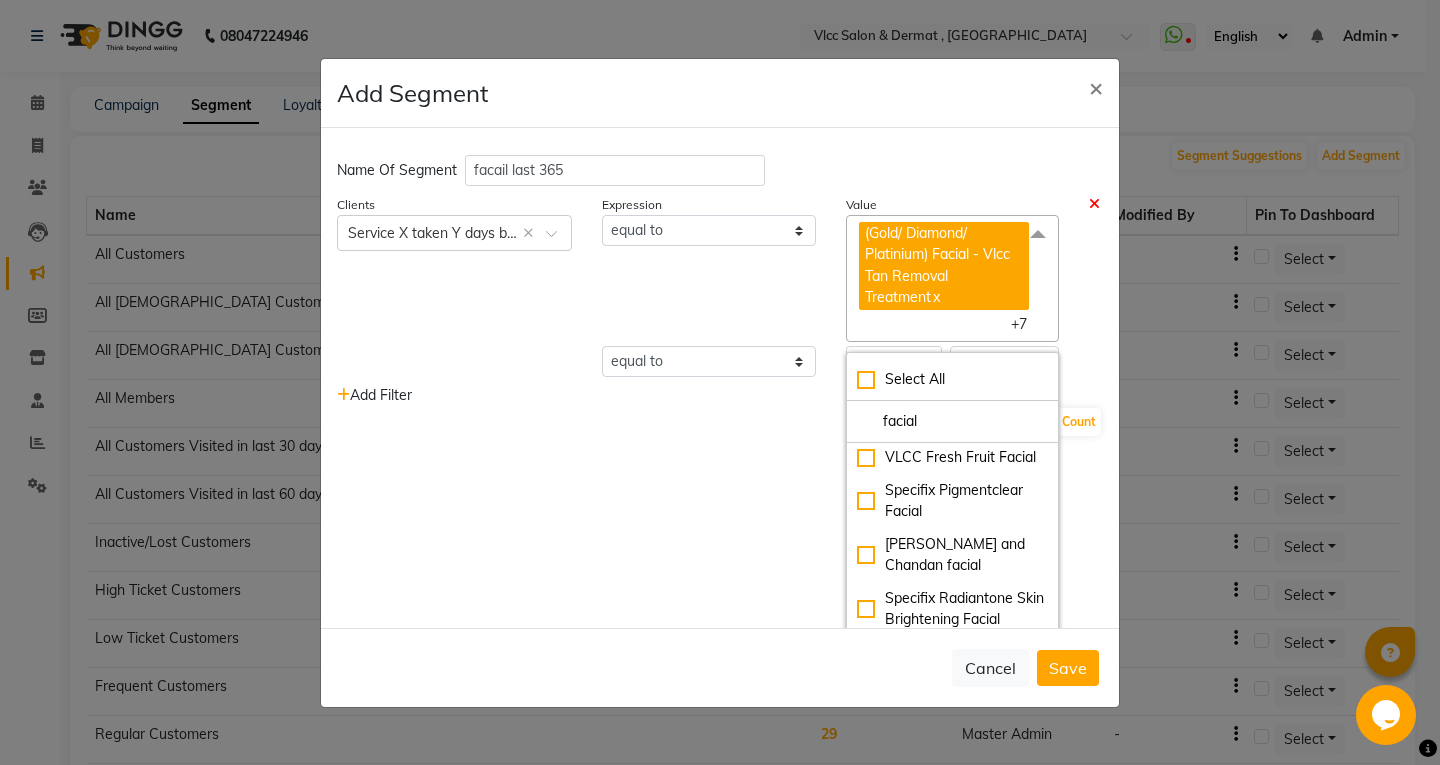 scroll, scrollTop: 800, scrollLeft: 0, axis: vertical 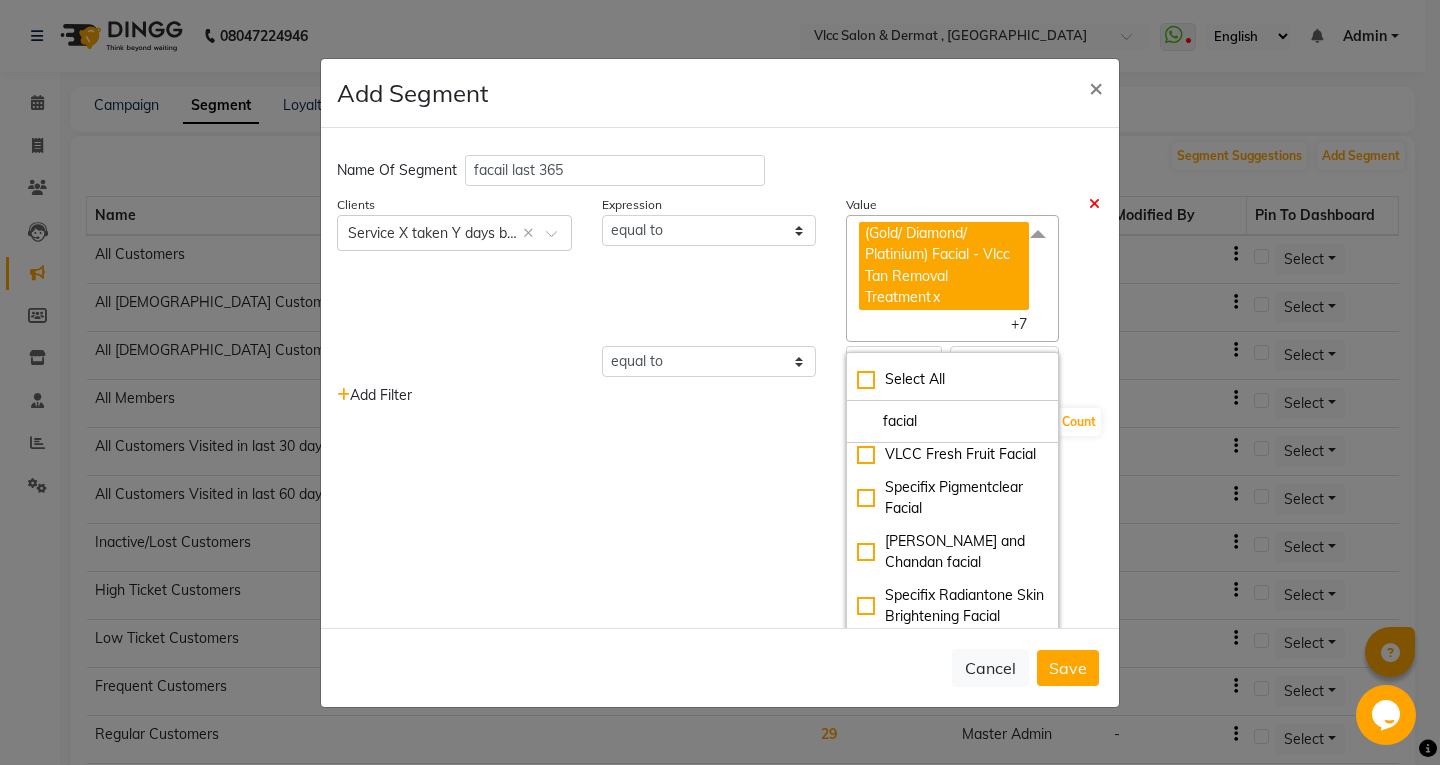 click on "Basic Facial- Kesar And Chandan" 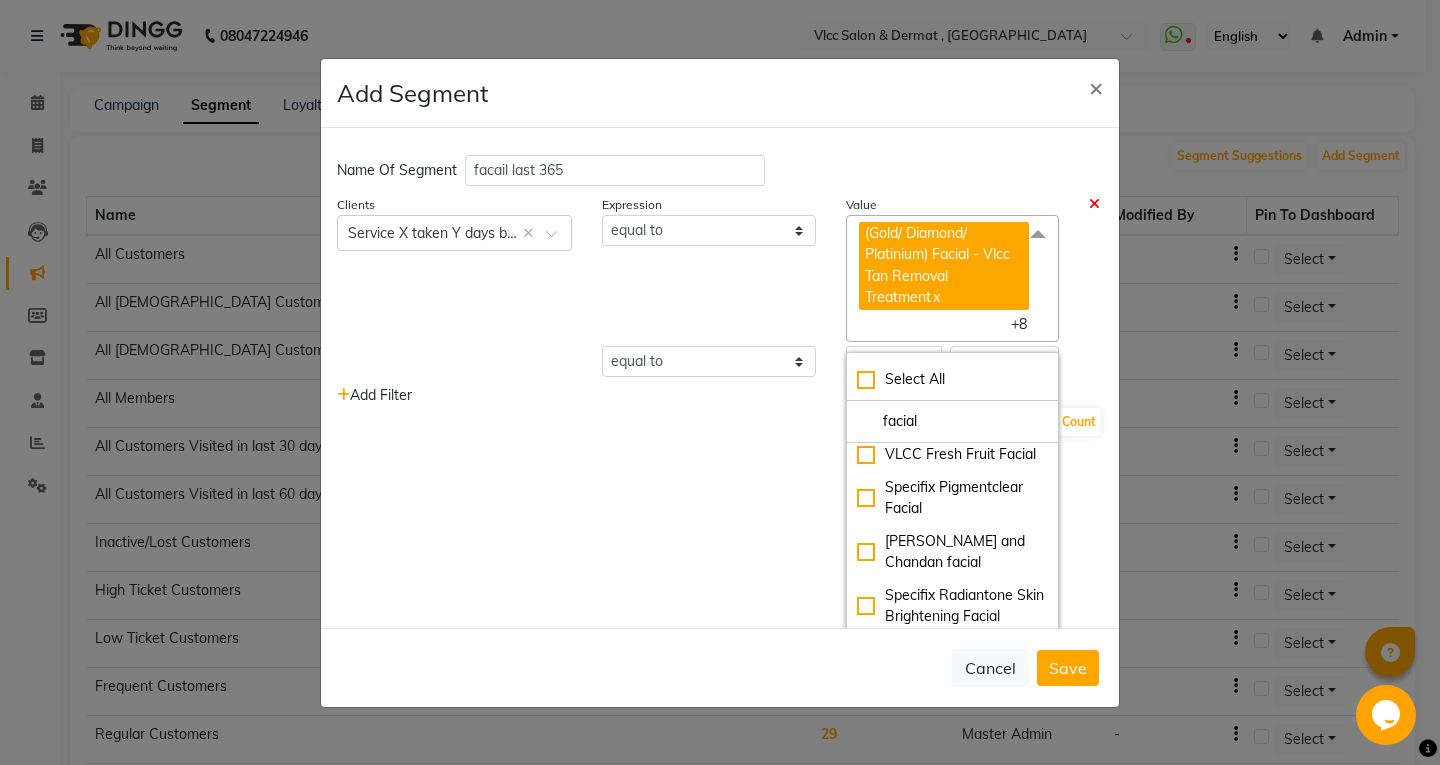 click on "Jewel Range Facial" 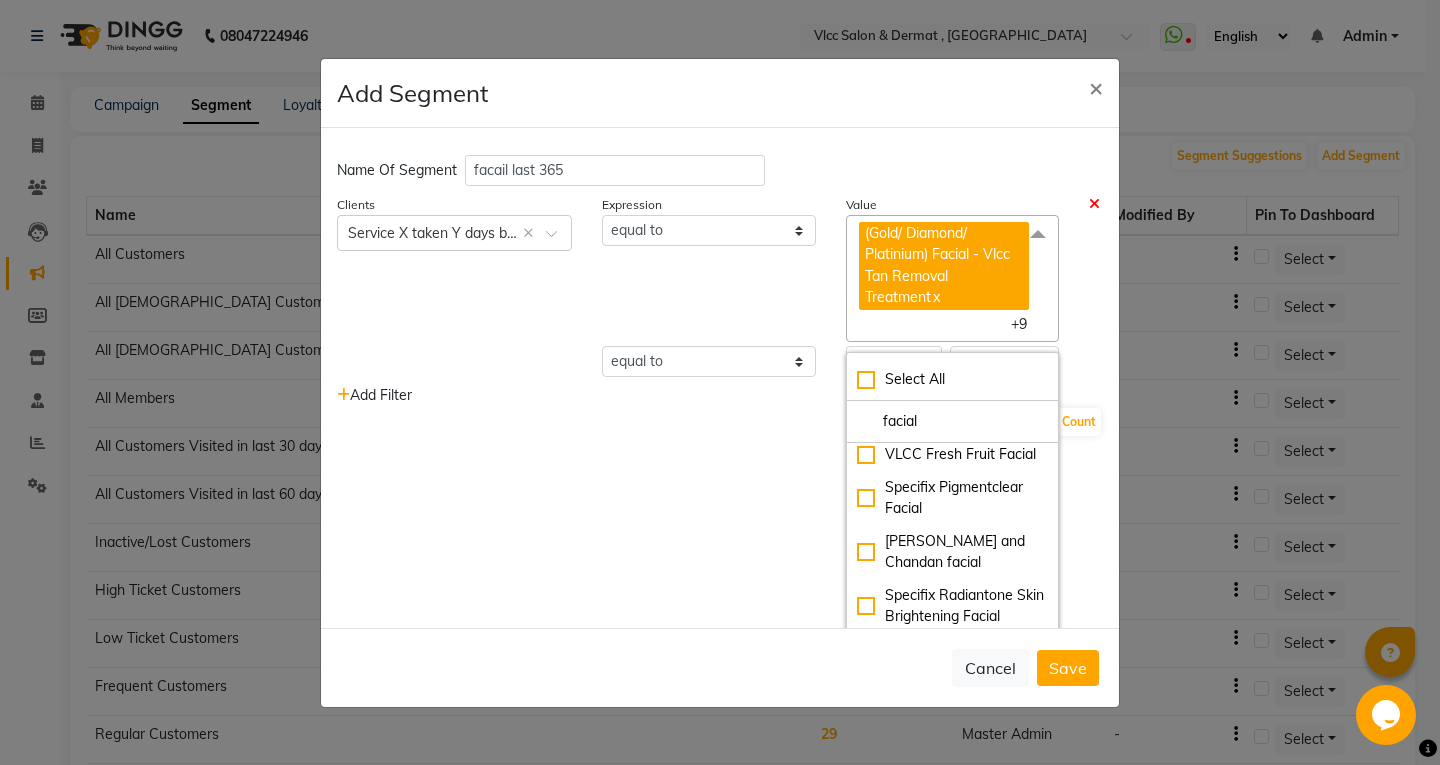 click on "Jewel Range Facial" 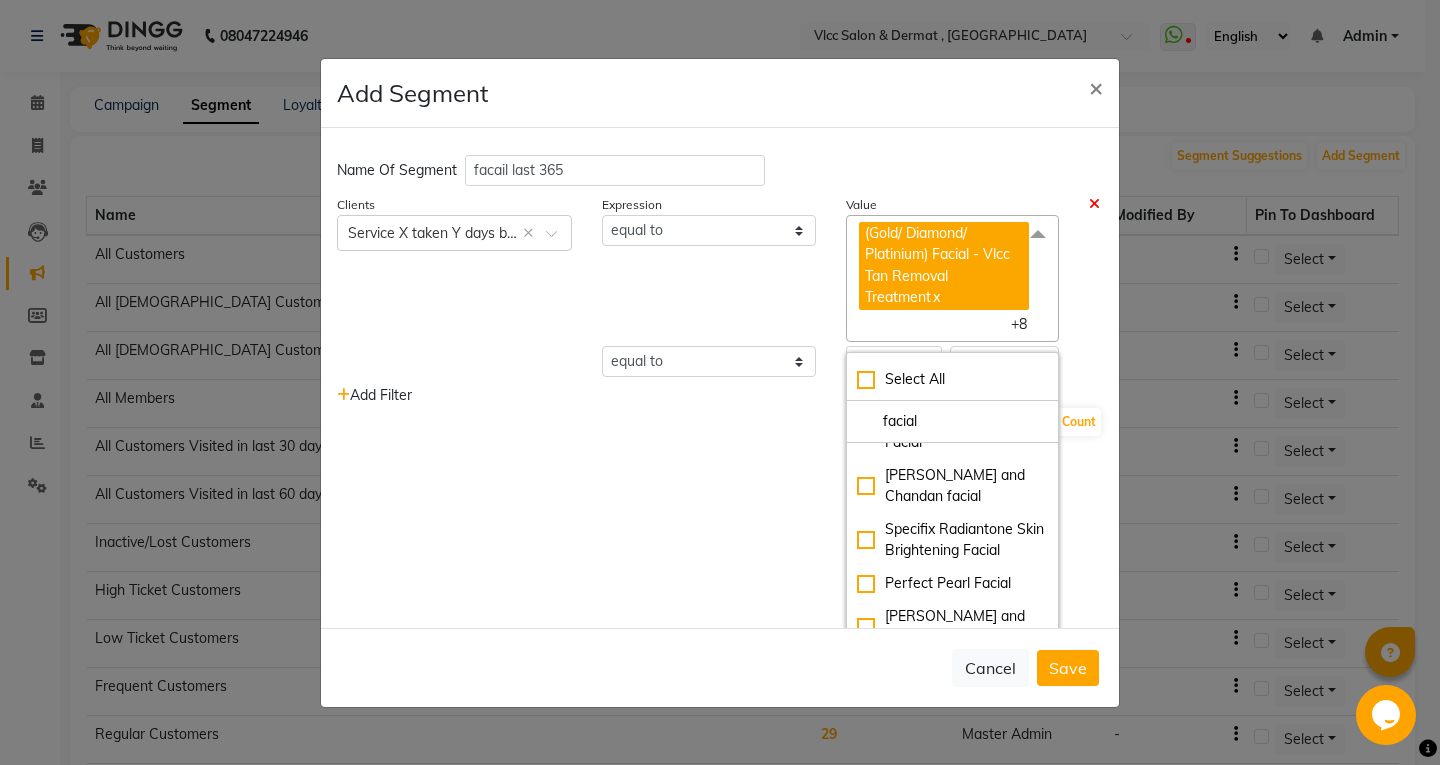 scroll, scrollTop: 900, scrollLeft: 0, axis: vertical 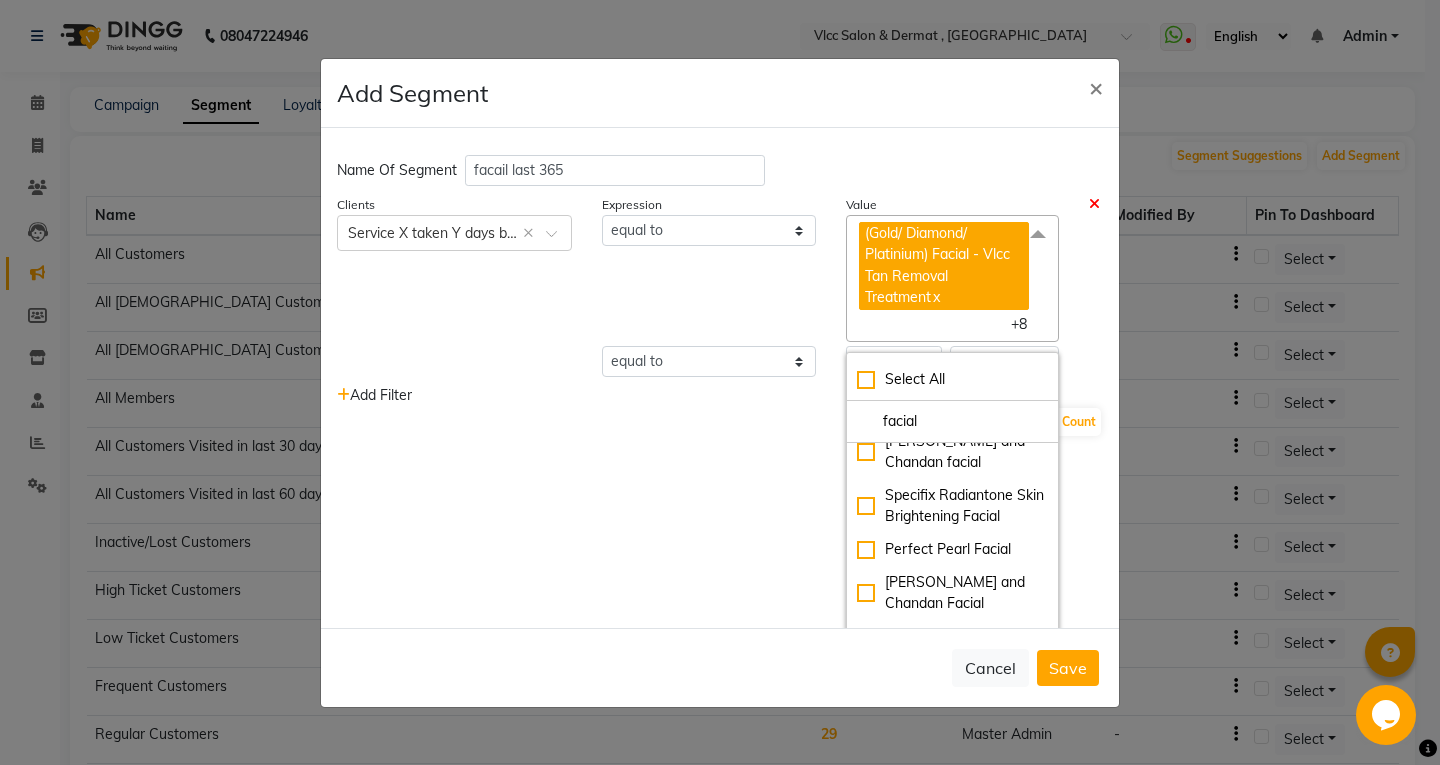 click on "VLCC Fresh Fruit Facial" 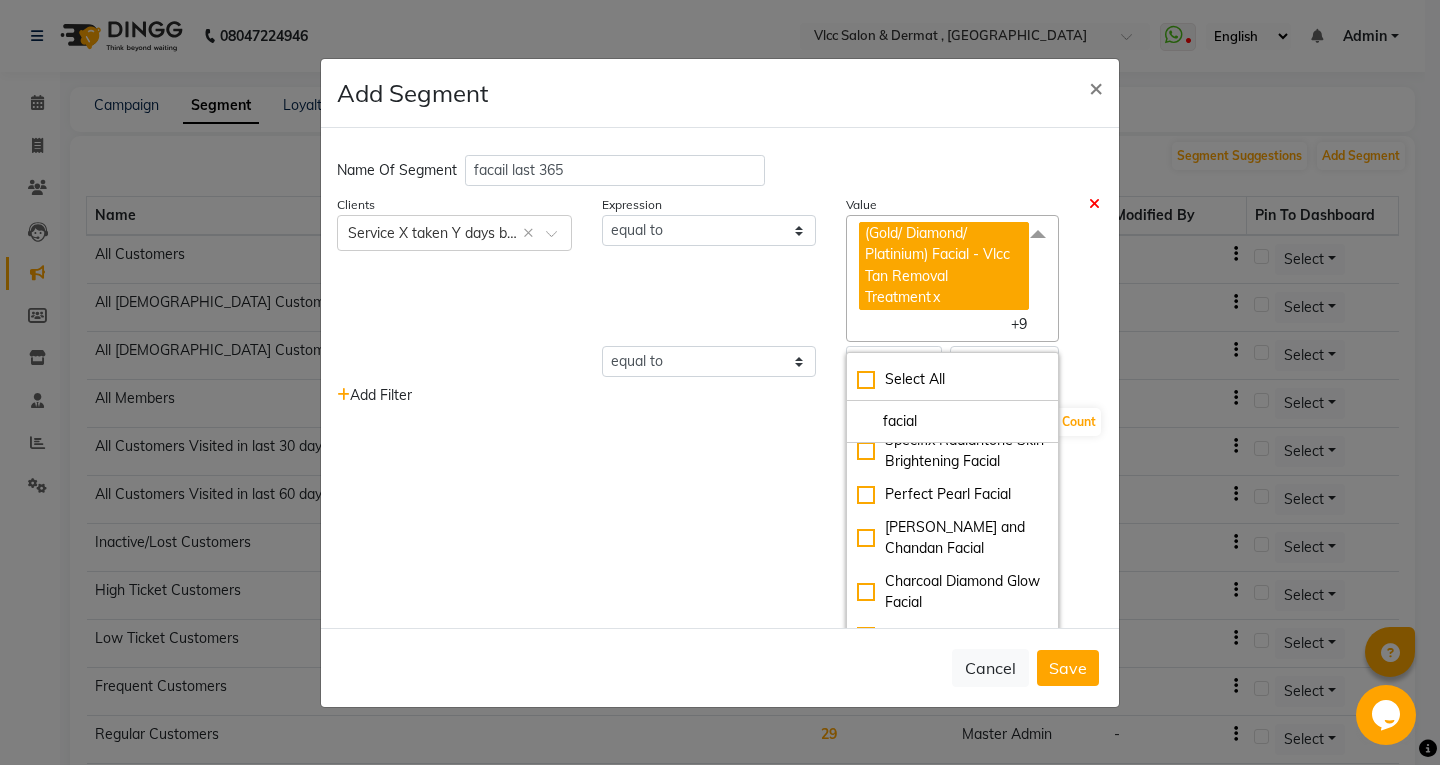 scroll, scrollTop: 1000, scrollLeft: 0, axis: vertical 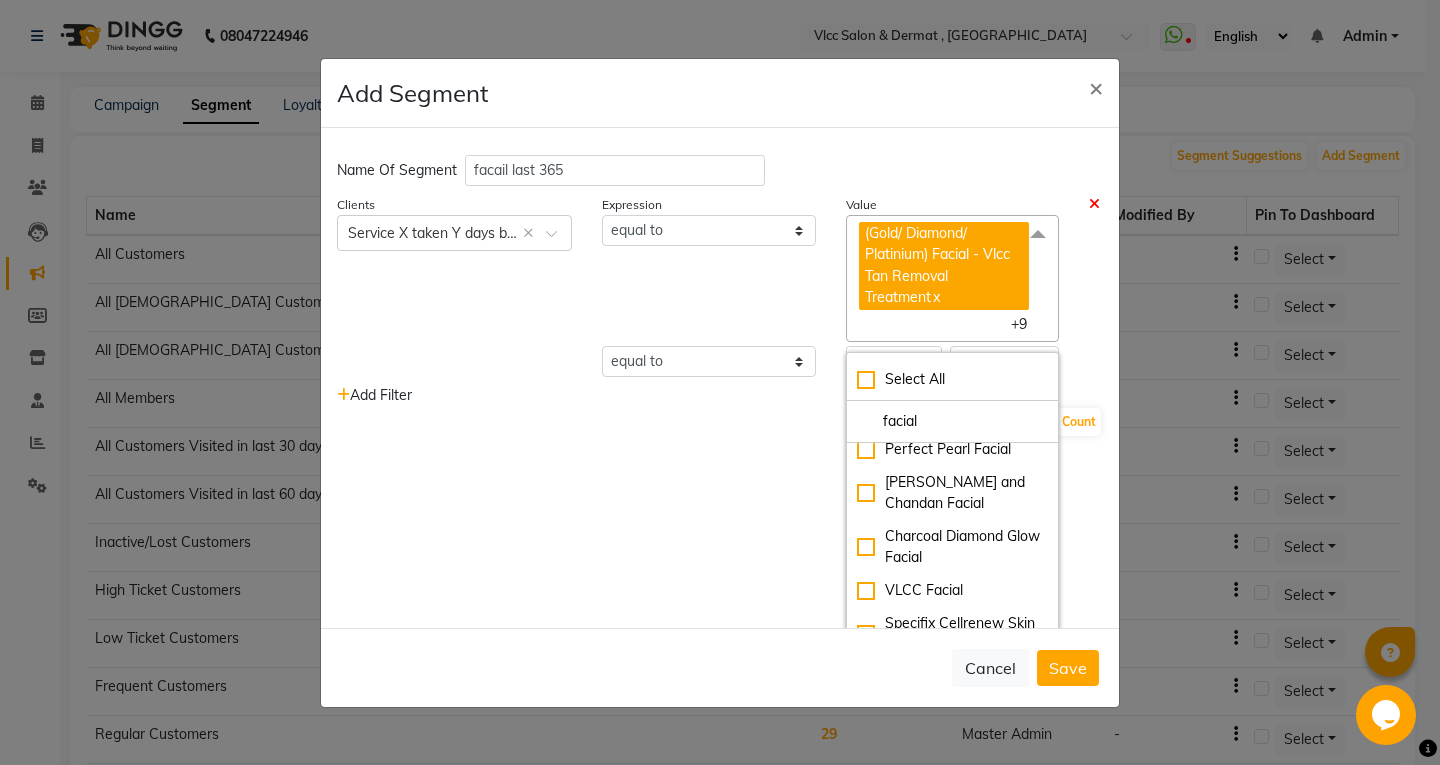 click on "[PERSON_NAME] and Chandan facial" 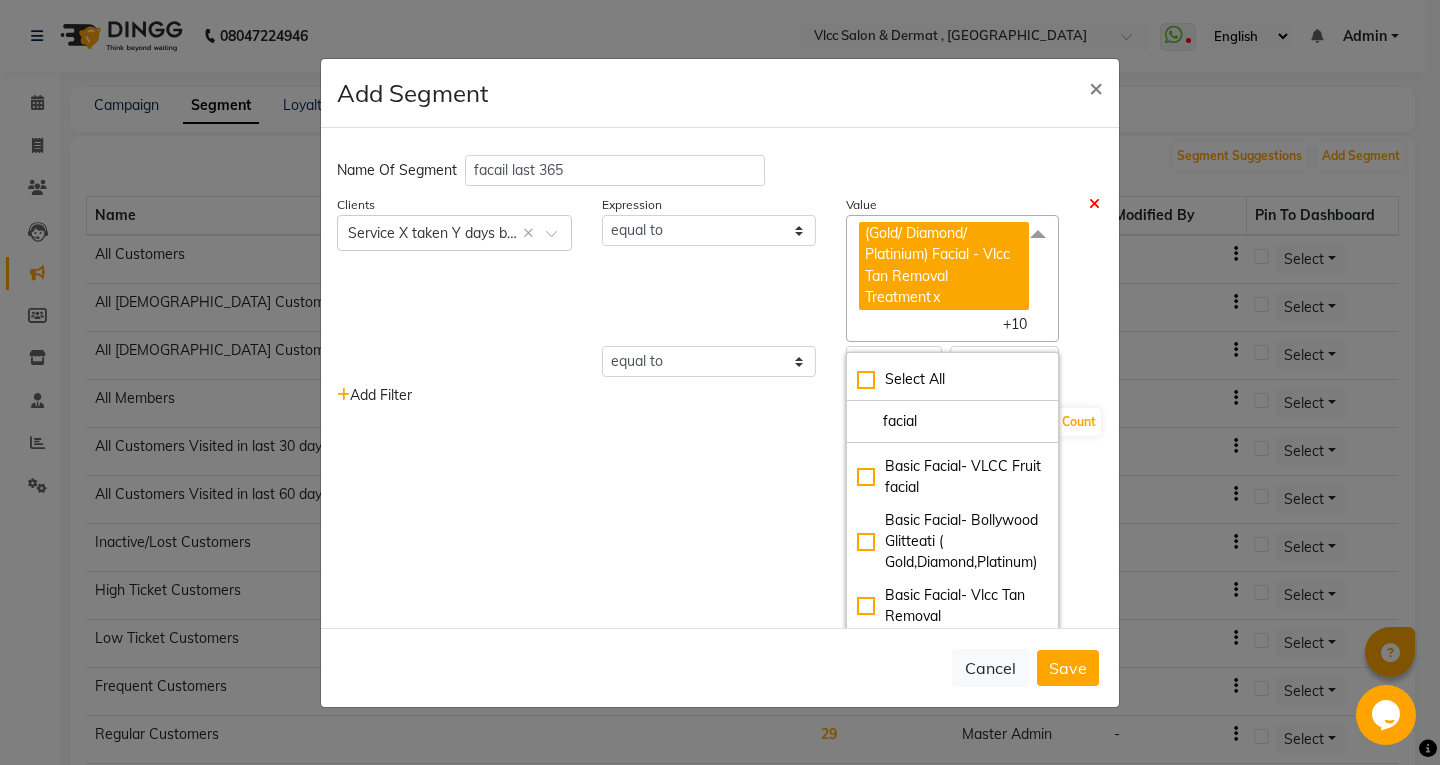scroll, scrollTop: 2400, scrollLeft: 0, axis: vertical 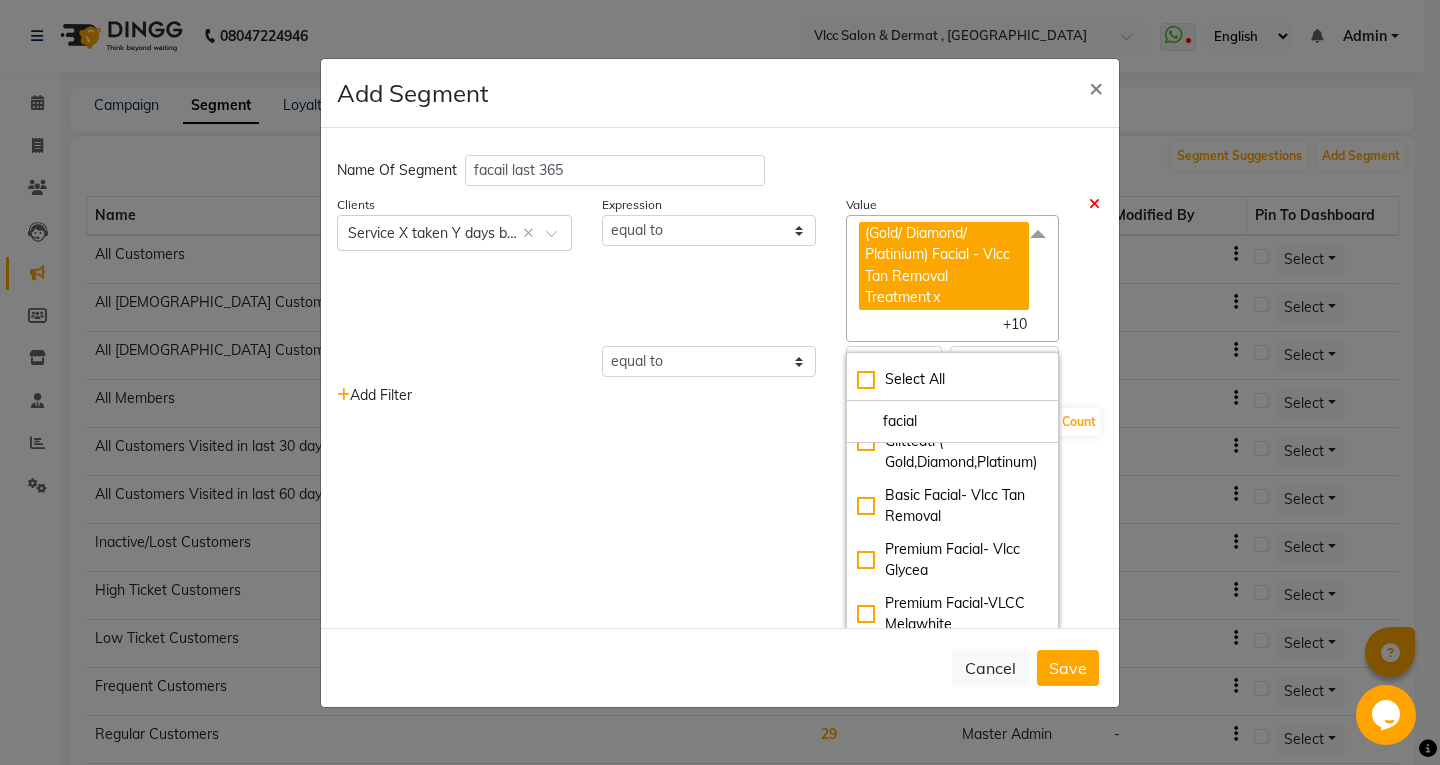 click on "Basic Facial- Double Power Double Neem" 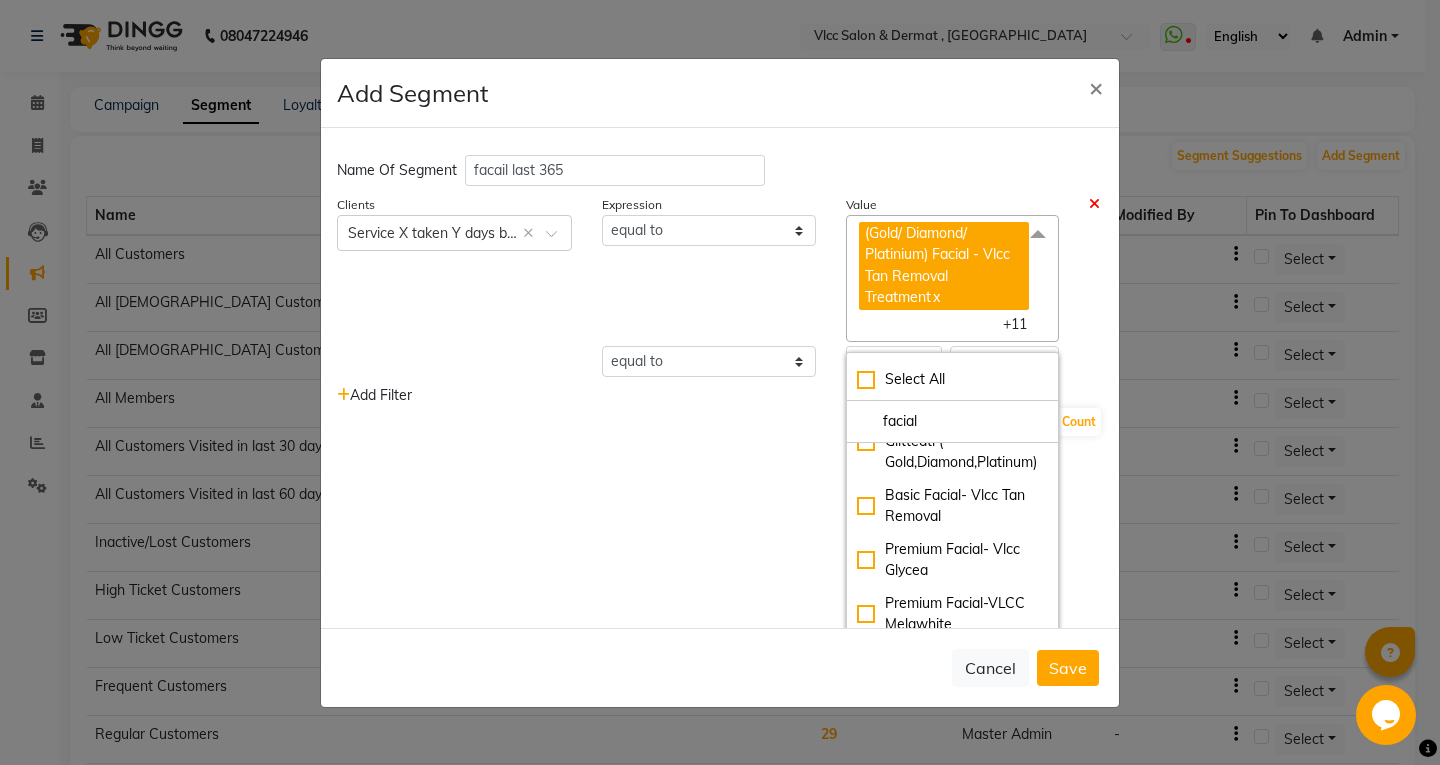 click on "Basic Facial- VLCC Fruit facial" 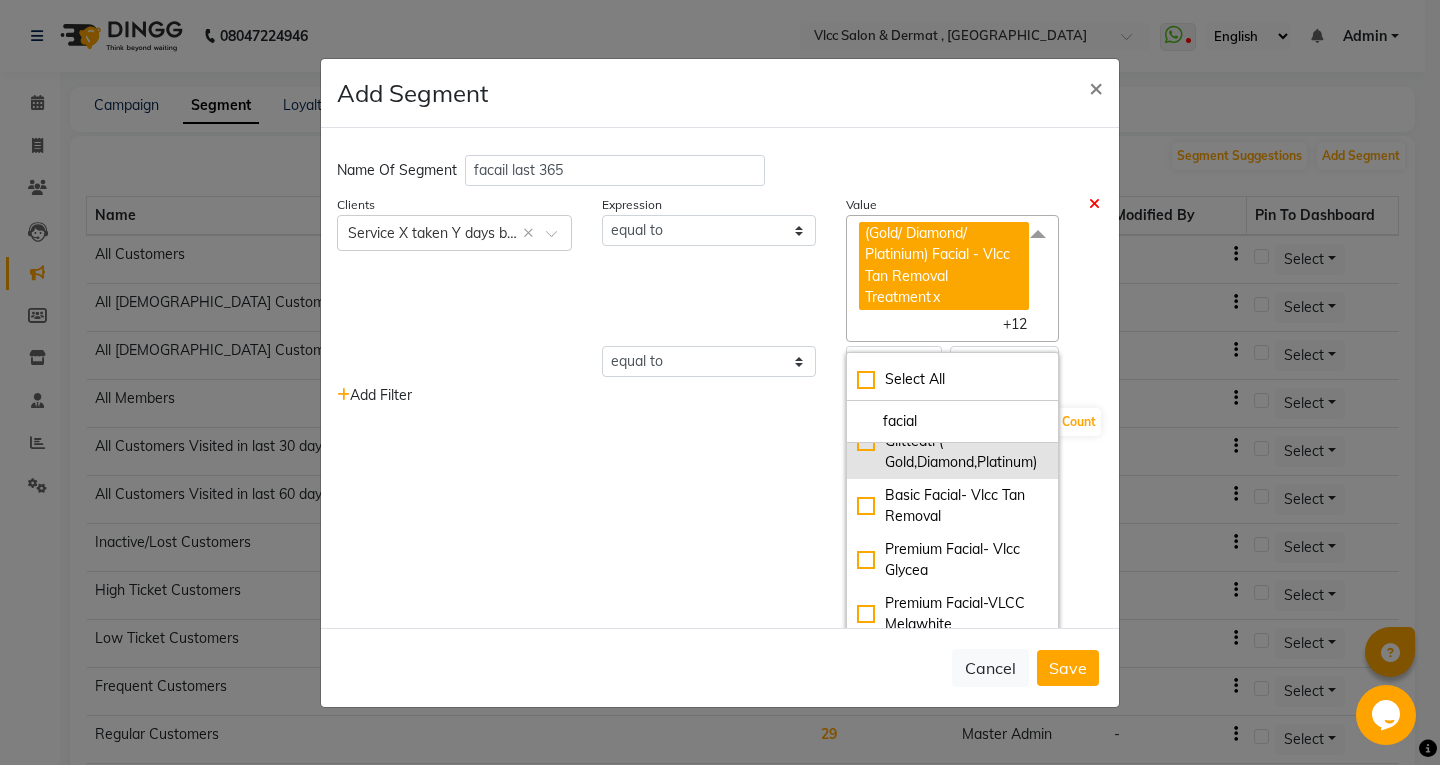 scroll, scrollTop: 2500, scrollLeft: 0, axis: vertical 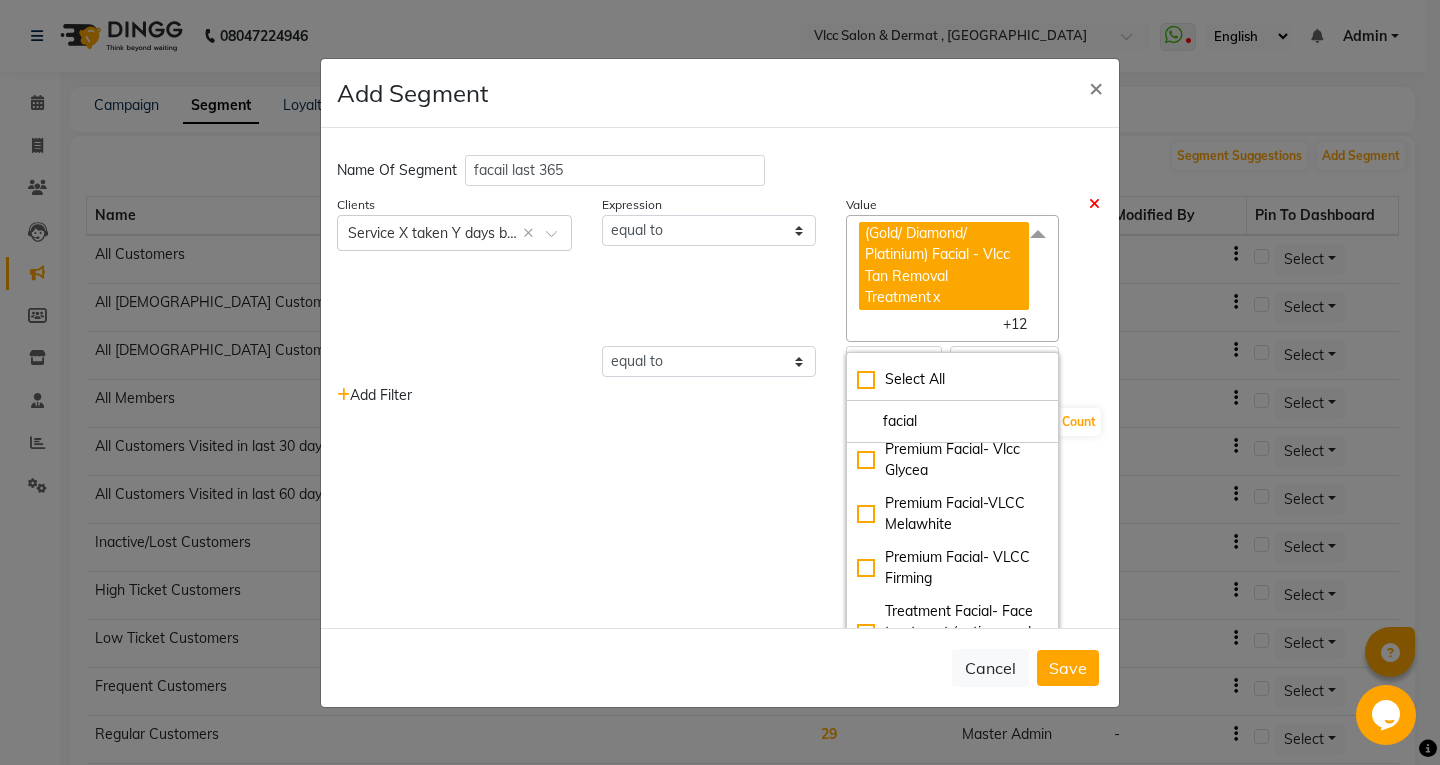 click on "Basic Facial- Bollywood Glitteati ( Gold,Diamond,Platinum)" 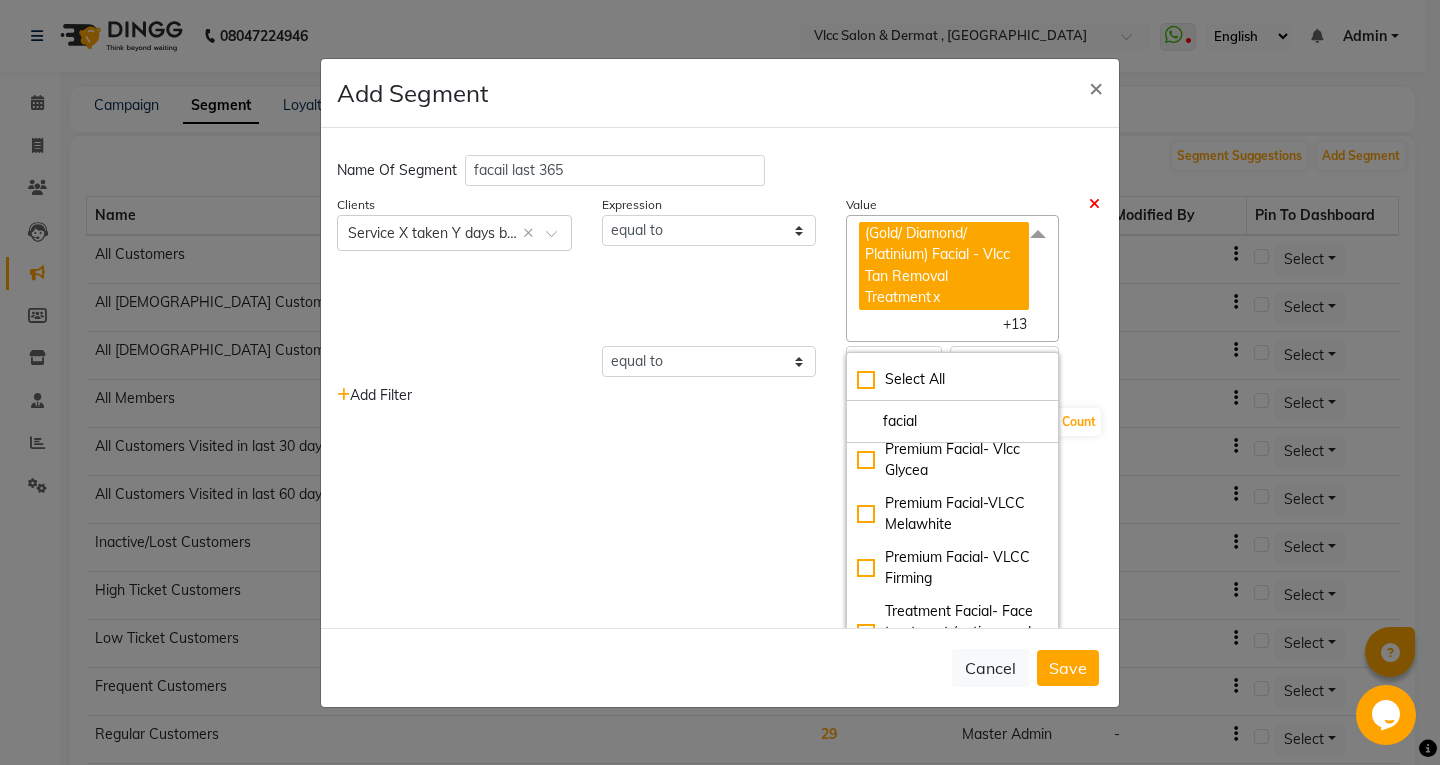 click on "Basic Facial- Vlcc Tan Removal" 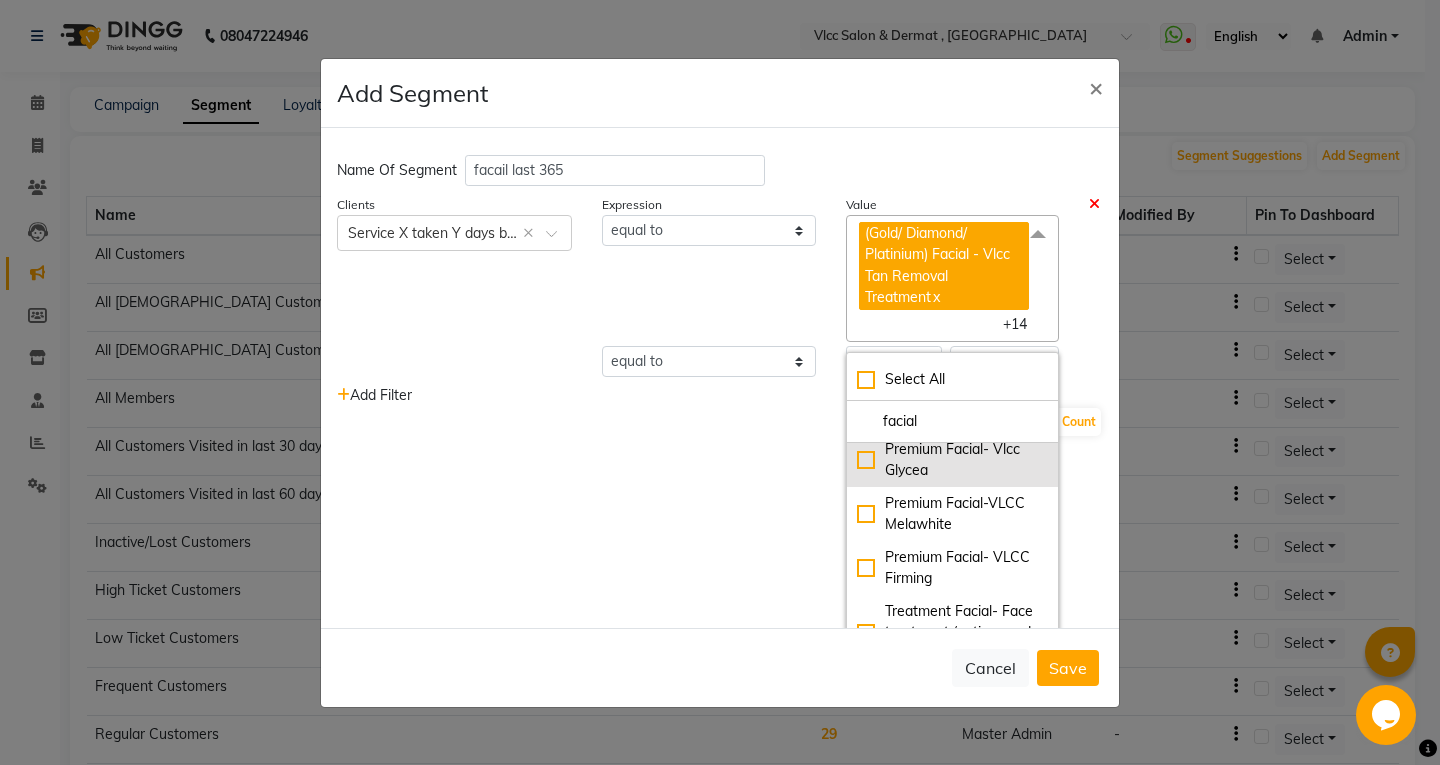 click on "Premium Facial- Vlcc Glycea" 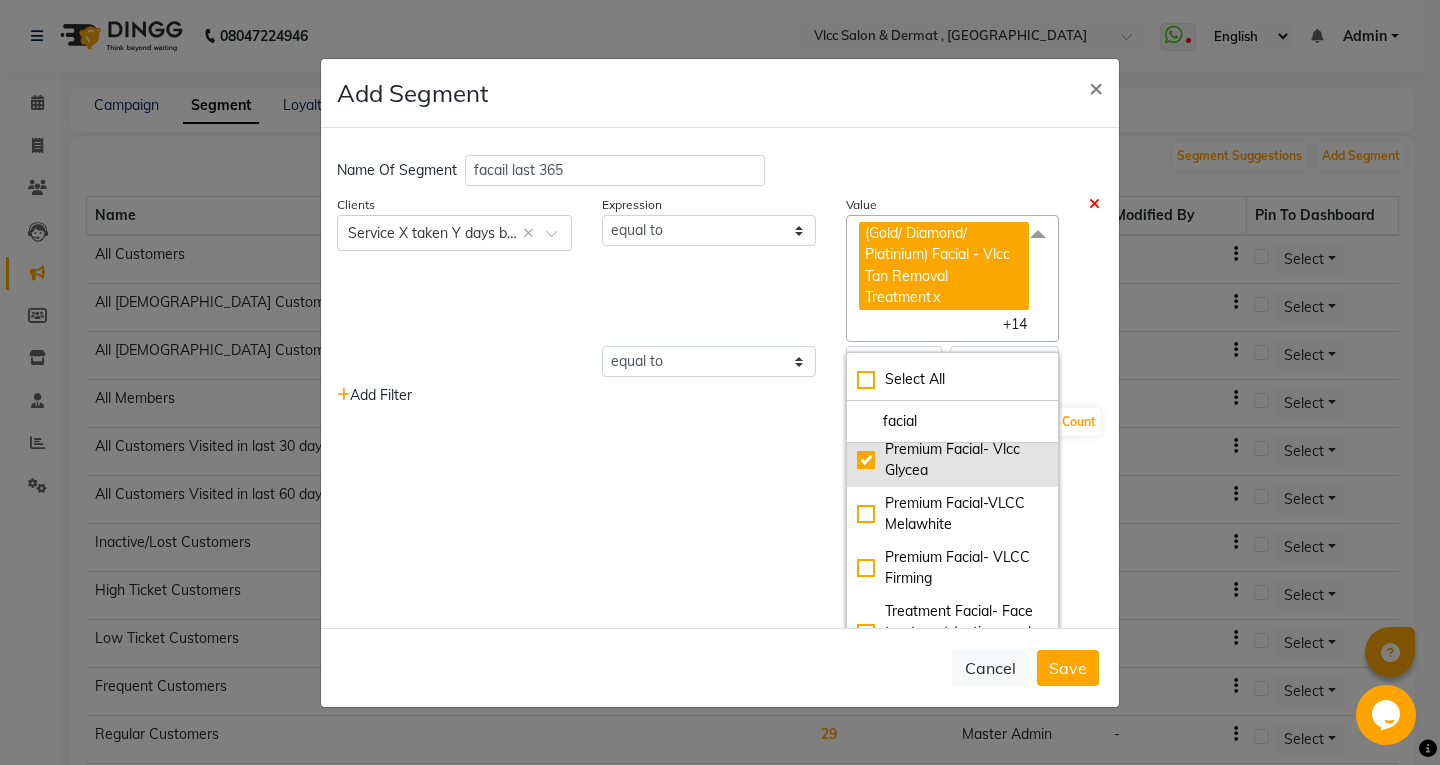 checkbox on "true" 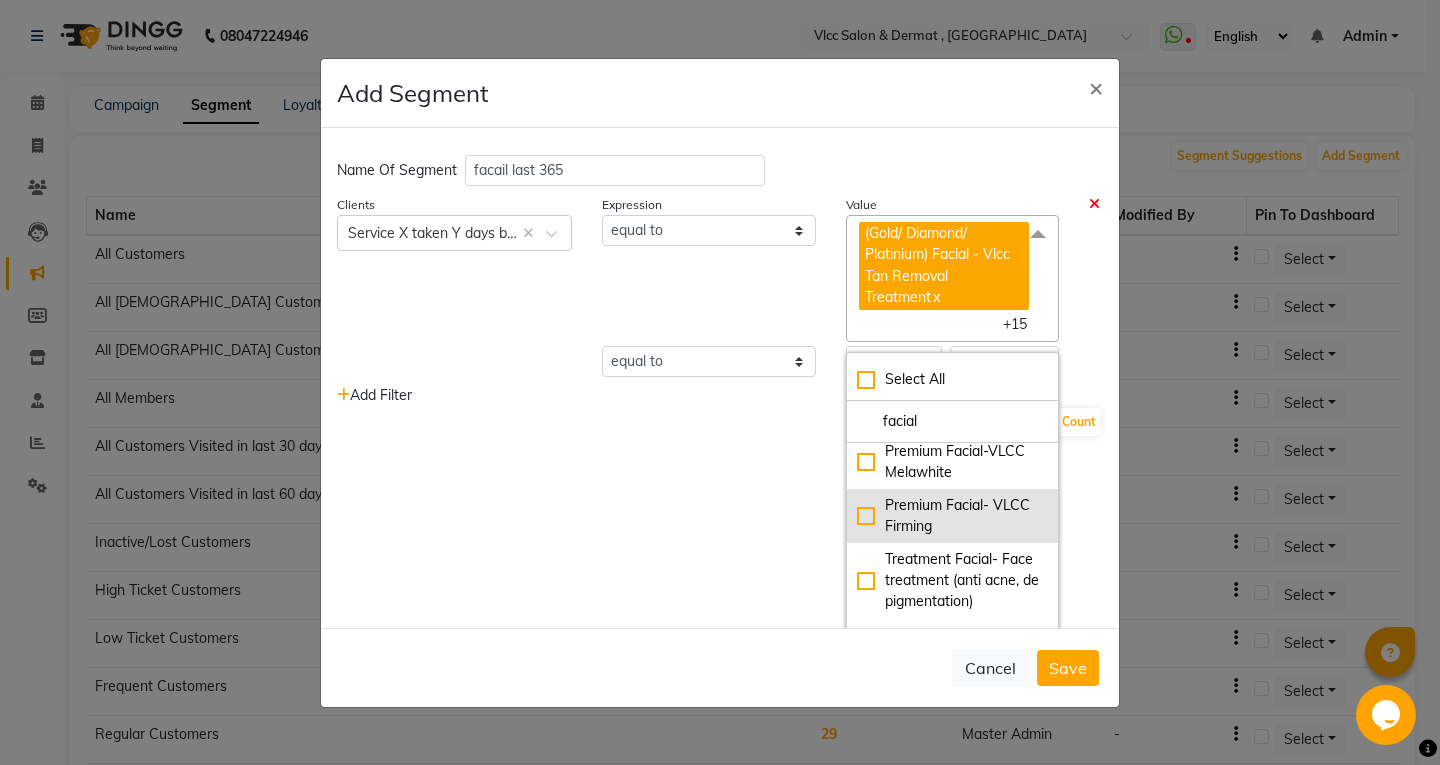 scroll, scrollTop: 2600, scrollLeft: 0, axis: vertical 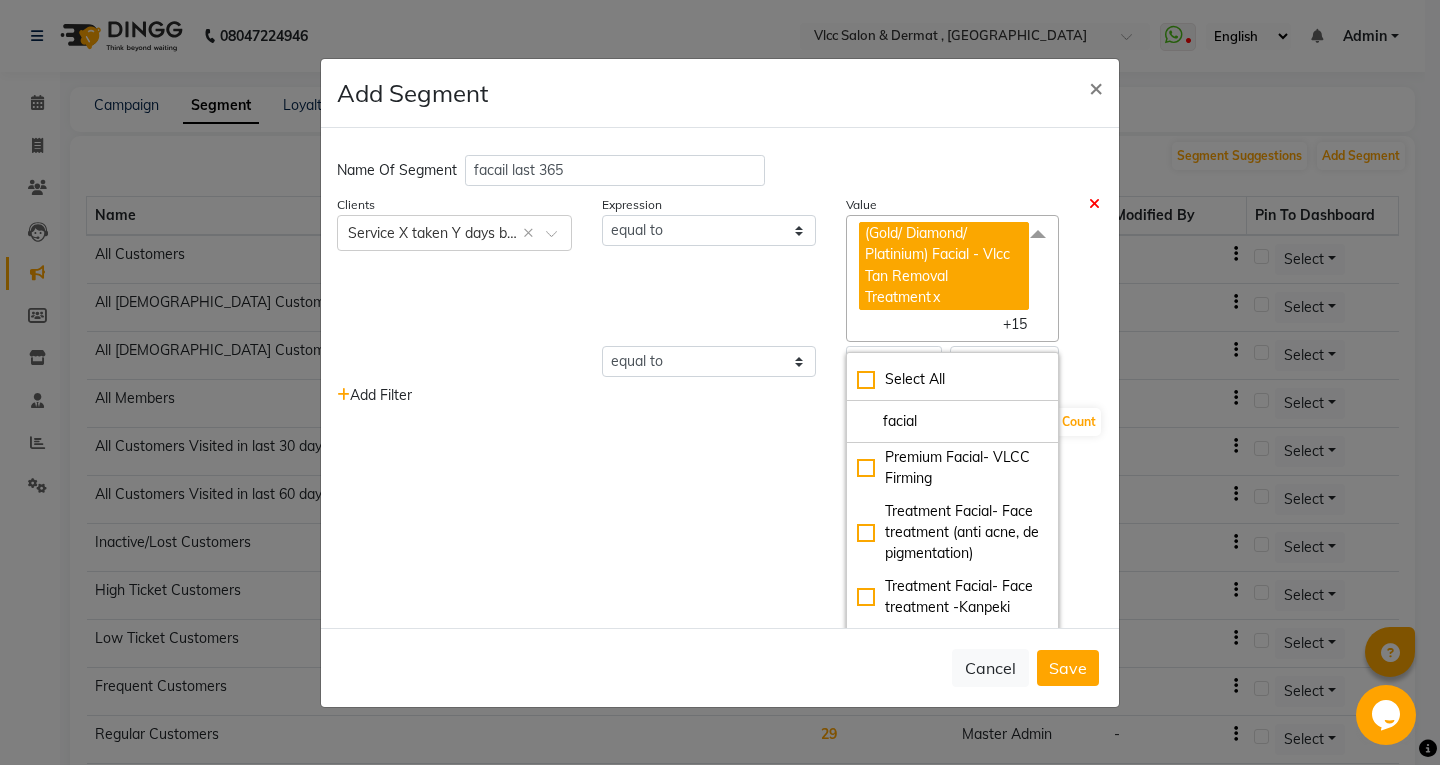click on "Premium Facial-VLCC Melawhite" 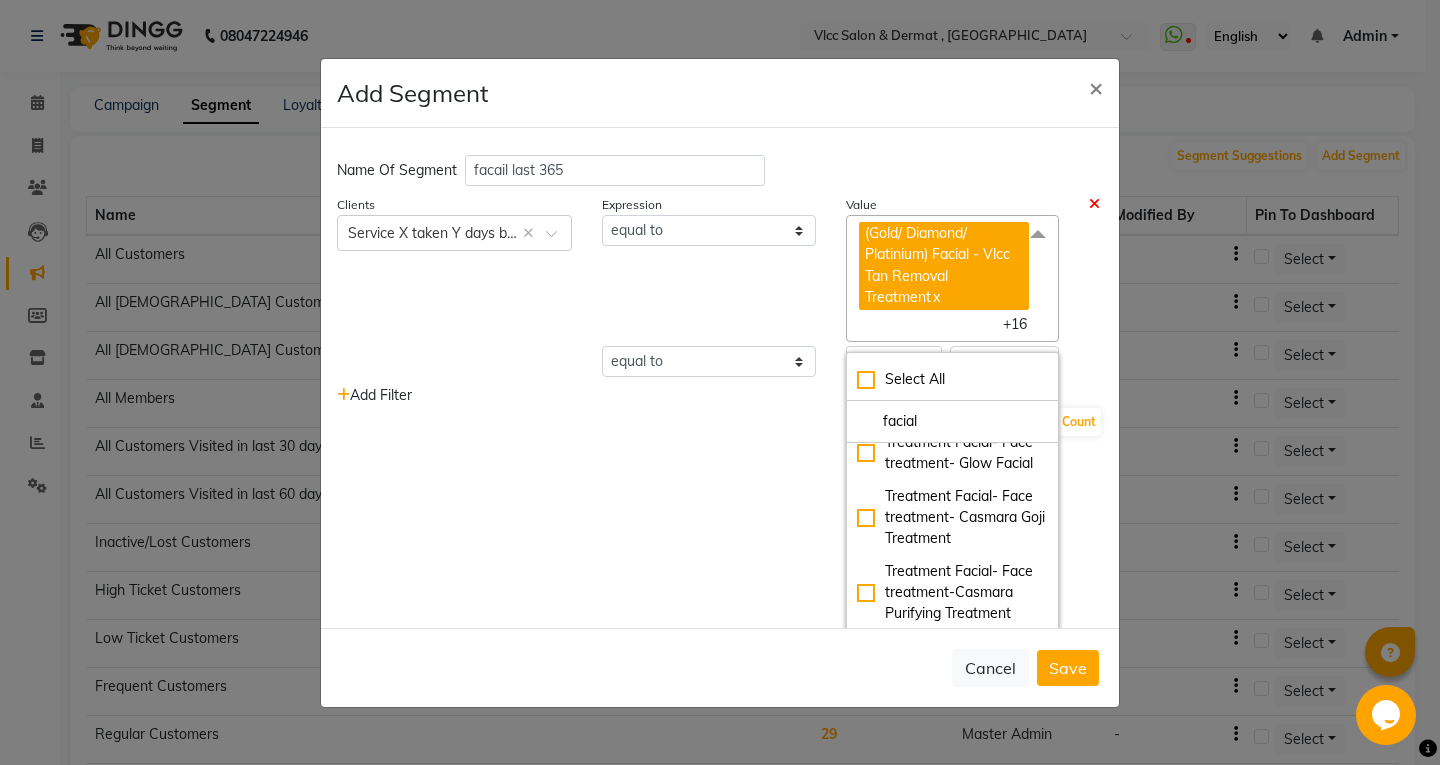 scroll, scrollTop: 2800, scrollLeft: 0, axis: vertical 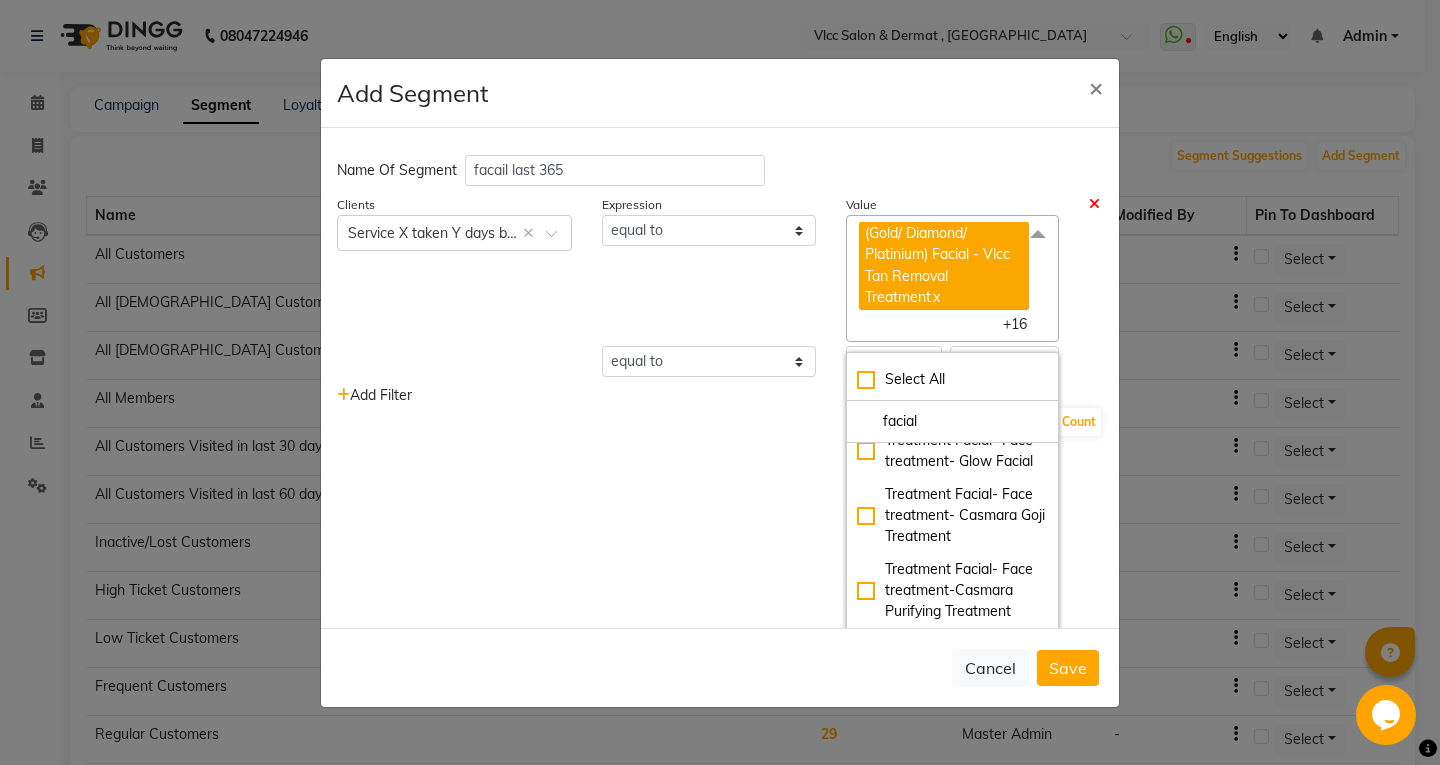 click on "Treatment  Facial- Face treatment -Kanpeki" 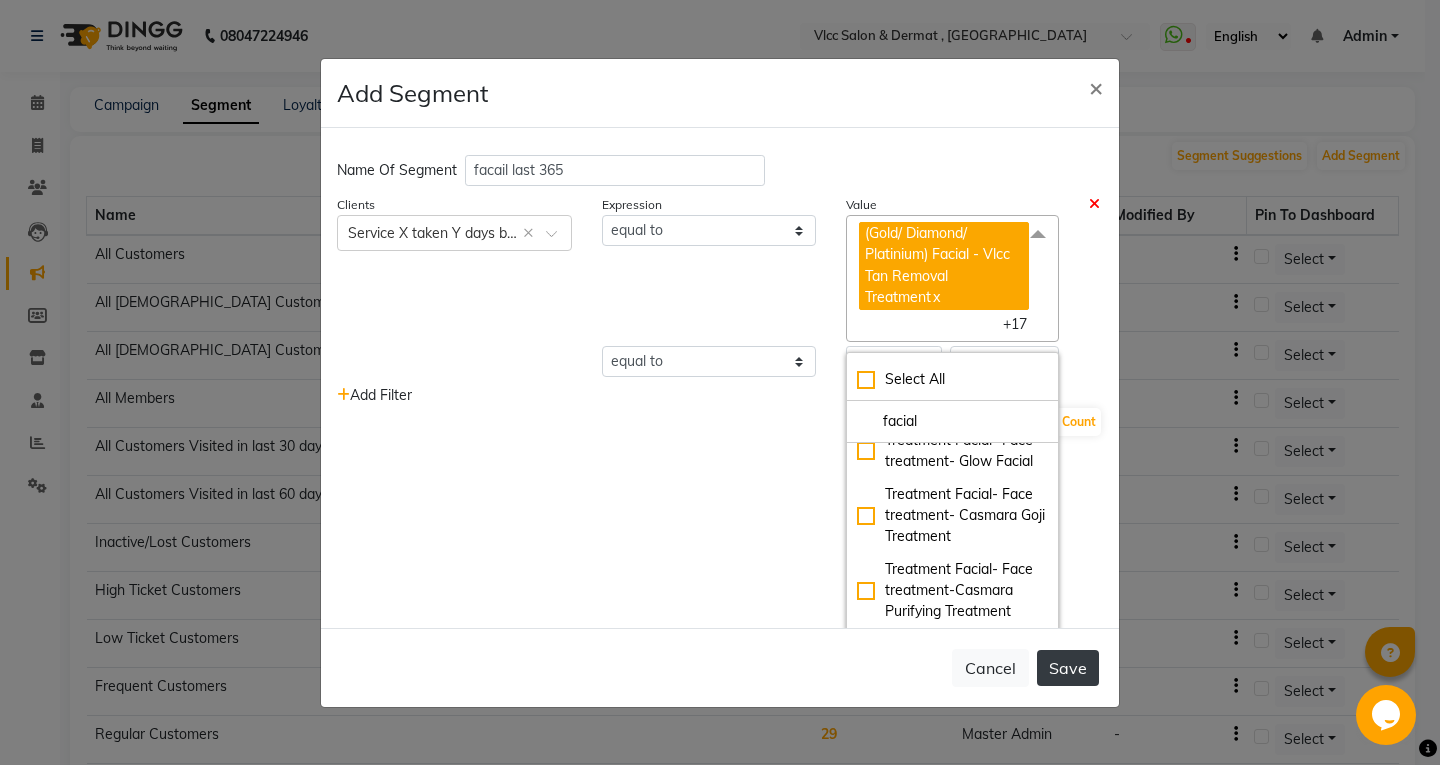 drag, startPoint x: 1084, startPoint y: 660, endPoint x: 1070, endPoint y: 658, distance: 14.142136 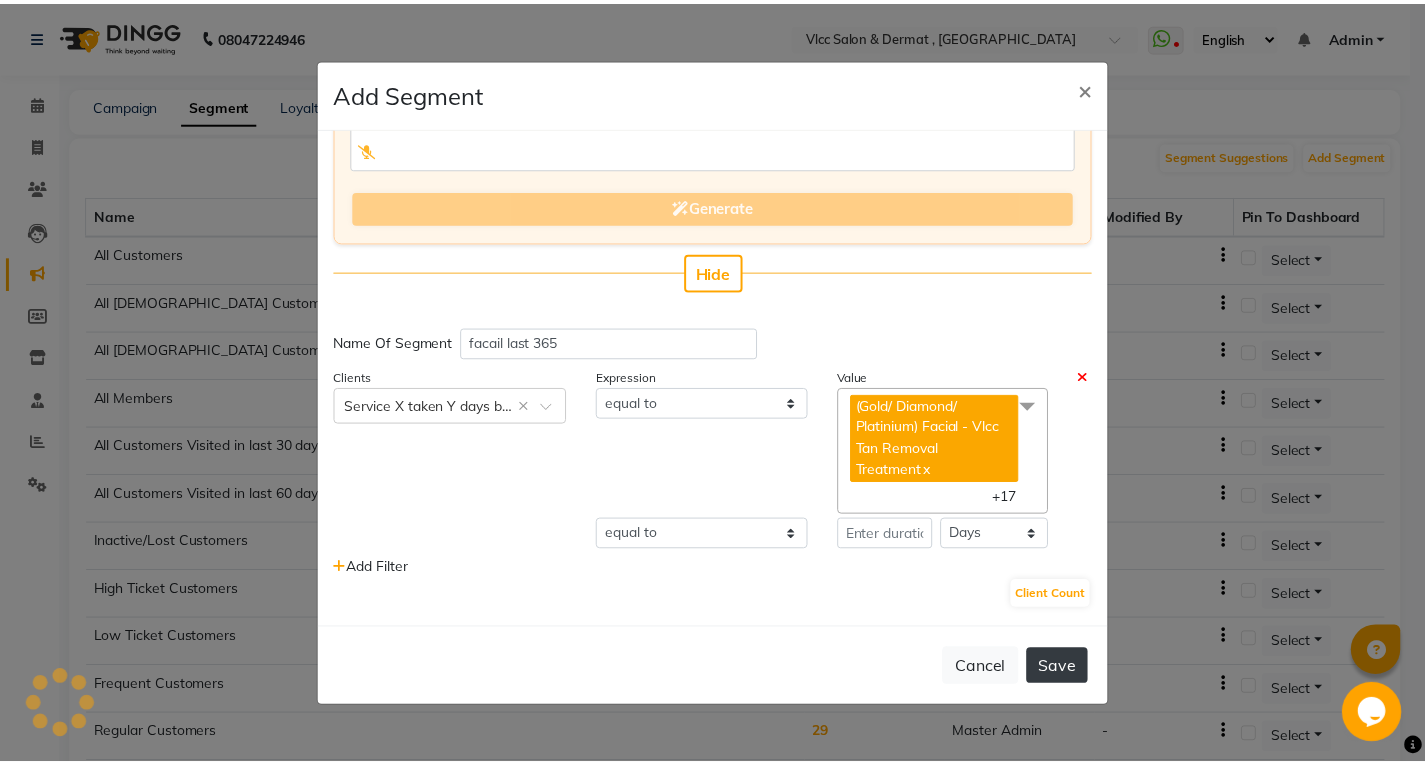 scroll, scrollTop: 177, scrollLeft: 0, axis: vertical 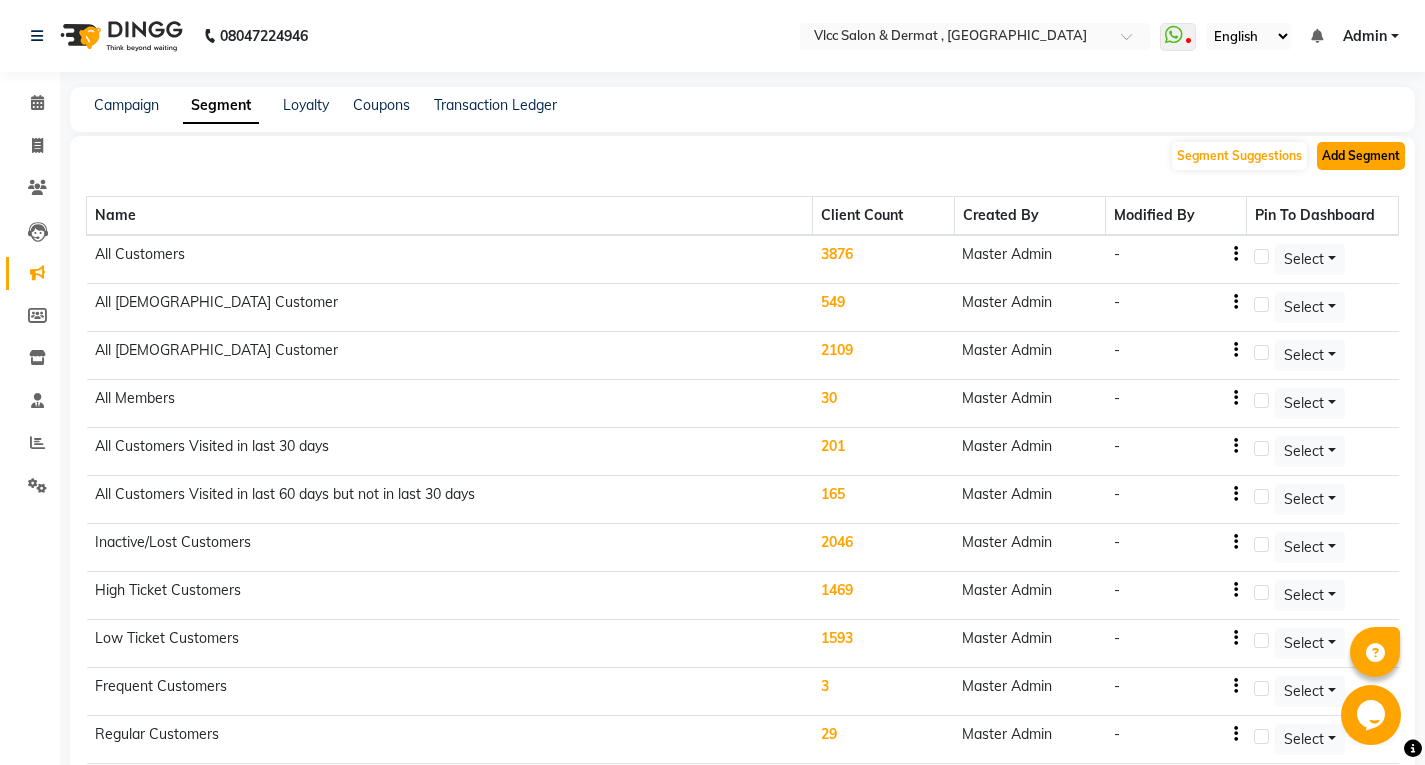 click on "Add Segment" 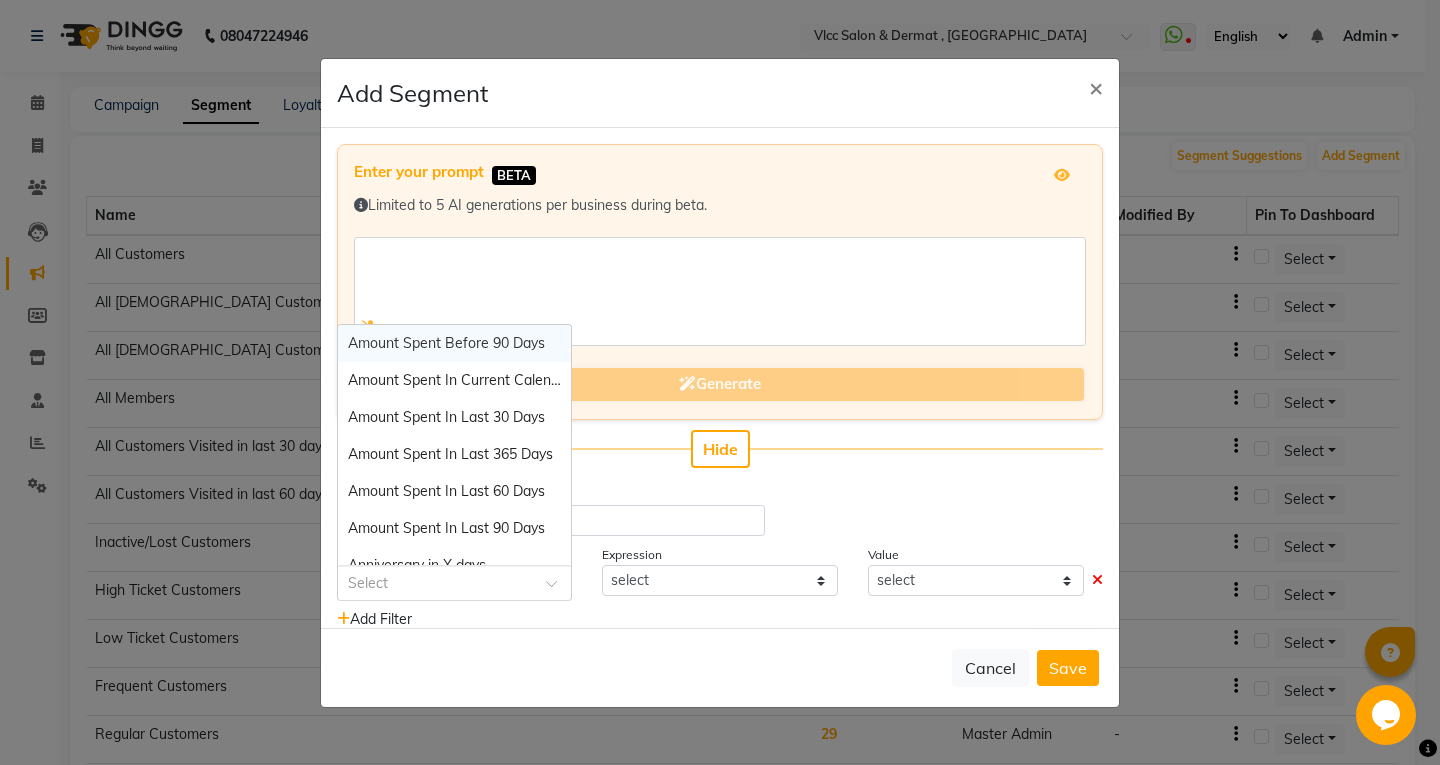 click 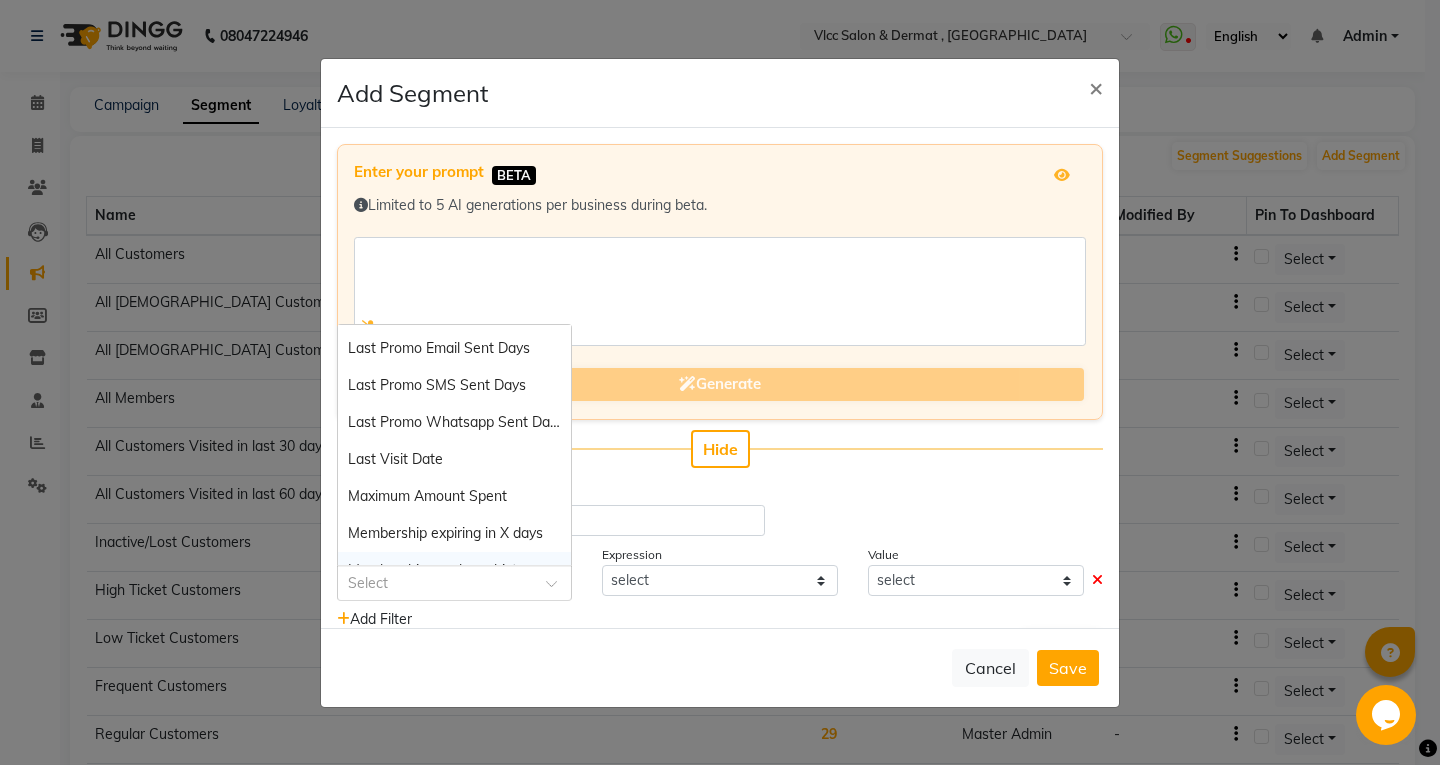 scroll, scrollTop: 1000, scrollLeft: 0, axis: vertical 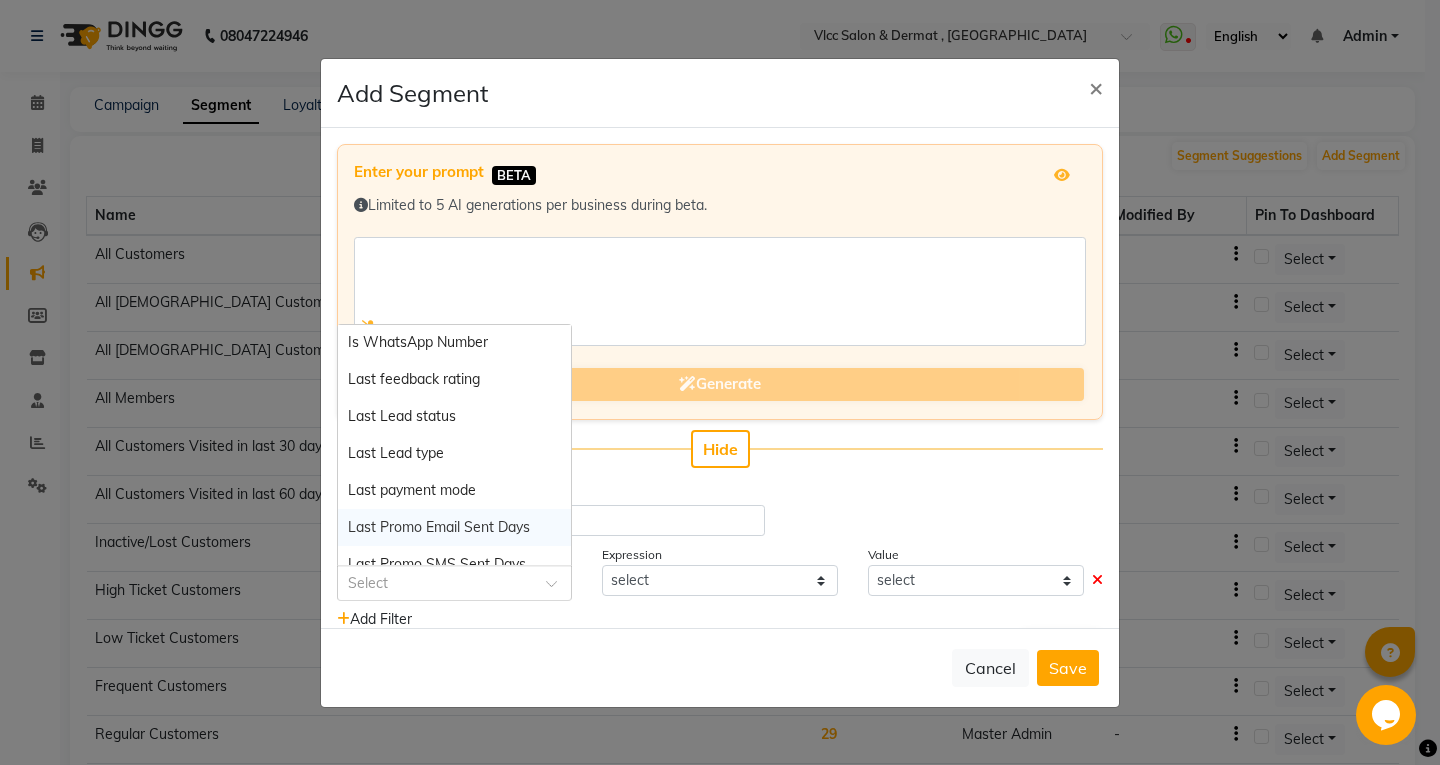 click on "Cancel   Save" 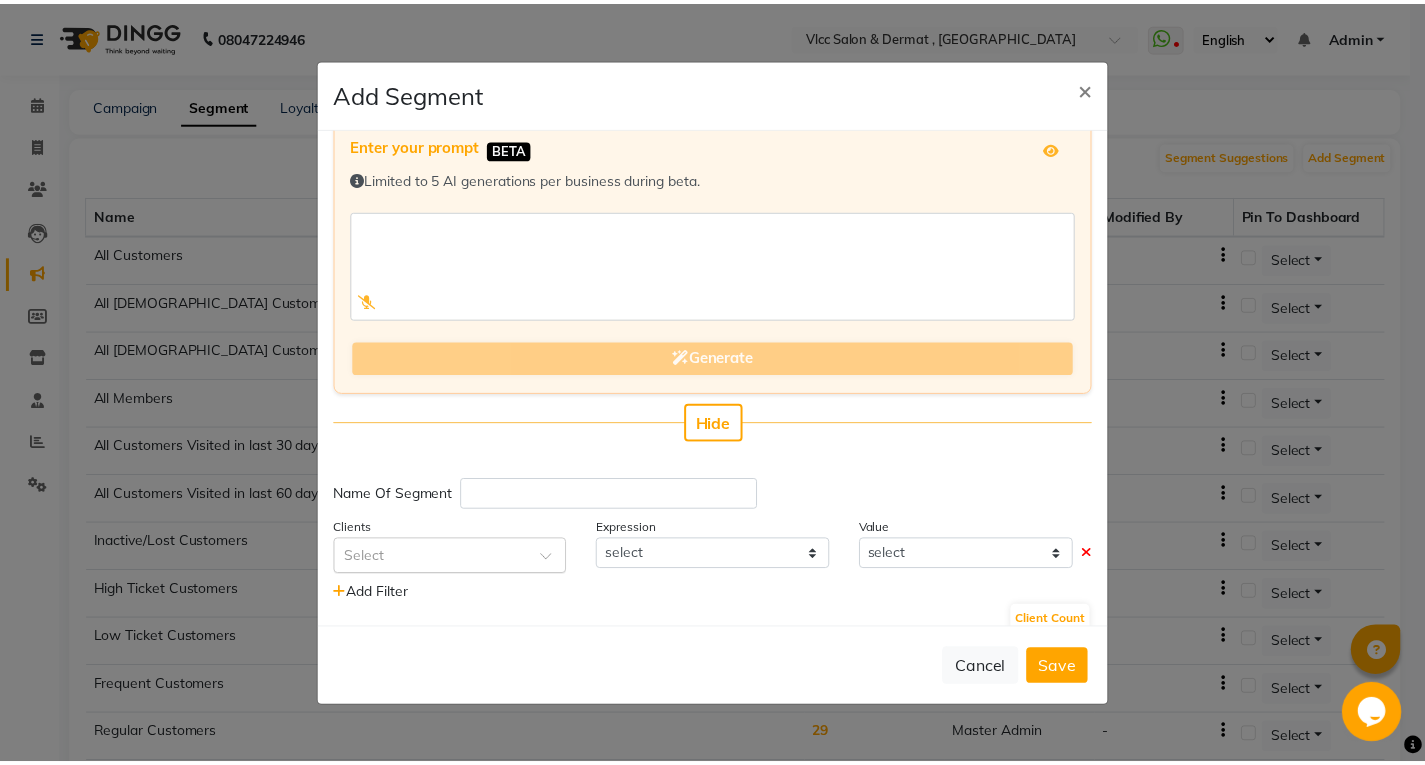 scroll, scrollTop: 50, scrollLeft: 0, axis: vertical 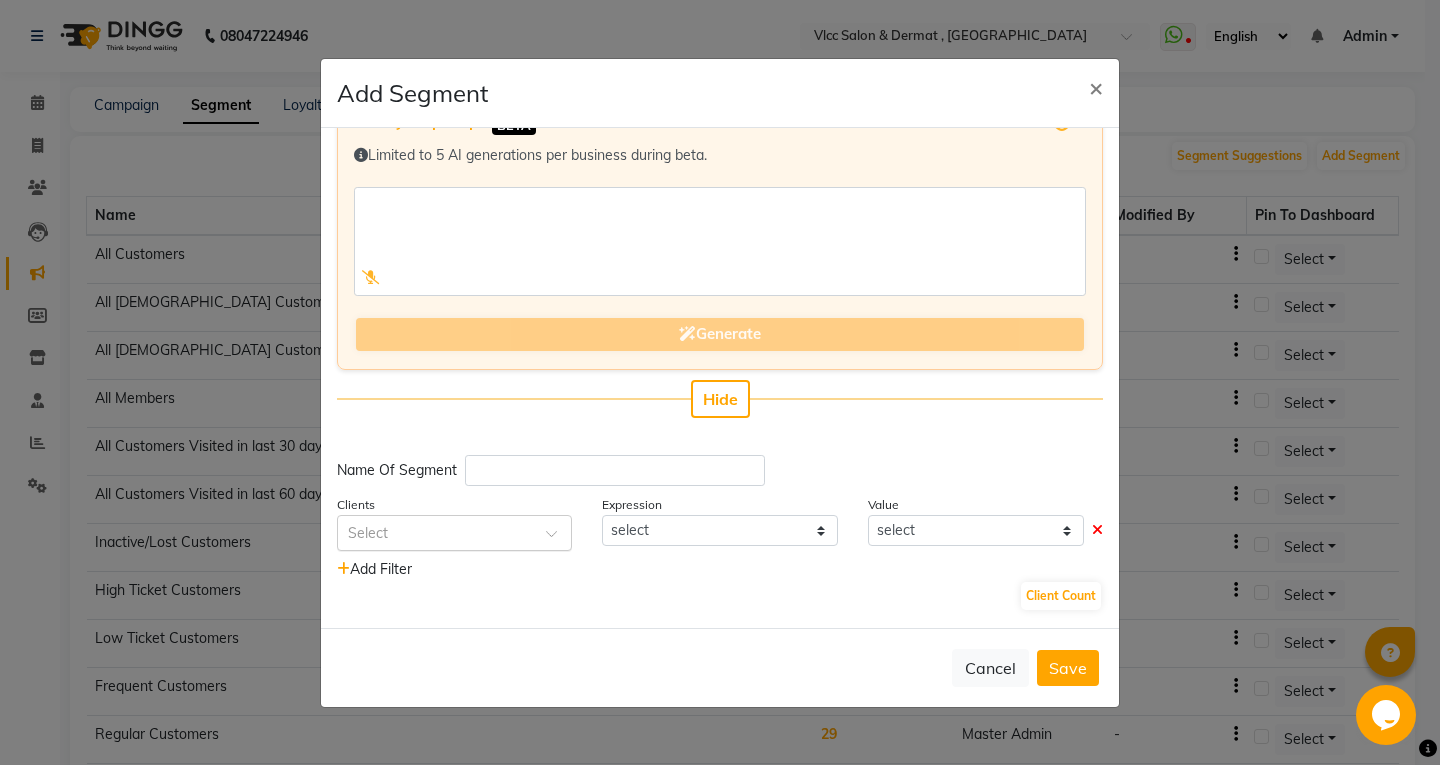 click 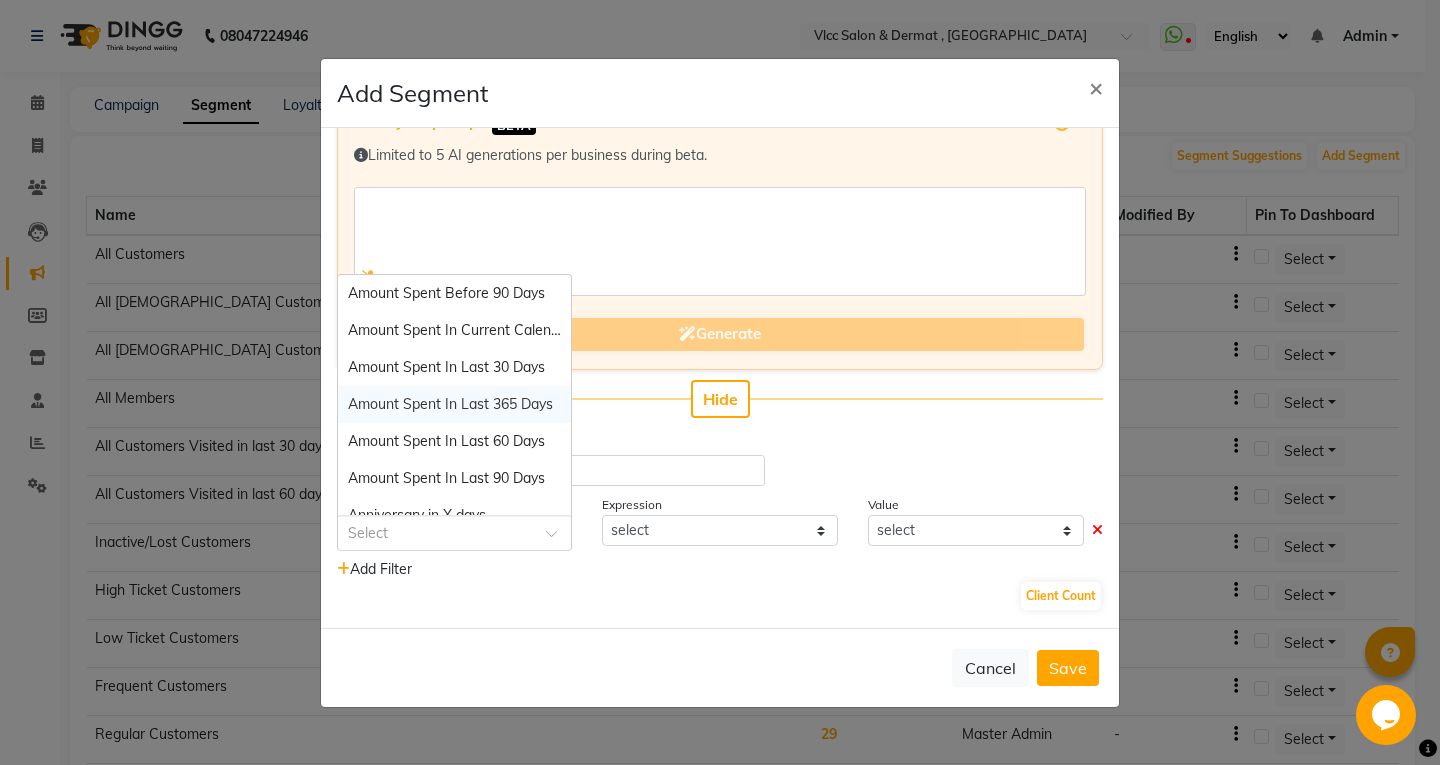 click on "Amount Spent In Last 365 Days" at bounding box center (450, 404) 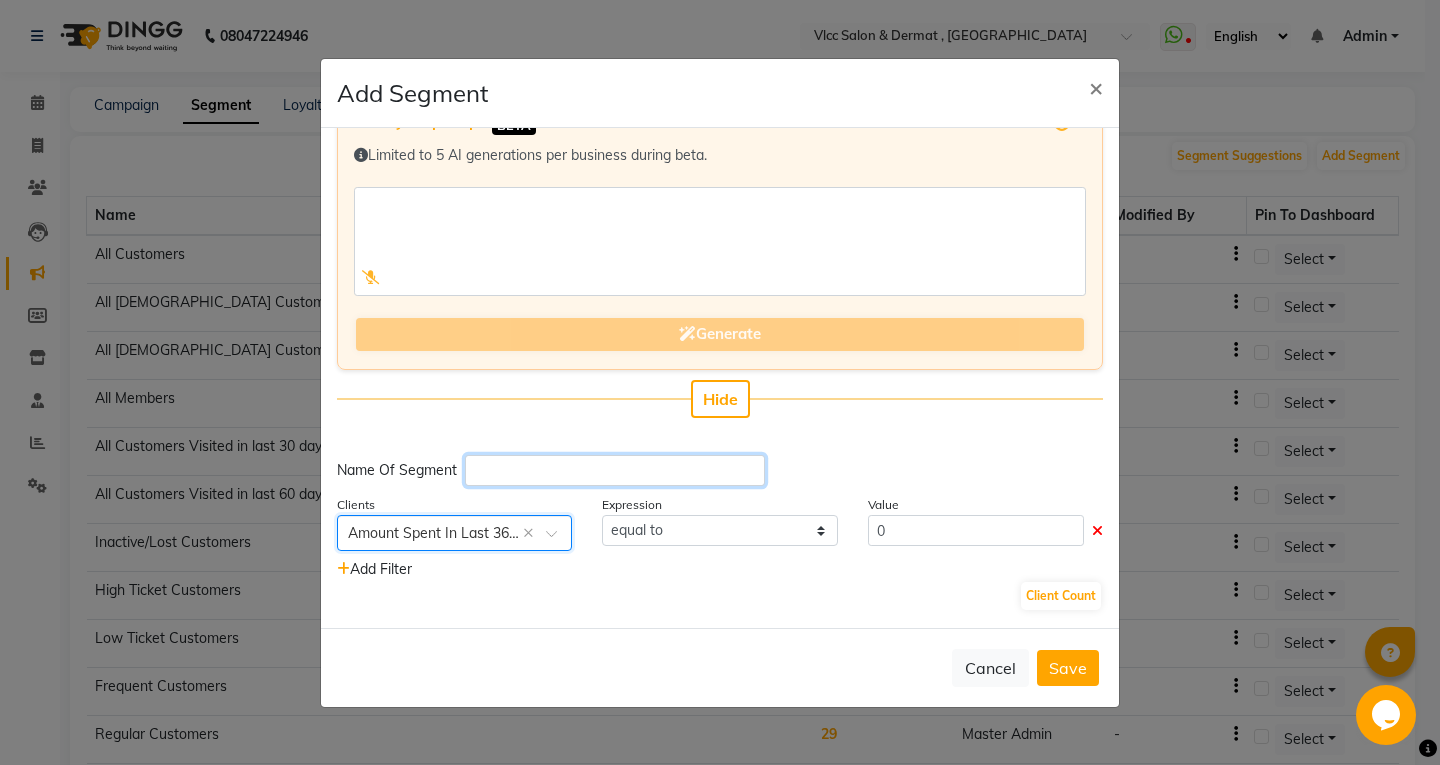 click 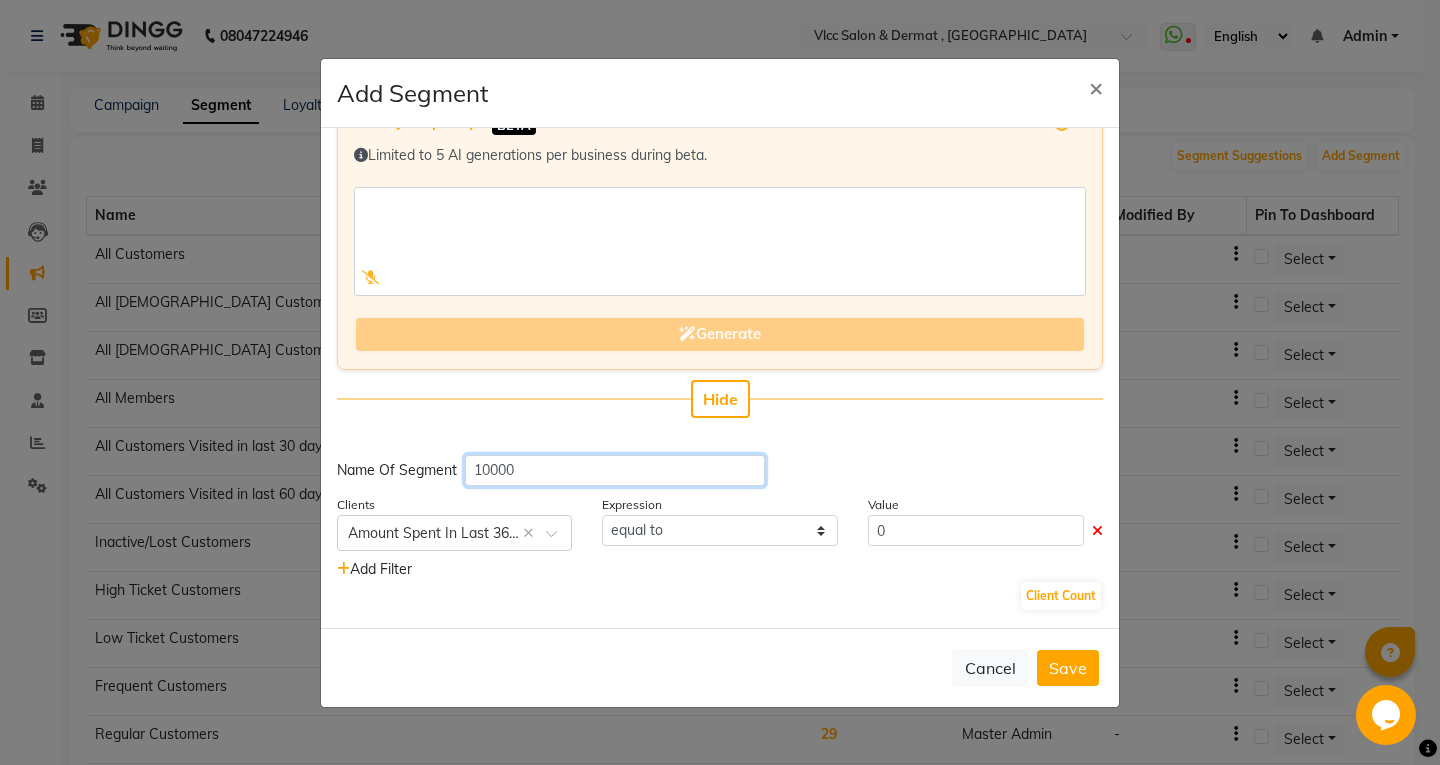 type on "10000" 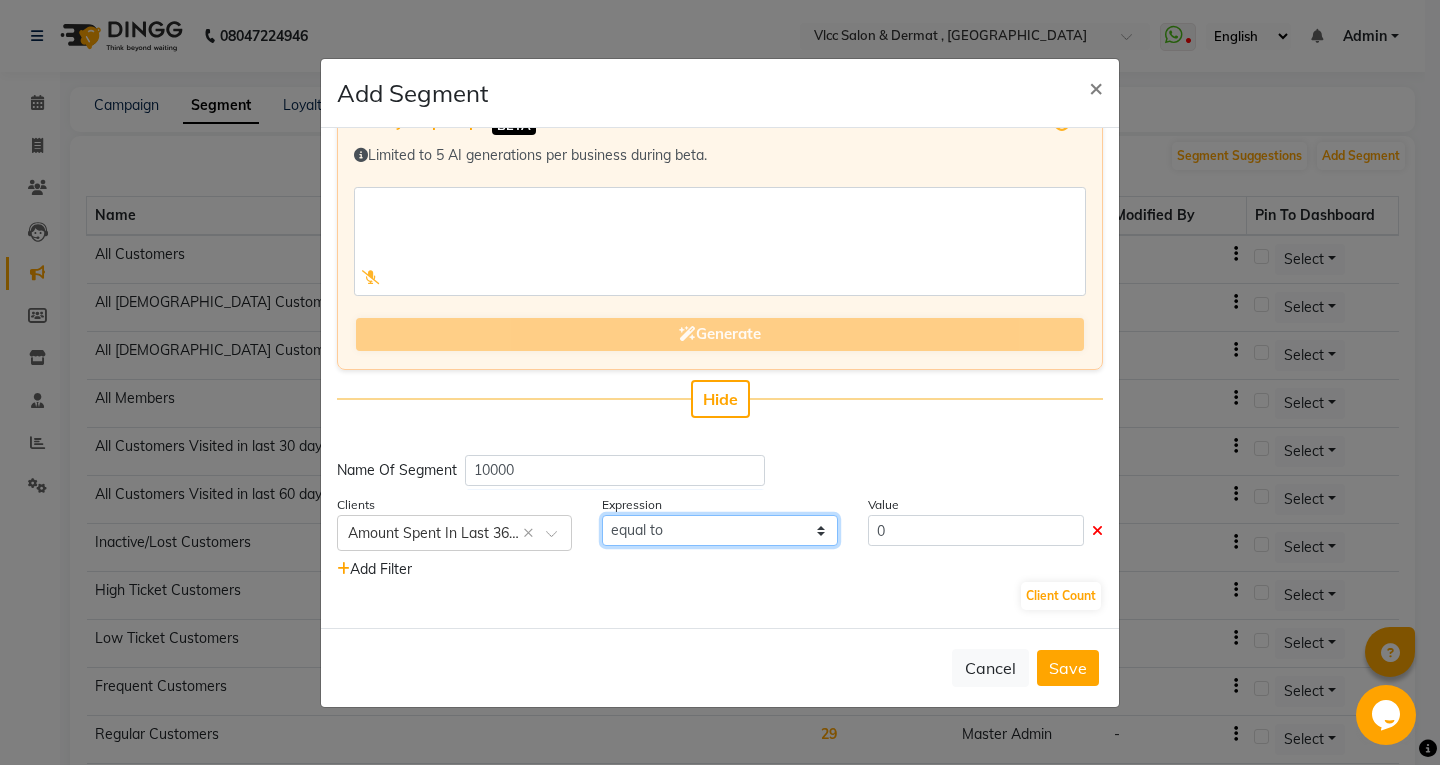drag, startPoint x: 644, startPoint y: 525, endPoint x: 646, endPoint y: 542, distance: 17.117243 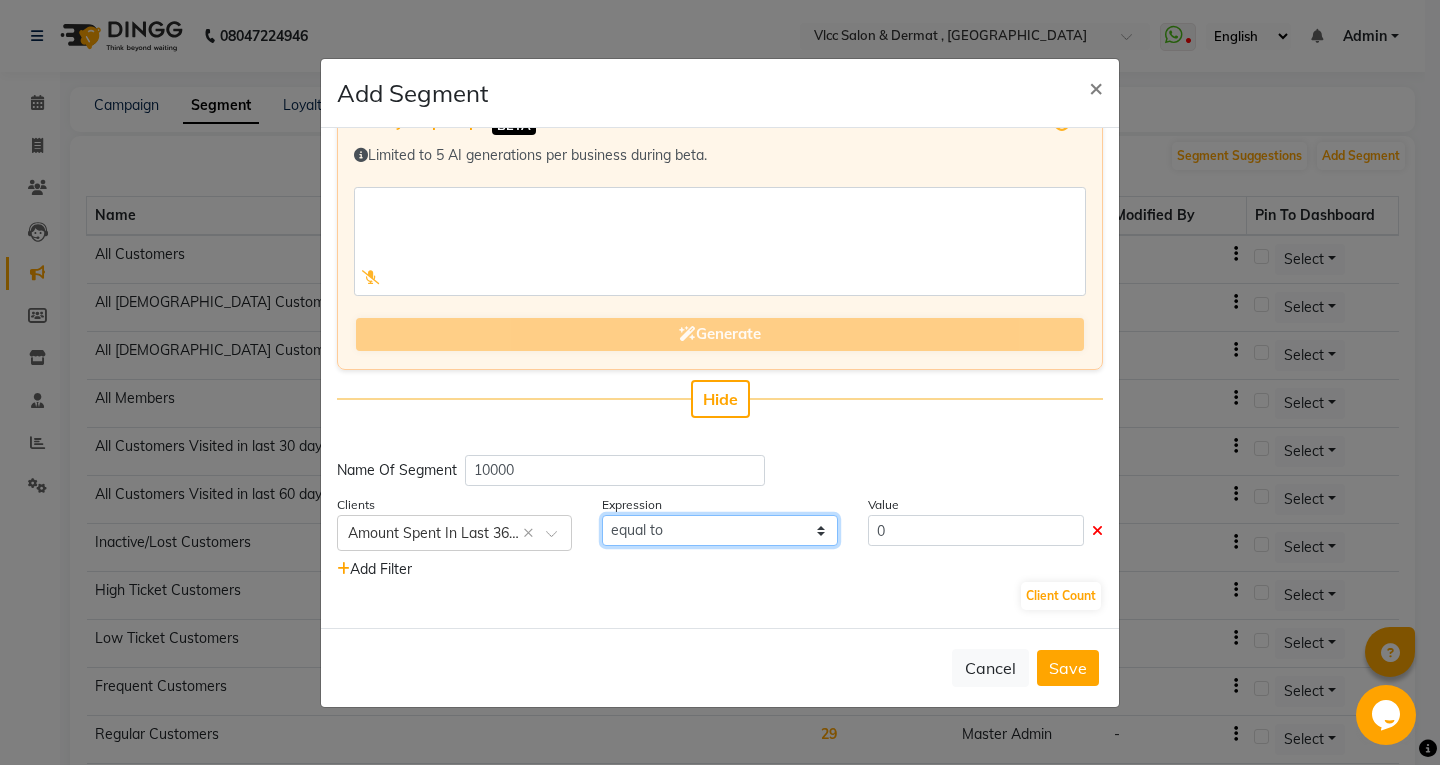 select on ">" 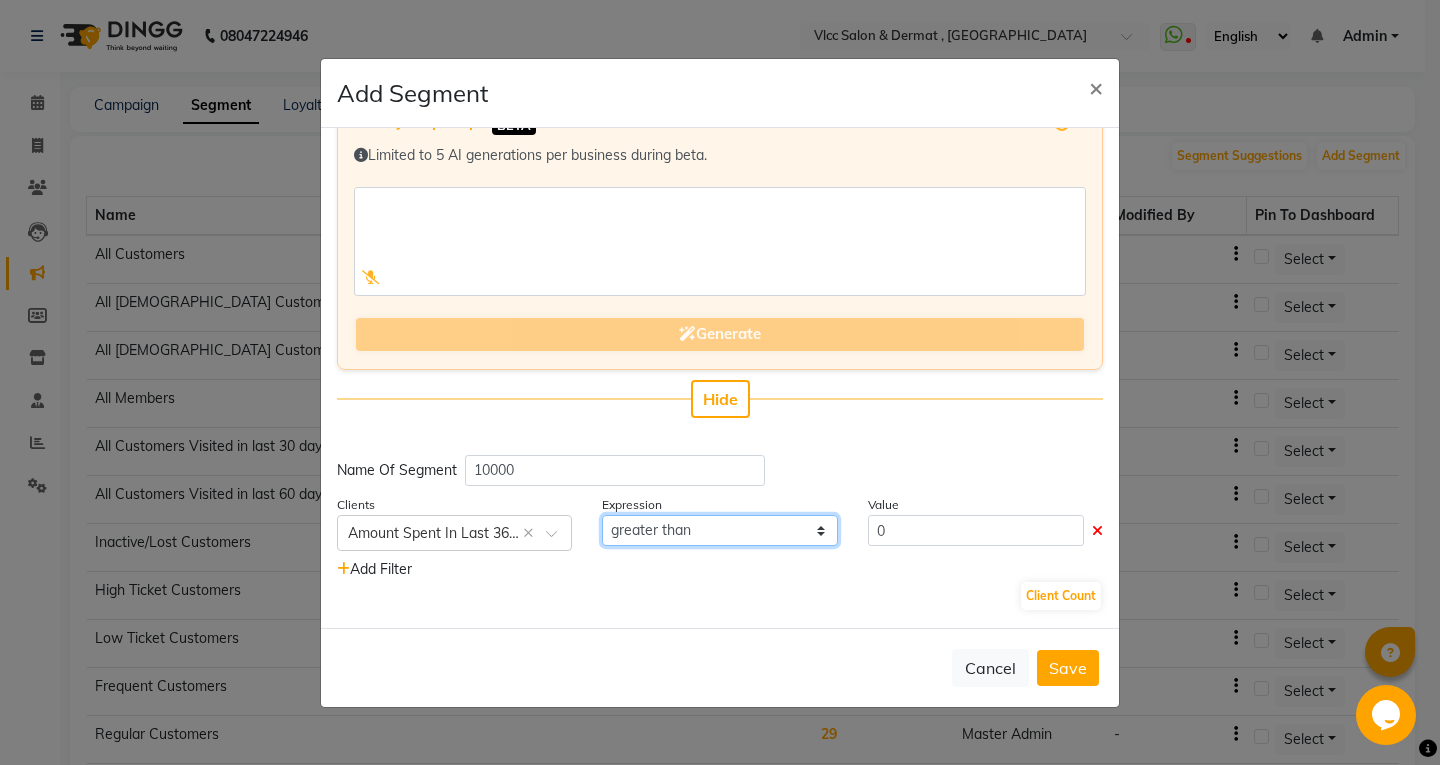 click on "equal to greater than greater than or equal to less than  less than or equal to" 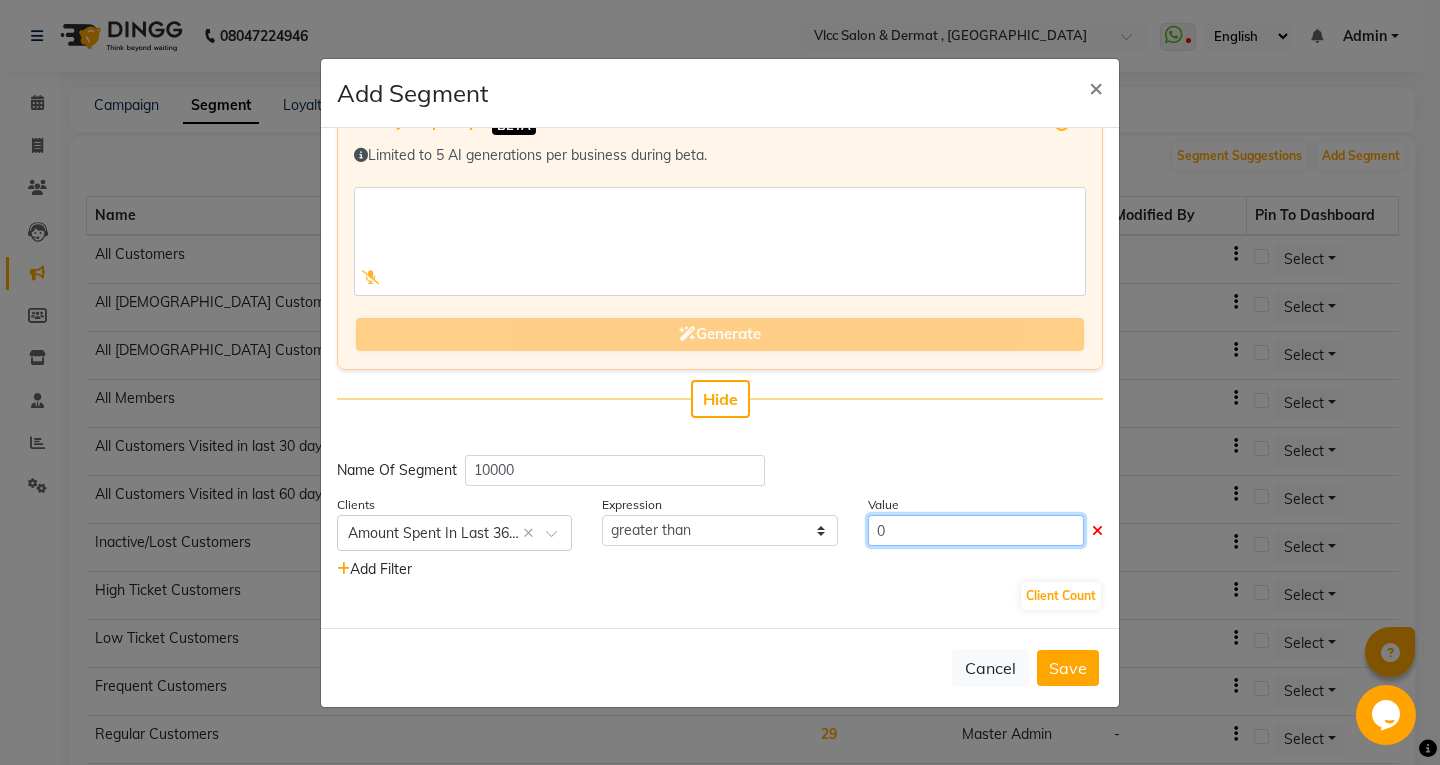 click on "0" 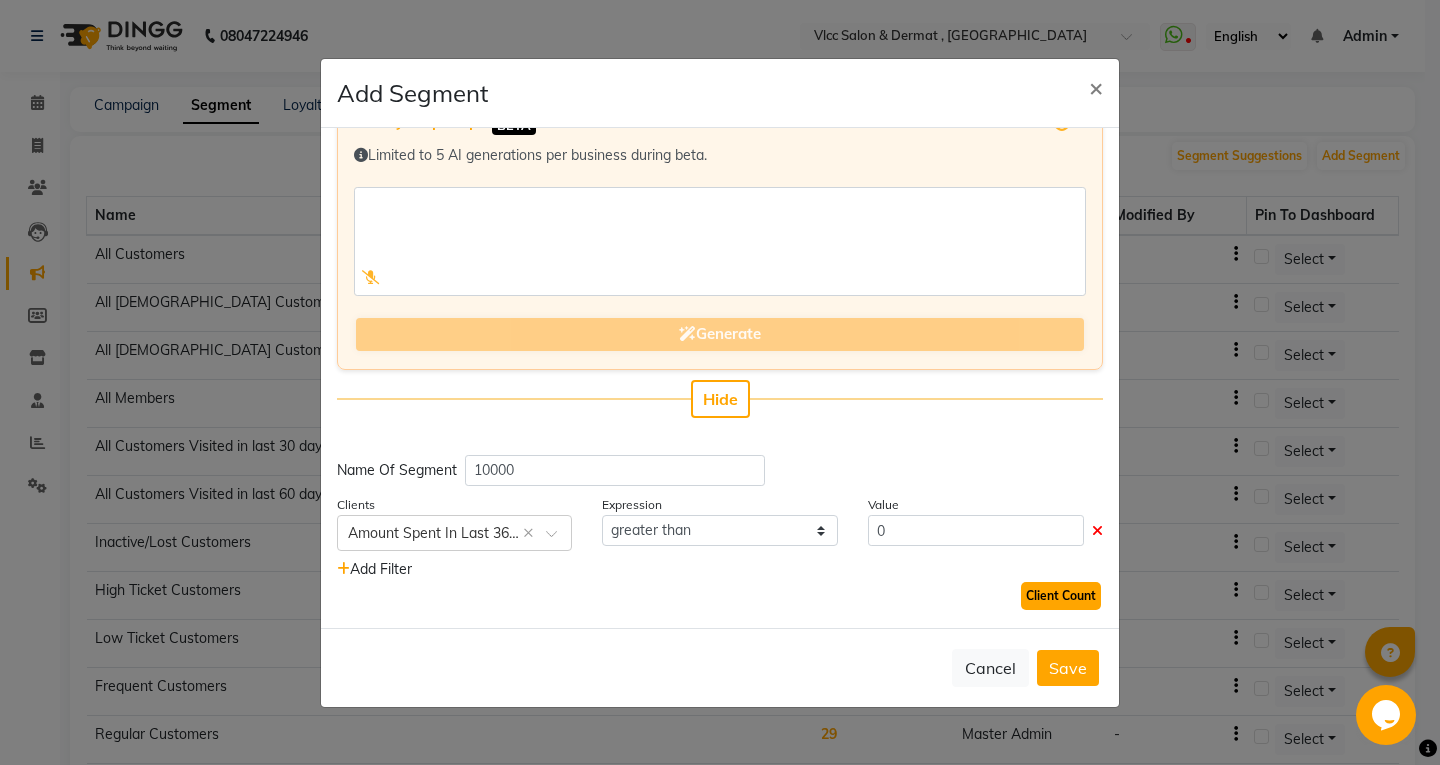 click on "Client Count" 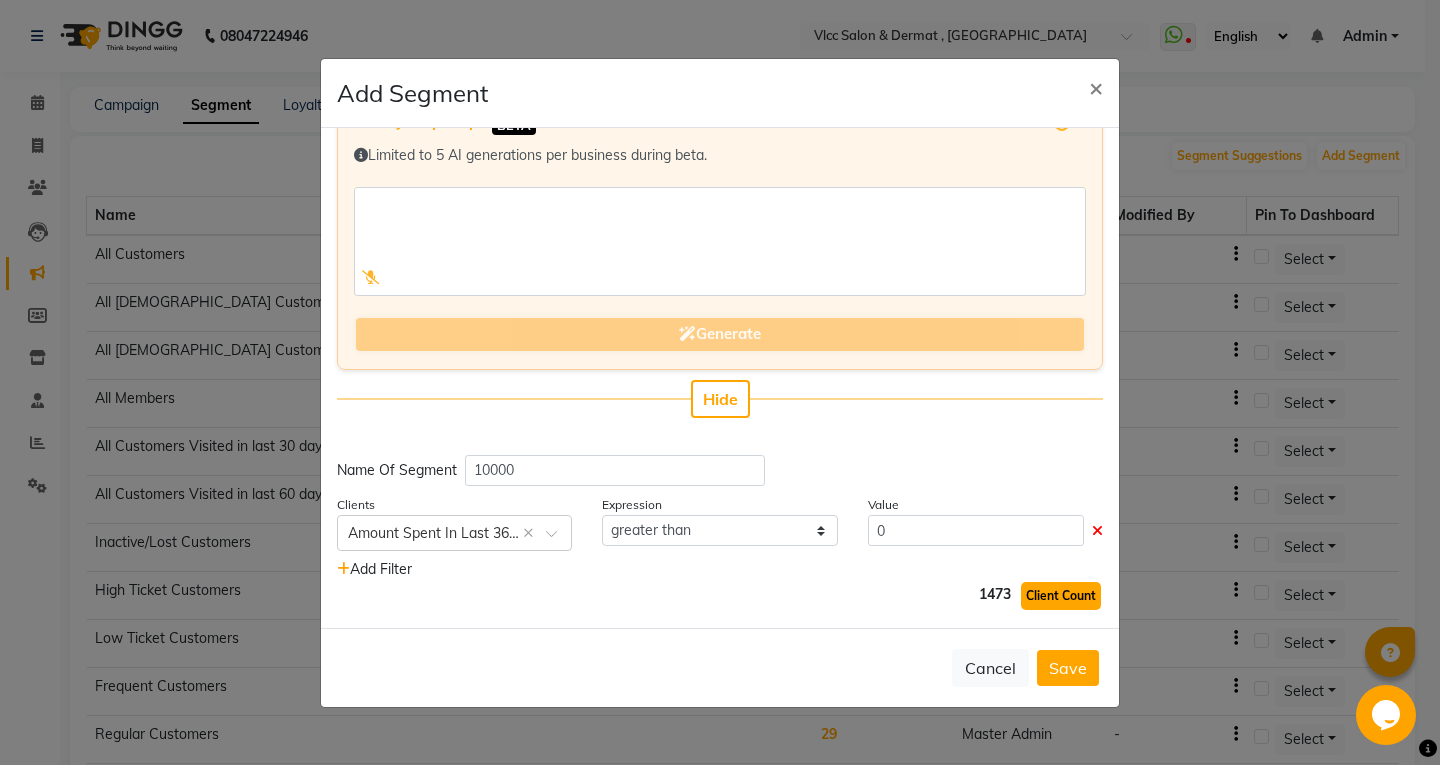 click on "Client Count" 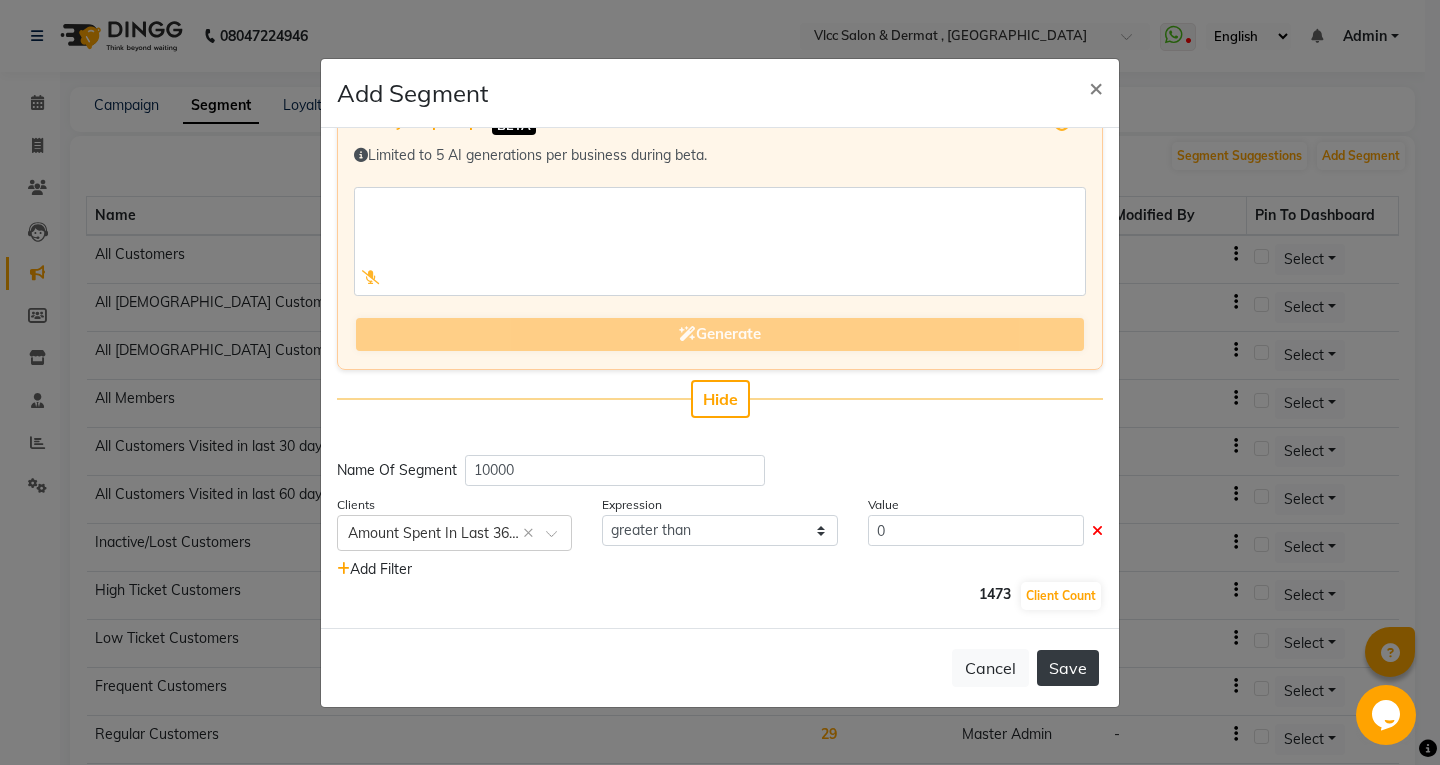 click on "Save" 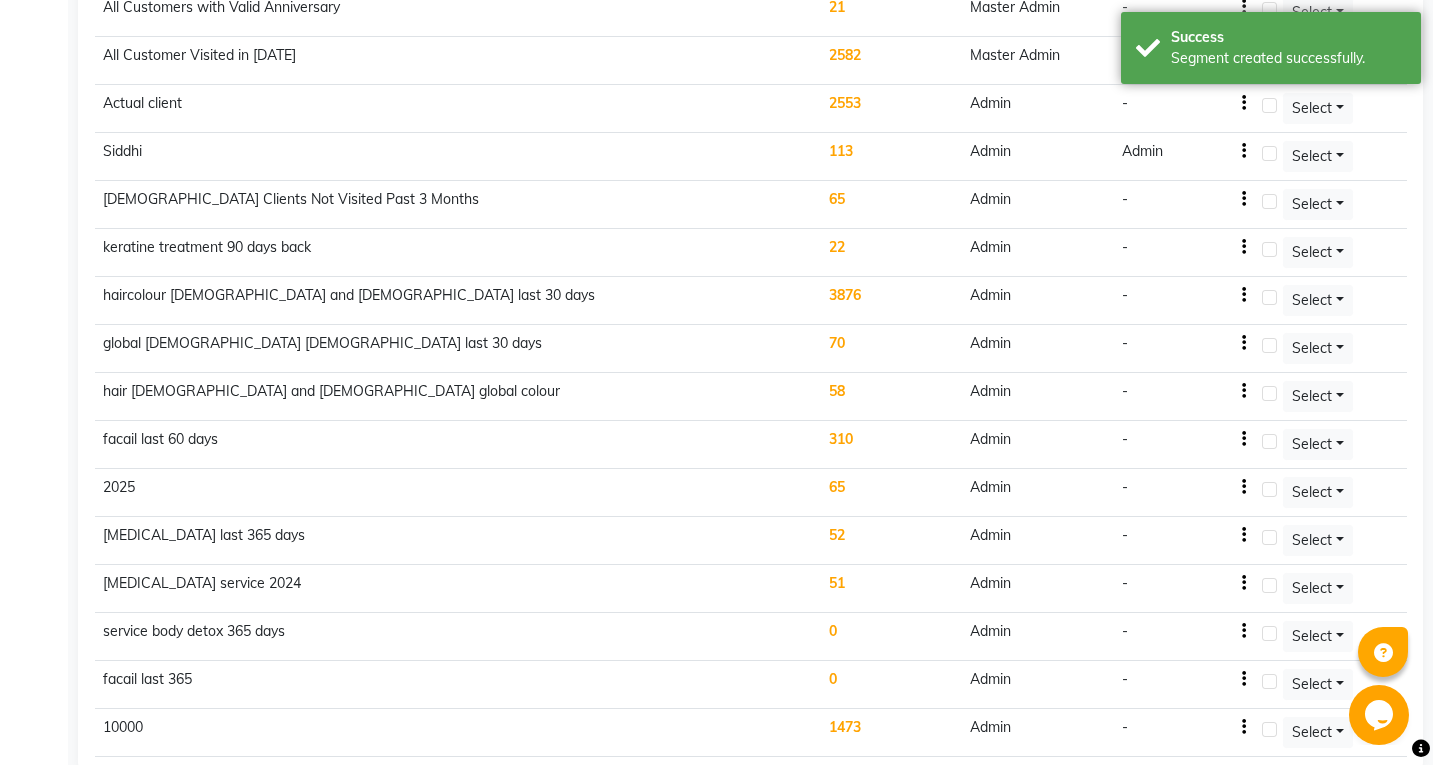 scroll, scrollTop: 909, scrollLeft: 0, axis: vertical 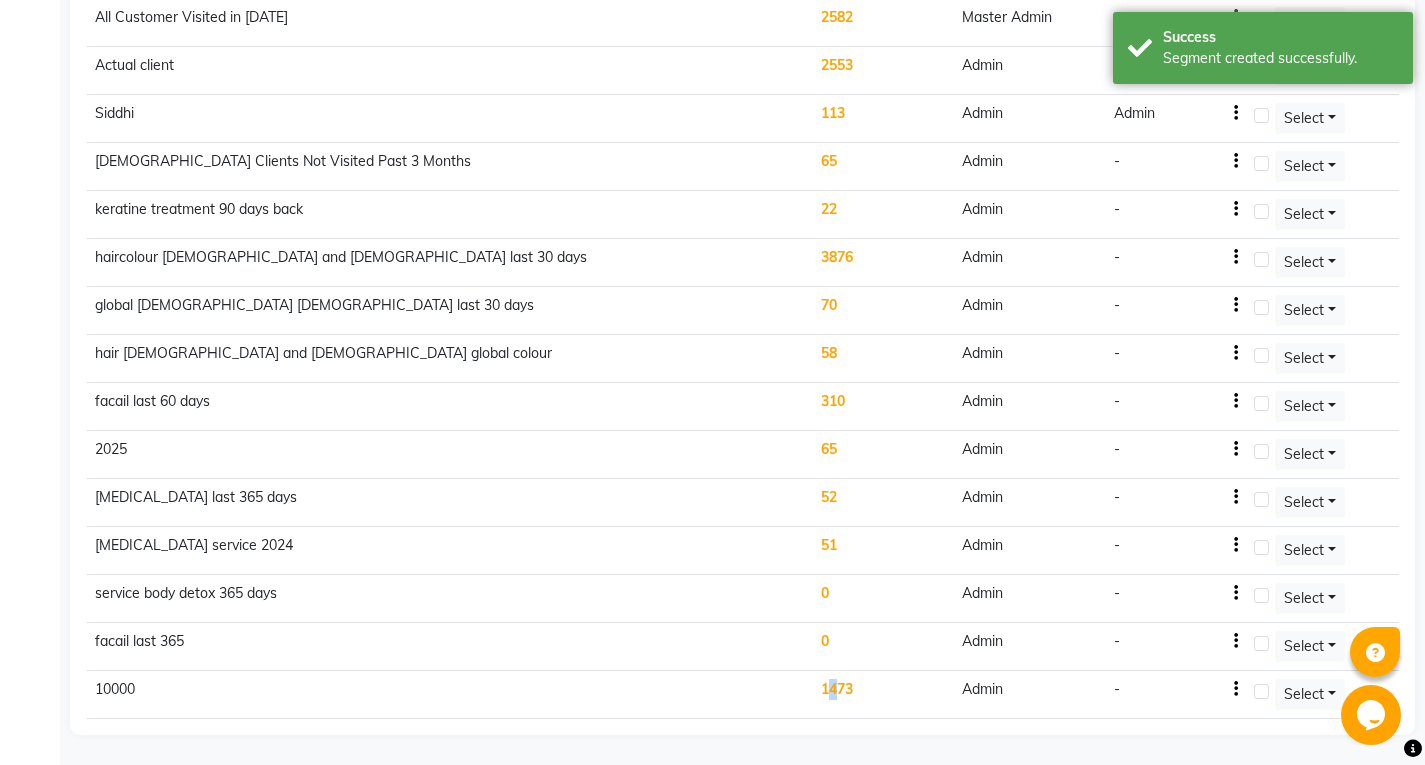 click on "1473" 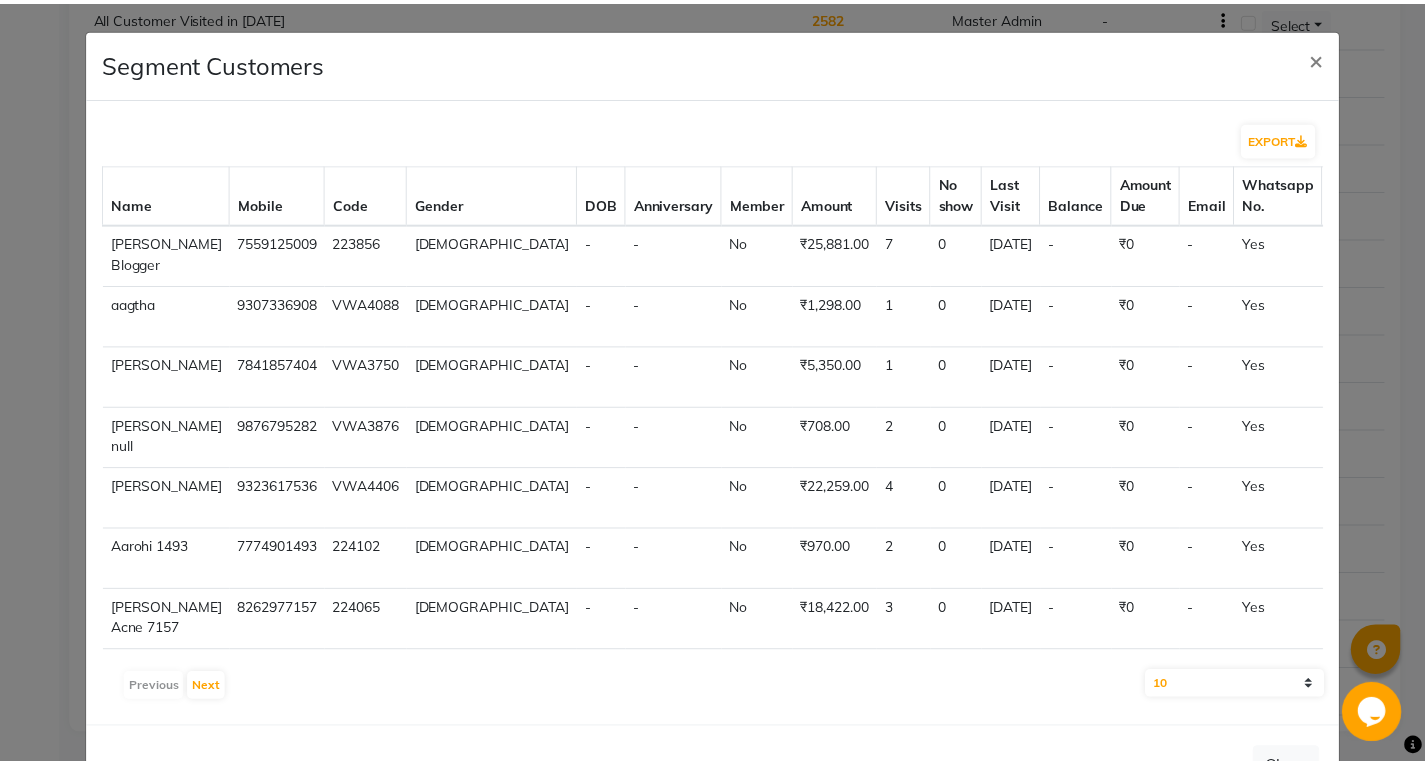 scroll, scrollTop: 0, scrollLeft: 13, axis: horizontal 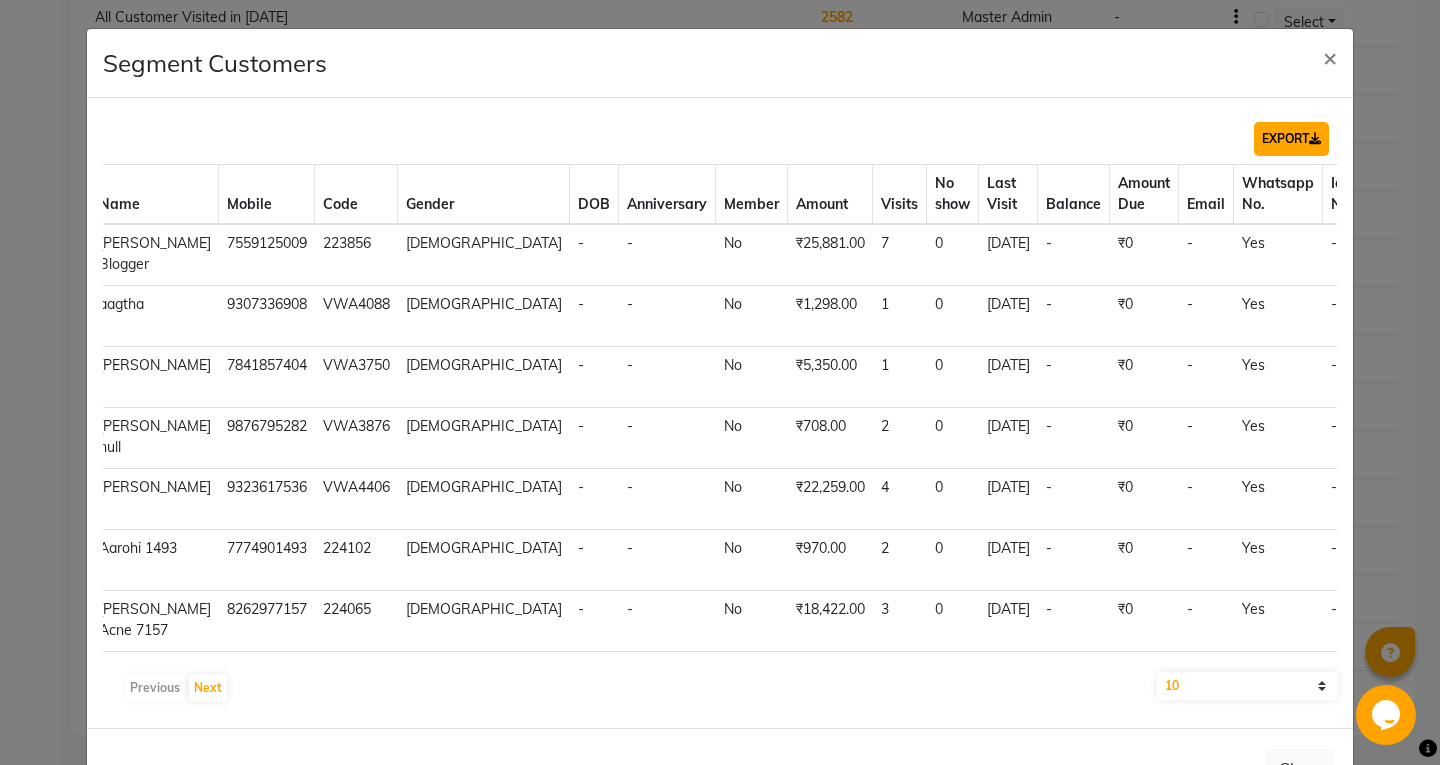click on "EXPORT" 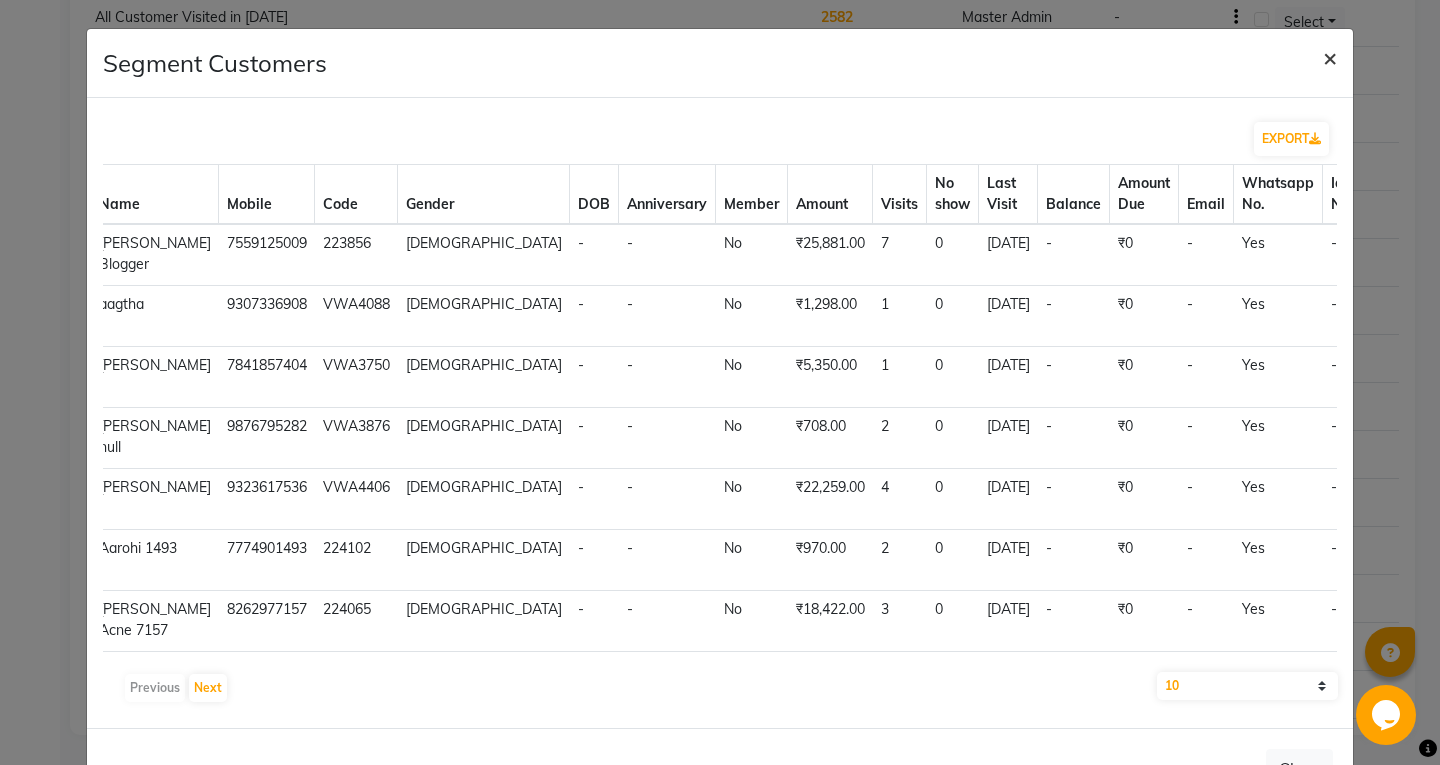 click on "×" 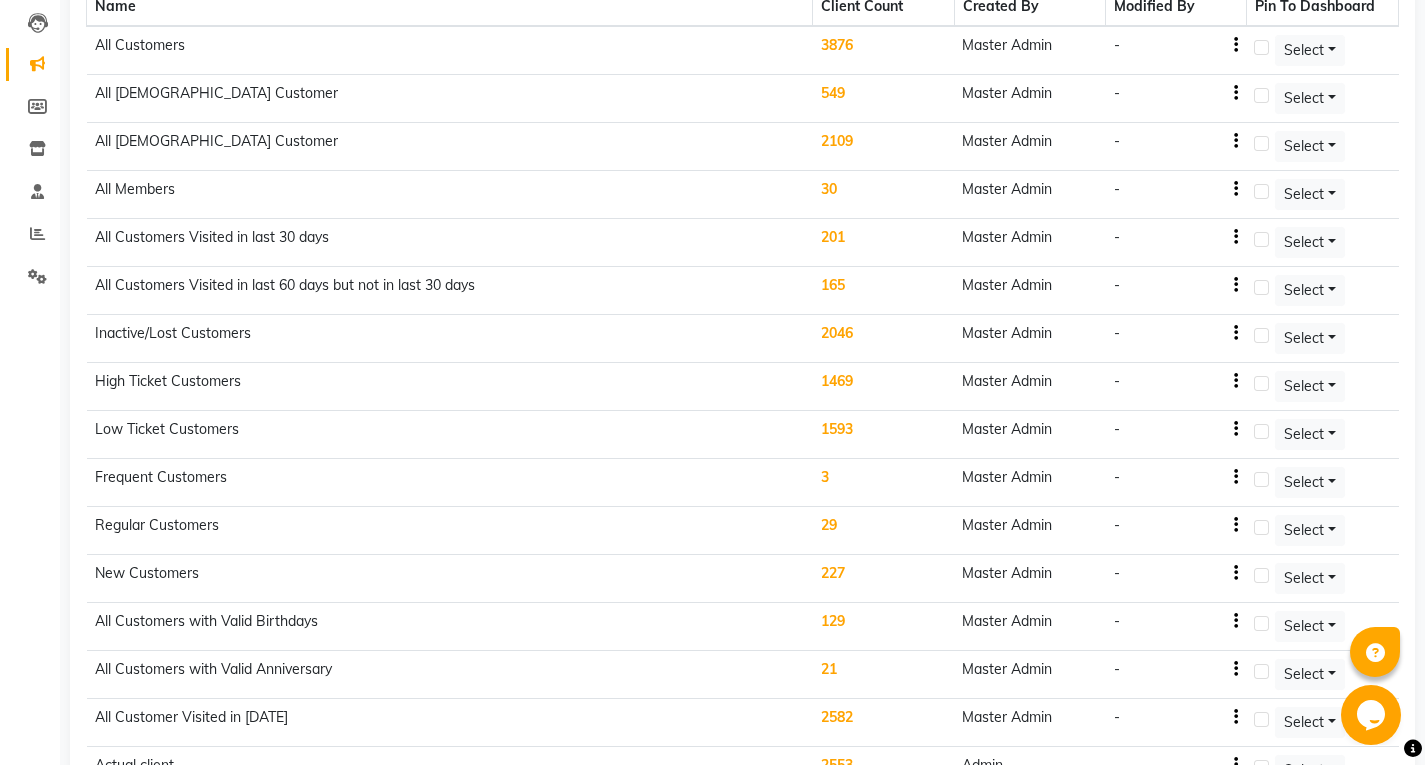 scroll, scrollTop: 0, scrollLeft: 0, axis: both 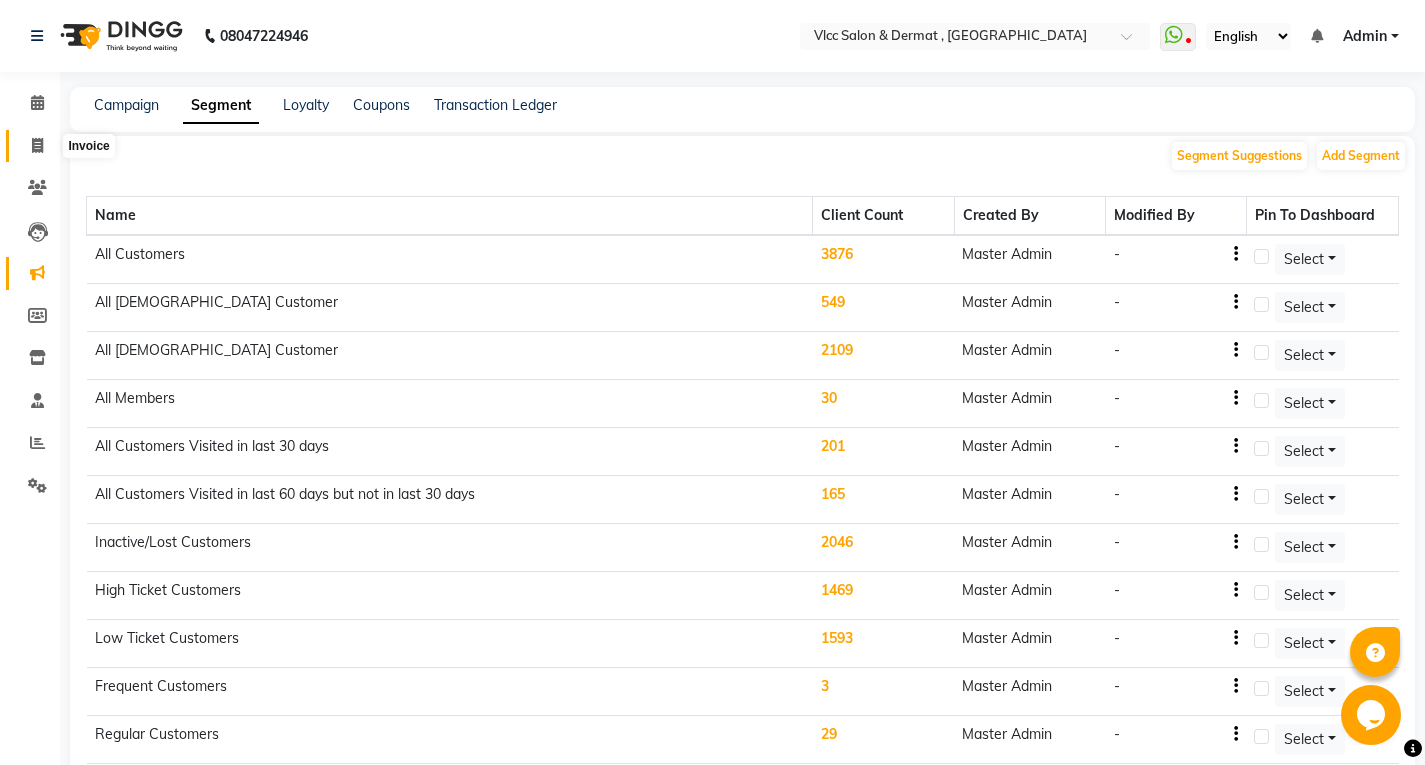 click 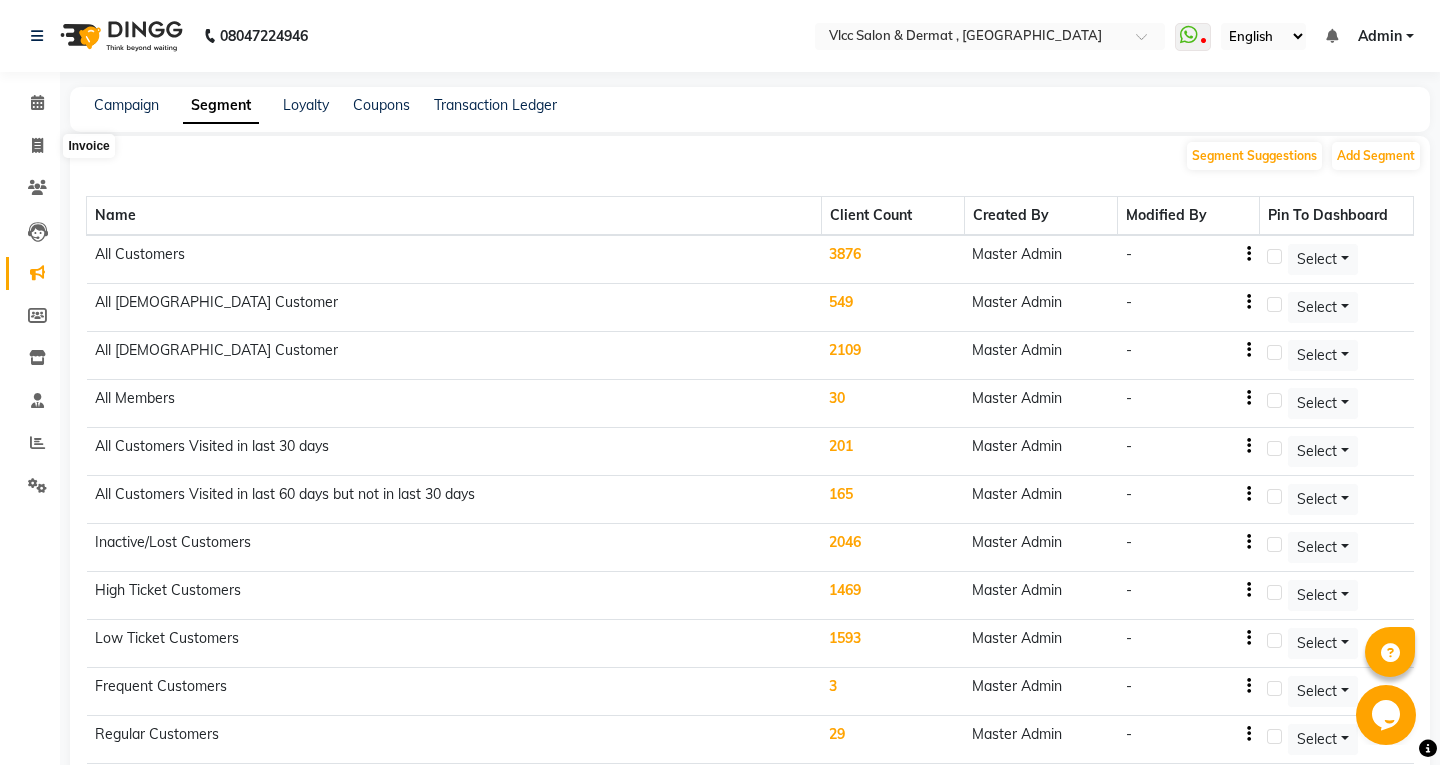 select on "service" 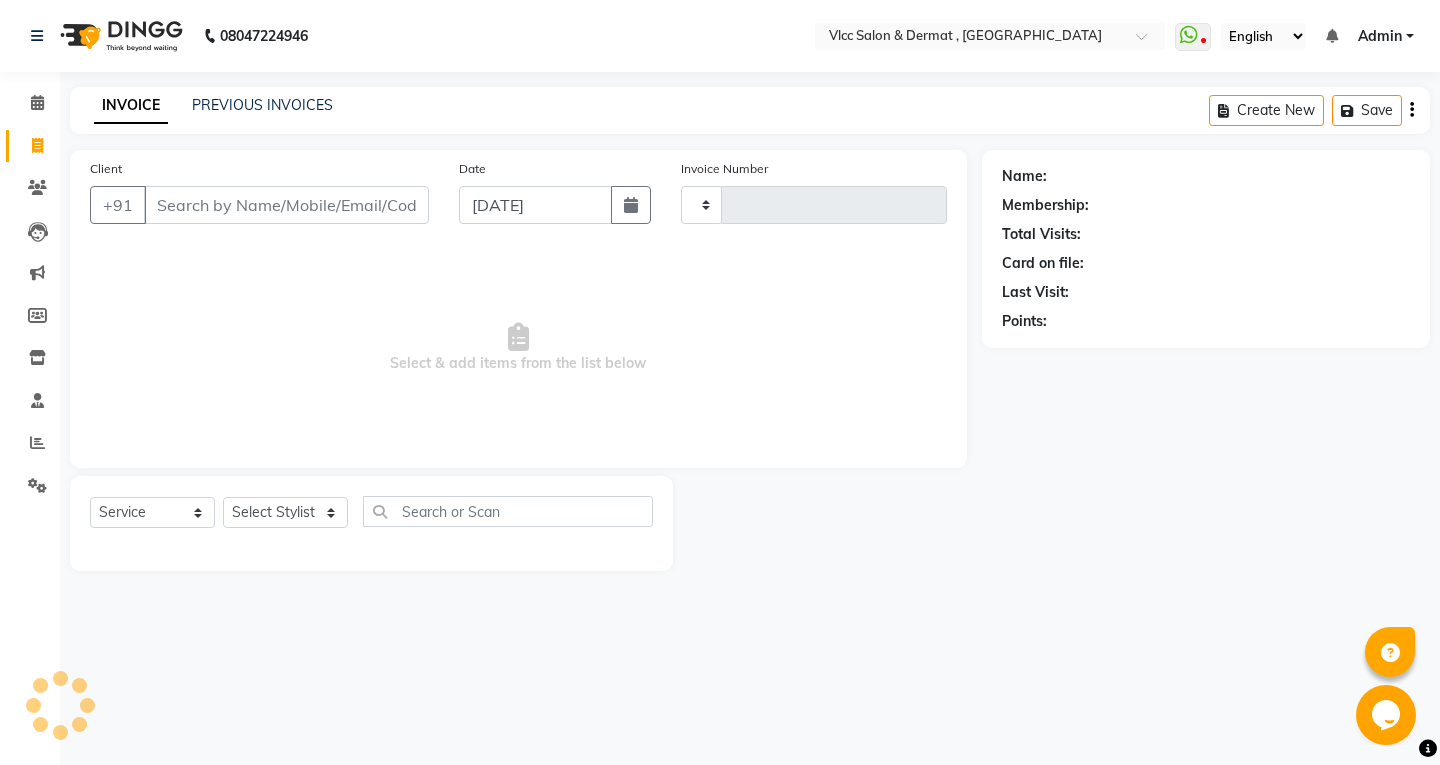 type on "0976" 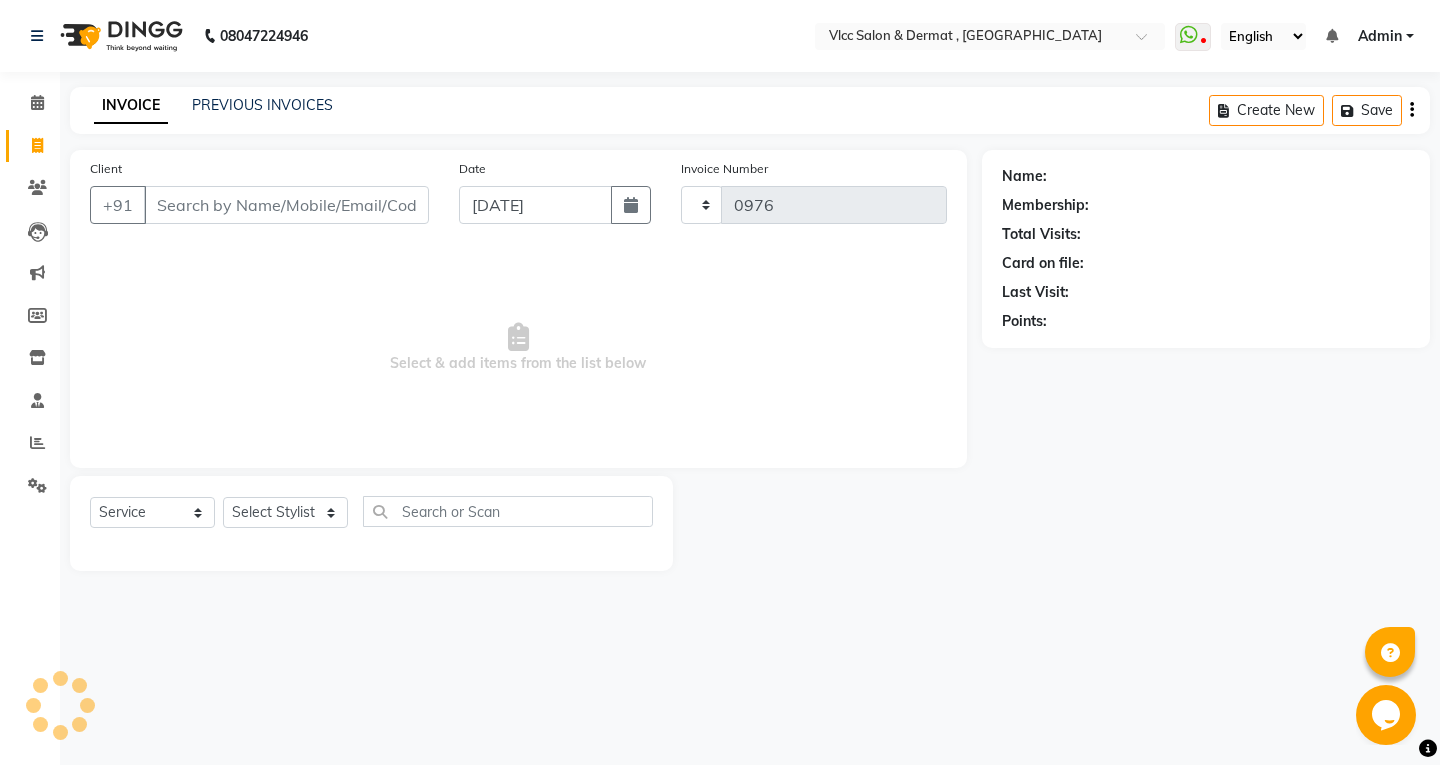 select on "5256" 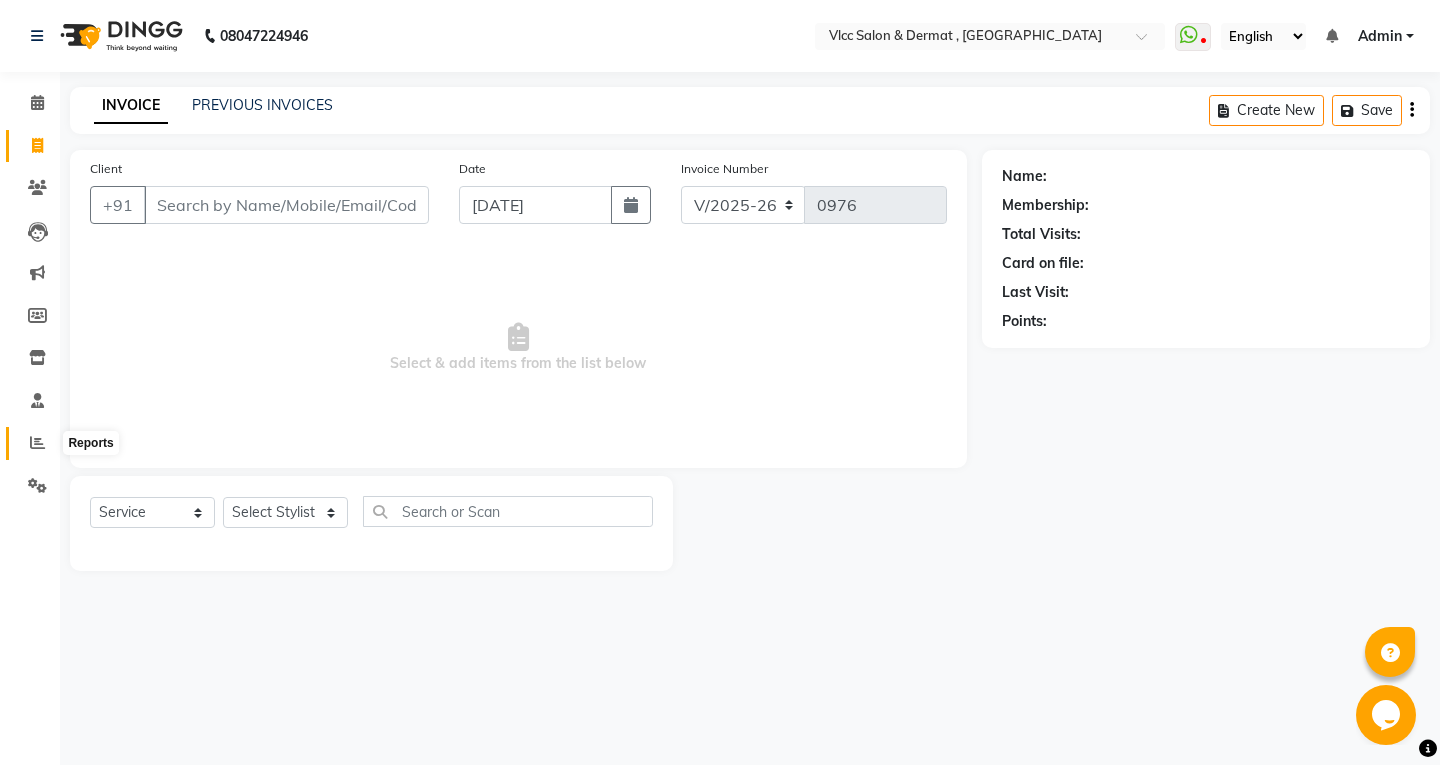 drag, startPoint x: 35, startPoint y: 441, endPoint x: 54, endPoint y: 459, distance: 26.172504 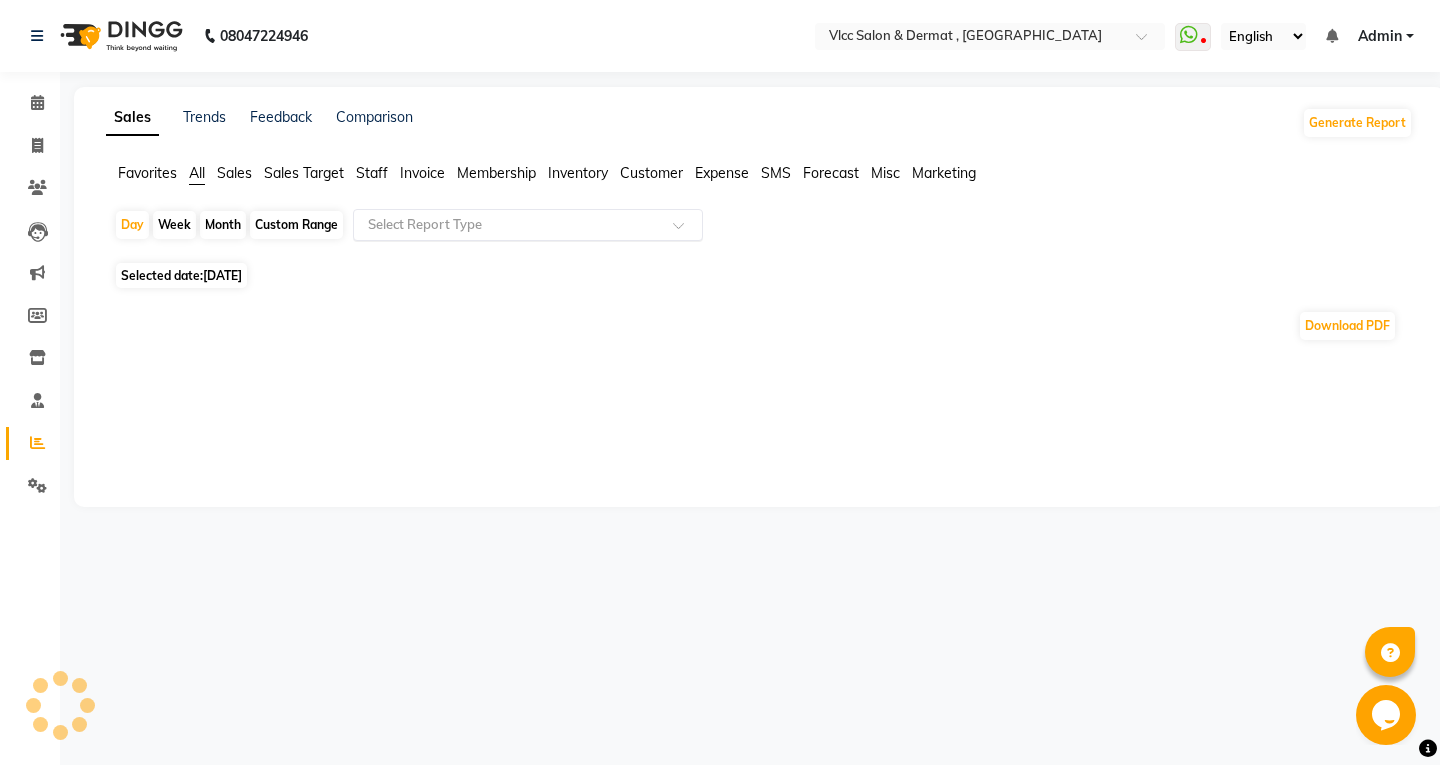click on "Favorites All Sales Sales Target Staff Invoice Membership Inventory Customer Expense SMS Forecast Misc Marketing" 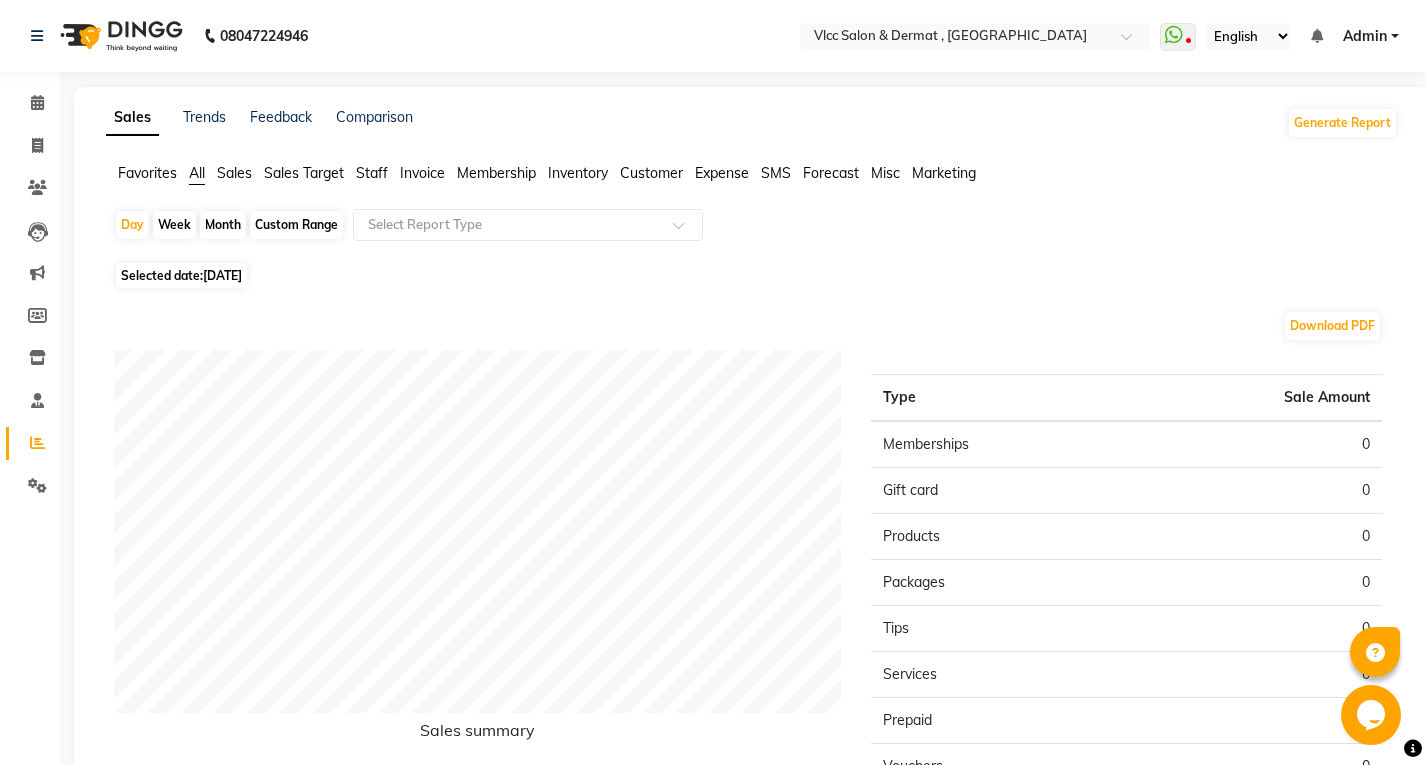 click on "Staff" 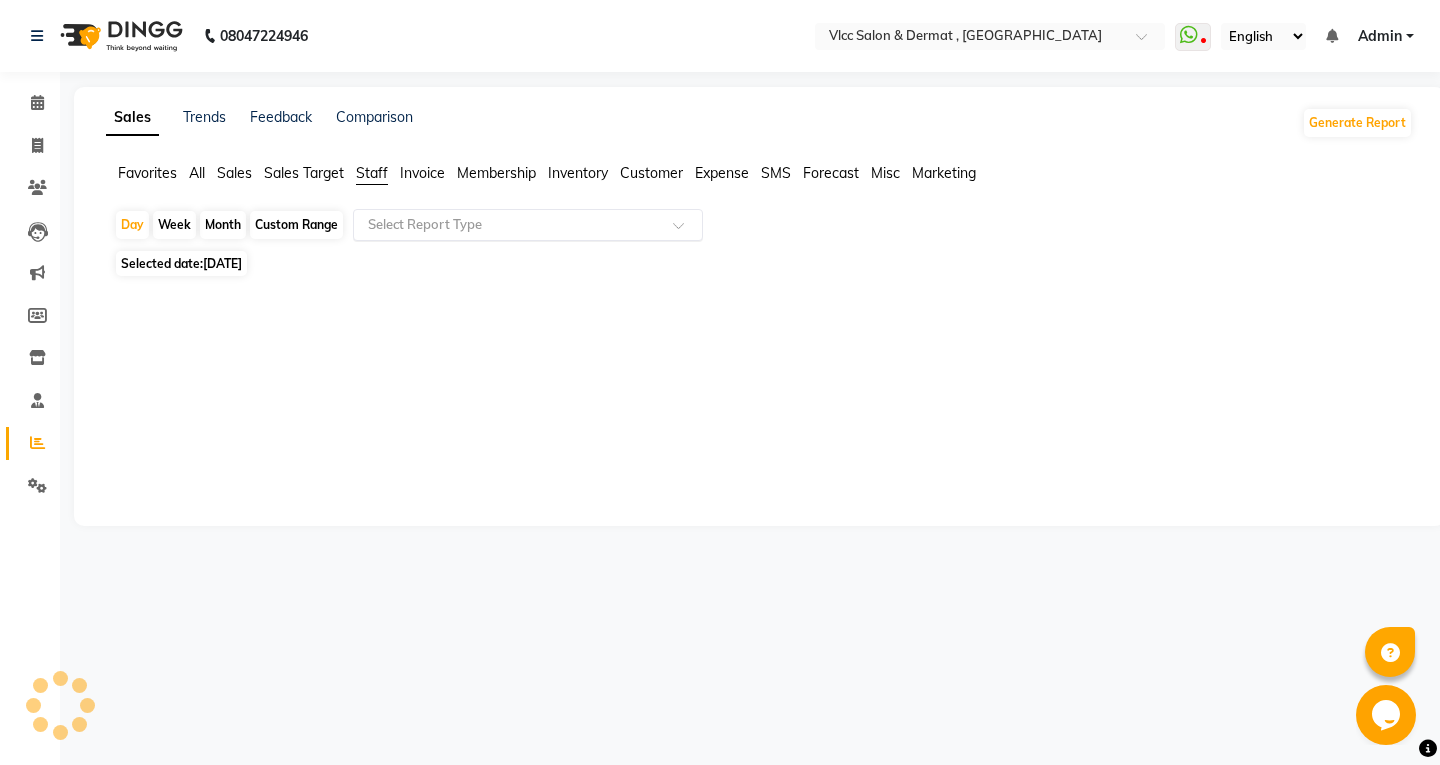 click 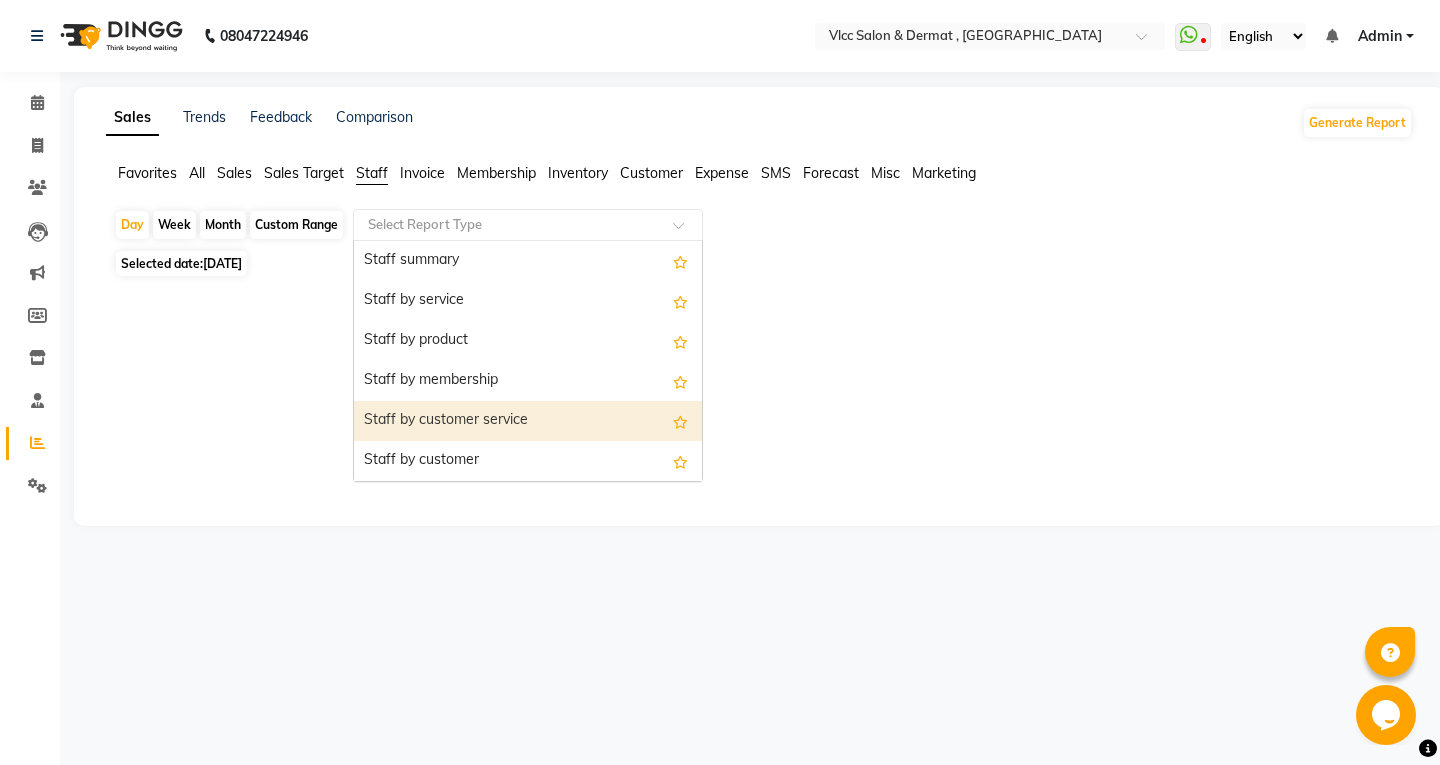 click on "Staff by customer service" at bounding box center (528, 421) 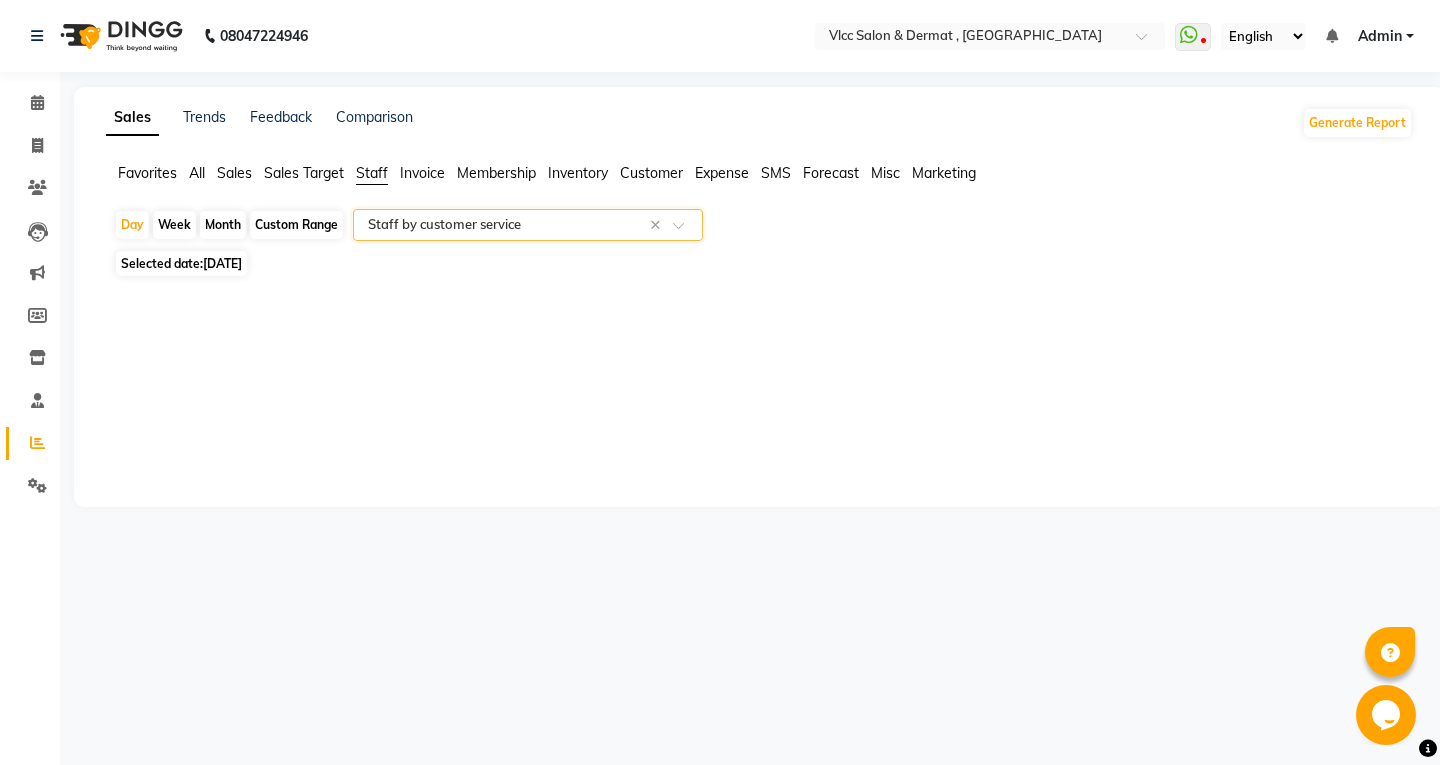 click on "[DATE]" 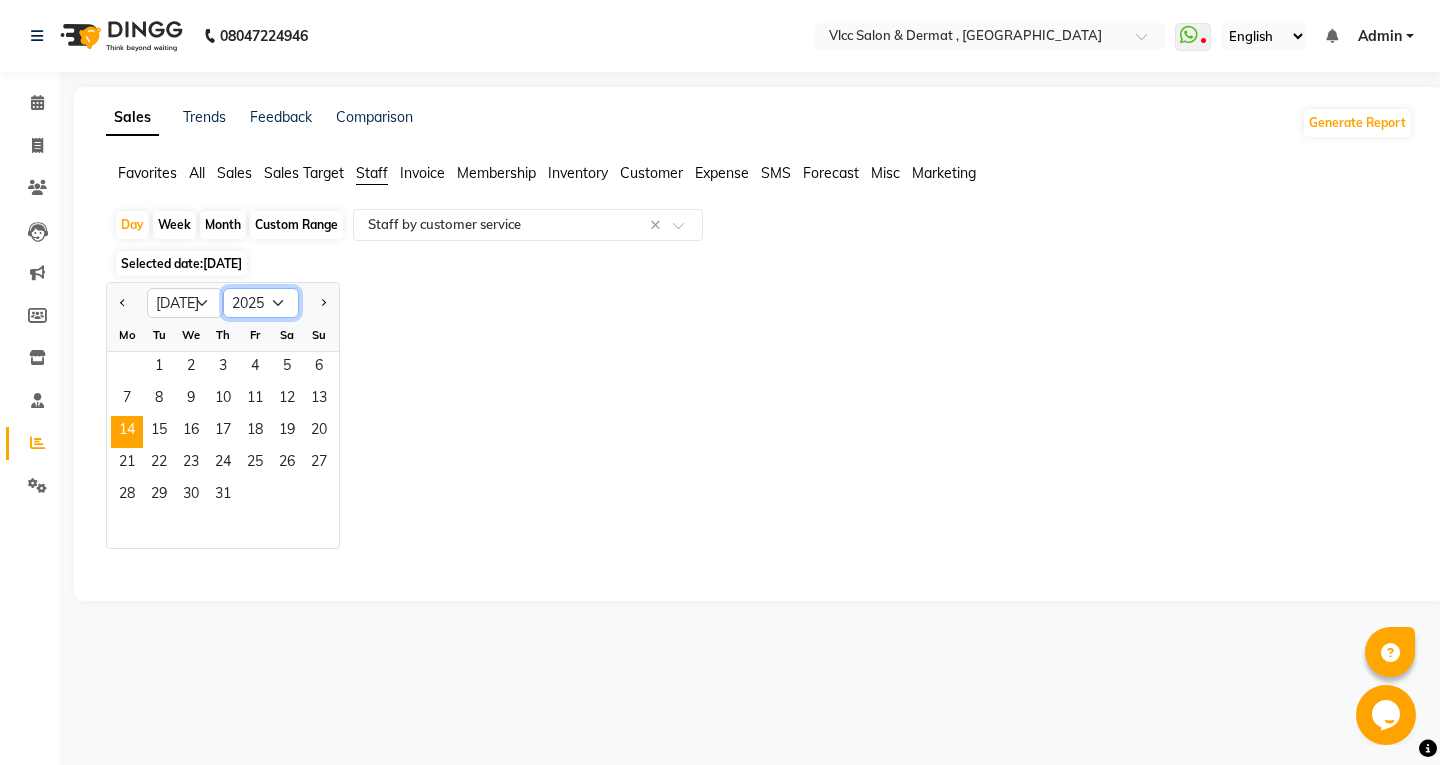 click on "2015 2016 2017 2018 2019 2020 2021 2022 2023 2024 2025 2026 2027 2028 2029 2030 2031 2032 2033 2034 2035" 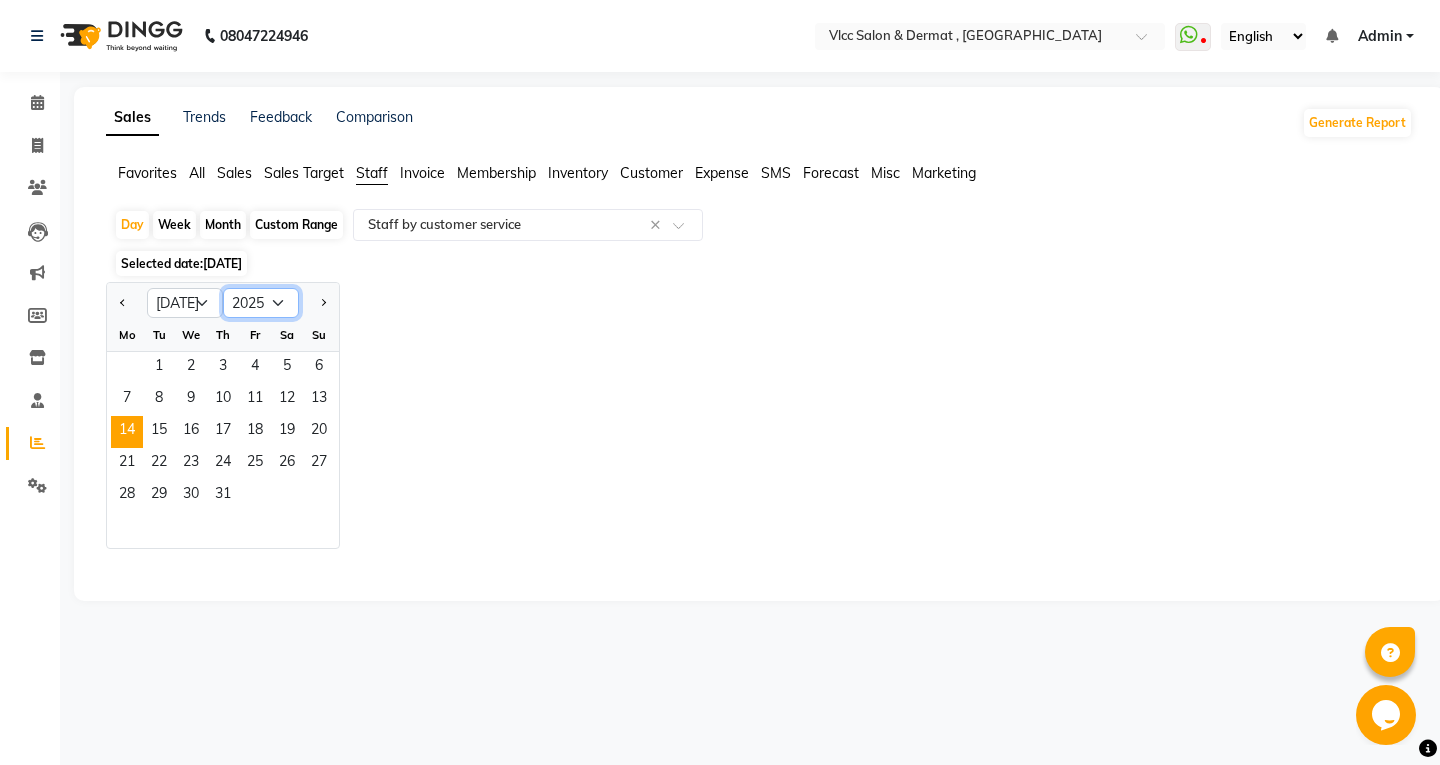 select on "2024" 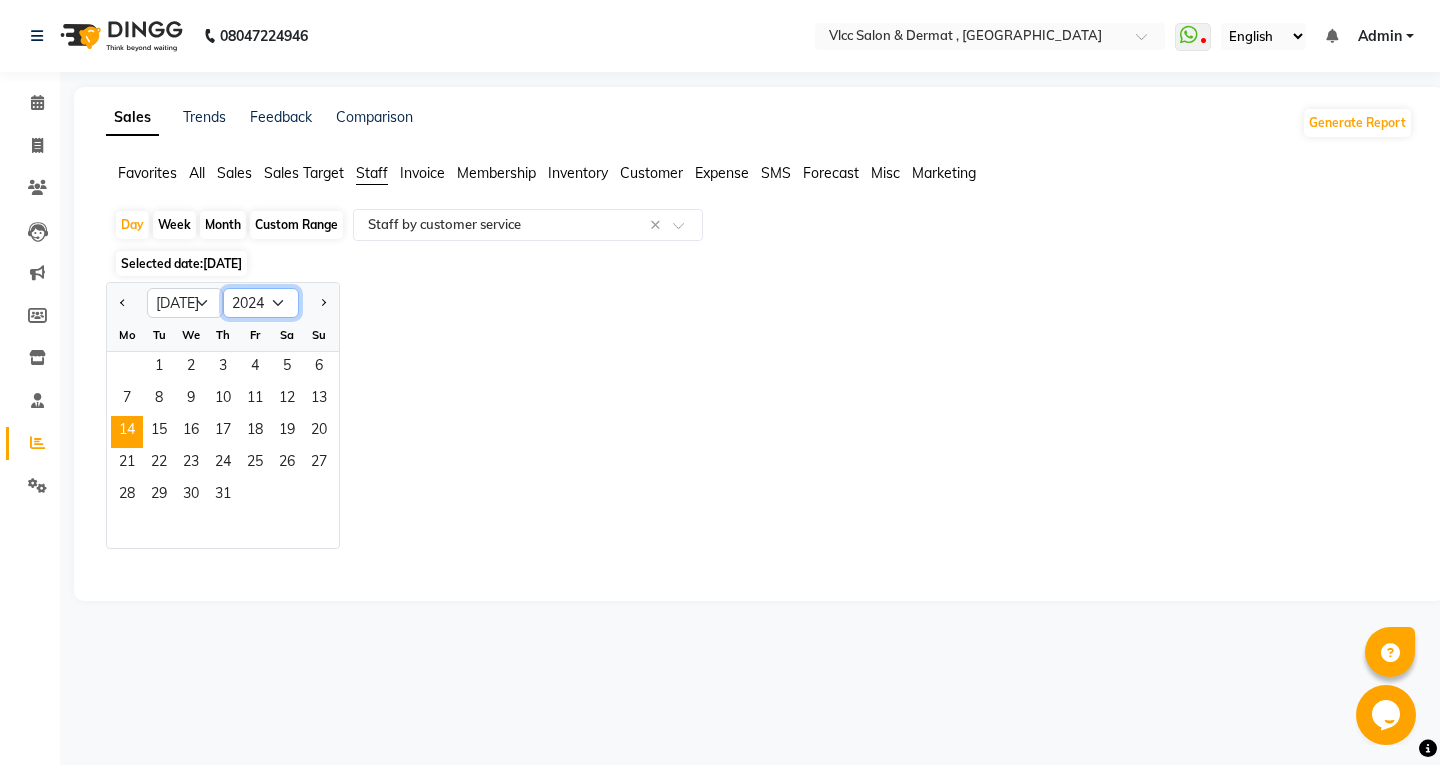 click on "2015 2016 2017 2018 2019 2020 2021 2022 2023 2024 2025 2026 2027 2028 2029 2030 2031 2032 2033 2034 2035" 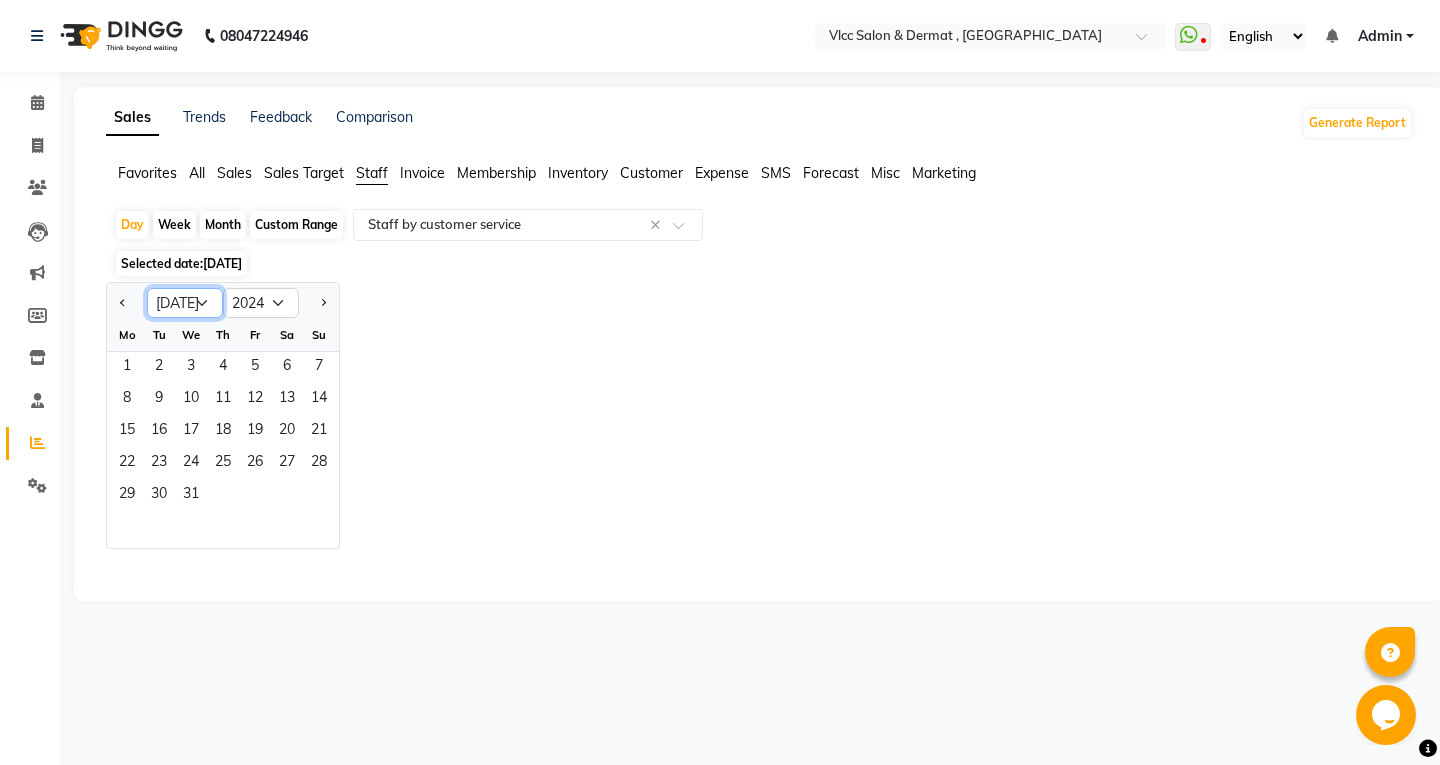 click on "Jan Feb Mar Apr May Jun [DATE] Aug Sep Oct Nov Dec" 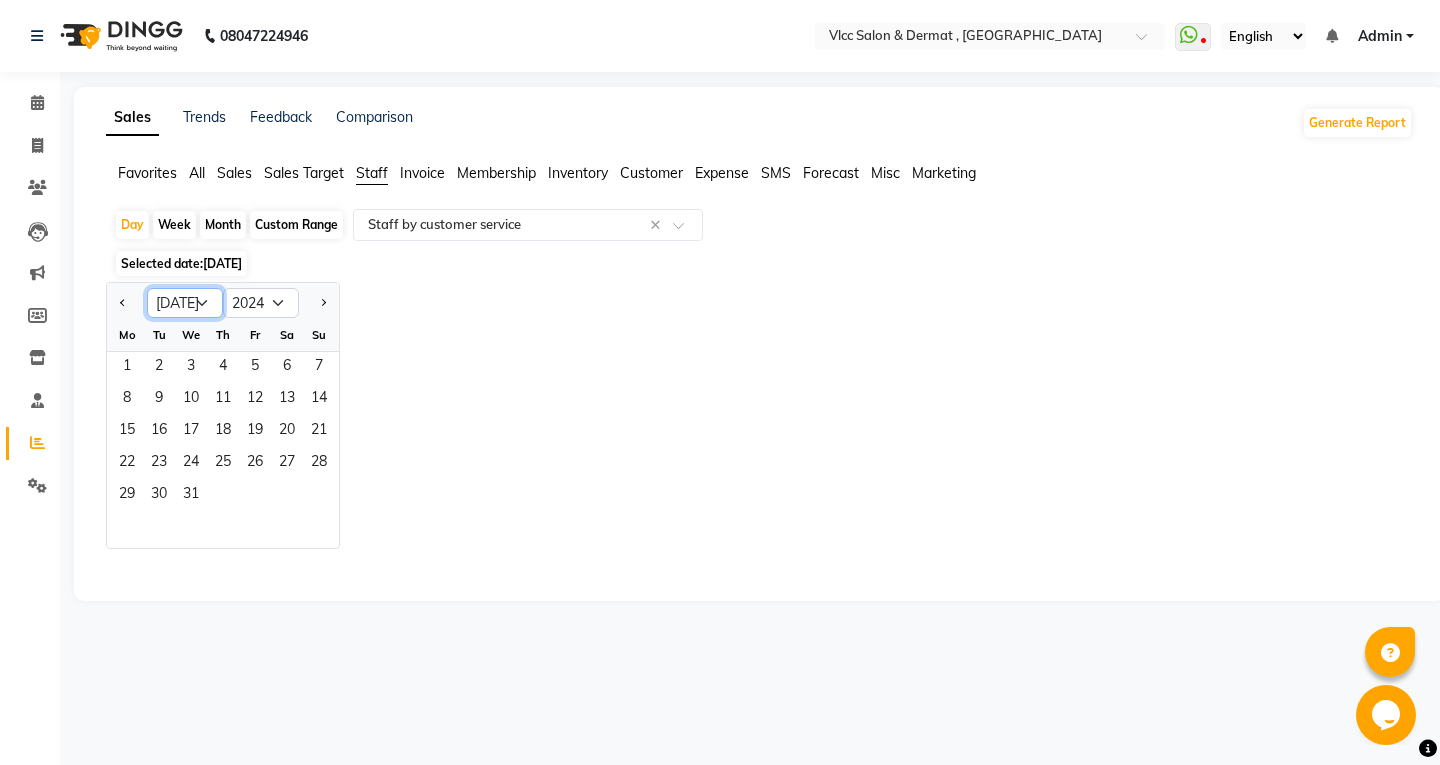 select on "6" 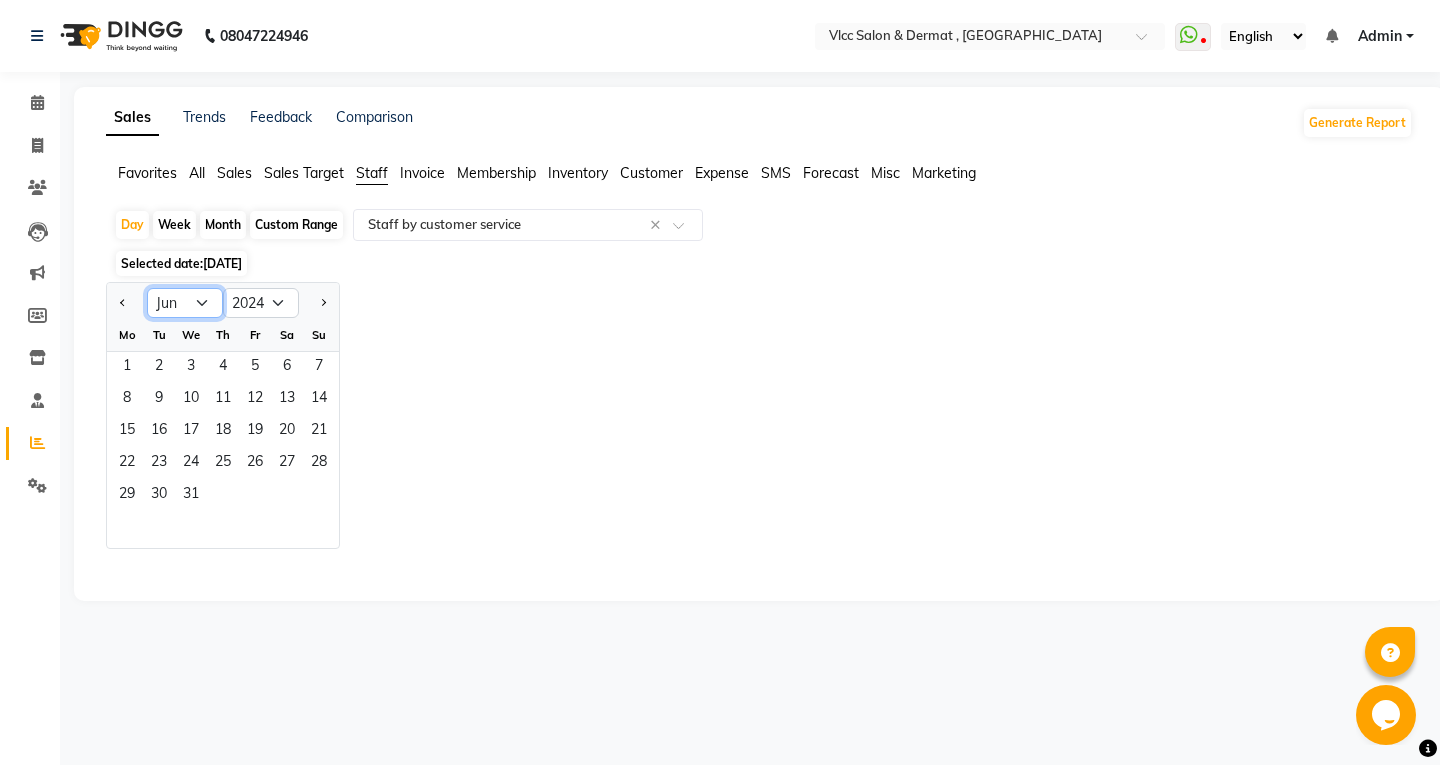 click on "Jan Feb Mar Apr May Jun [DATE] Aug Sep Oct Nov Dec" 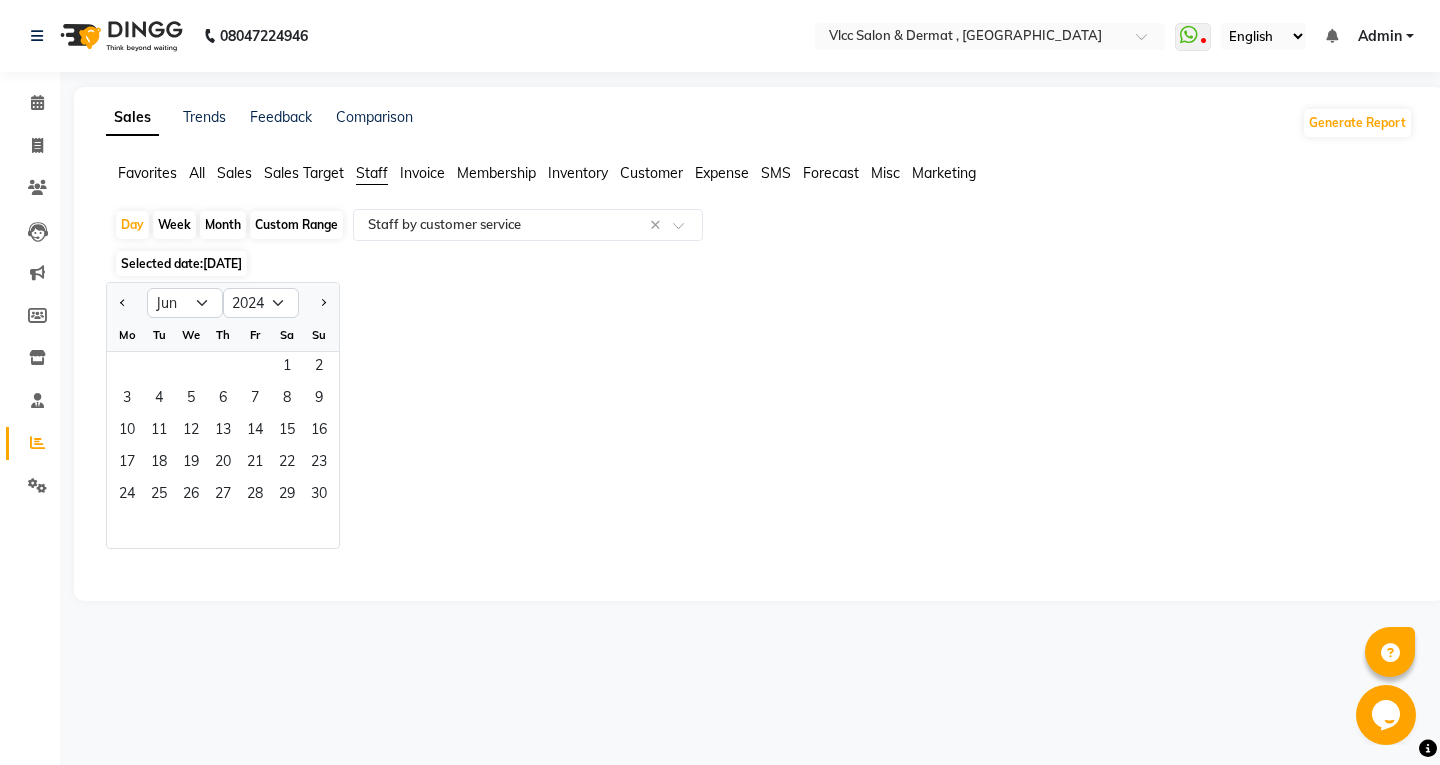 click on "Jan Feb Mar Apr May Jun [DATE] Aug Sep Oct Nov [DATE] 2015 2016 2017 2018 2019 2020 2021 2022 2023 2024 2025 2026 2027 2028 2029 2030 2031 2032 2033 2034 Mo Tu We Th Fr Sa Su  1   2   3   4   5   6   7   8   9   10   11   12   13   14   15   16   17   18   19   20   21   22   23   24   25   26   27   28   29   30" 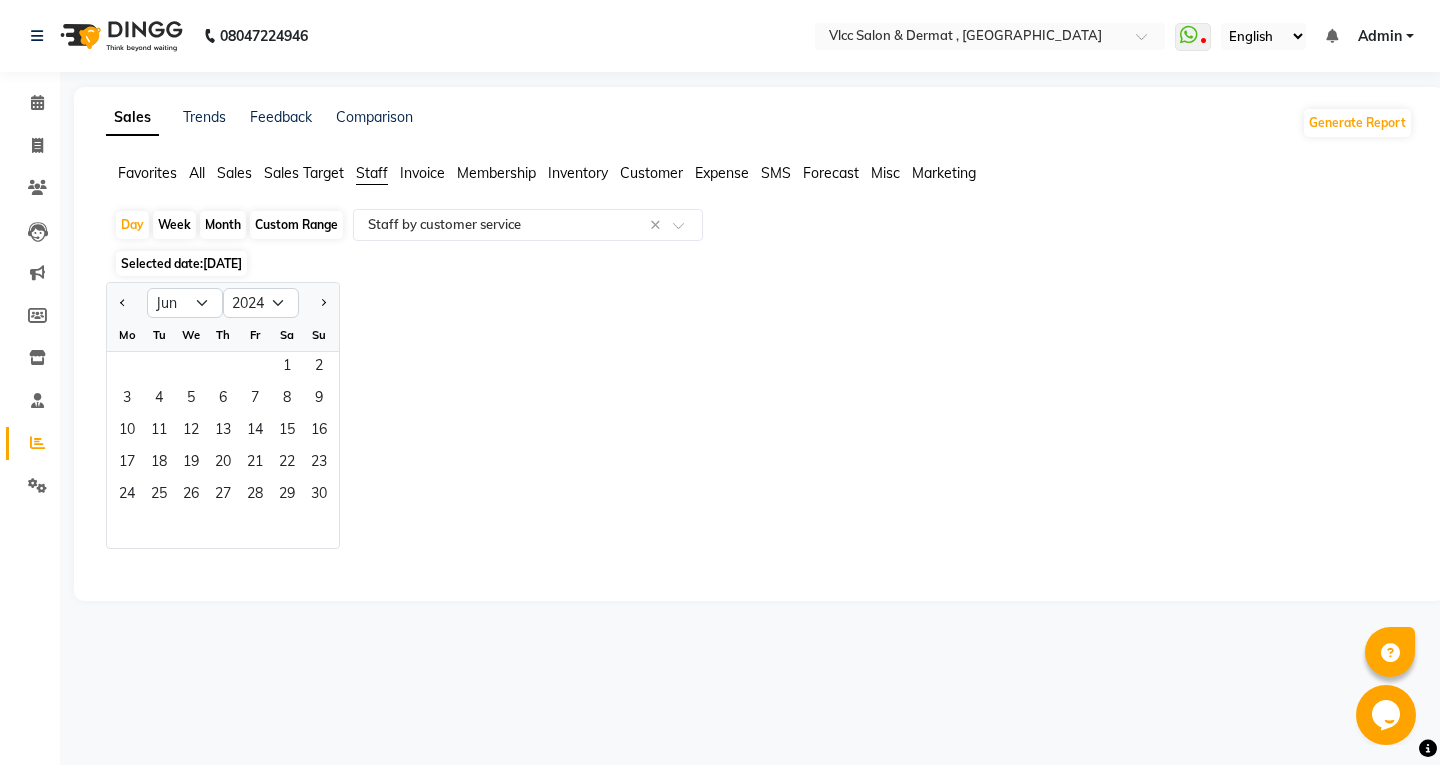 click on "Jan Feb Mar Apr May Jun [DATE] Aug Sep Oct Nov [DATE] 2015 2016 2017 2018 2019 2020 2021 2022 2023 2024 2025 2026 2027 2028 2029 2030 2031 2032 2033 2034 Mo Tu We Th Fr Sa Su  1   2   3   4   5   6   7   8   9   10   11   12   13   14   15   16   17   18   19   20   21   22   23   24   25   26   27   28   29   30" 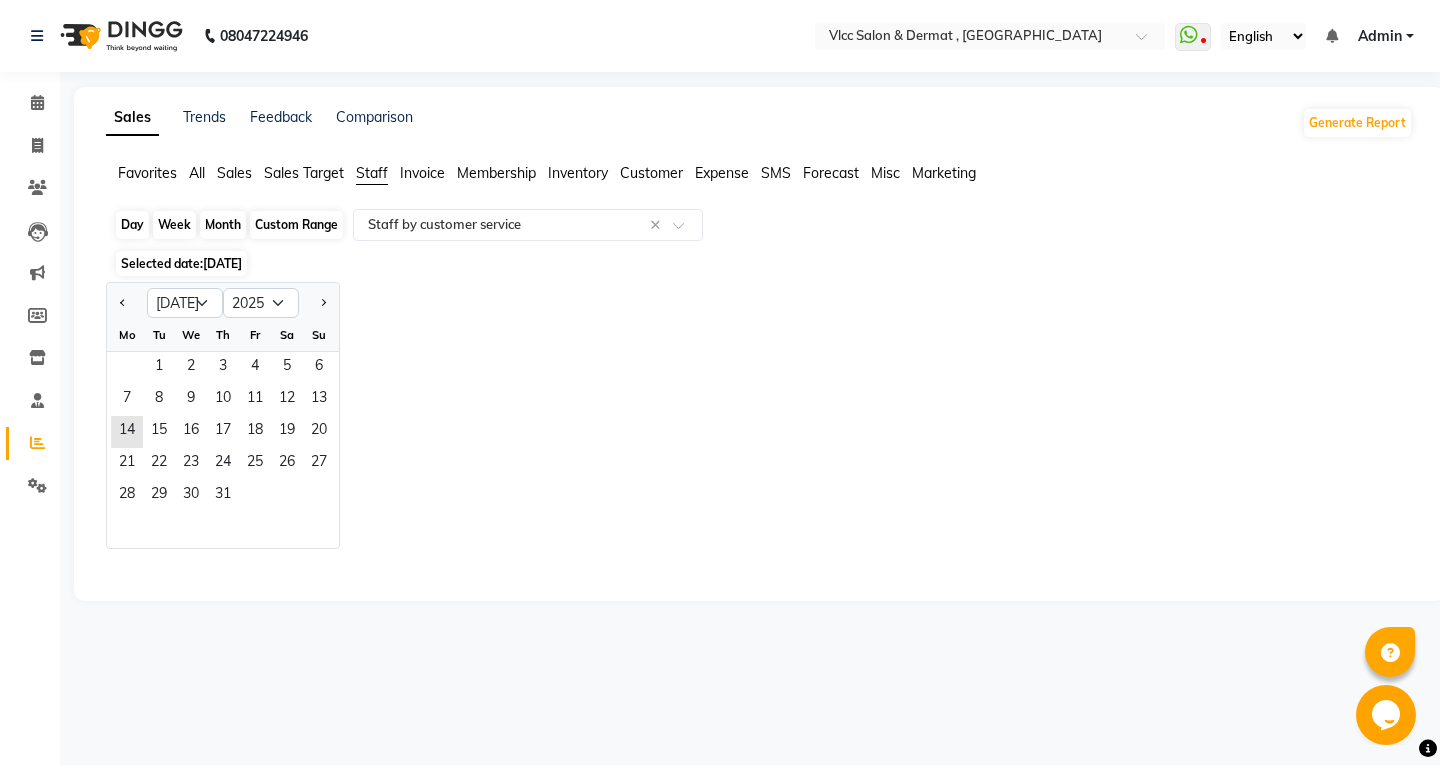 click on "Month" 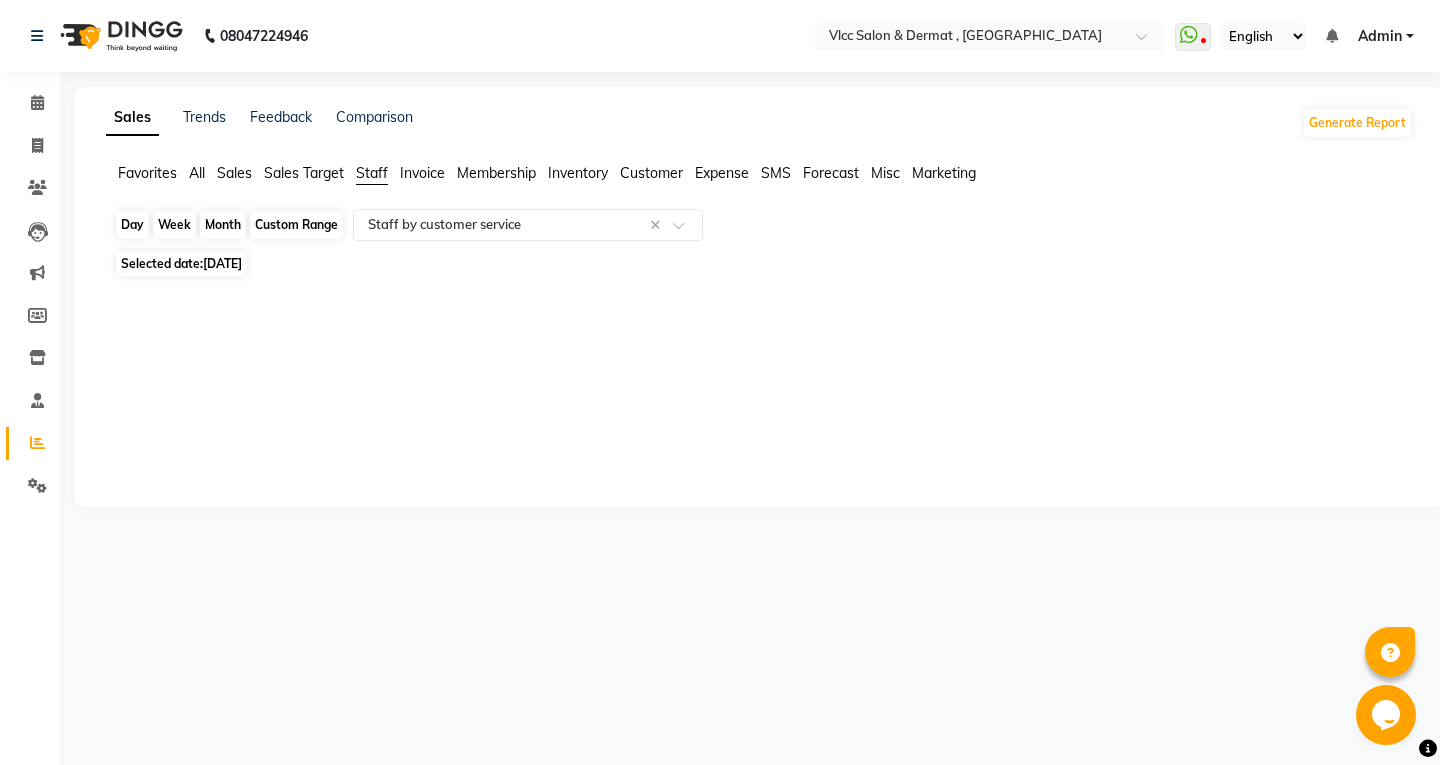 click on "Month" 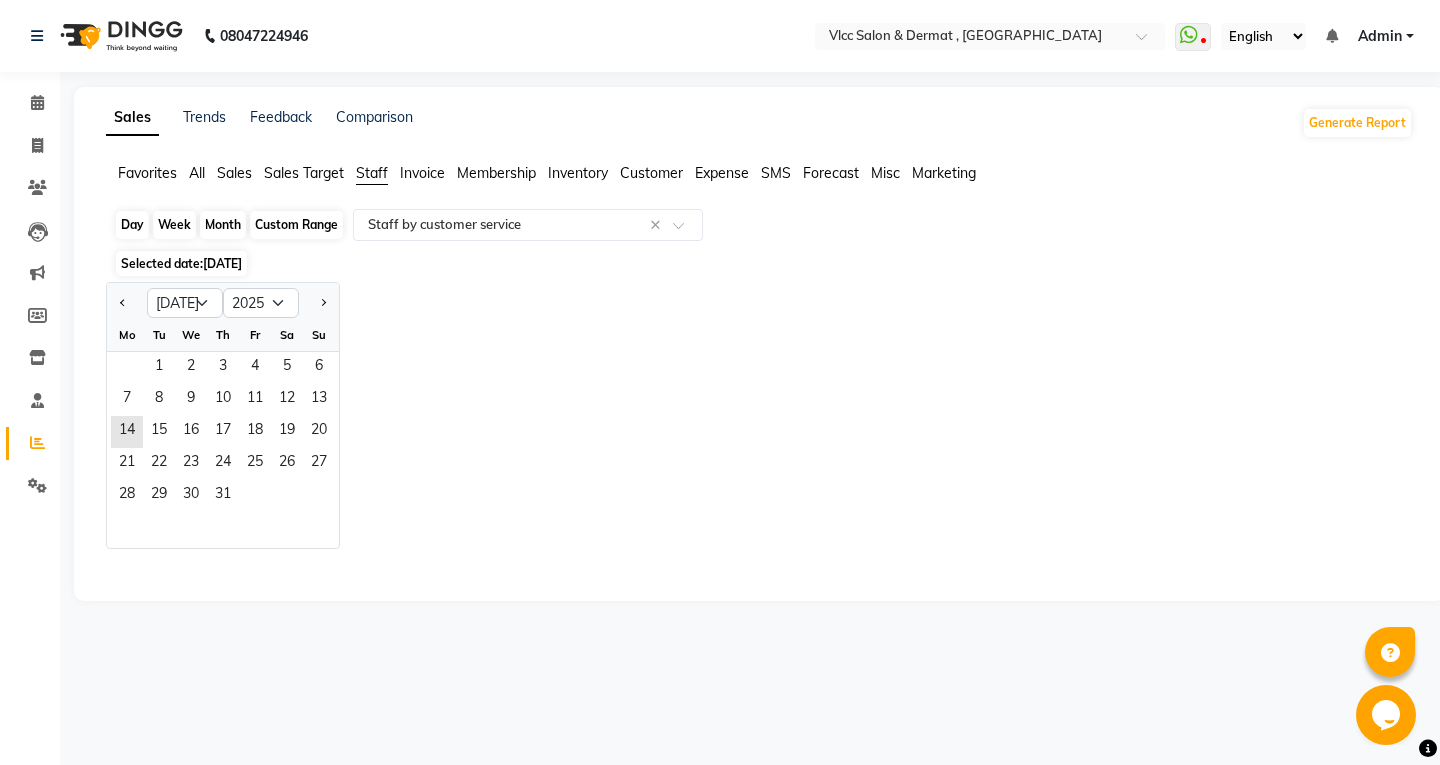click on "Month" 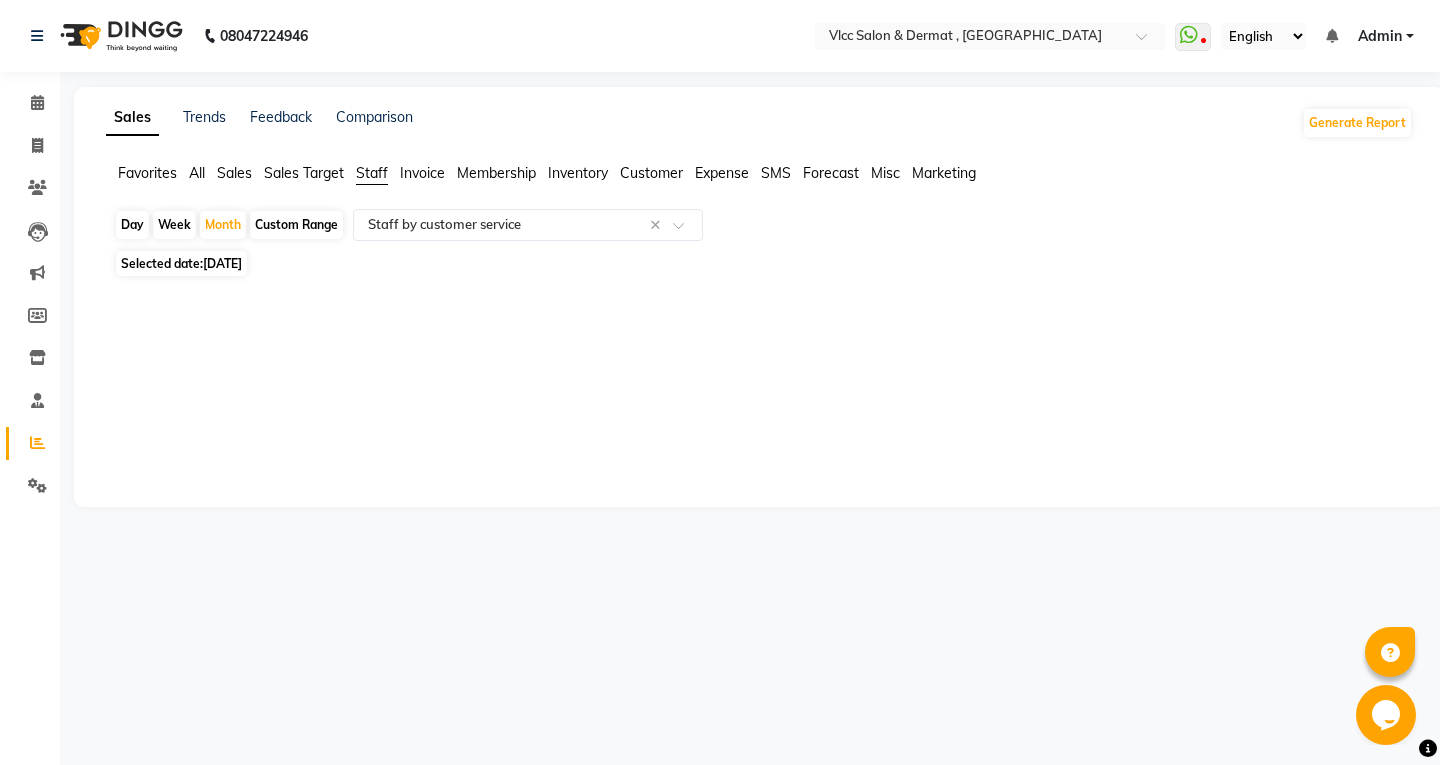 click on "[DATE]" 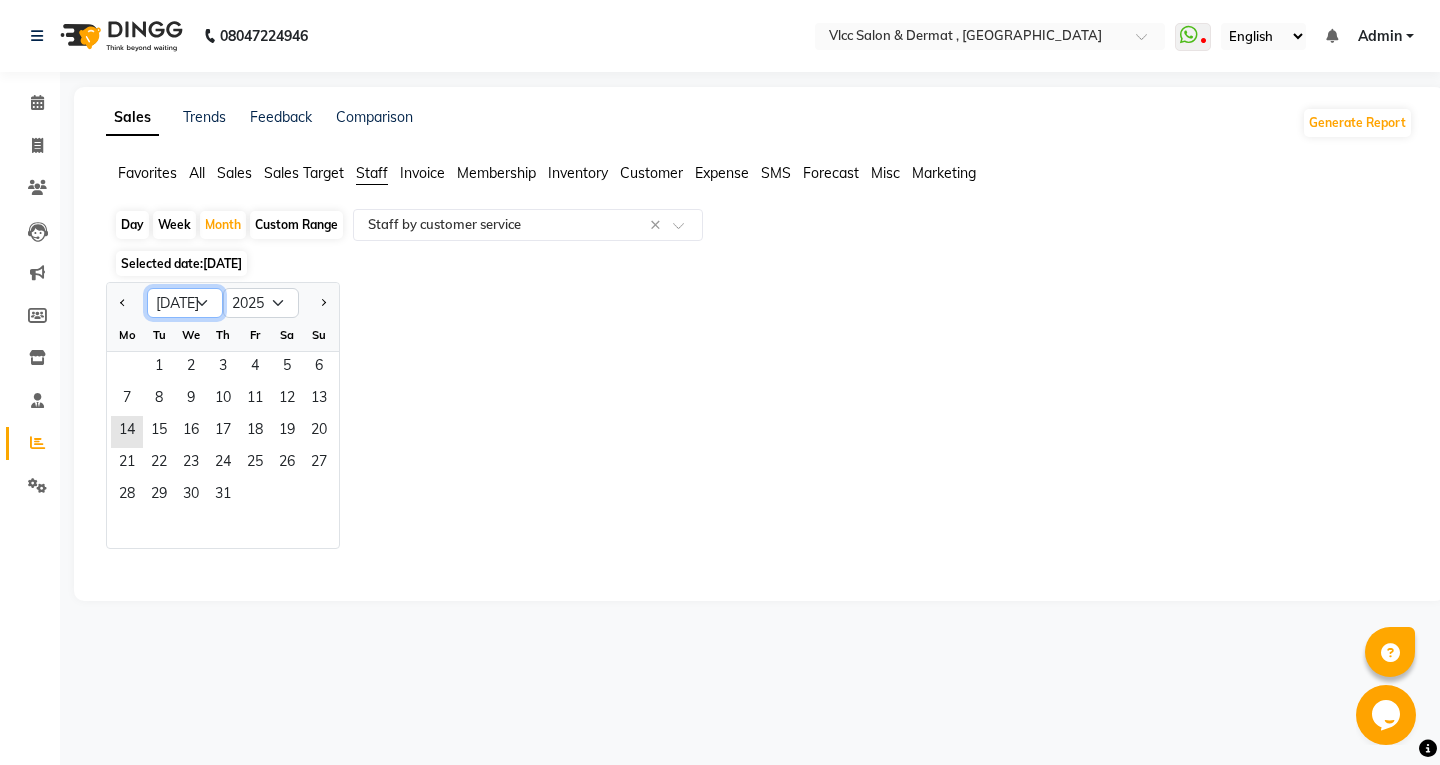 click on "Jan Feb Mar Apr May Jun [DATE] Aug Sep Oct Nov Dec" 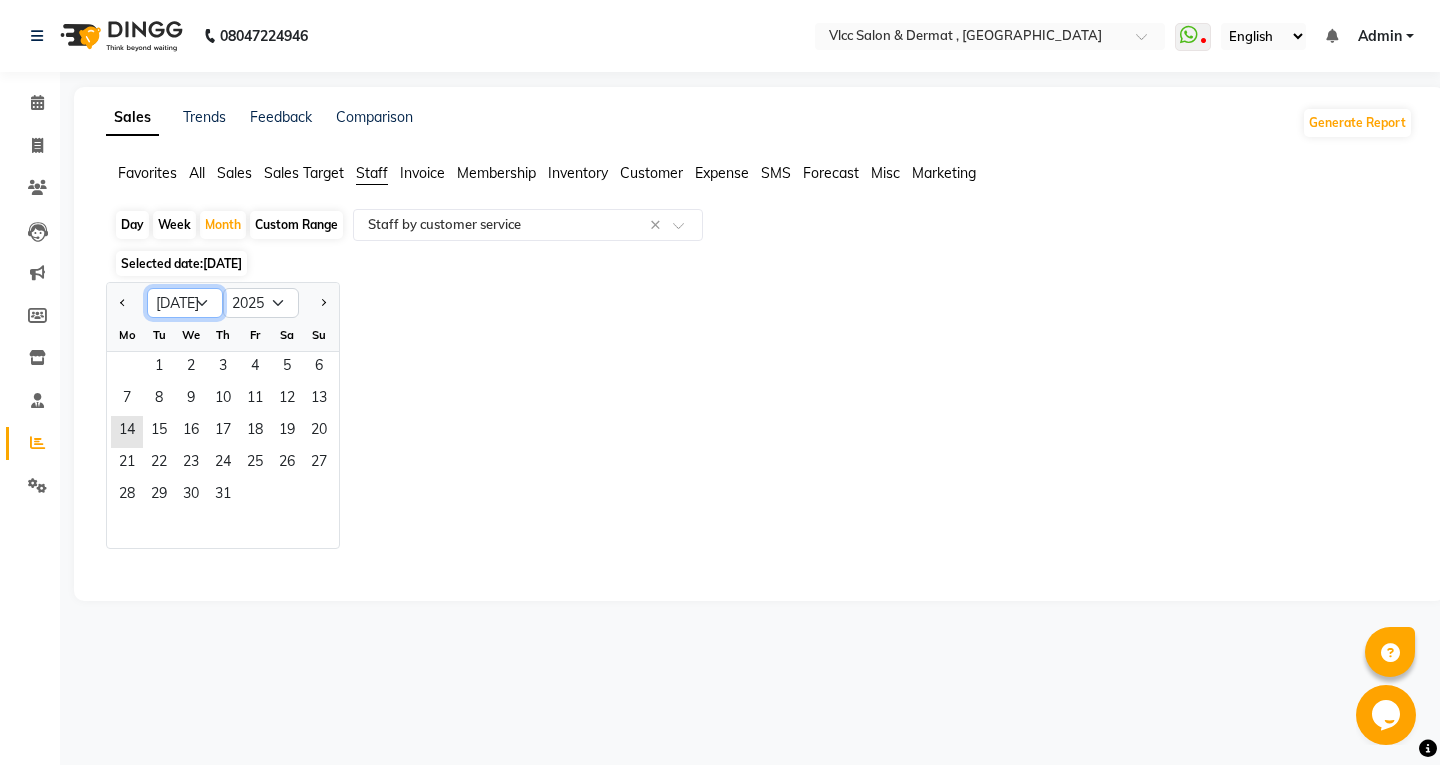 select on "6" 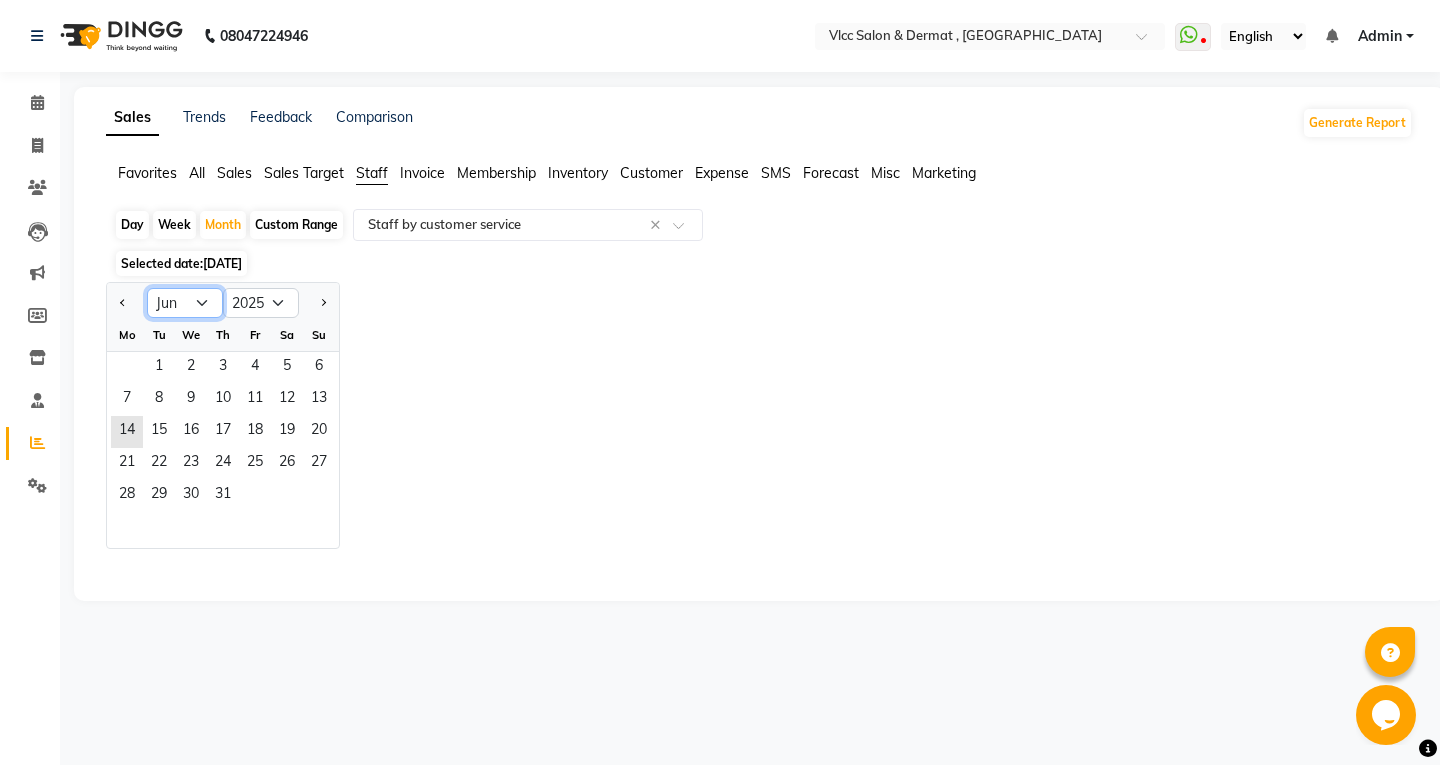 click on "Jan Feb Mar Apr May Jun [DATE] Aug Sep Oct Nov Dec" 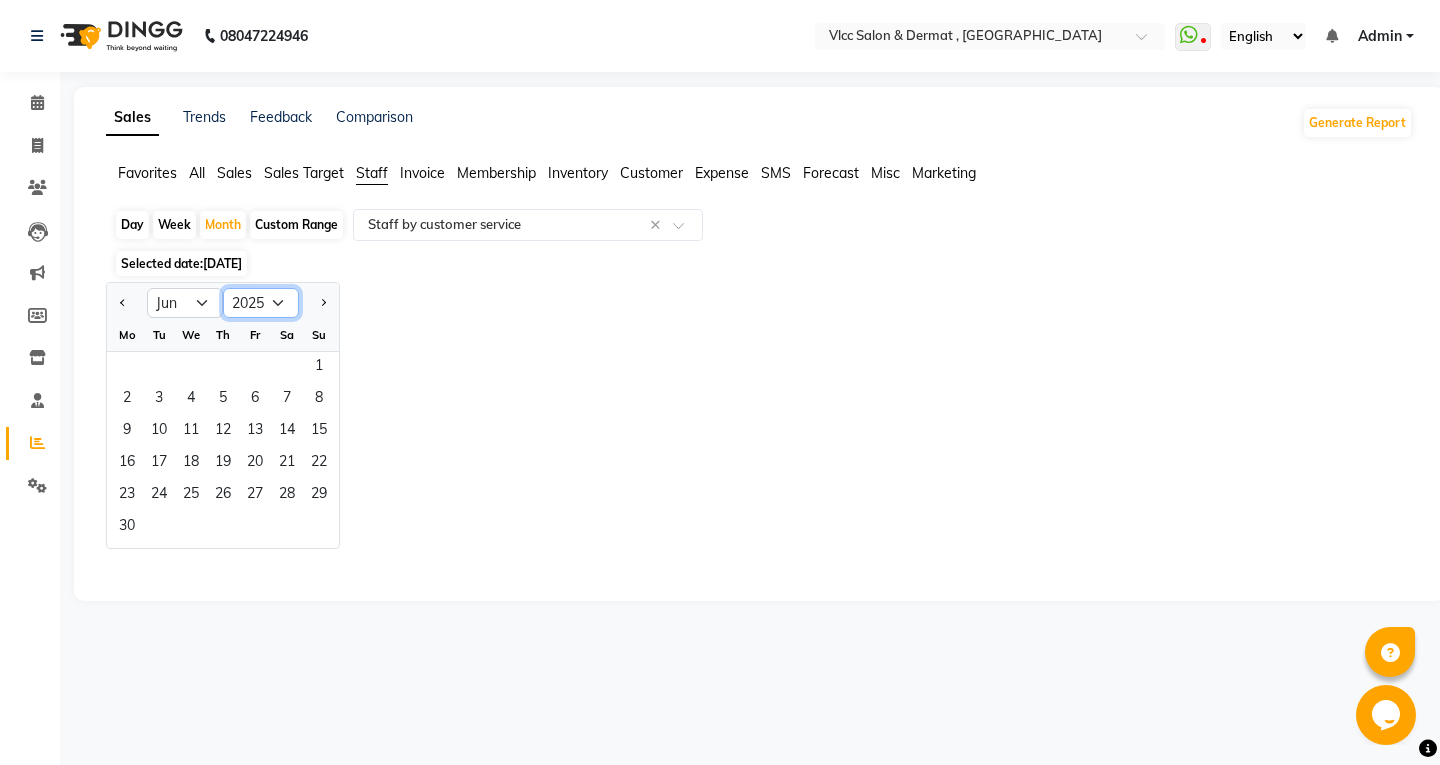 click on "2015 2016 2017 2018 2019 2020 2021 2022 2023 2024 2025 2026 2027 2028 2029 2030 2031 2032 2033 2034 2035" 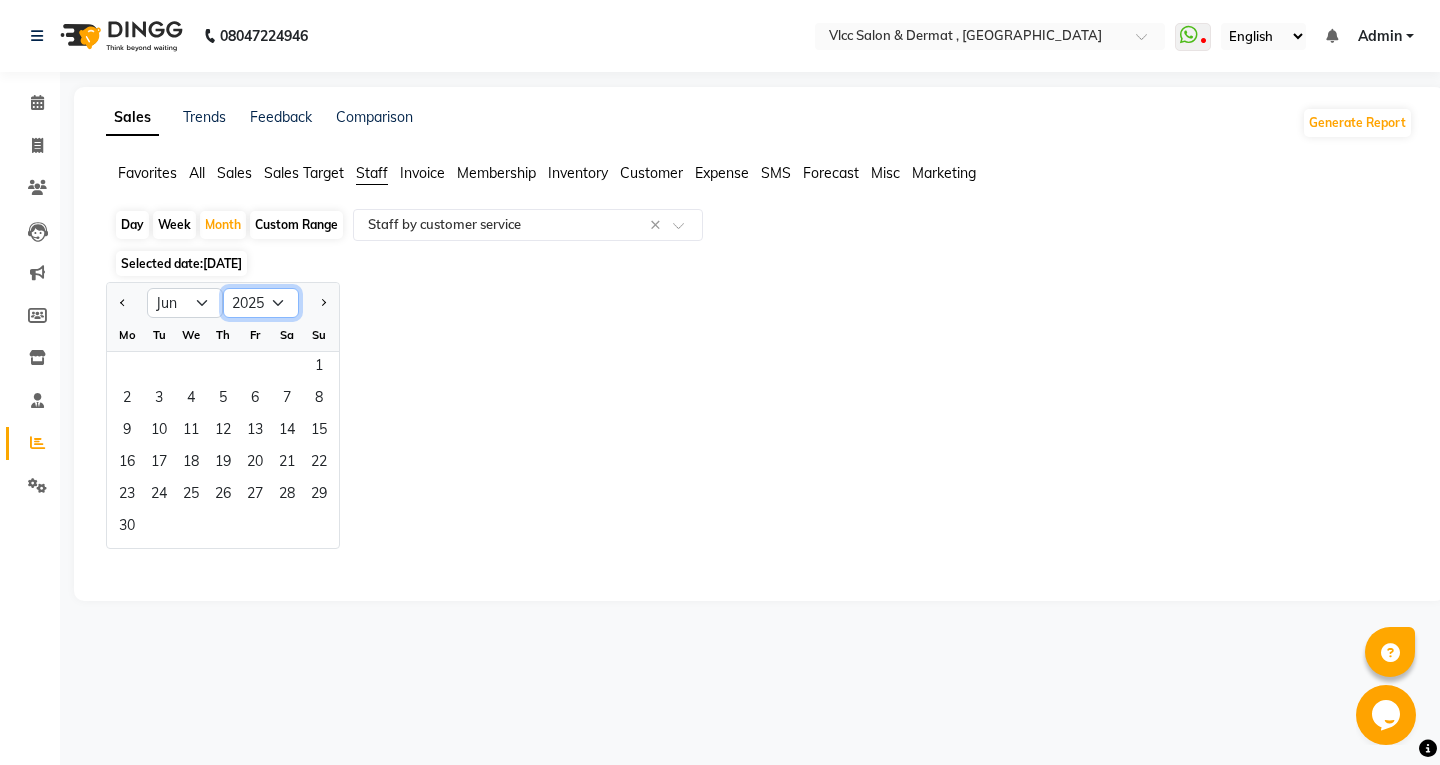 select on "2024" 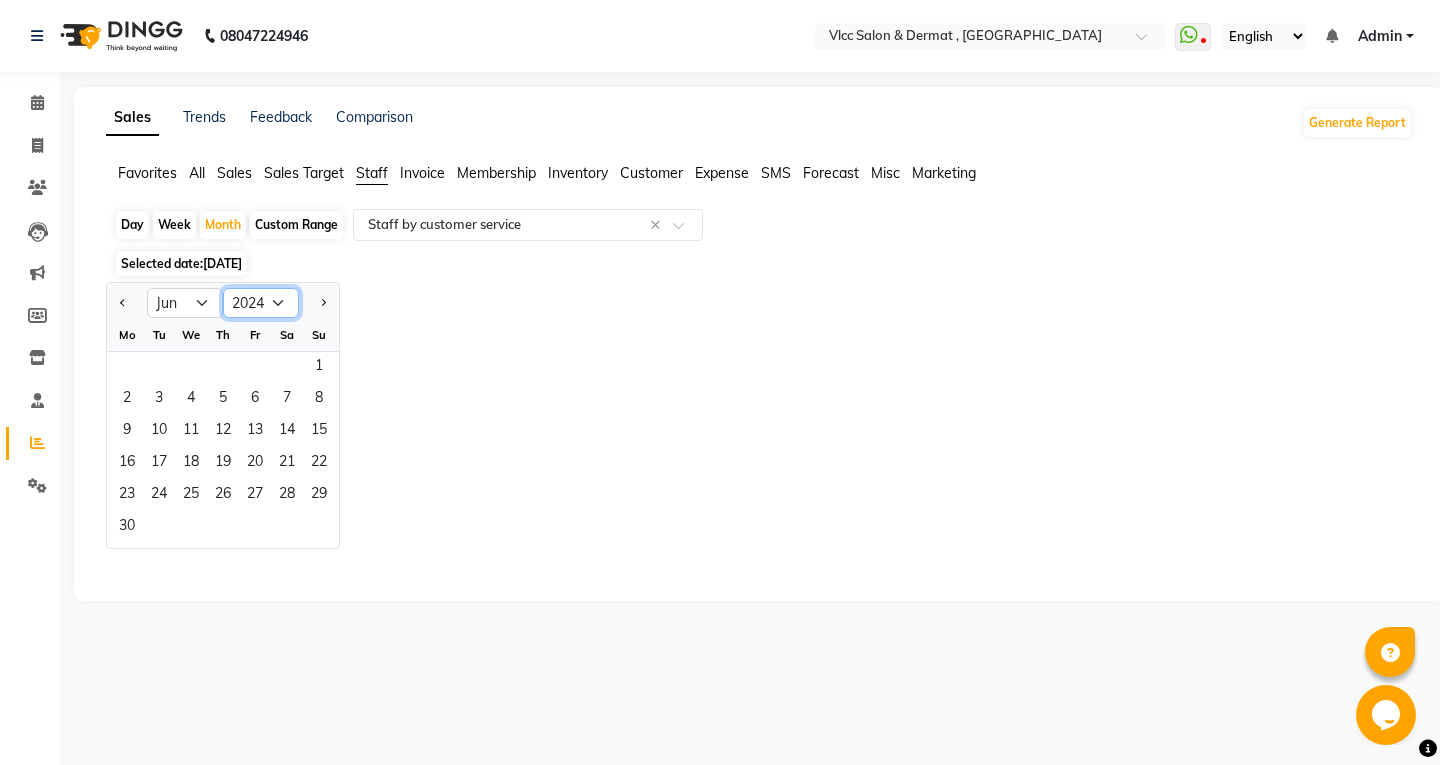 click on "2015 2016 2017 2018 2019 2020 2021 2022 2023 2024 2025 2026 2027 2028 2029 2030 2031 2032 2033 2034 2035" 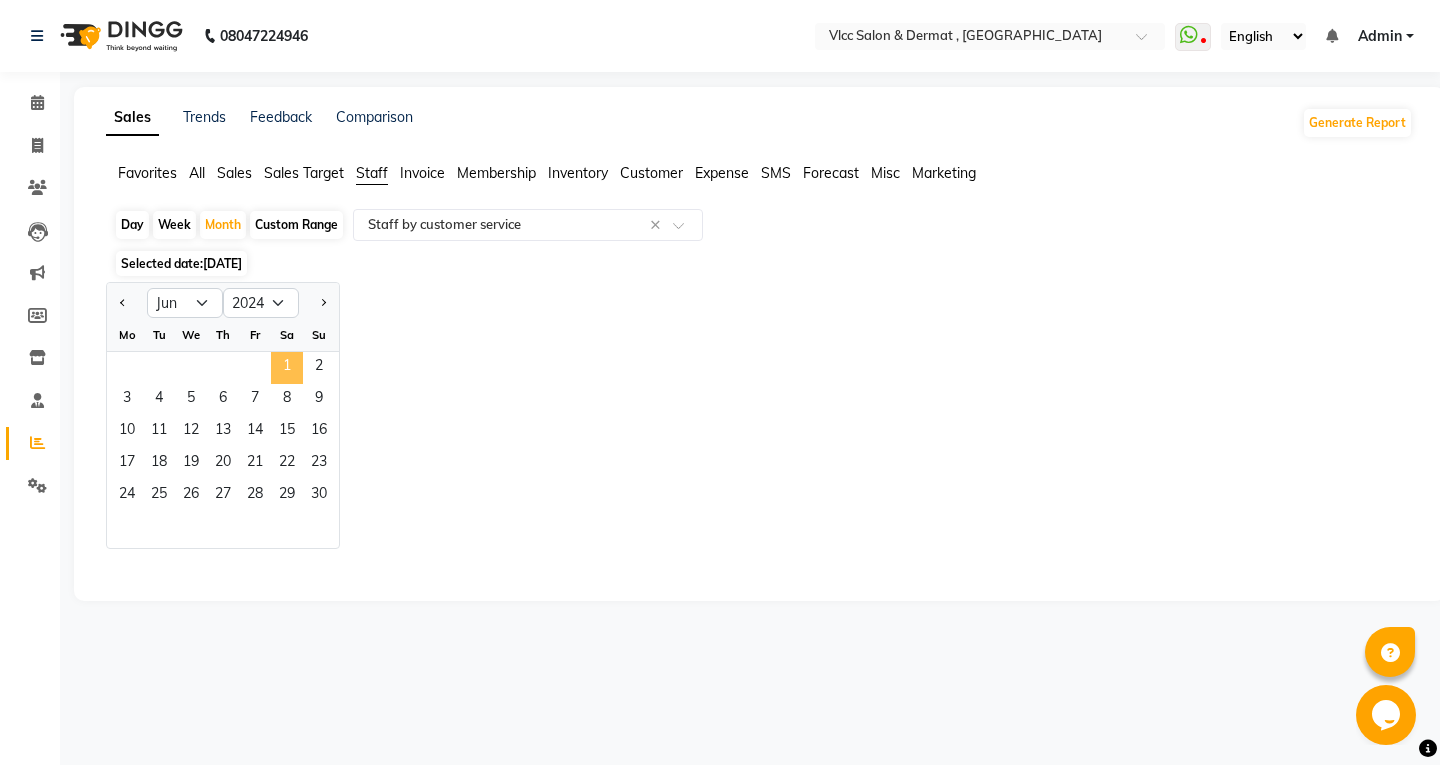 click on "1" 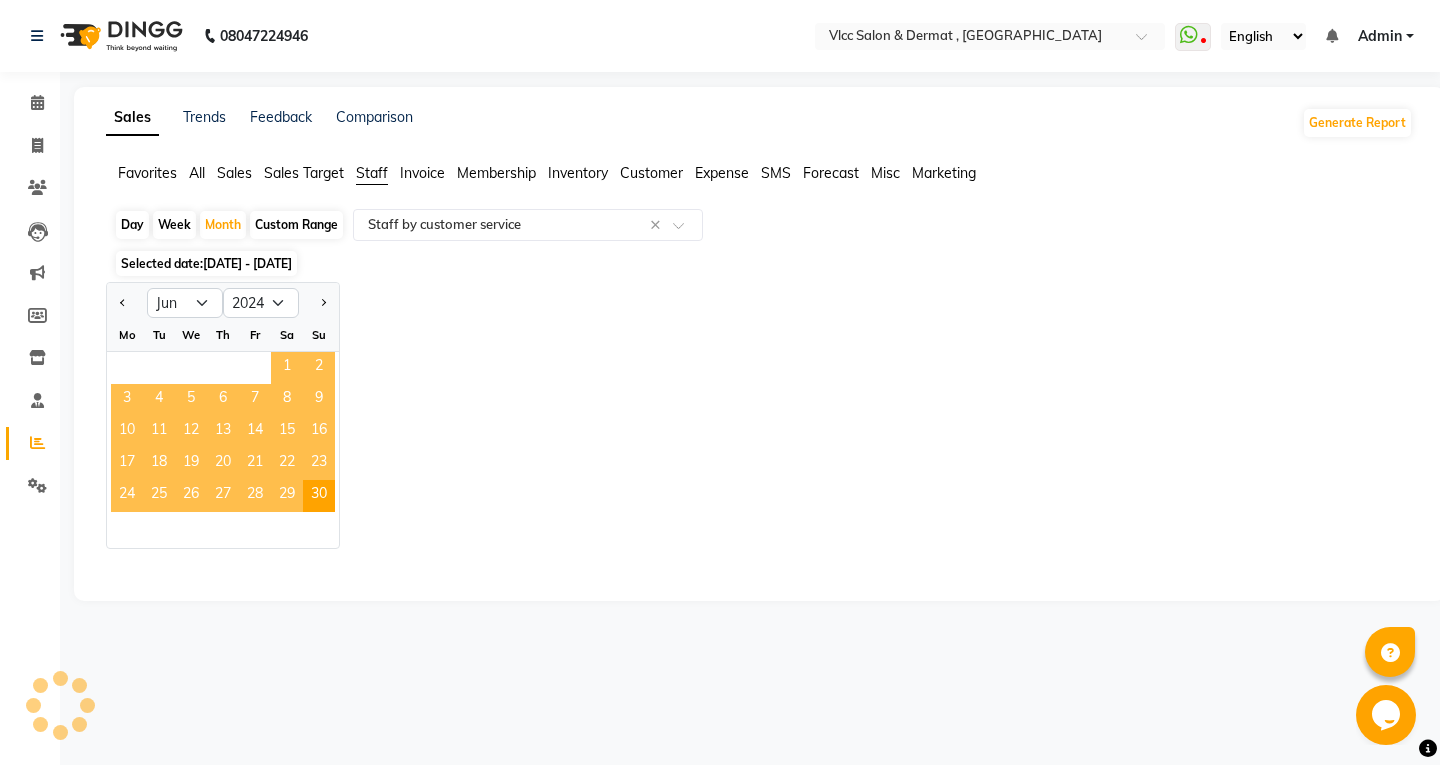 select on "full_report" 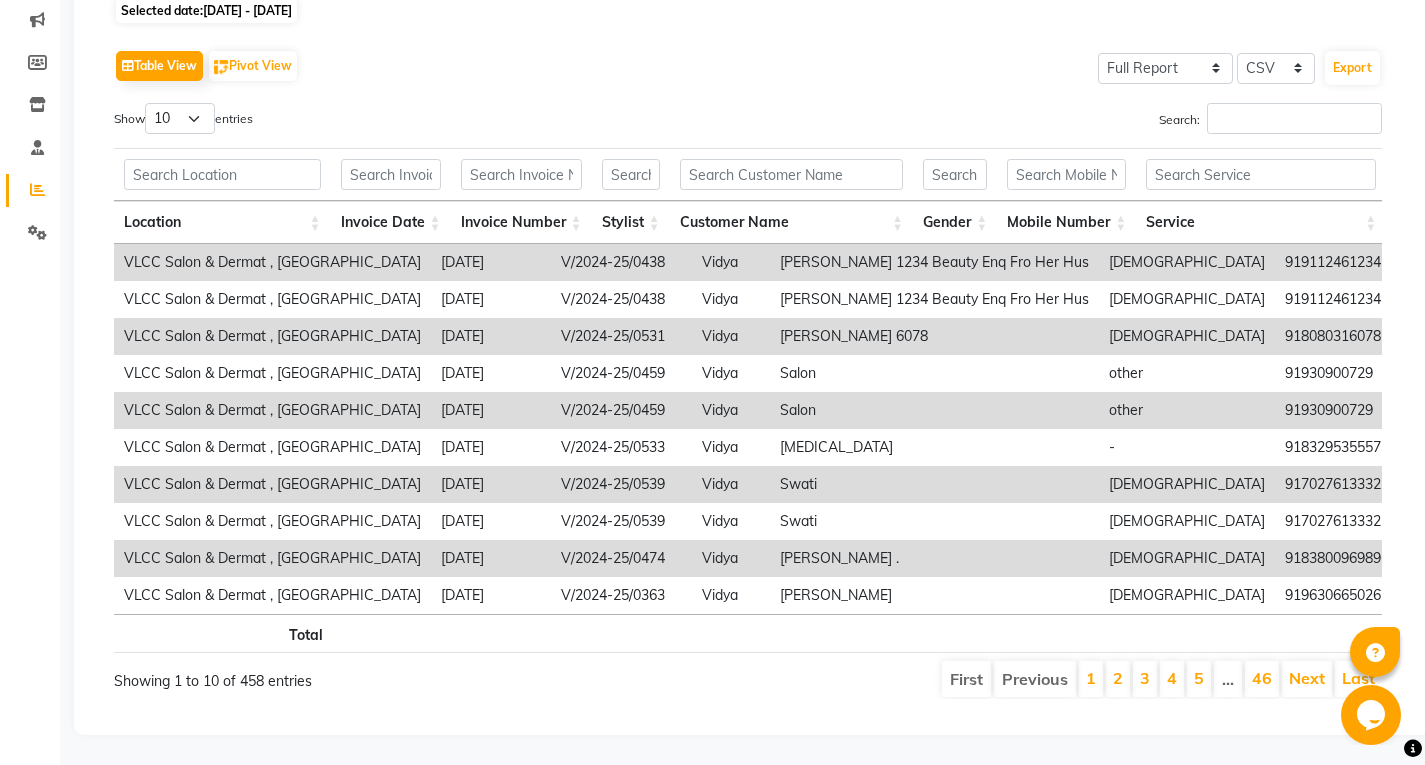 scroll, scrollTop: 0, scrollLeft: 0, axis: both 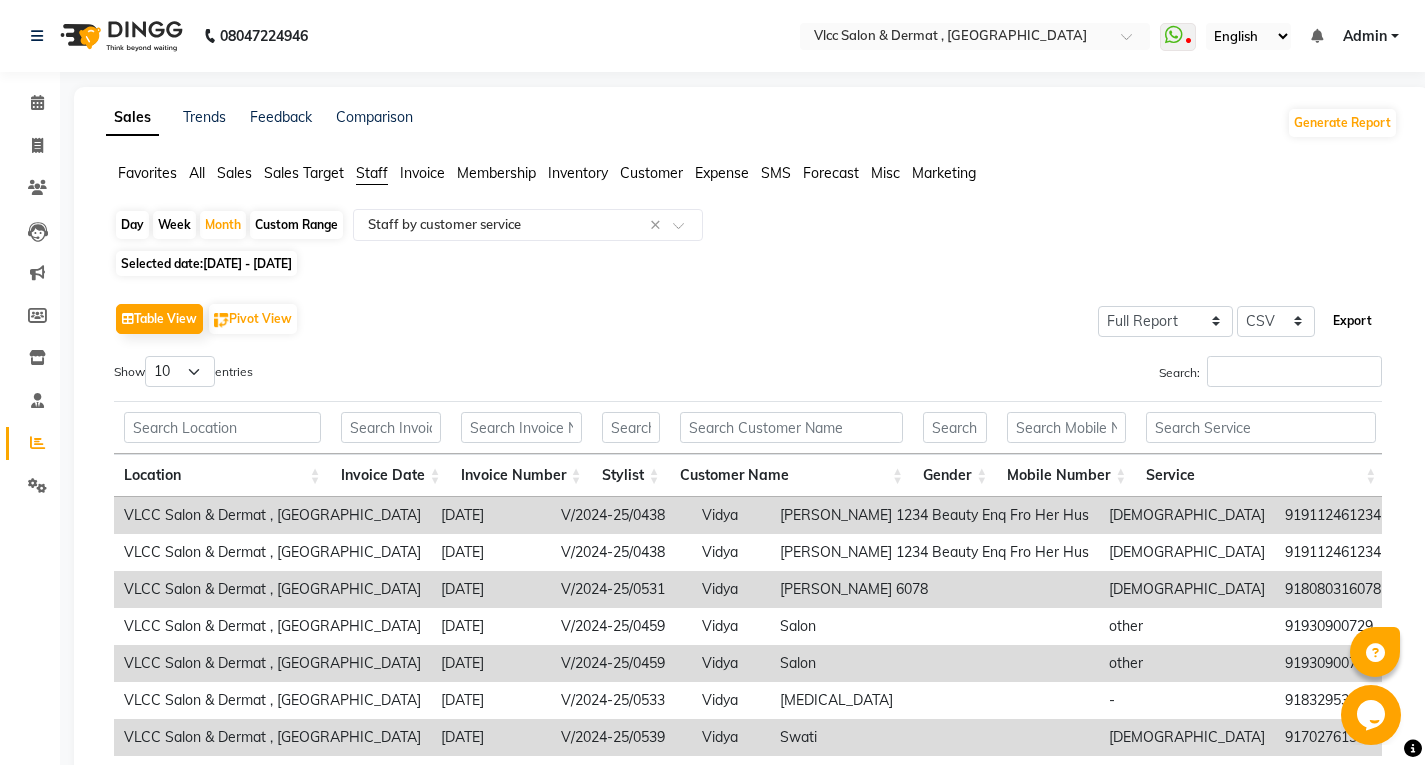click on "Export" 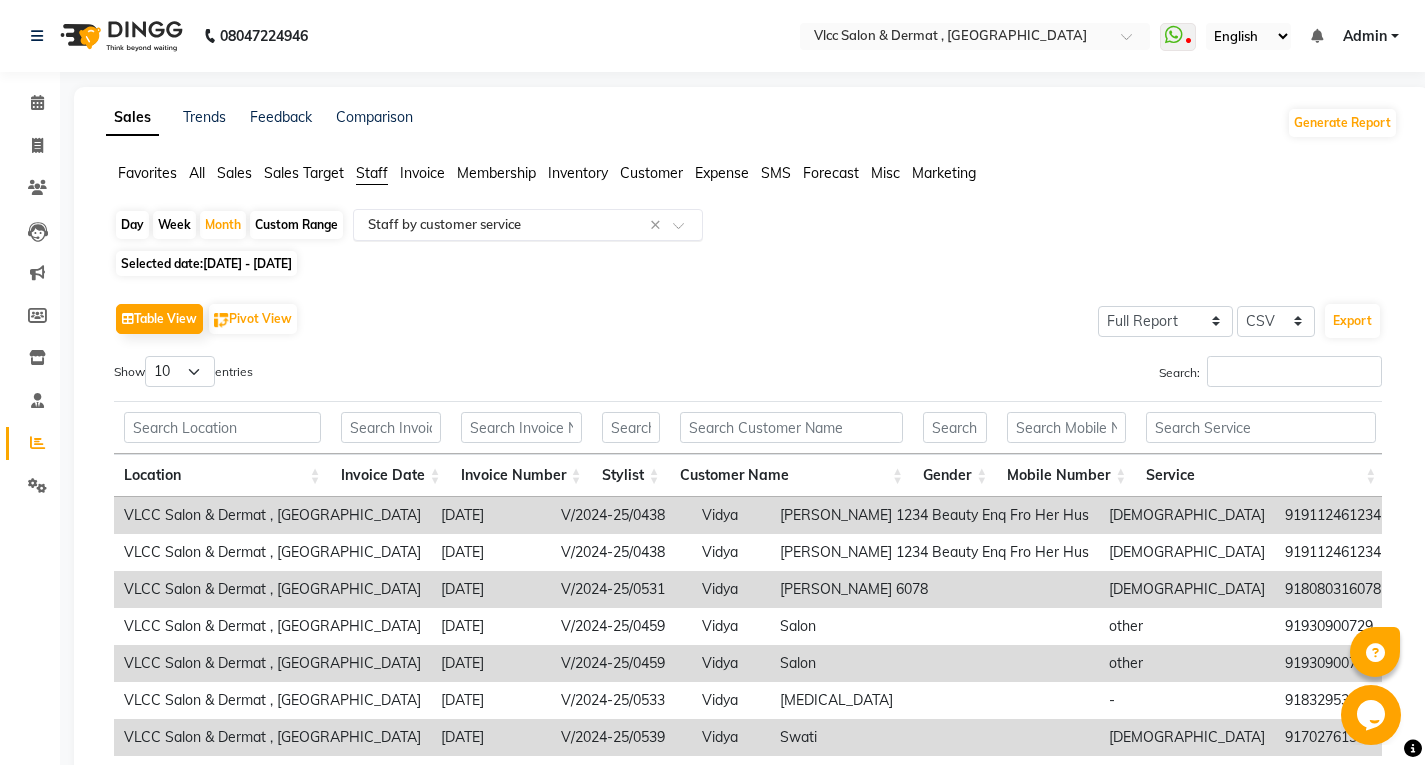 click 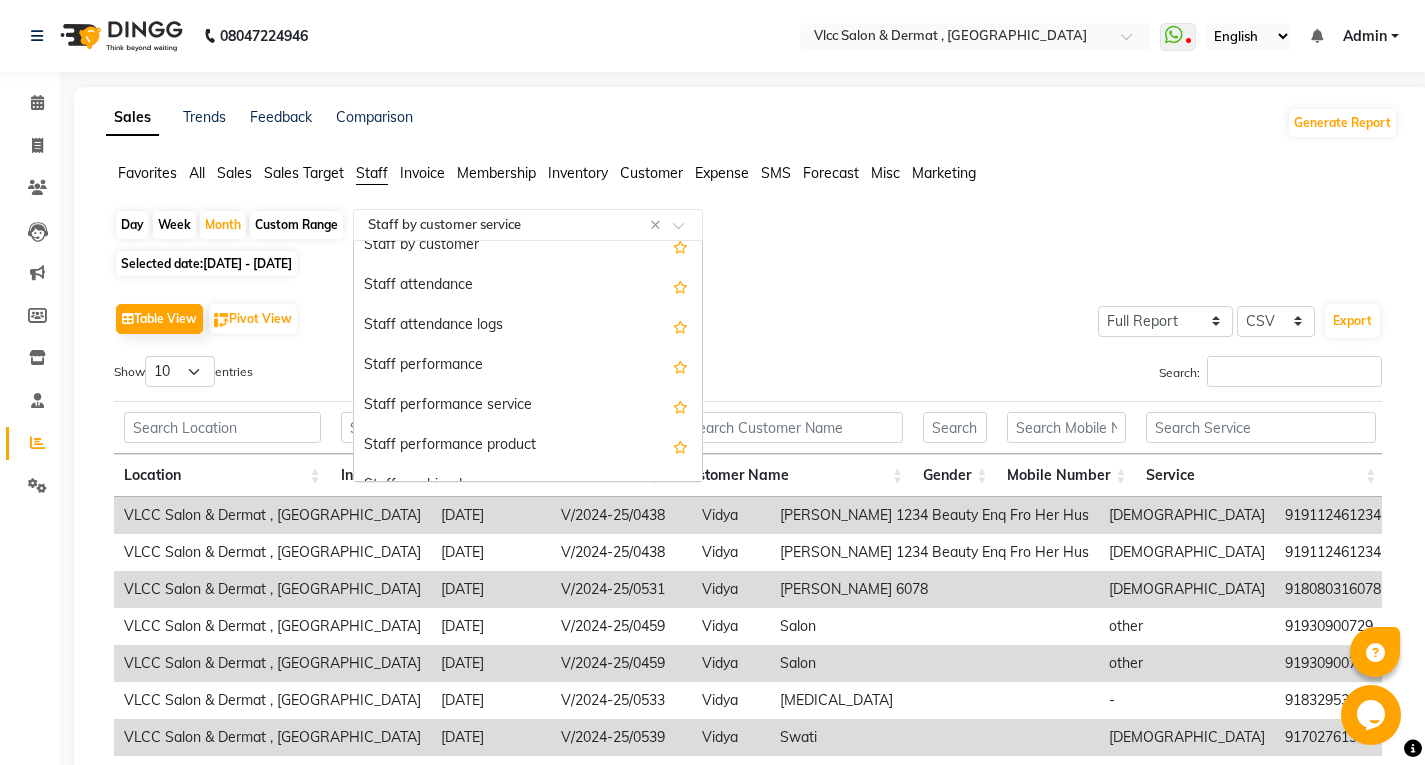 scroll, scrollTop: 0, scrollLeft: 0, axis: both 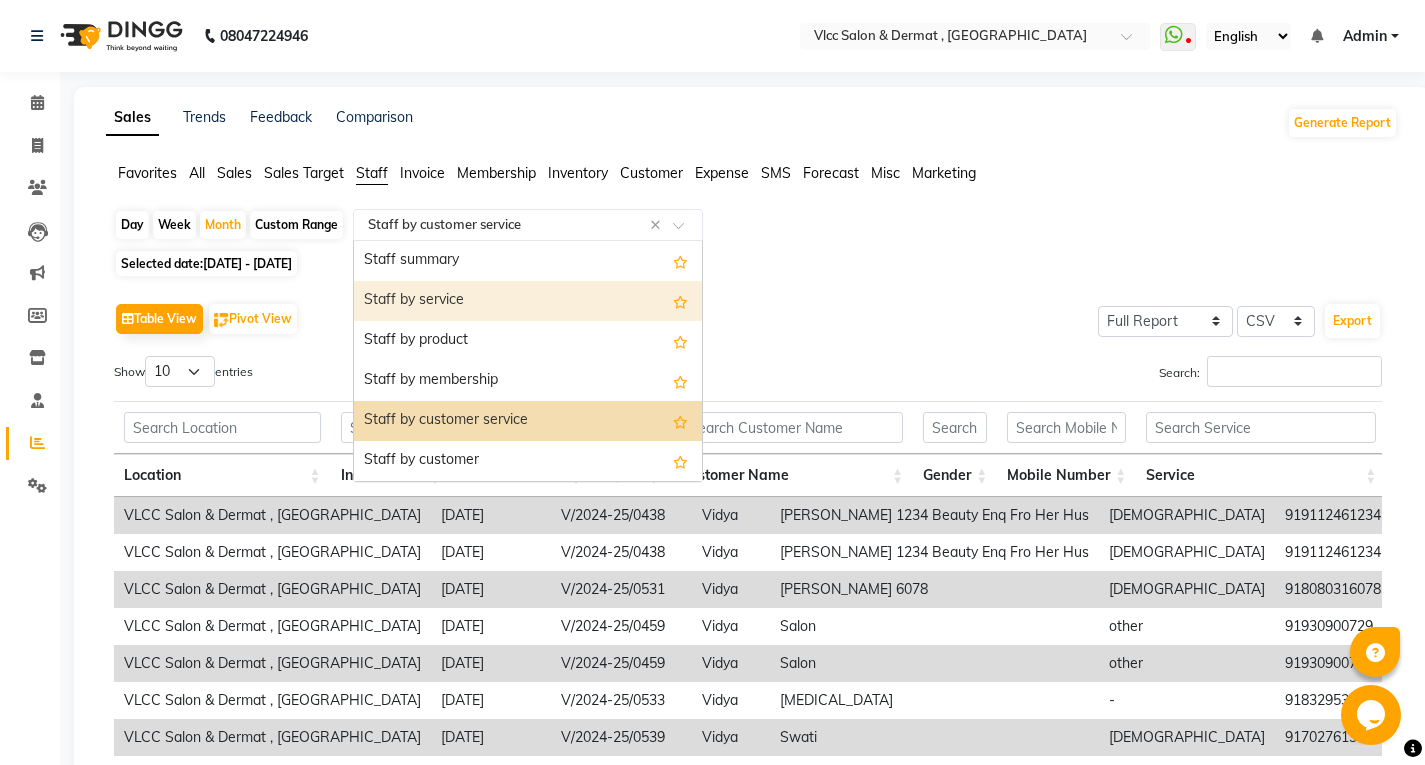 click on "[DATE] - [DATE]" 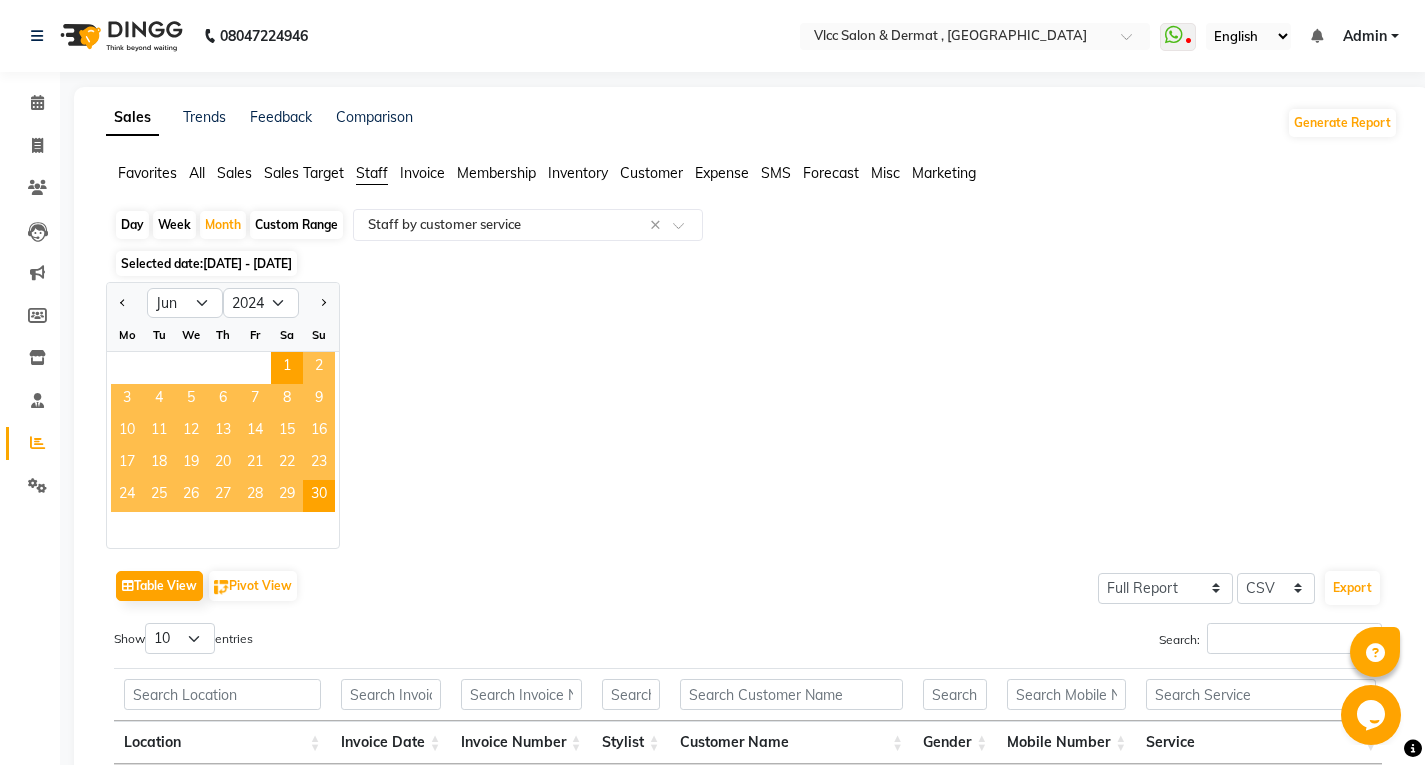 click on "Custom Range" 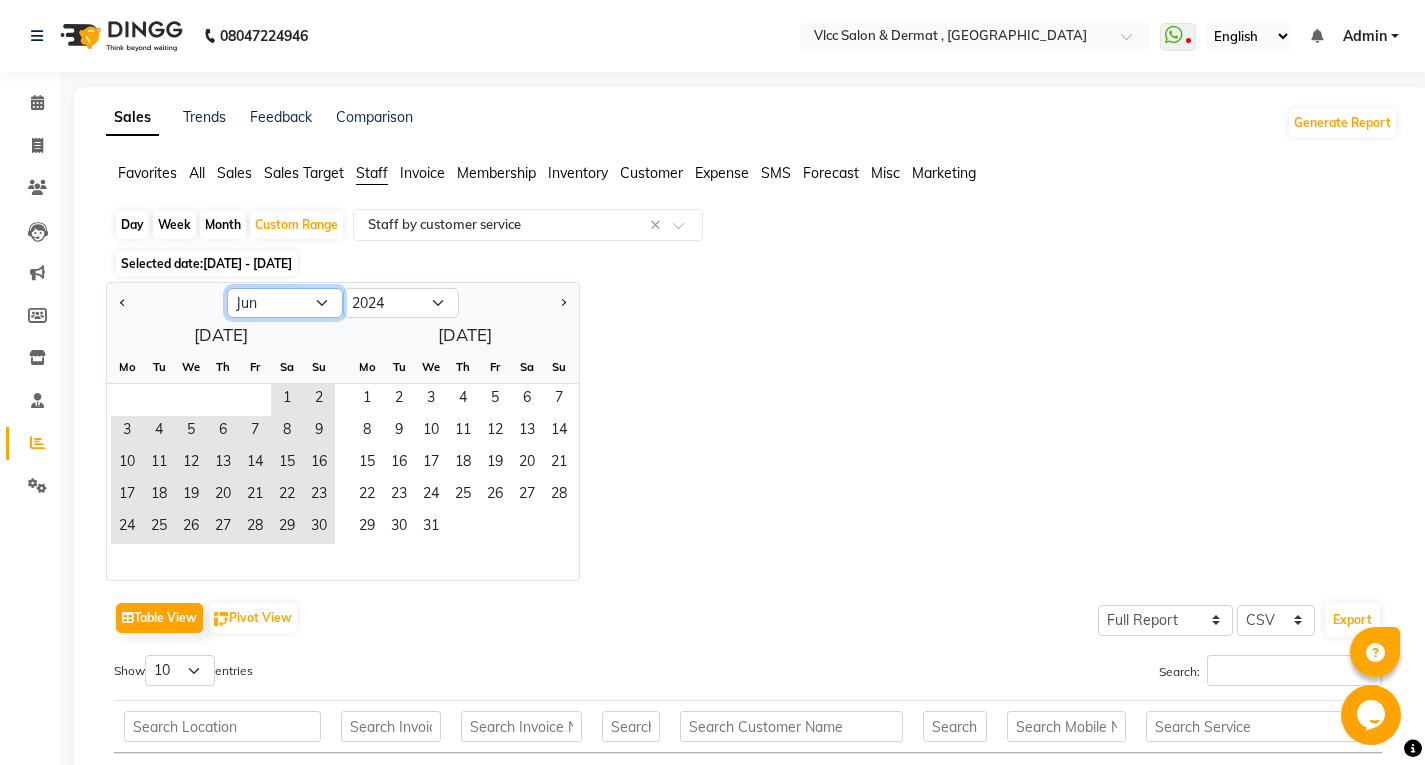 click on "Jan Feb Mar Apr May Jun [DATE] Aug Sep Oct Nov Dec" 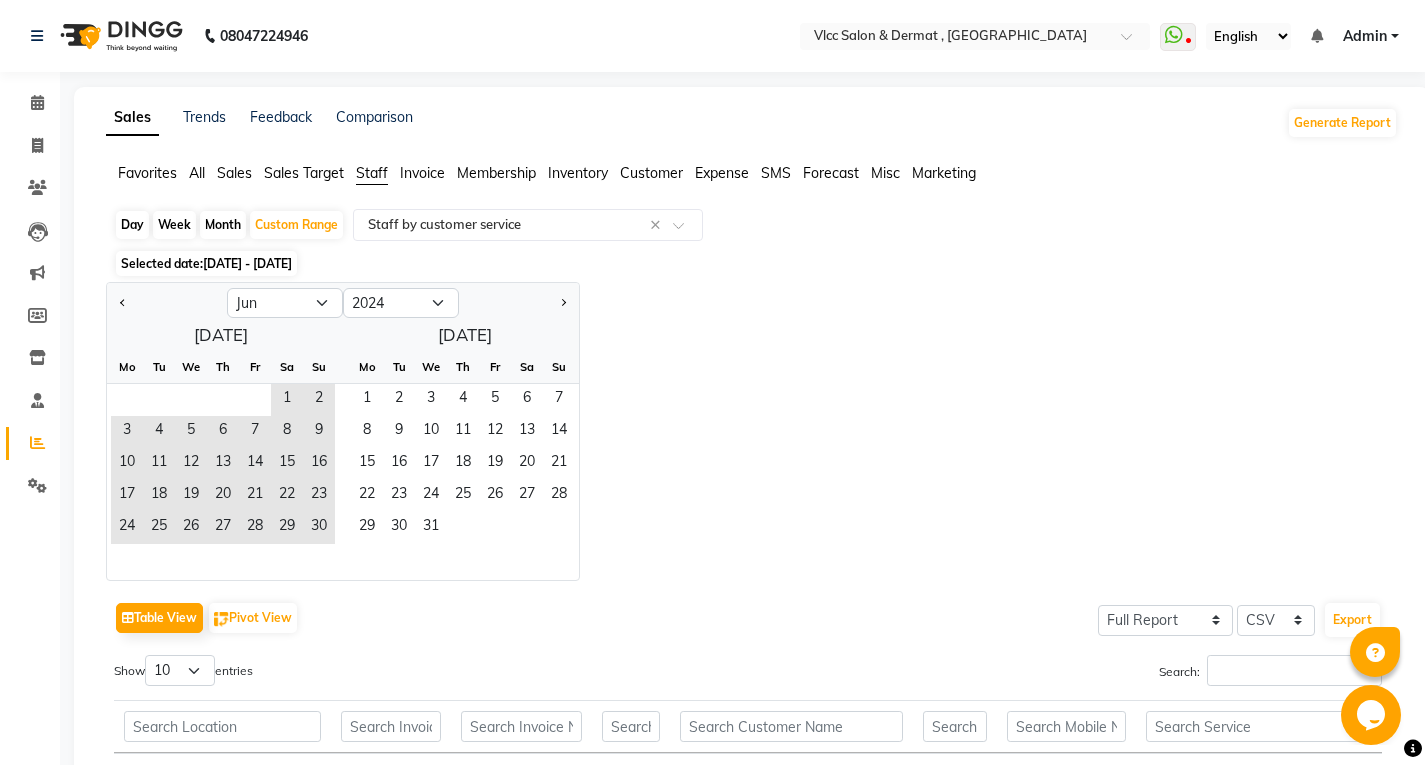 click on "Jan Feb Mar Apr May Jun [DATE] Aug Sep Oct Nov [DATE] 2015 2016 2017 2018 2019 2020 2021 2022 2023 2024 2025 2026 2027 2028 2029 2030 2031 2032 2033 2034  [DATE]  Mo Tu We Th Fr Sa Su  1   2   3   4   5   6   7   8   9   10   11   12   13   14   15   16   17   18   19   20   21   22   23   24   25   26   27   28   29   [DATE] Tu We Th Fr Sa Su  1   2   3   4   5   6   7   8   9   10   11   12   13   14   15   16   17   18   19   20   21   22   23   24   25   26   27   28   29   30   31" 